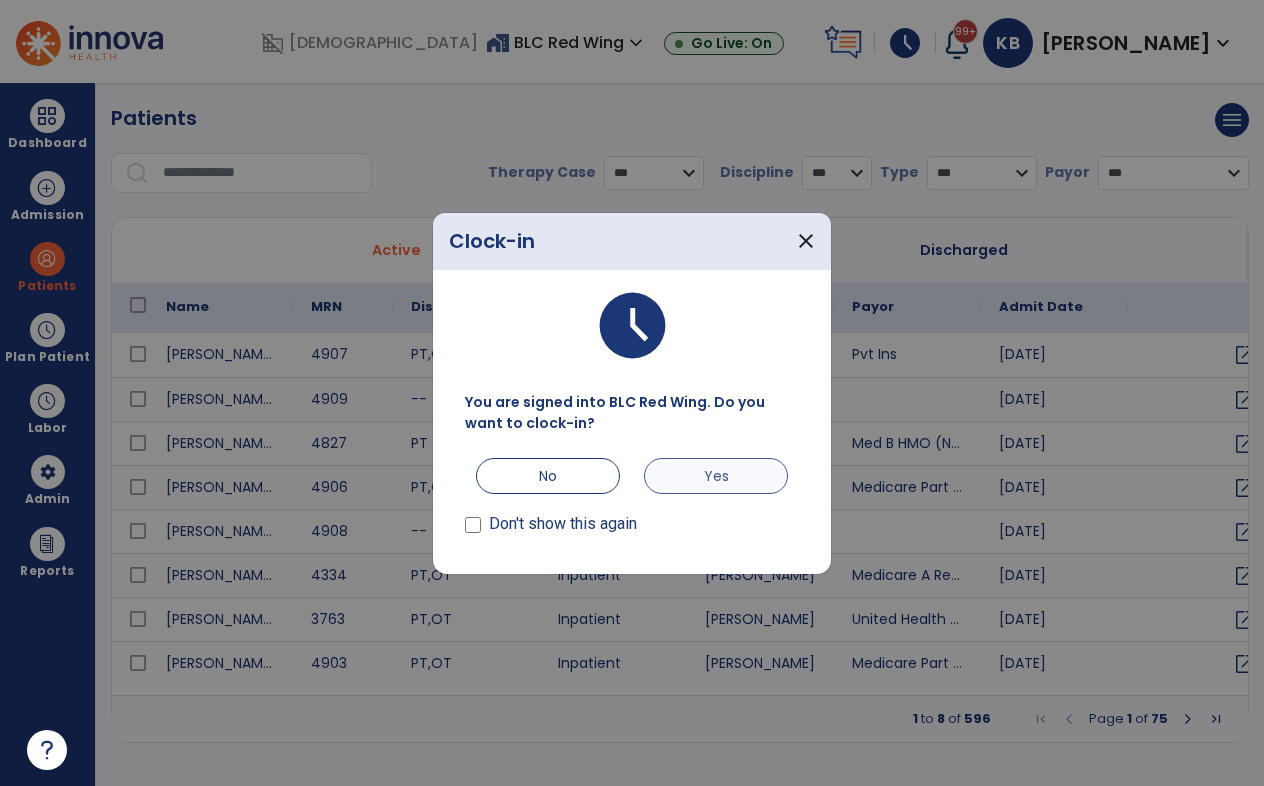 scroll, scrollTop: 0, scrollLeft: 0, axis: both 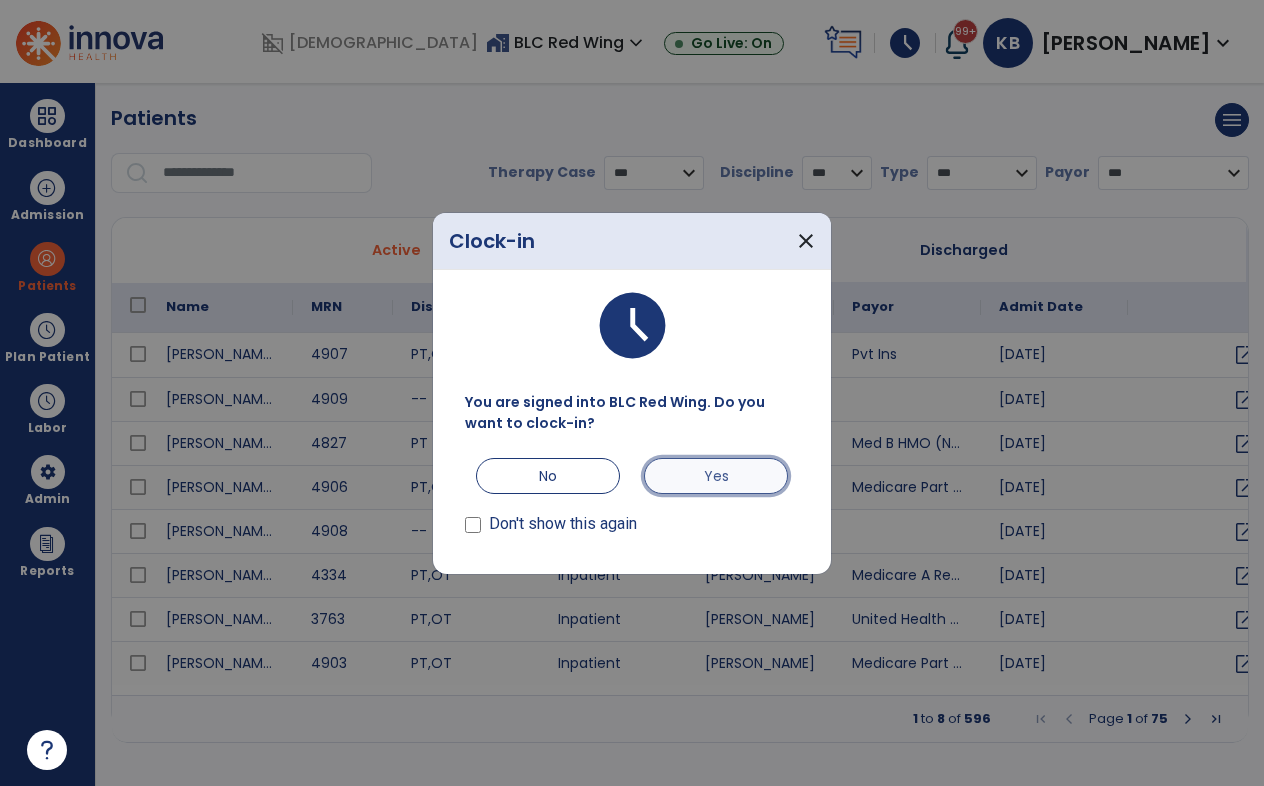 click on "Yes" at bounding box center (716, 476) 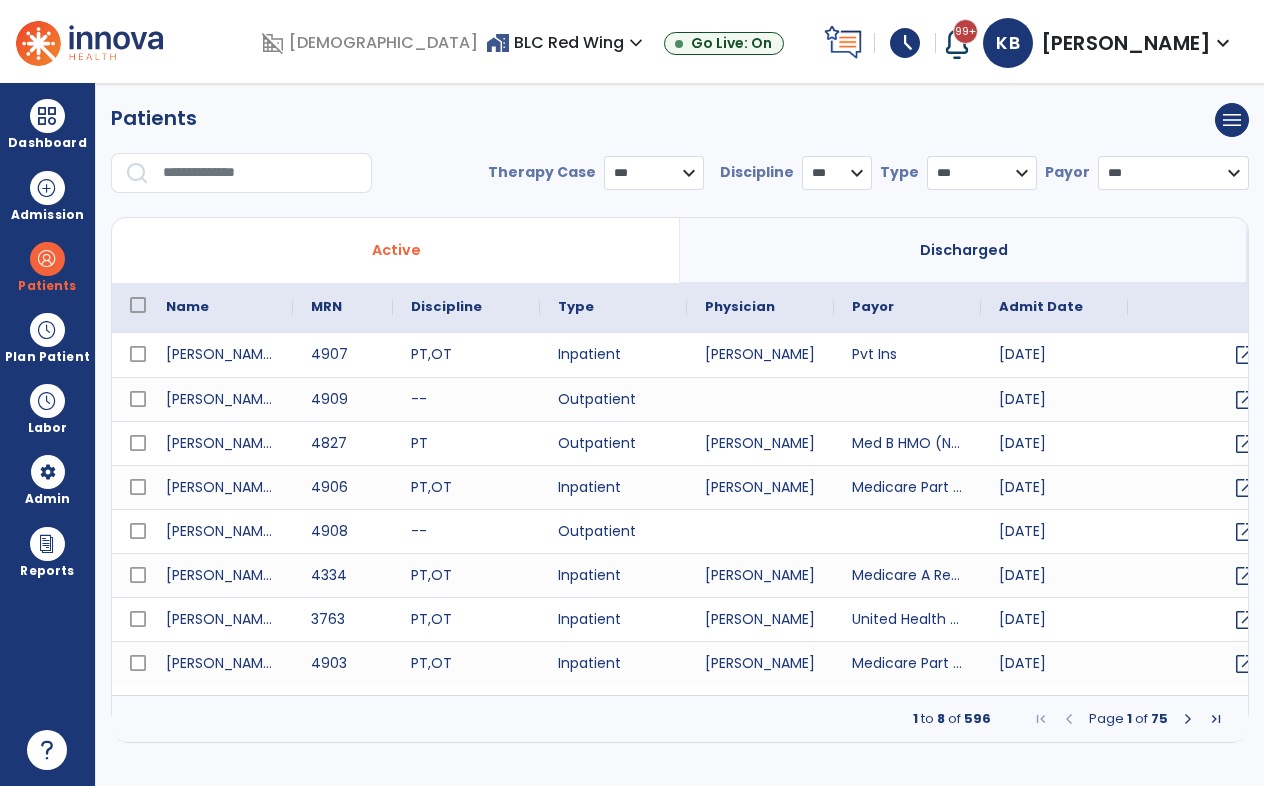 click on "schedule" at bounding box center [905, 43] 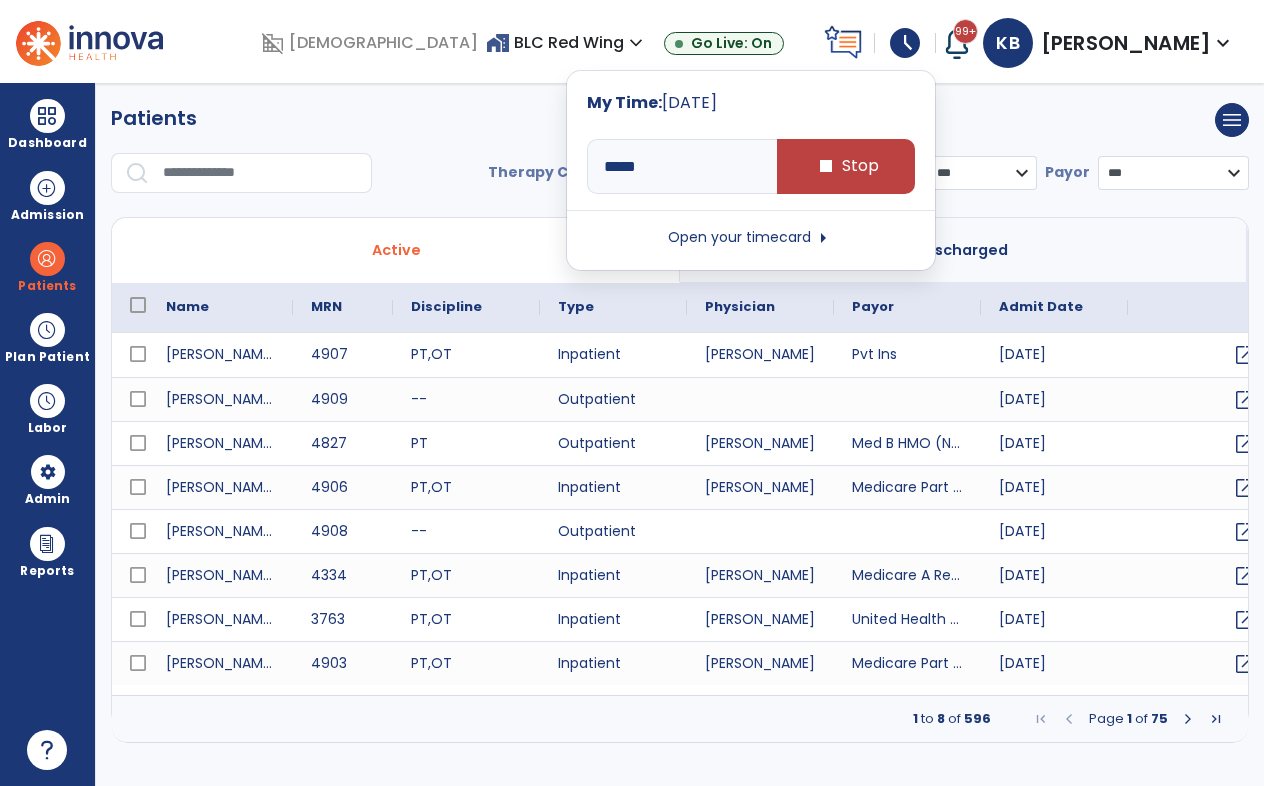 click on "Open your timecard  arrow_right" at bounding box center (751, 238) 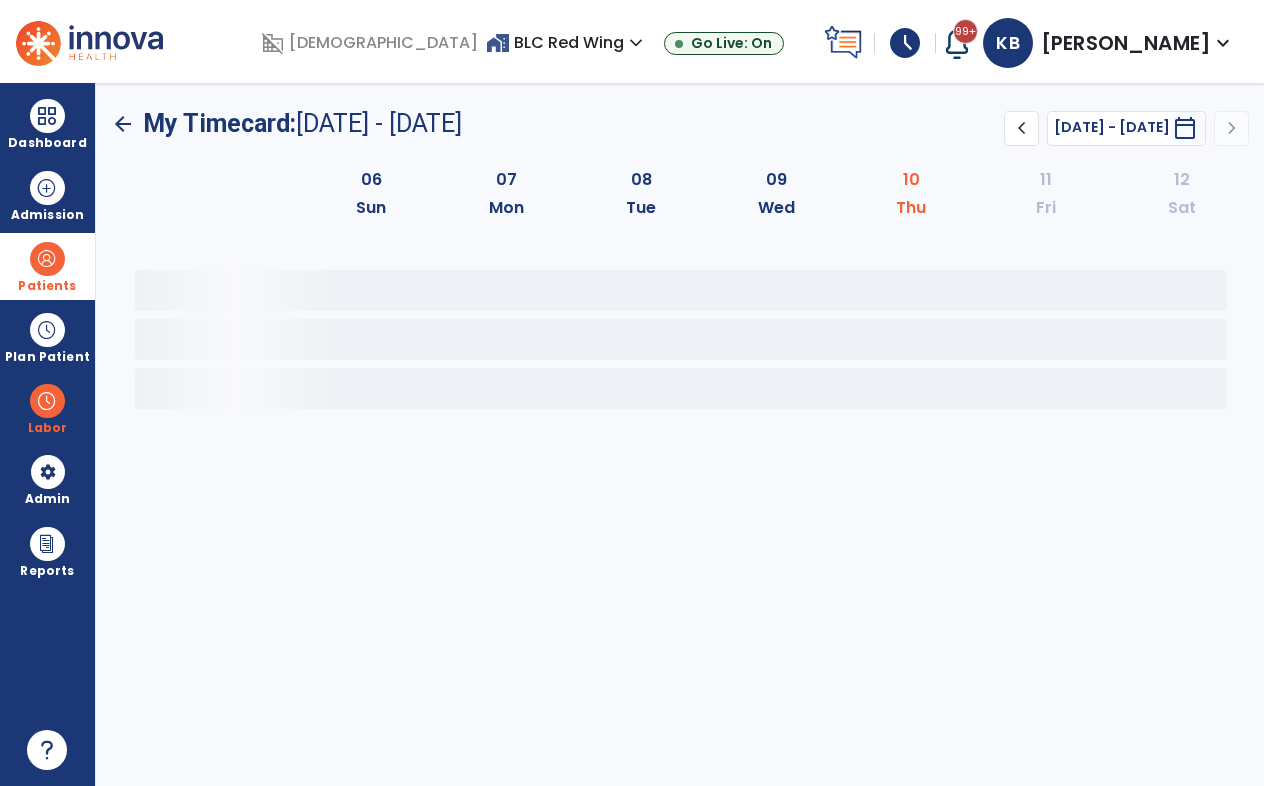 click at bounding box center (47, 259) 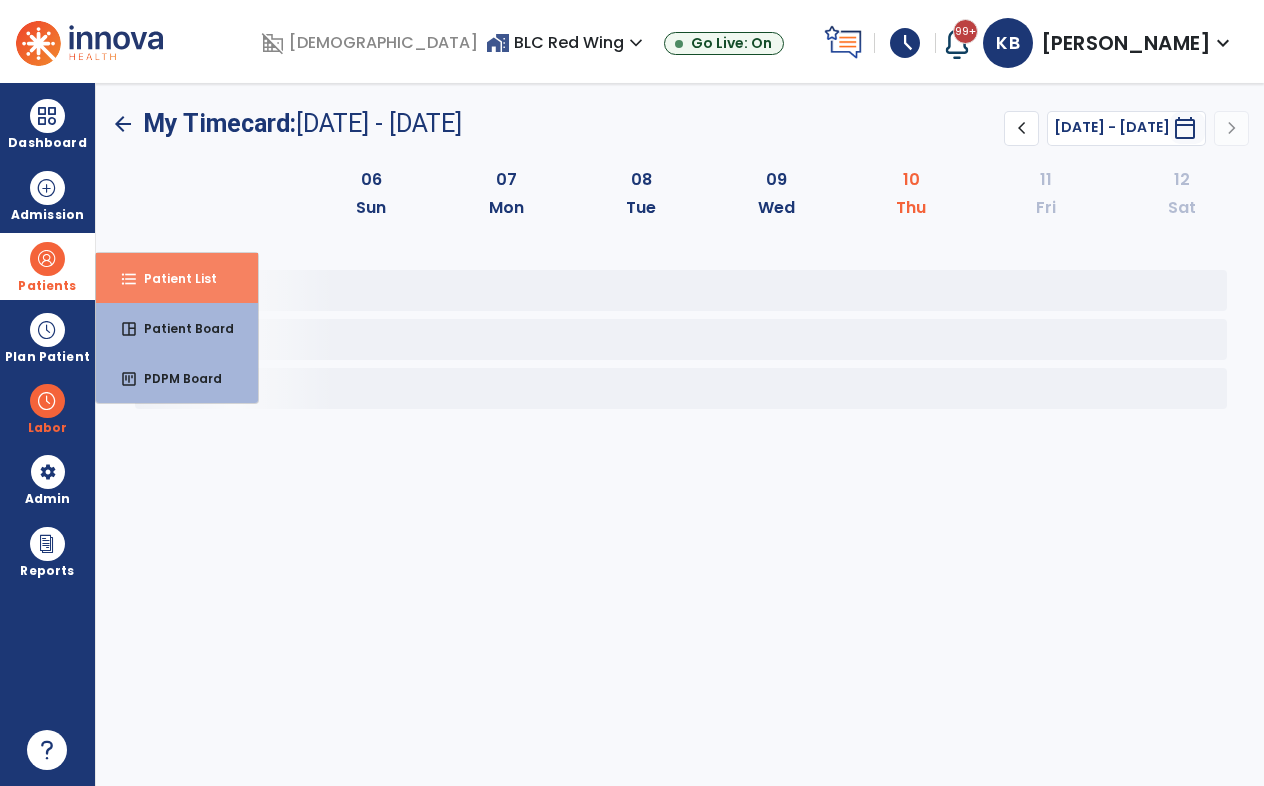 click on "format_list_bulleted  Patient List" at bounding box center (177, 278) 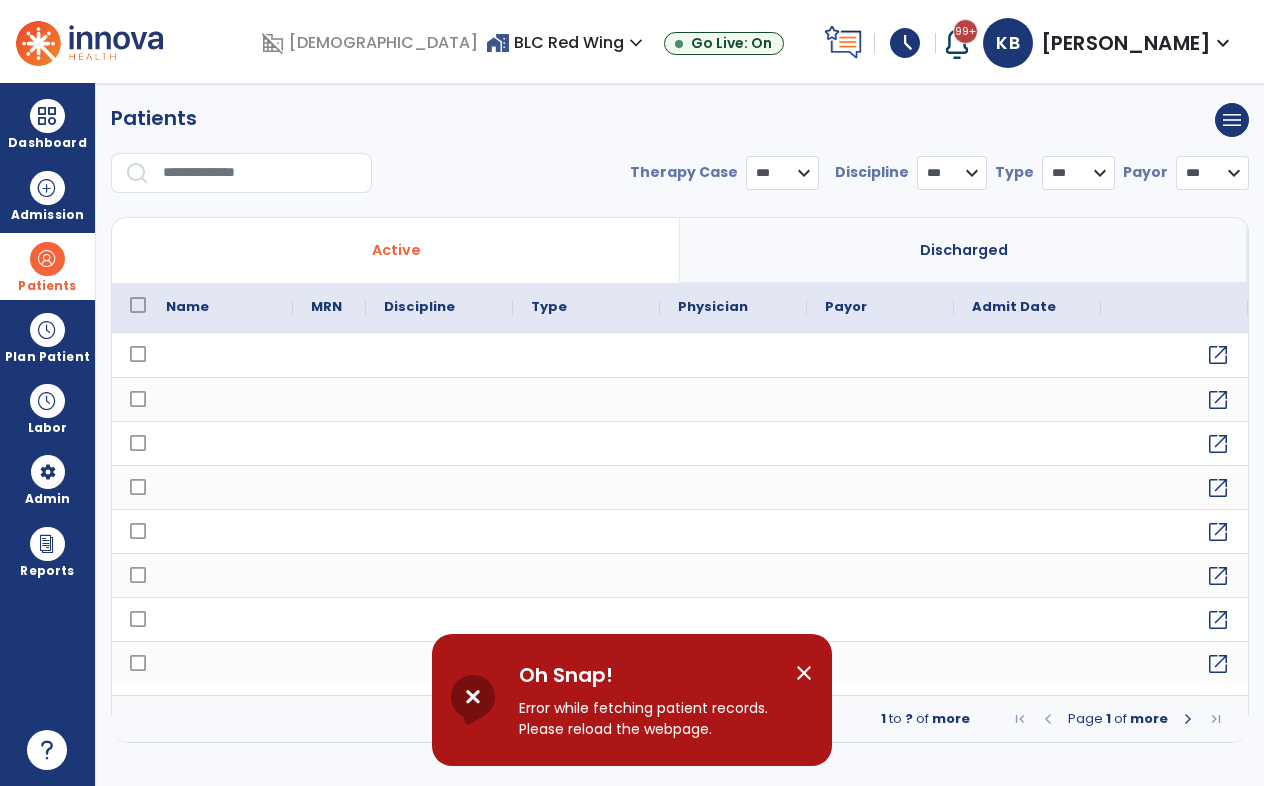 click on "close" at bounding box center [804, 673] 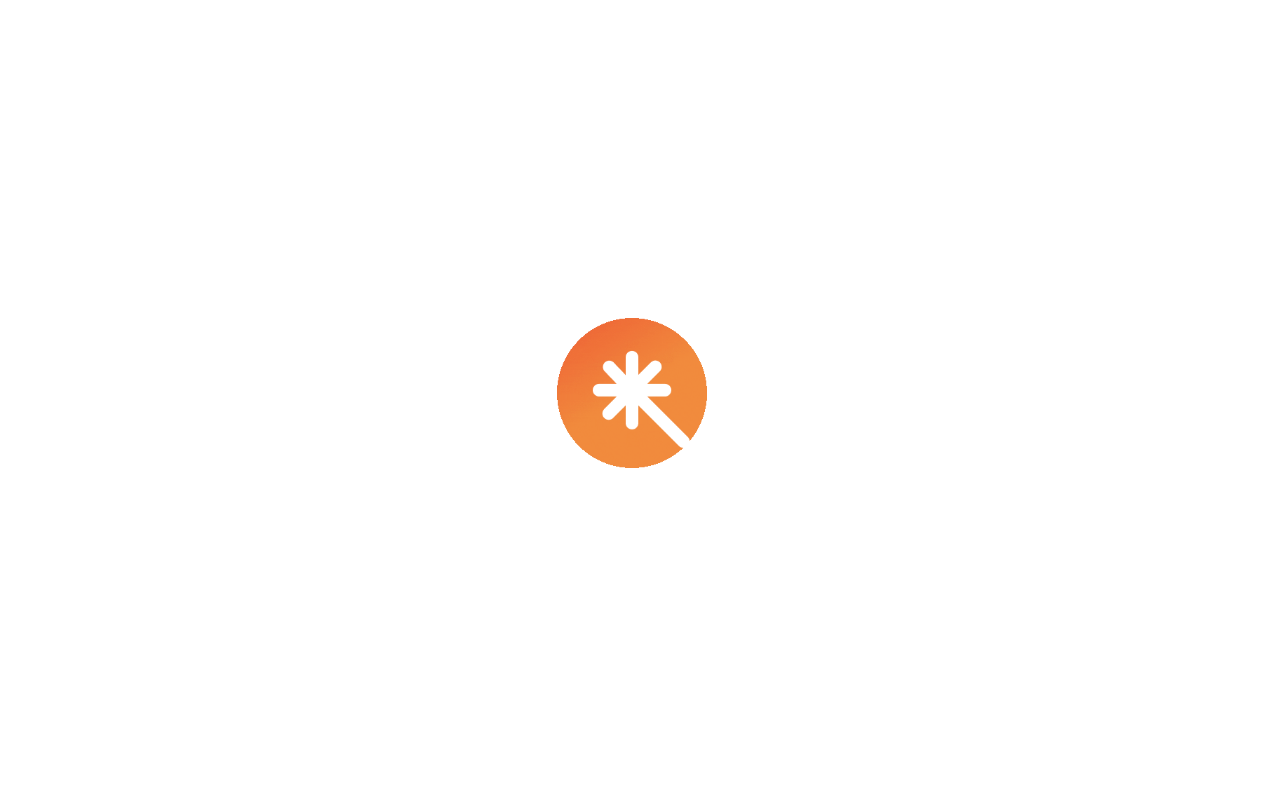 scroll, scrollTop: 0, scrollLeft: 0, axis: both 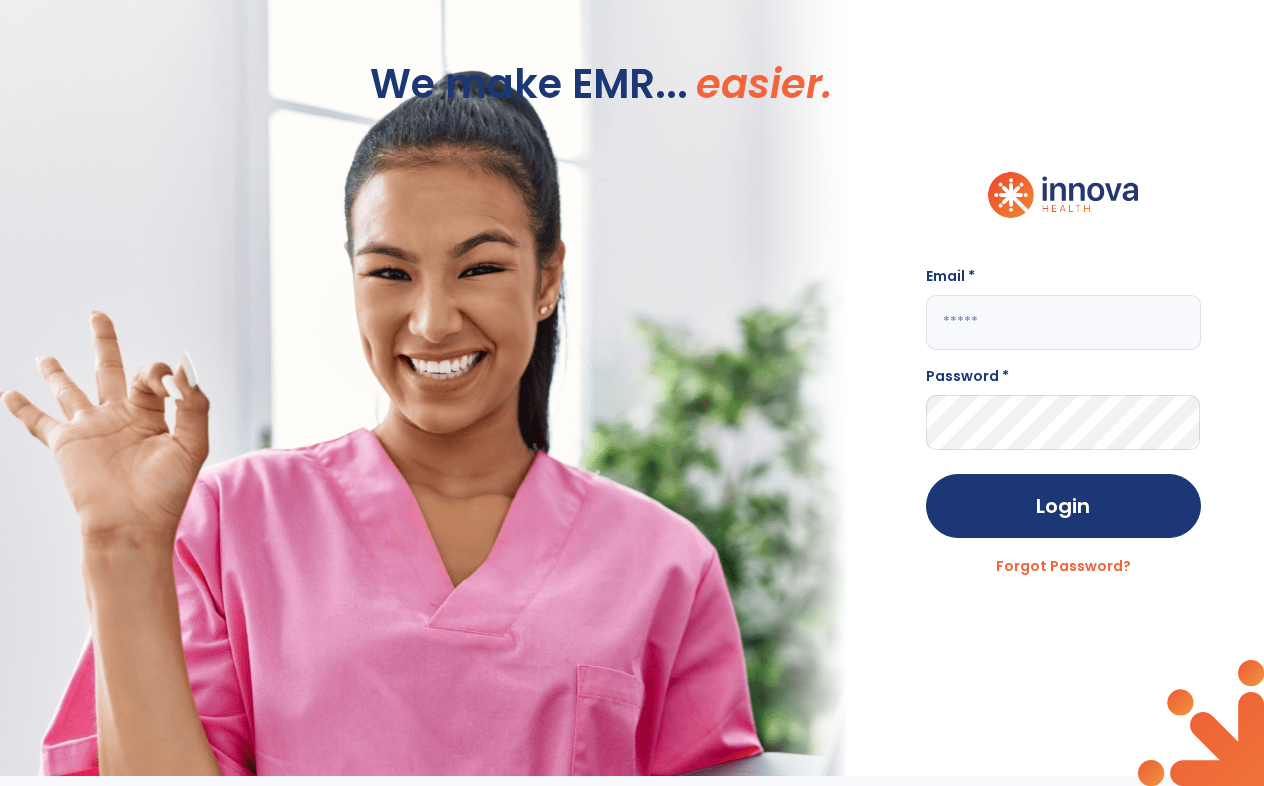 click 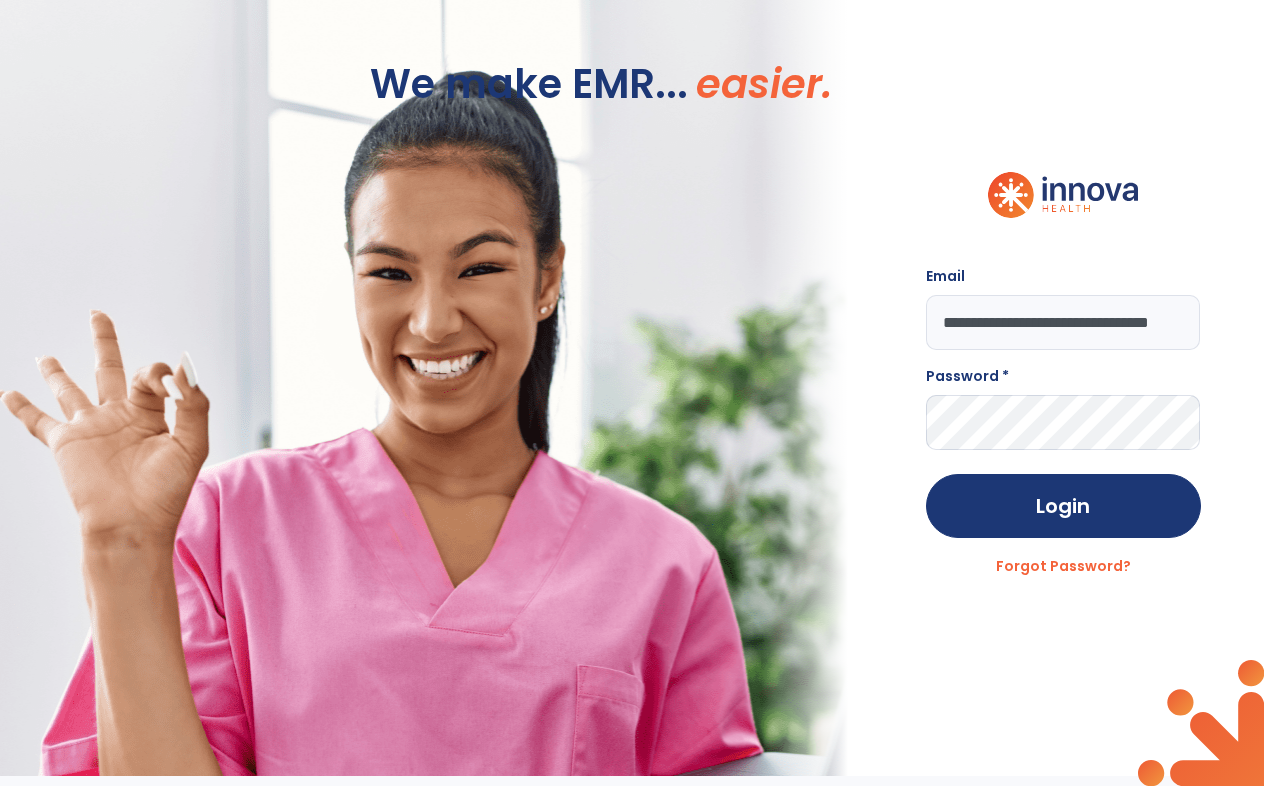 scroll, scrollTop: 0, scrollLeft: 45, axis: horizontal 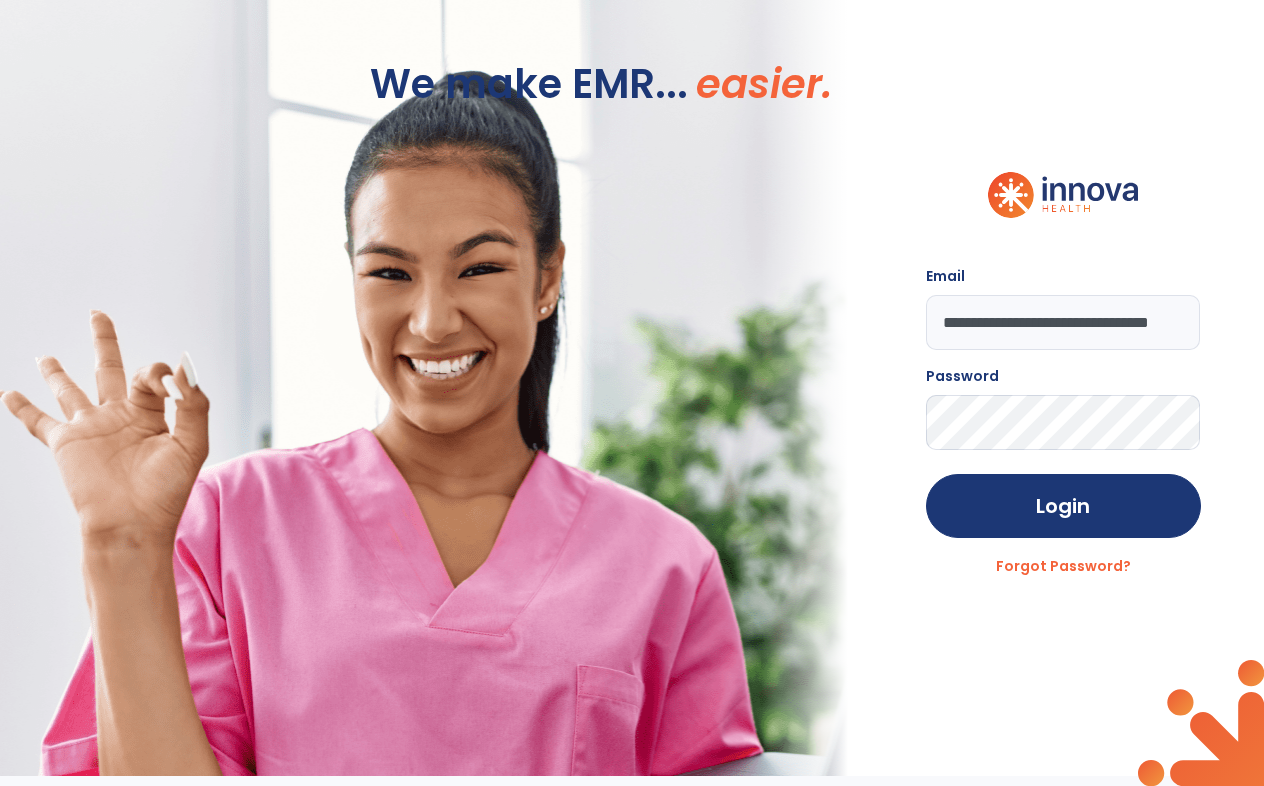 click on "Login" 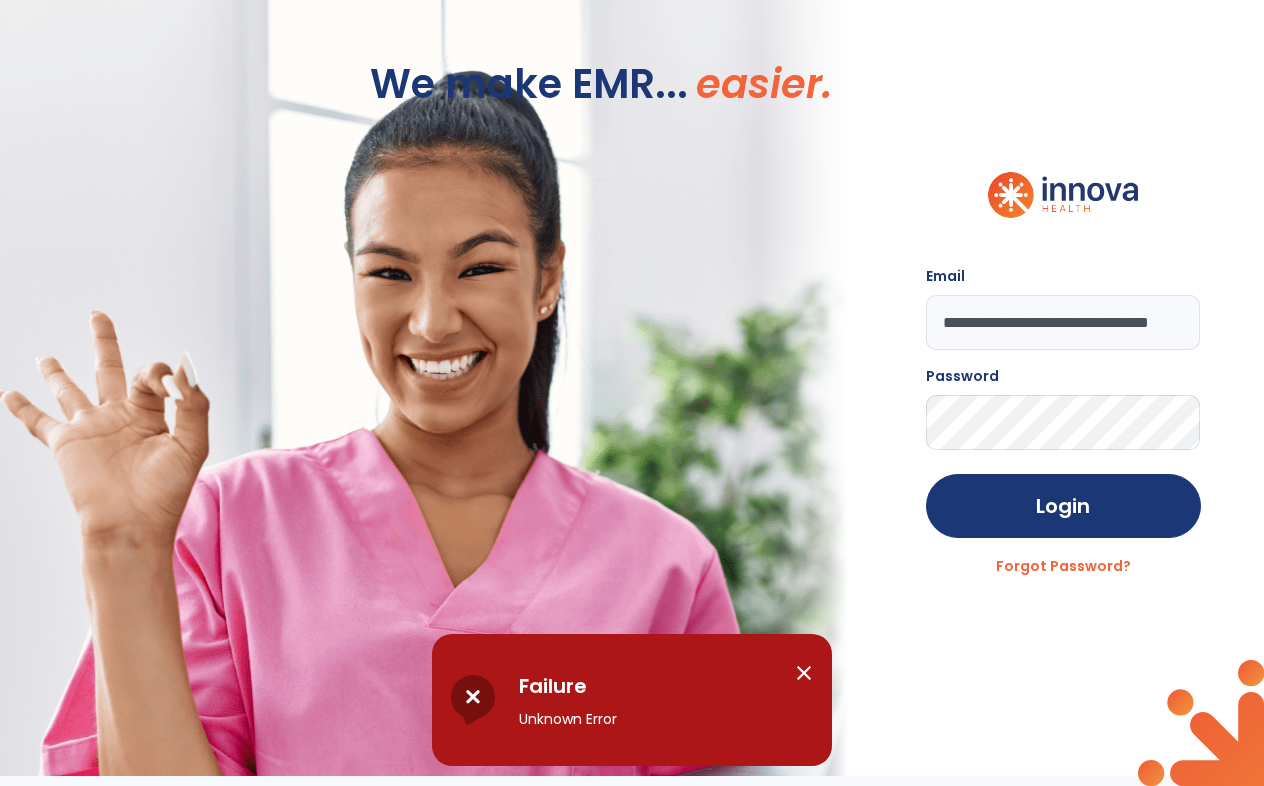 click on "**********" 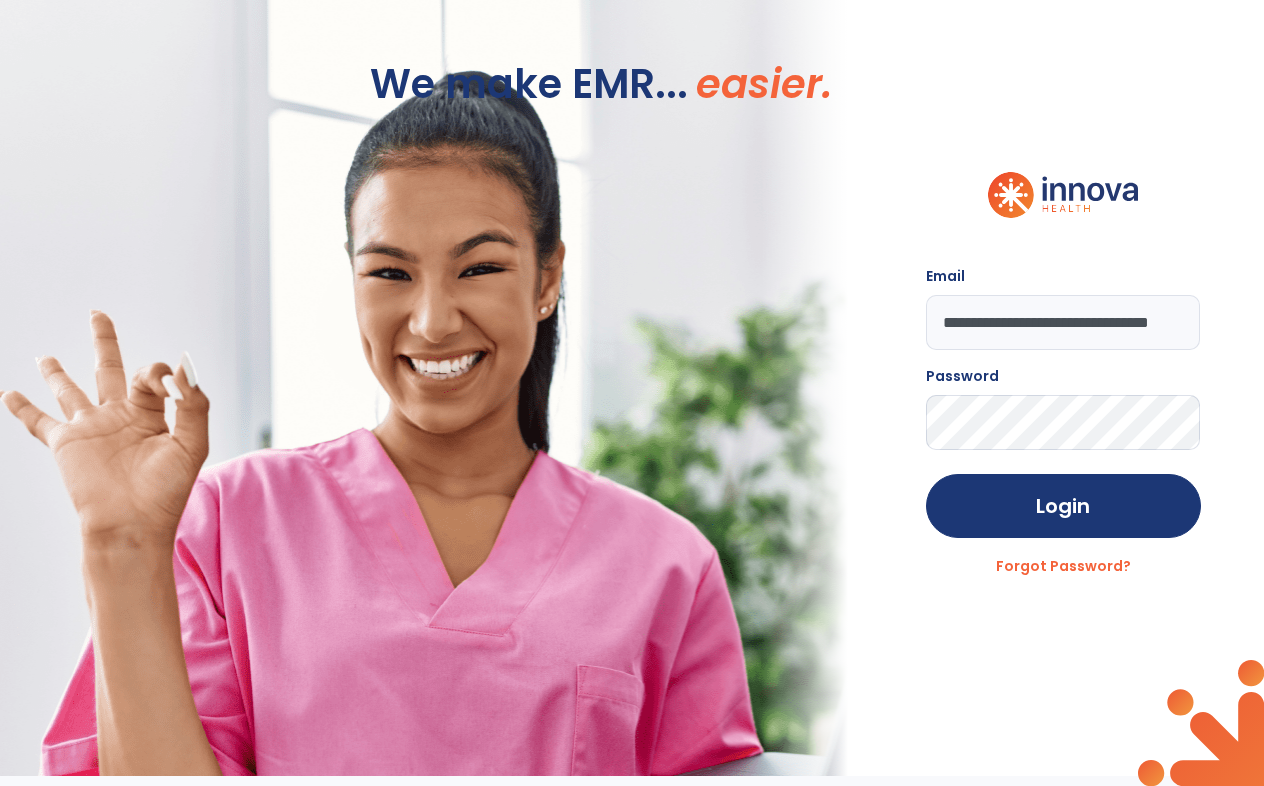 scroll, scrollTop: 0, scrollLeft: 0, axis: both 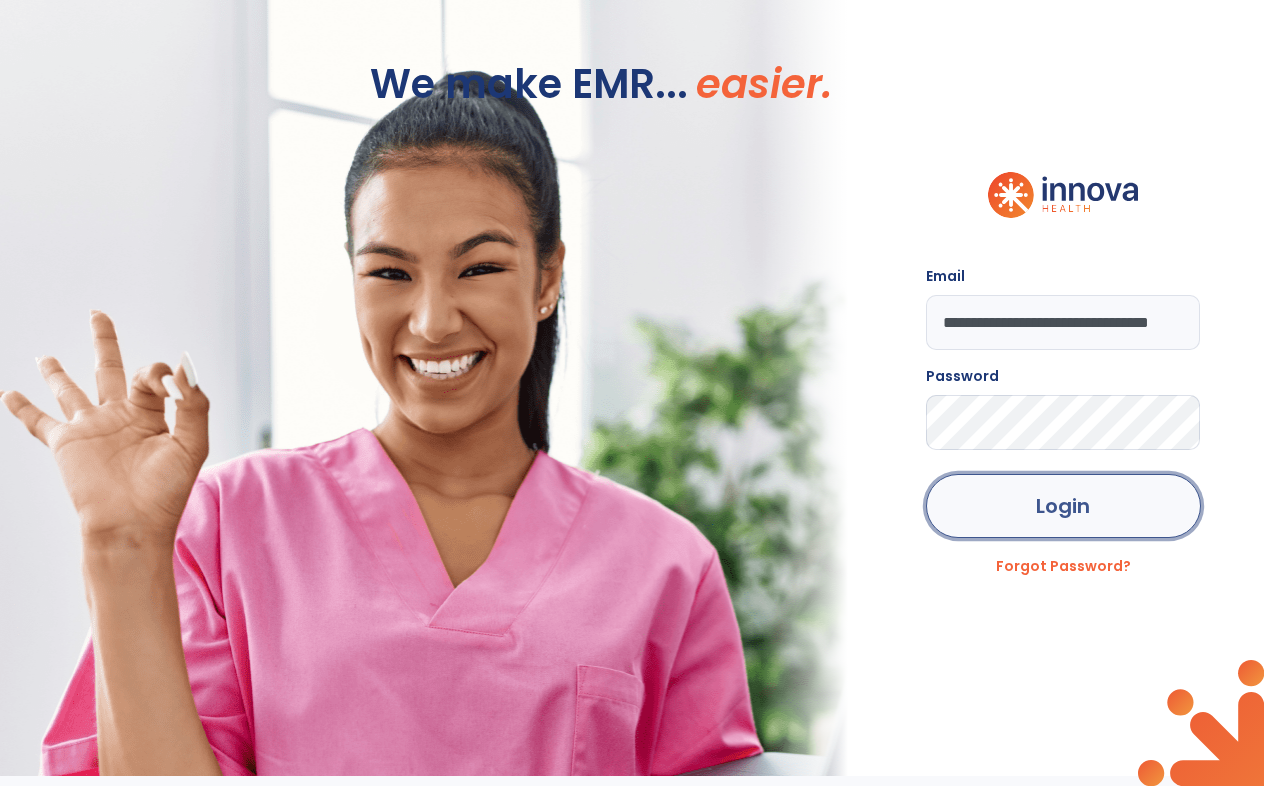 click on "Login" 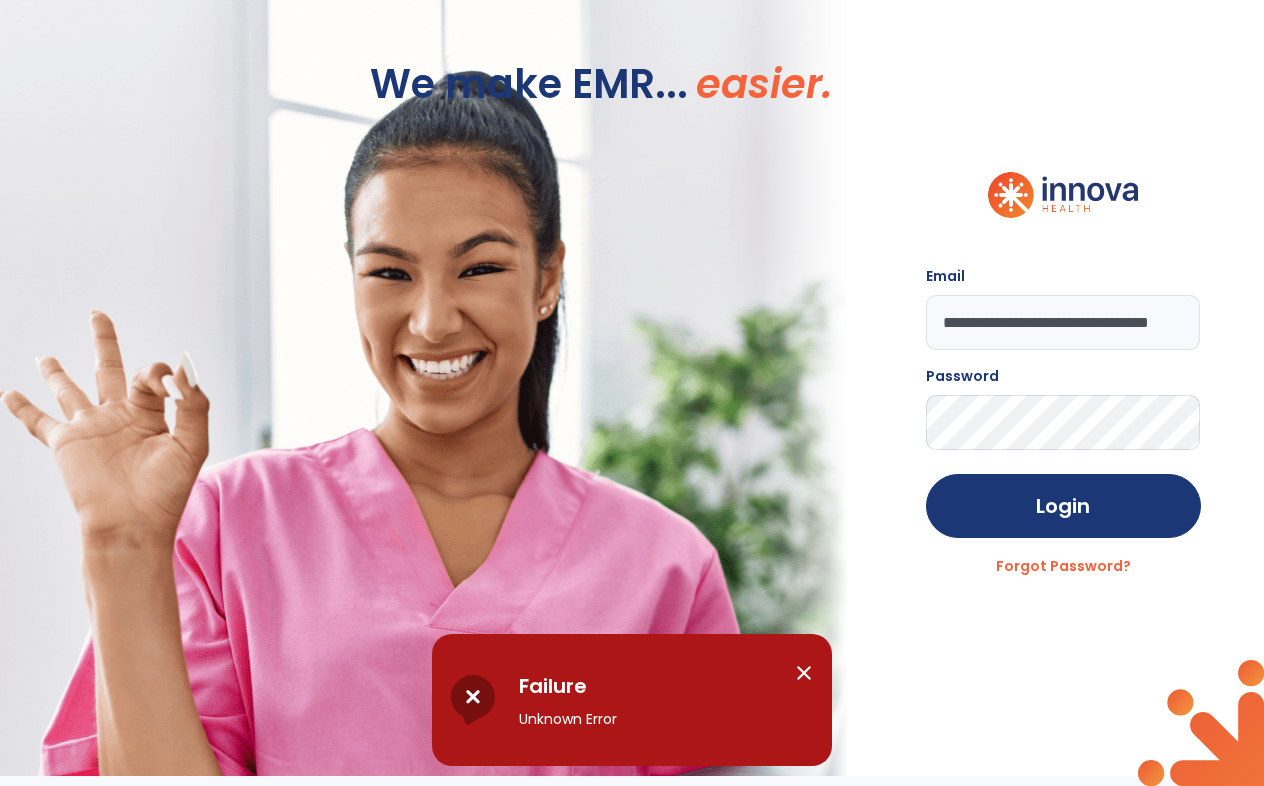 click on "close" at bounding box center (804, 673) 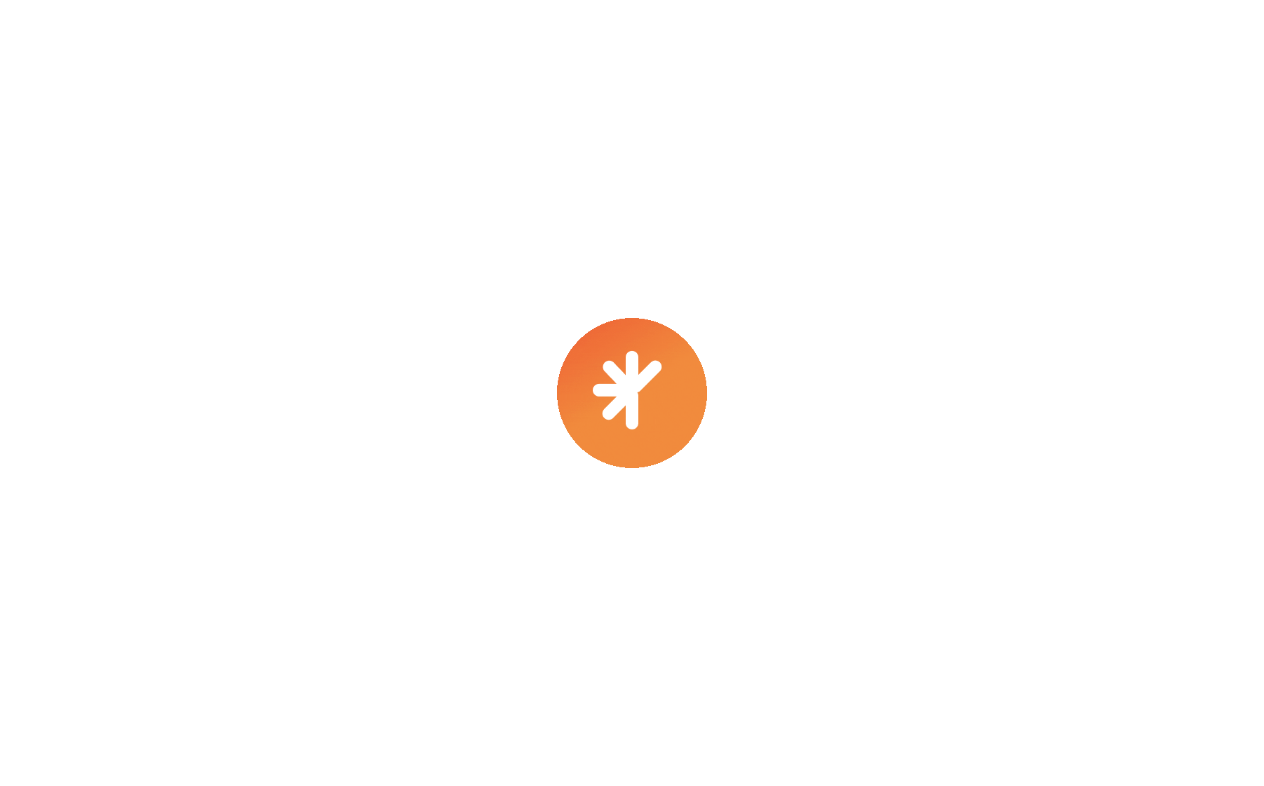 scroll, scrollTop: 0, scrollLeft: 0, axis: both 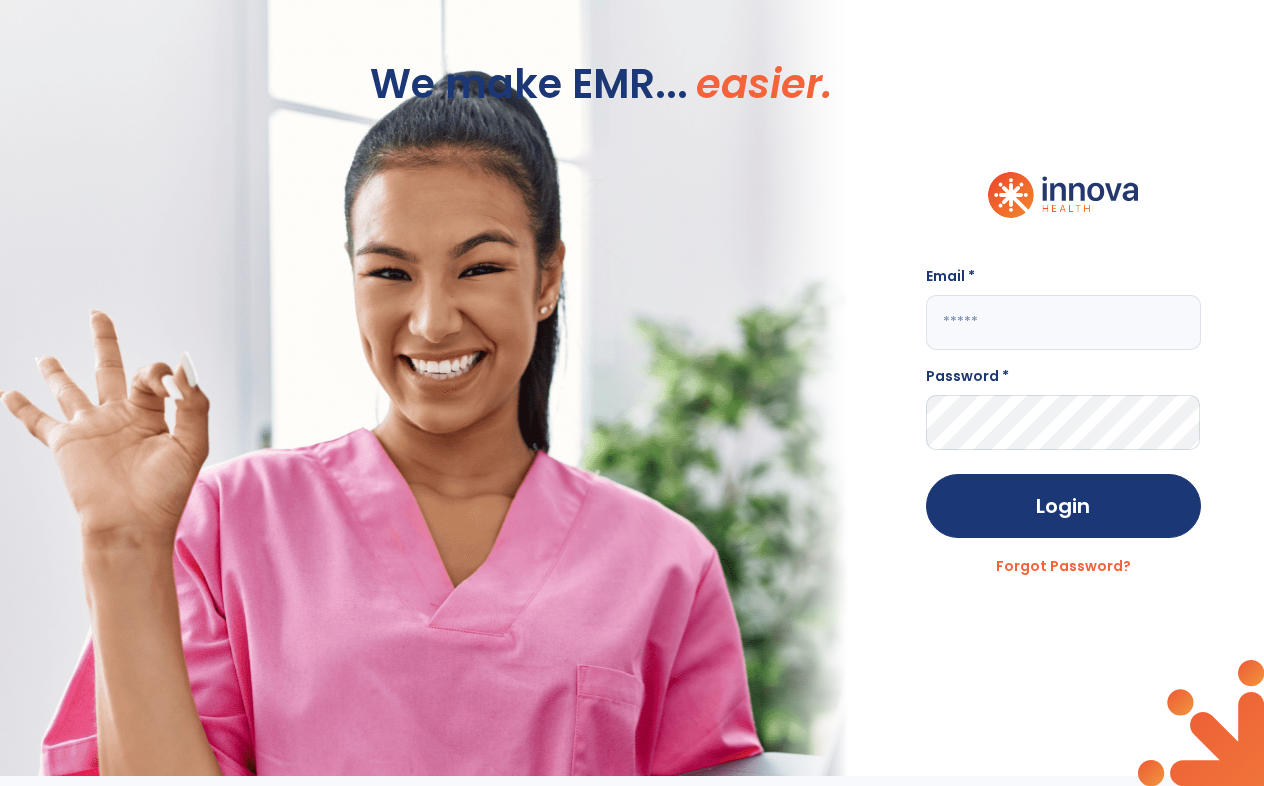click 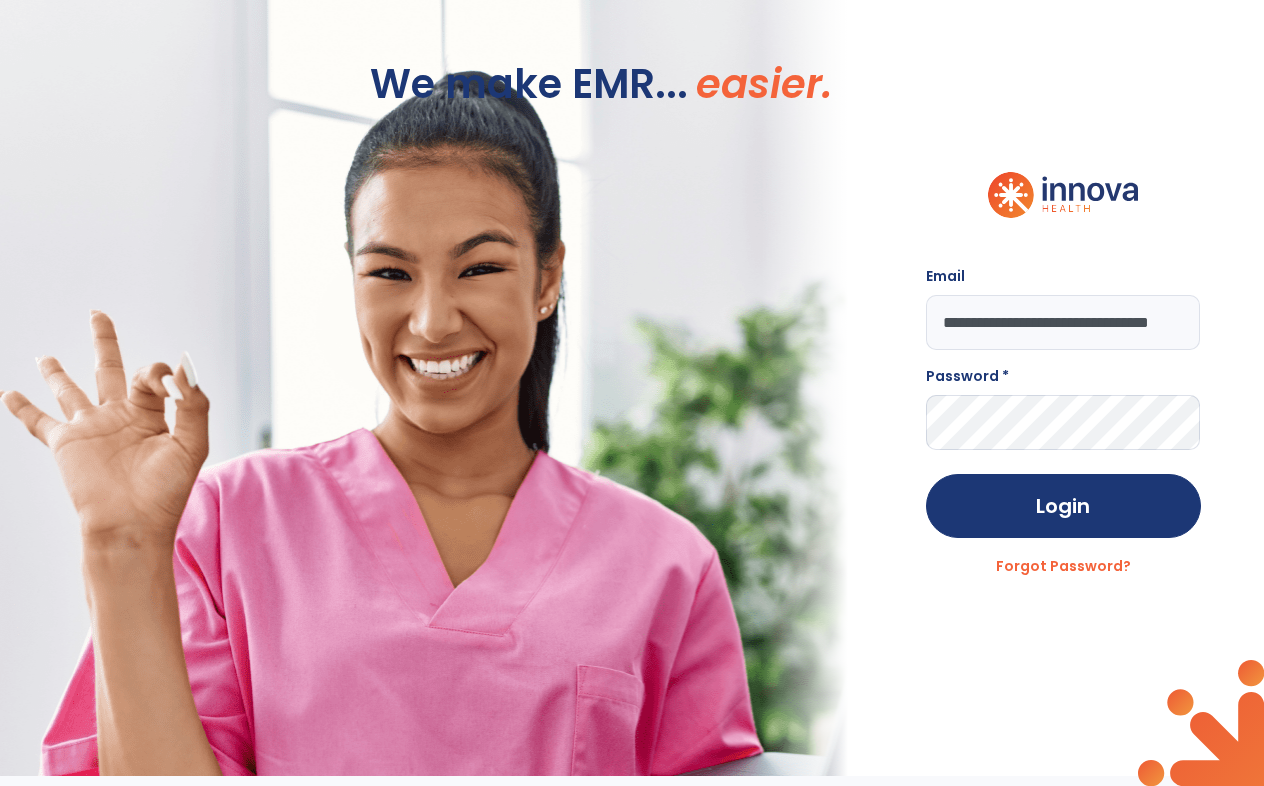 scroll, scrollTop: 0, scrollLeft: 45, axis: horizontal 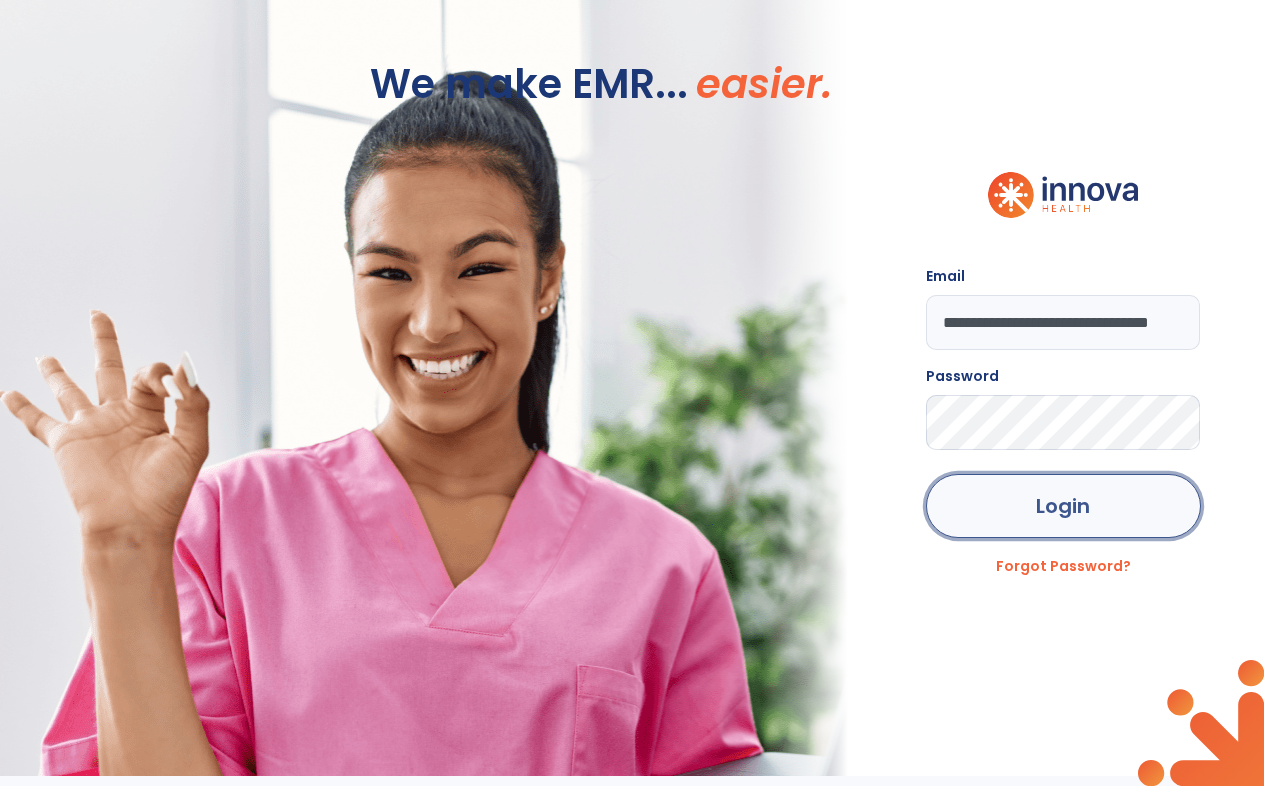 click on "Login" 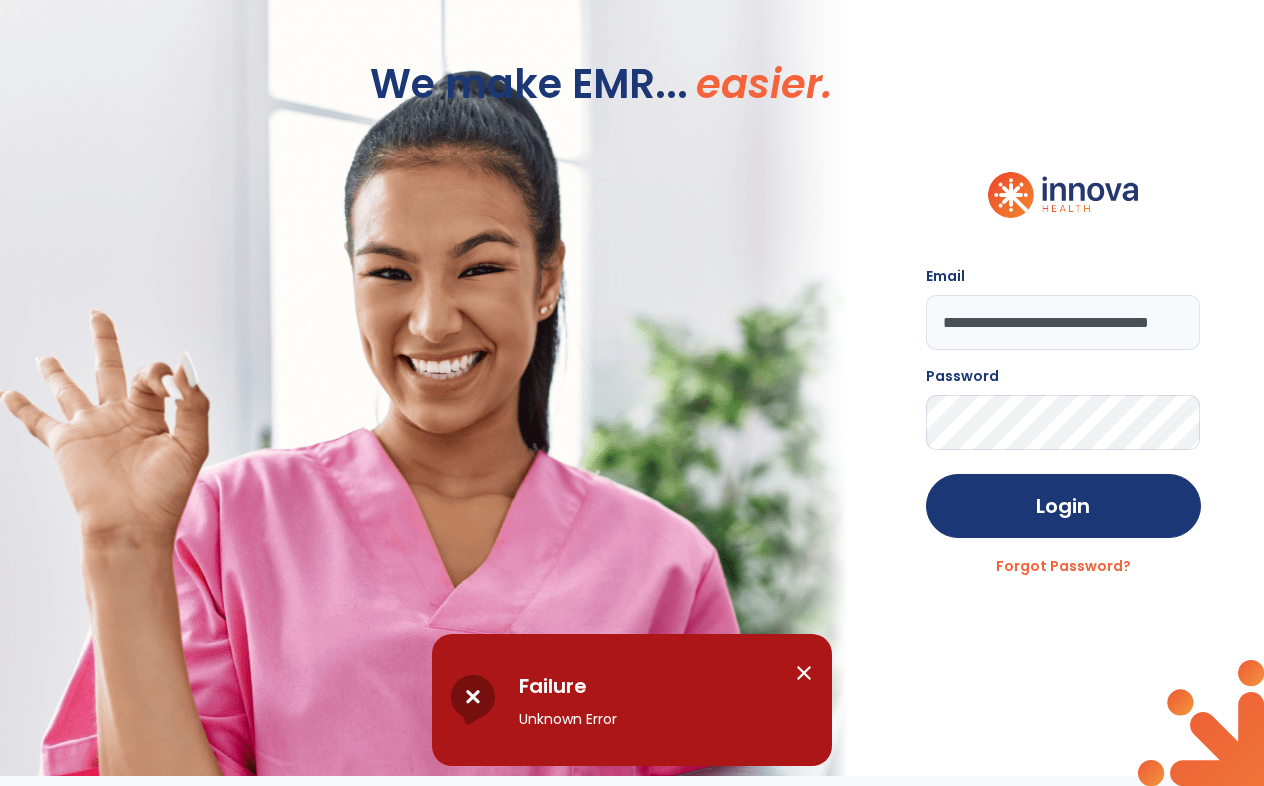 click on "close" at bounding box center [804, 673] 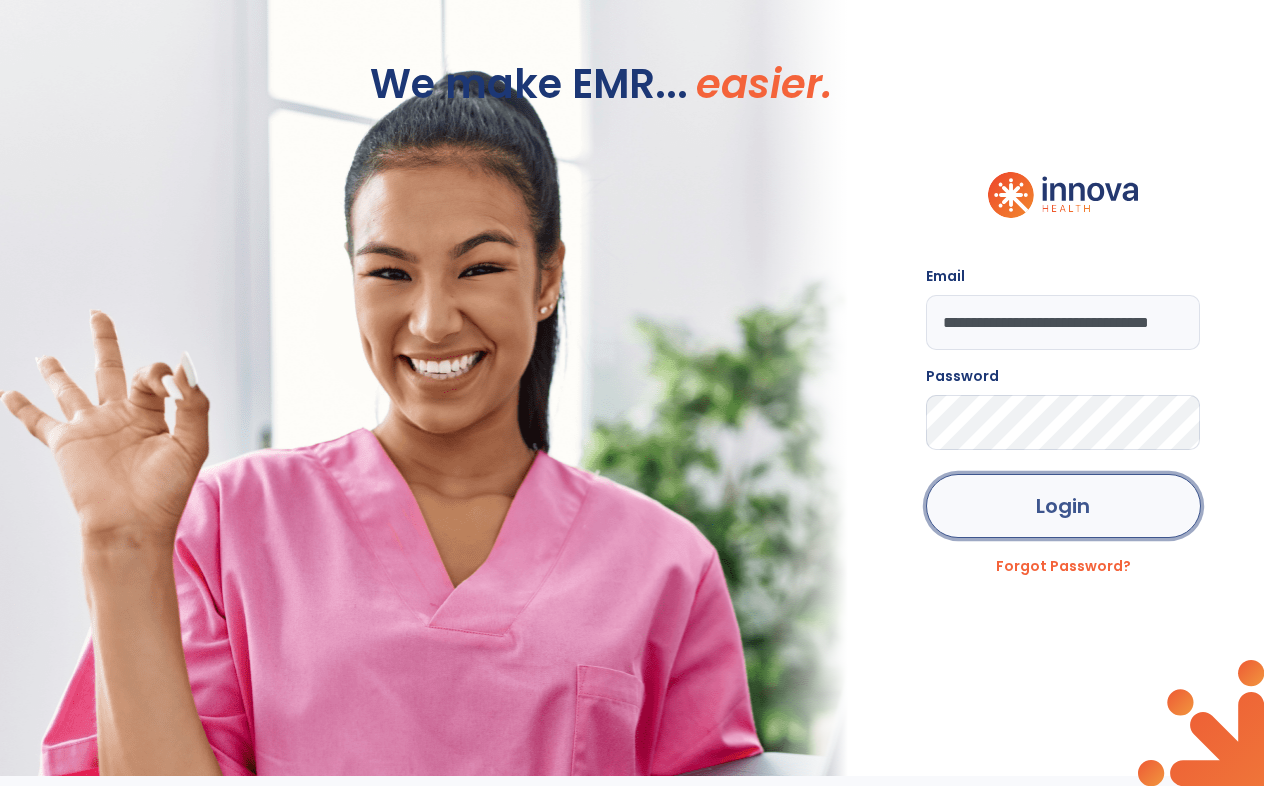 click on "Login" 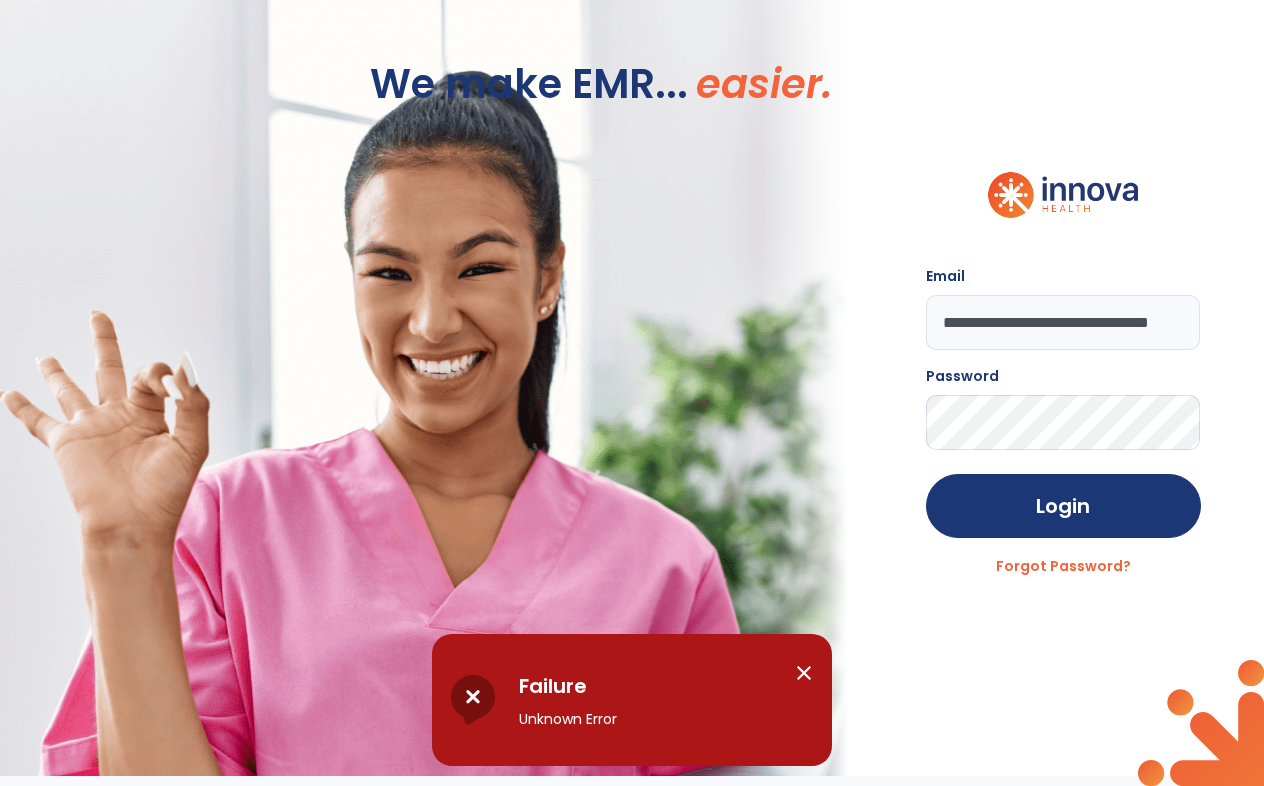click on "close" at bounding box center [804, 673] 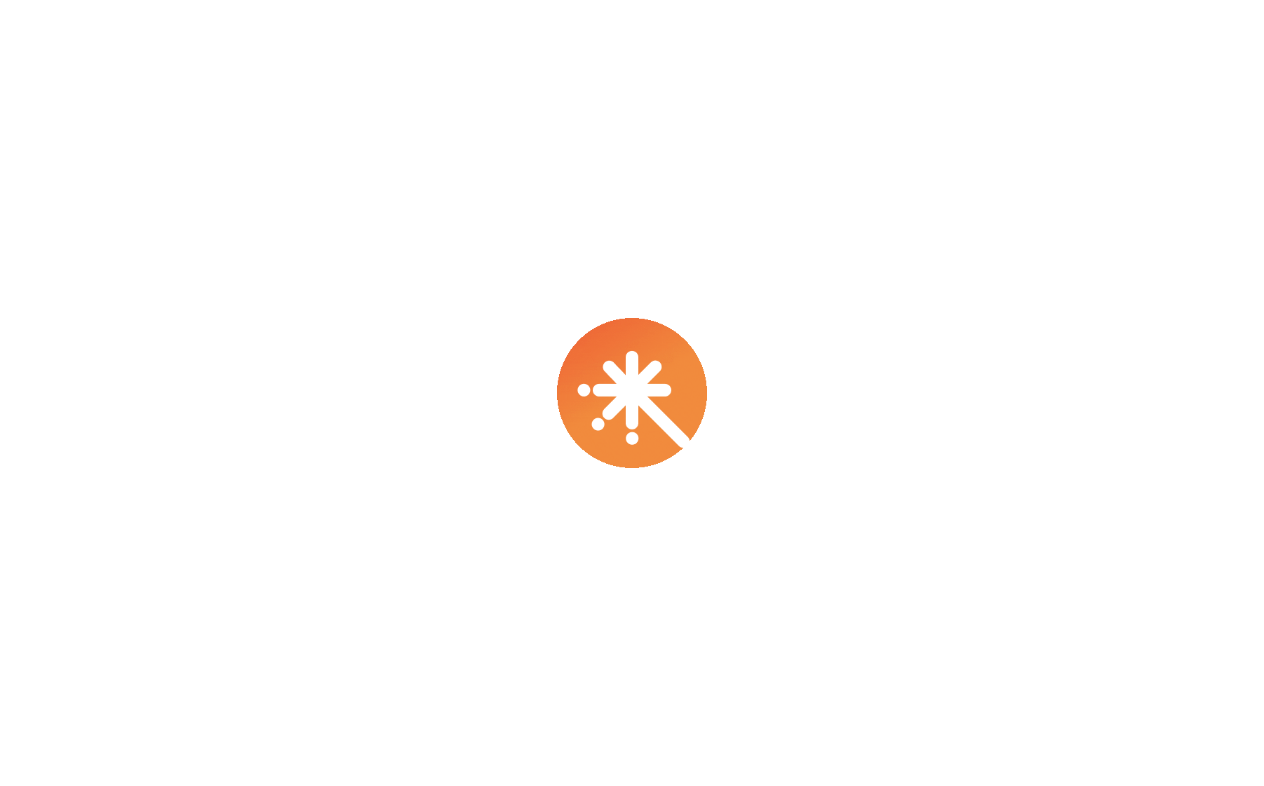 scroll, scrollTop: 0, scrollLeft: 0, axis: both 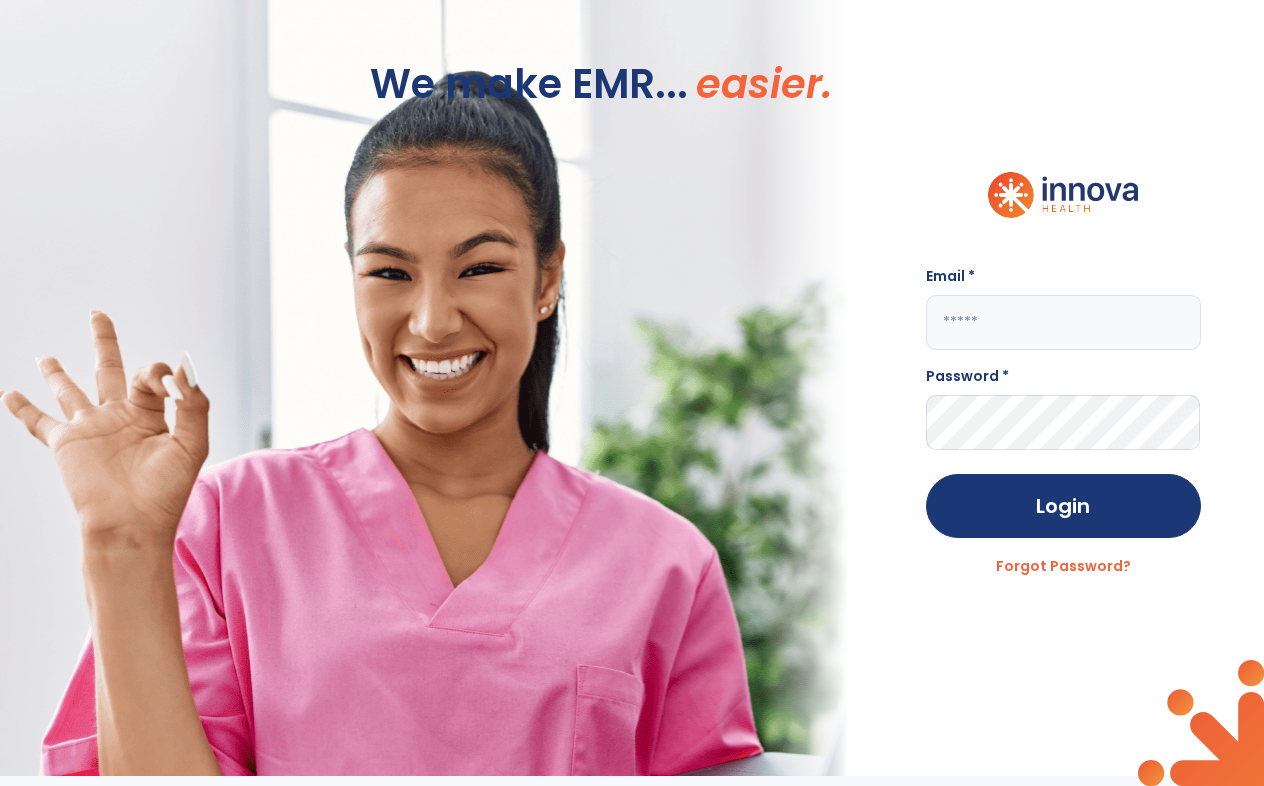 click 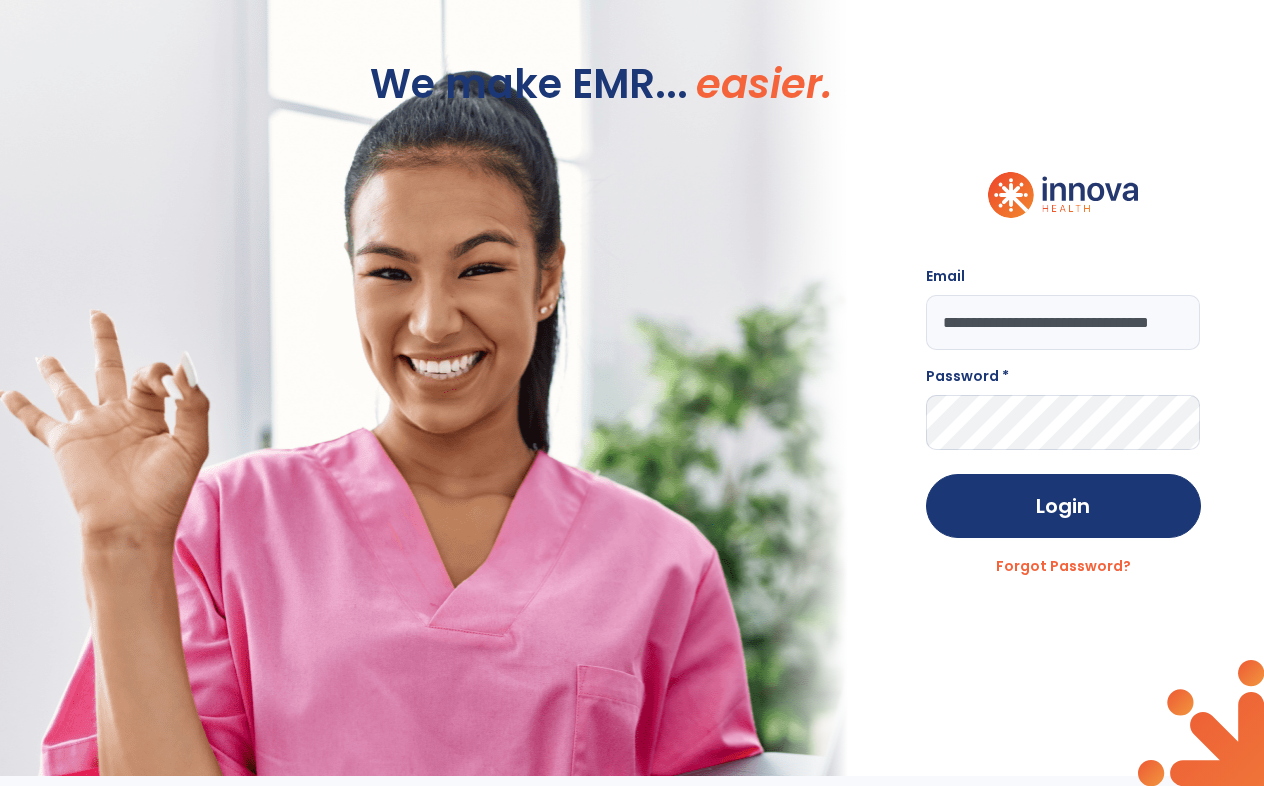 scroll, scrollTop: 0, scrollLeft: 45, axis: horizontal 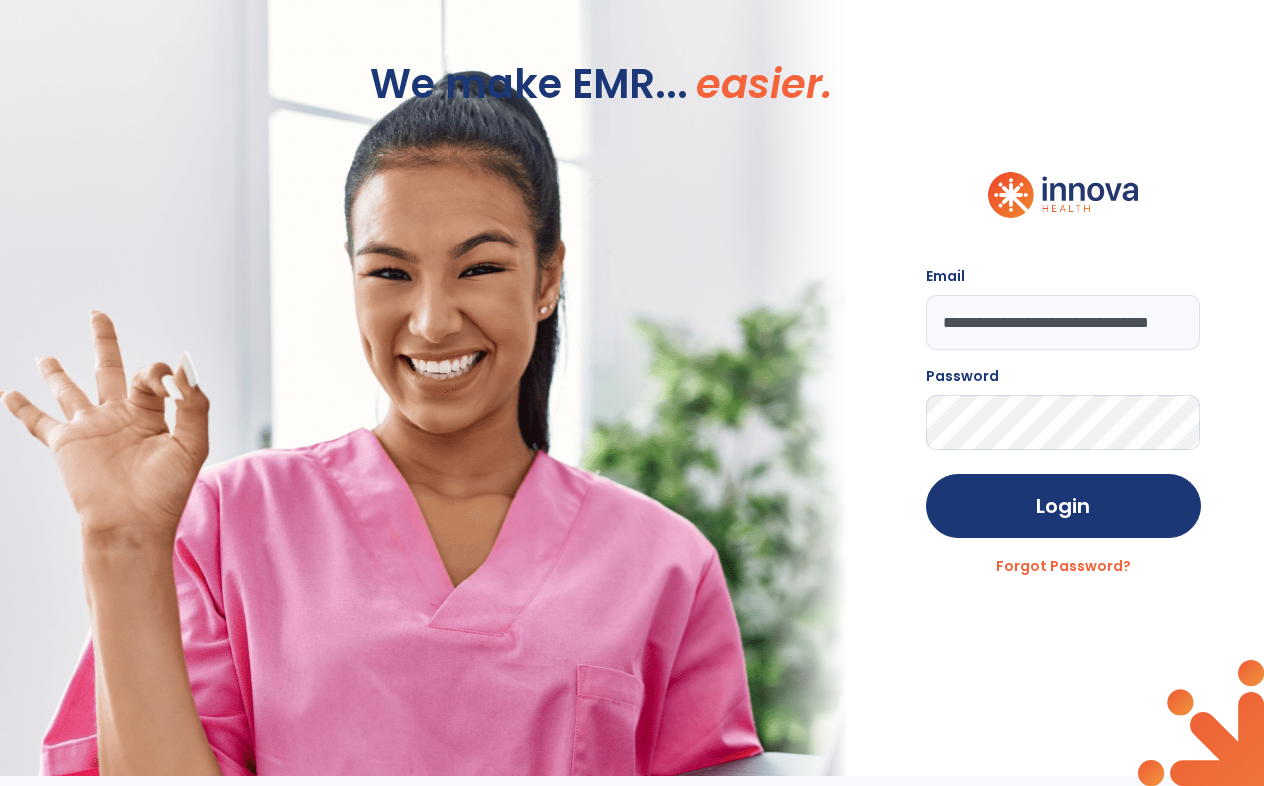 click on "Login" 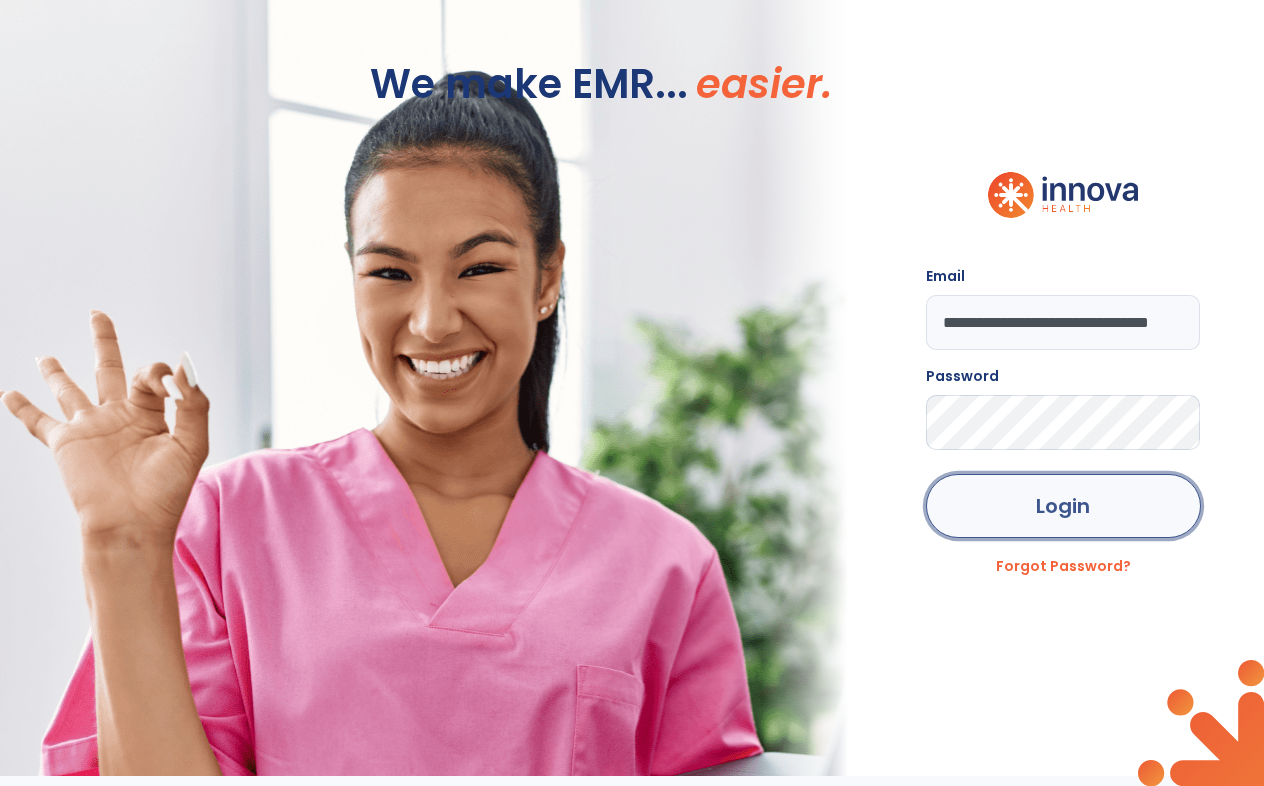 click on "Login" 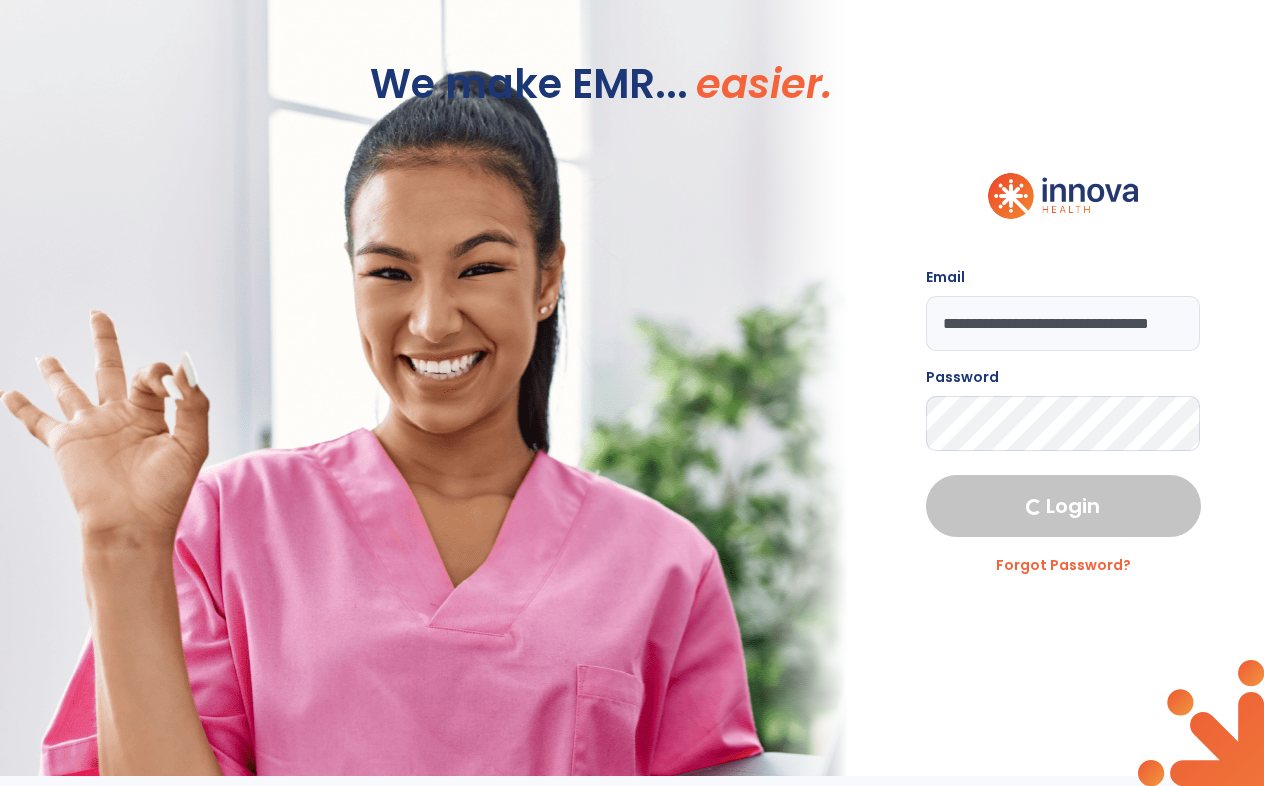select on "***" 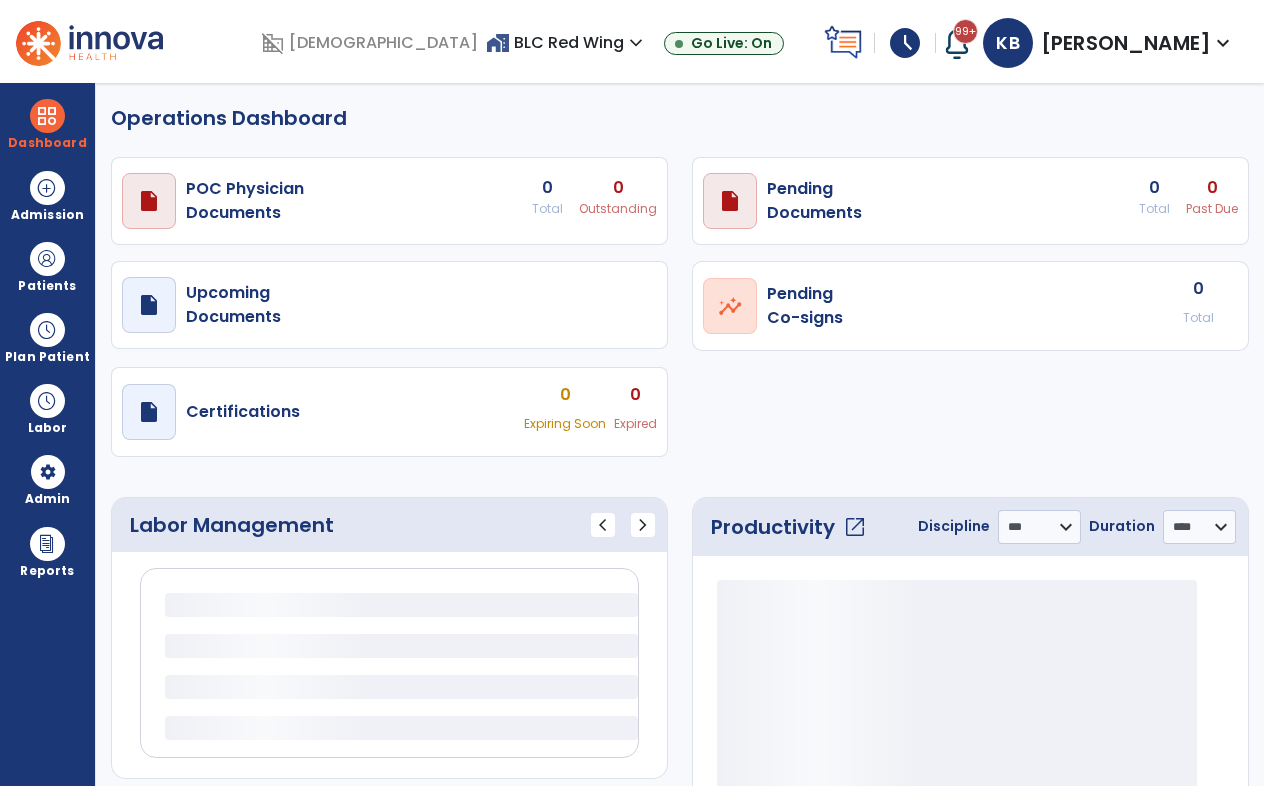 select on "***" 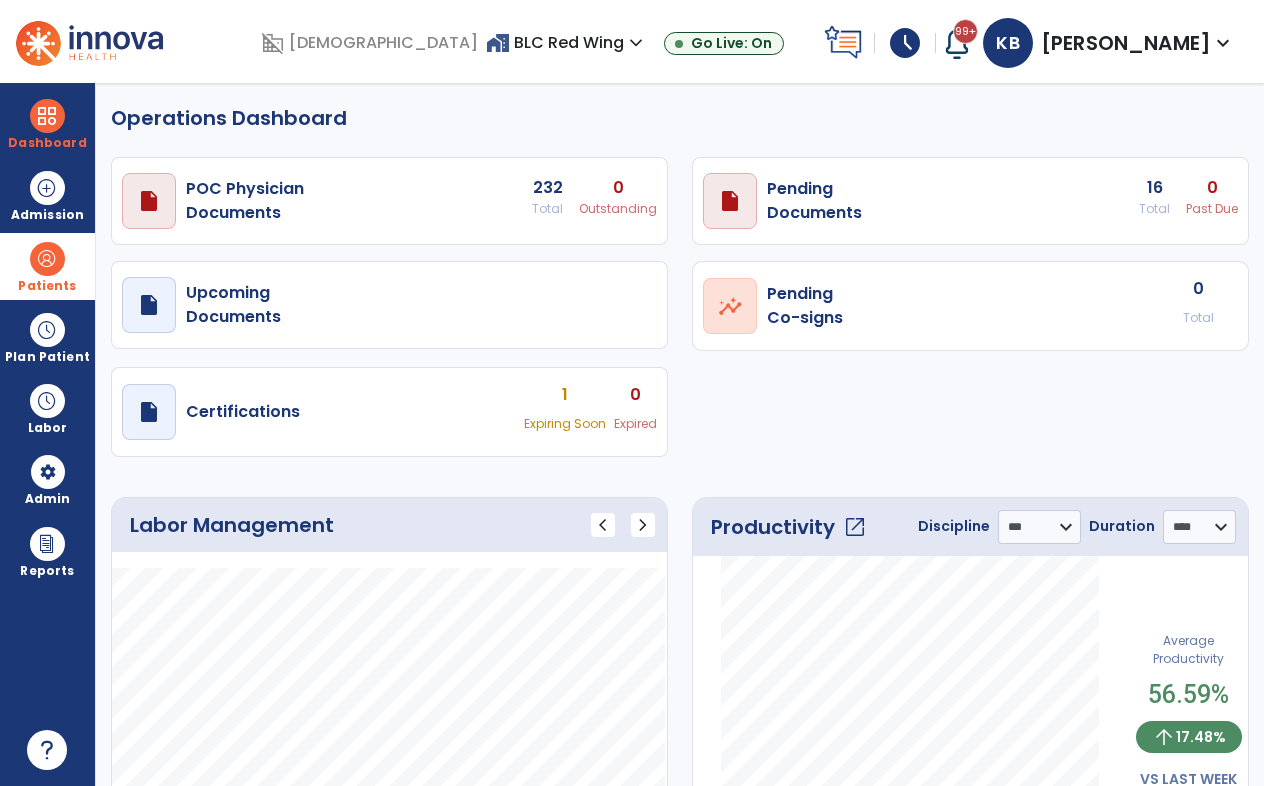 click at bounding box center (47, 259) 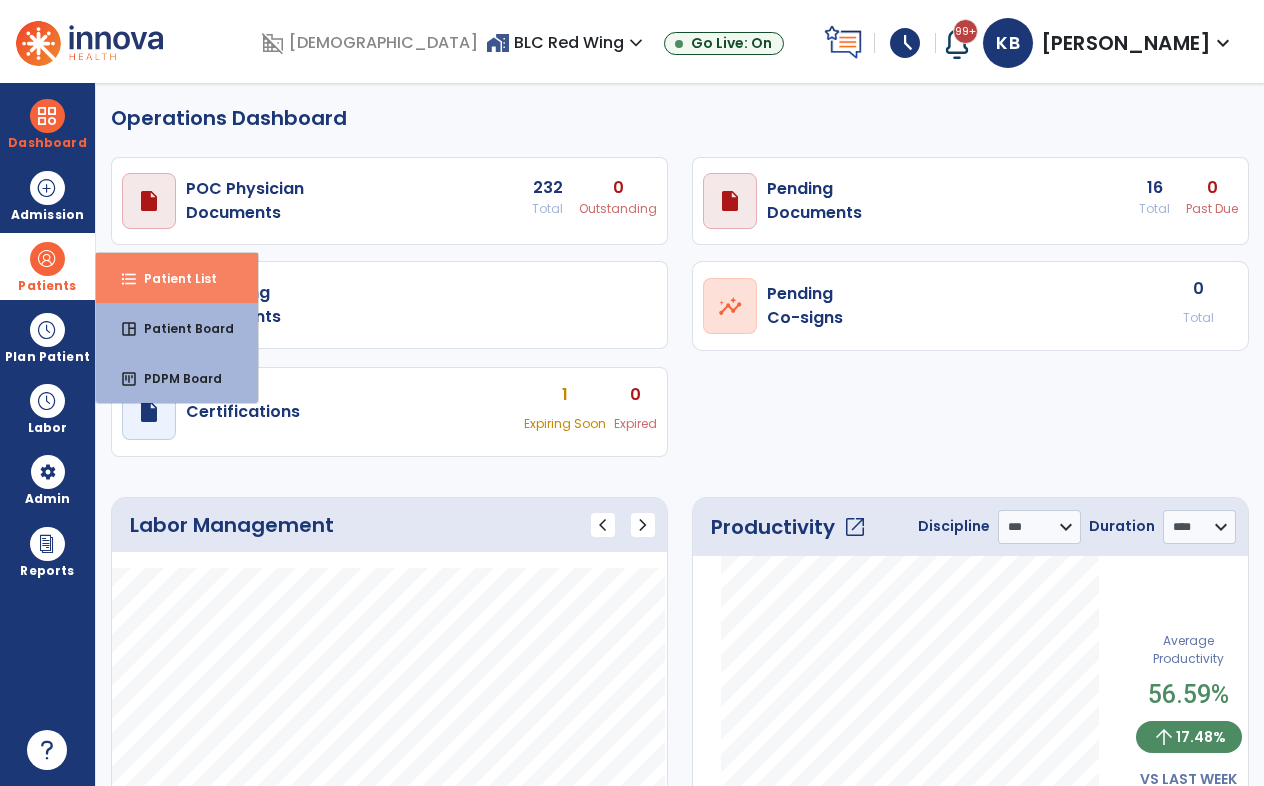 click on "format_list_bulleted  Patient List" at bounding box center [177, 278] 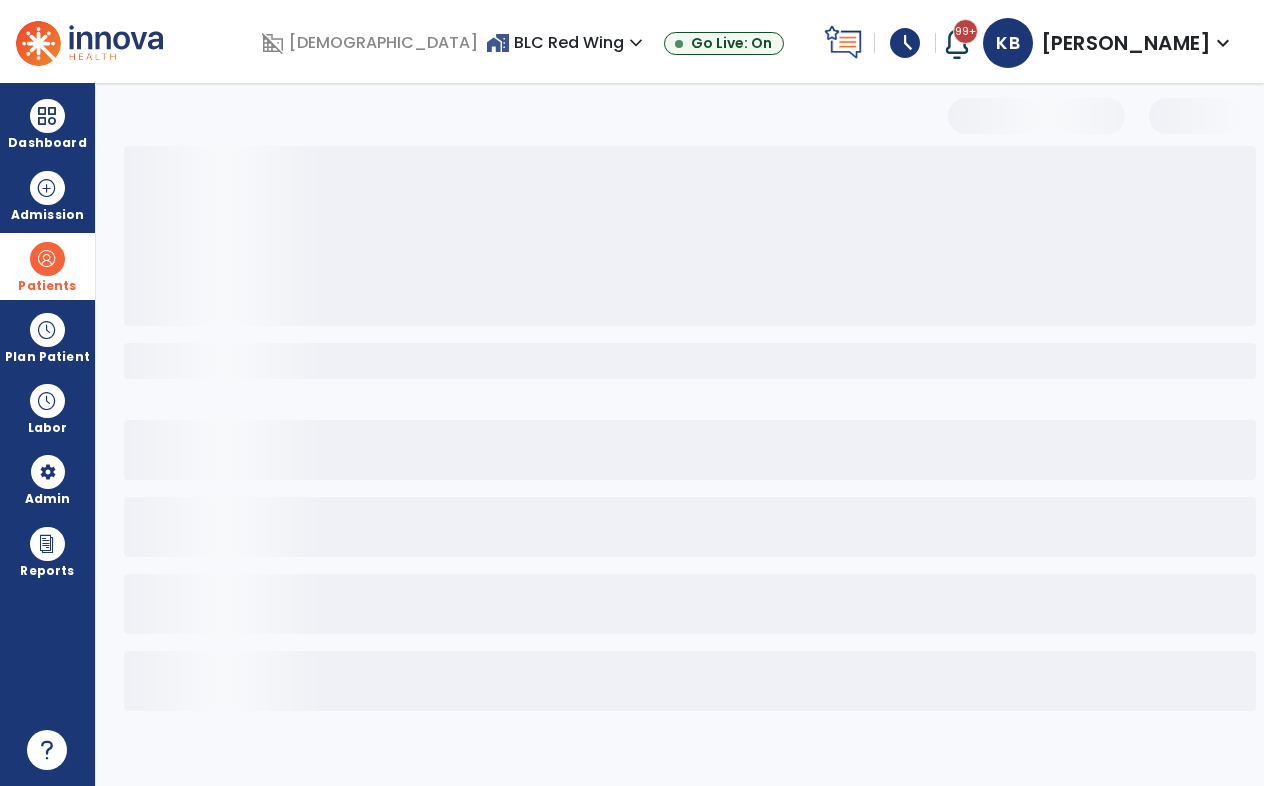 select on "***" 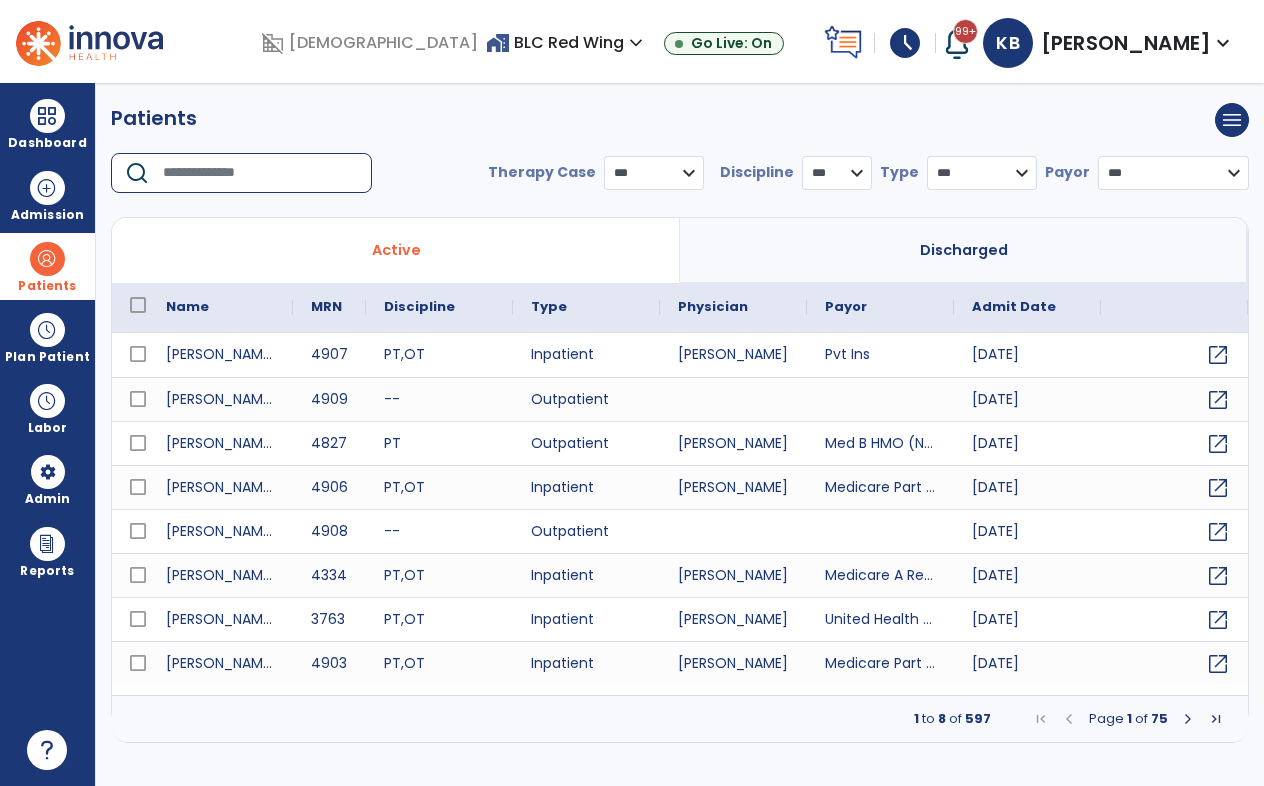 click at bounding box center [260, 173] 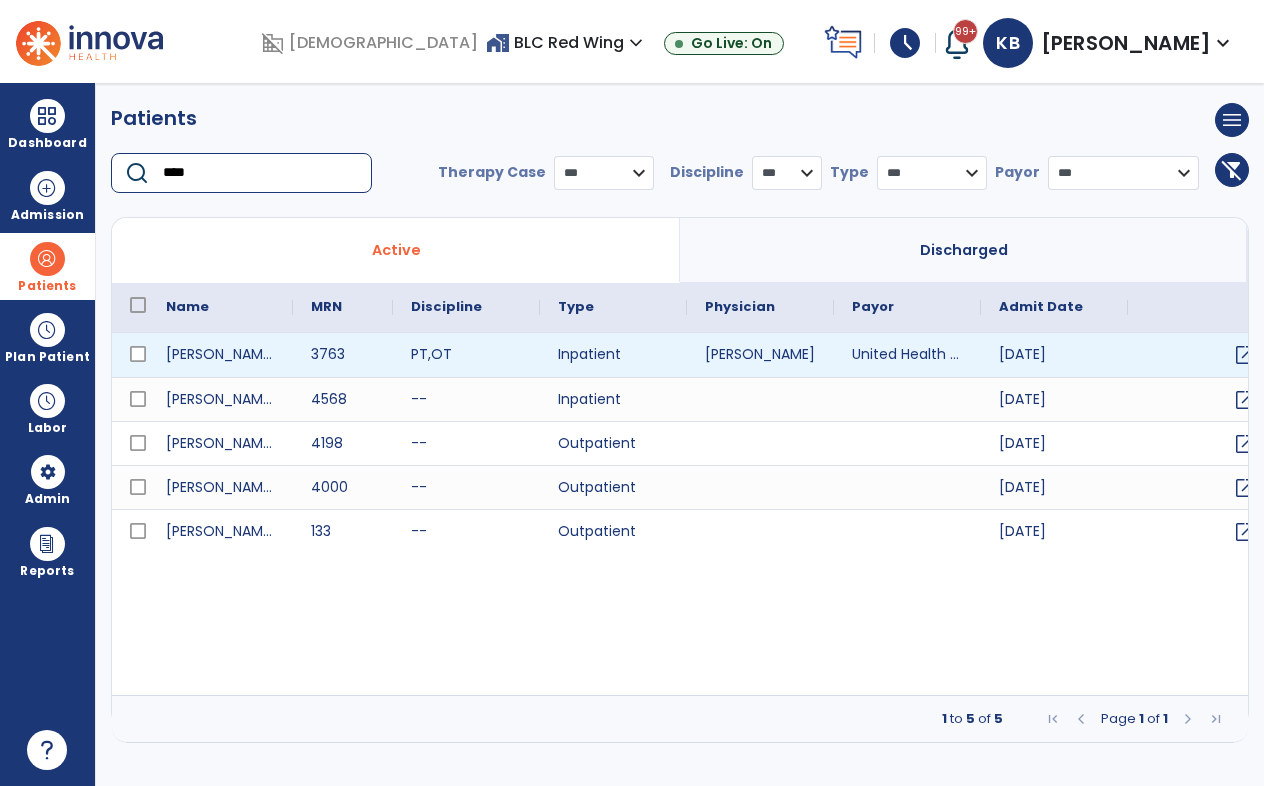 type on "****" 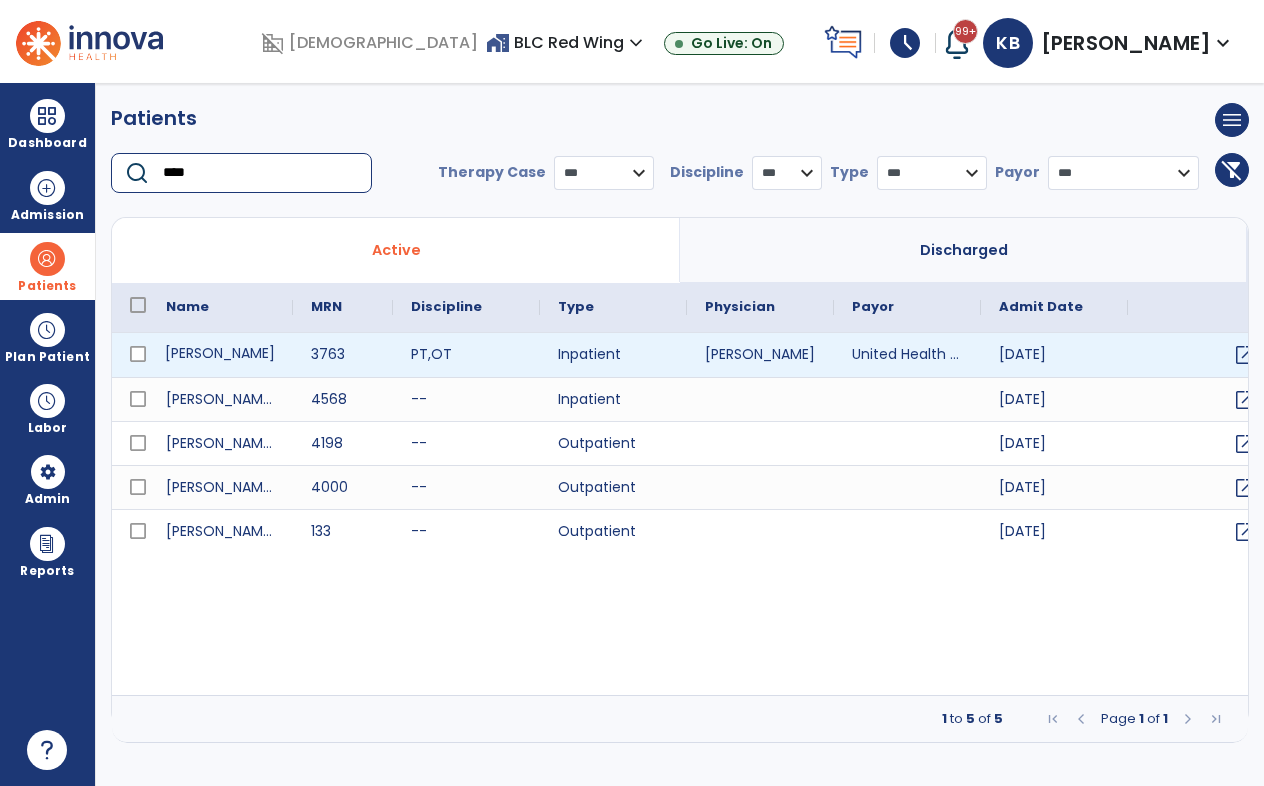 click on "[PERSON_NAME]" at bounding box center (220, 355) 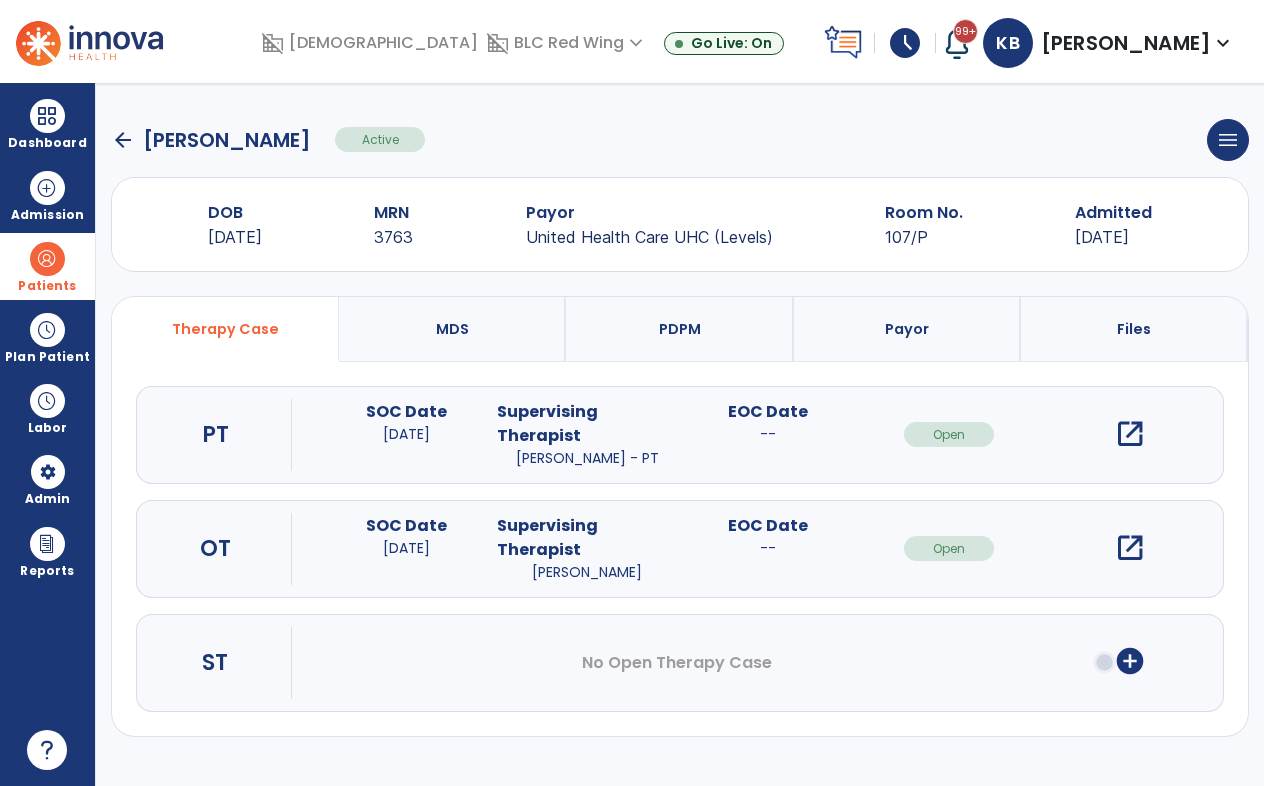 click on "open_in_new" at bounding box center (1130, 434) 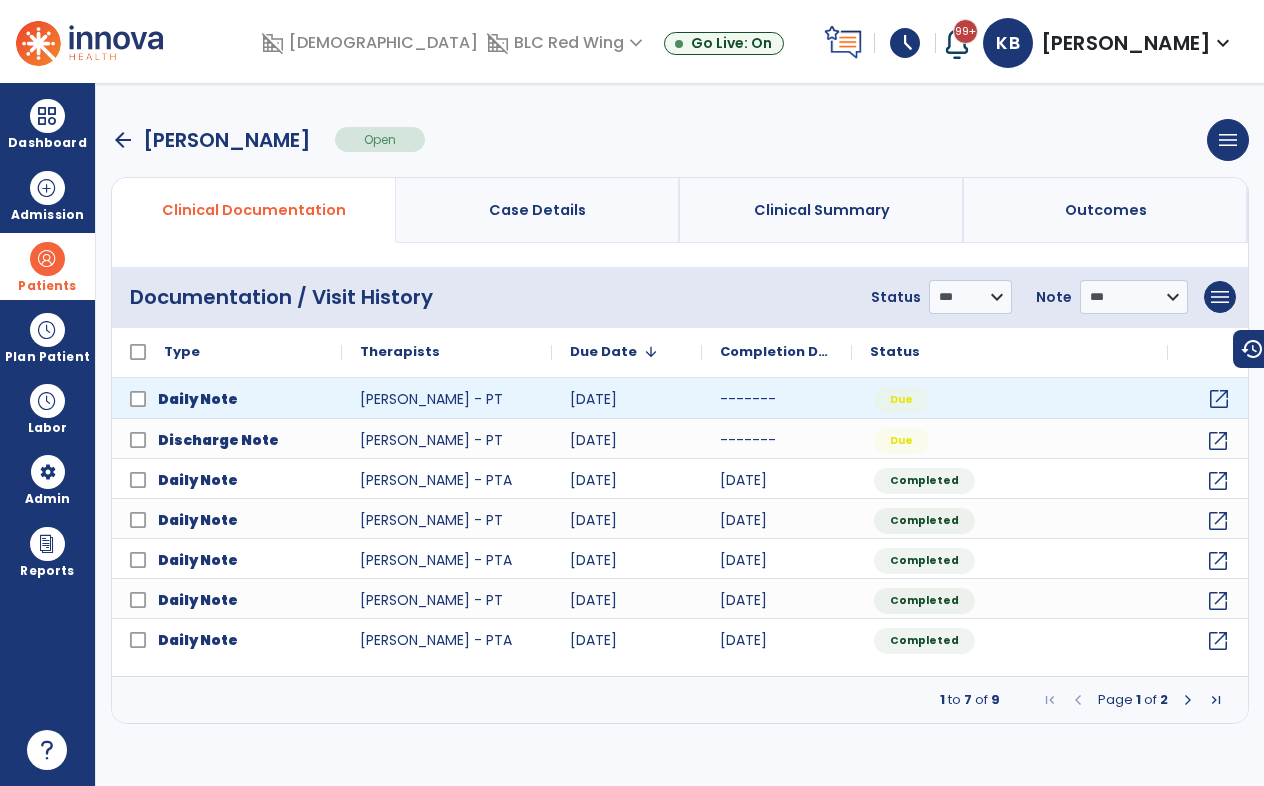 click on "open_in_new" 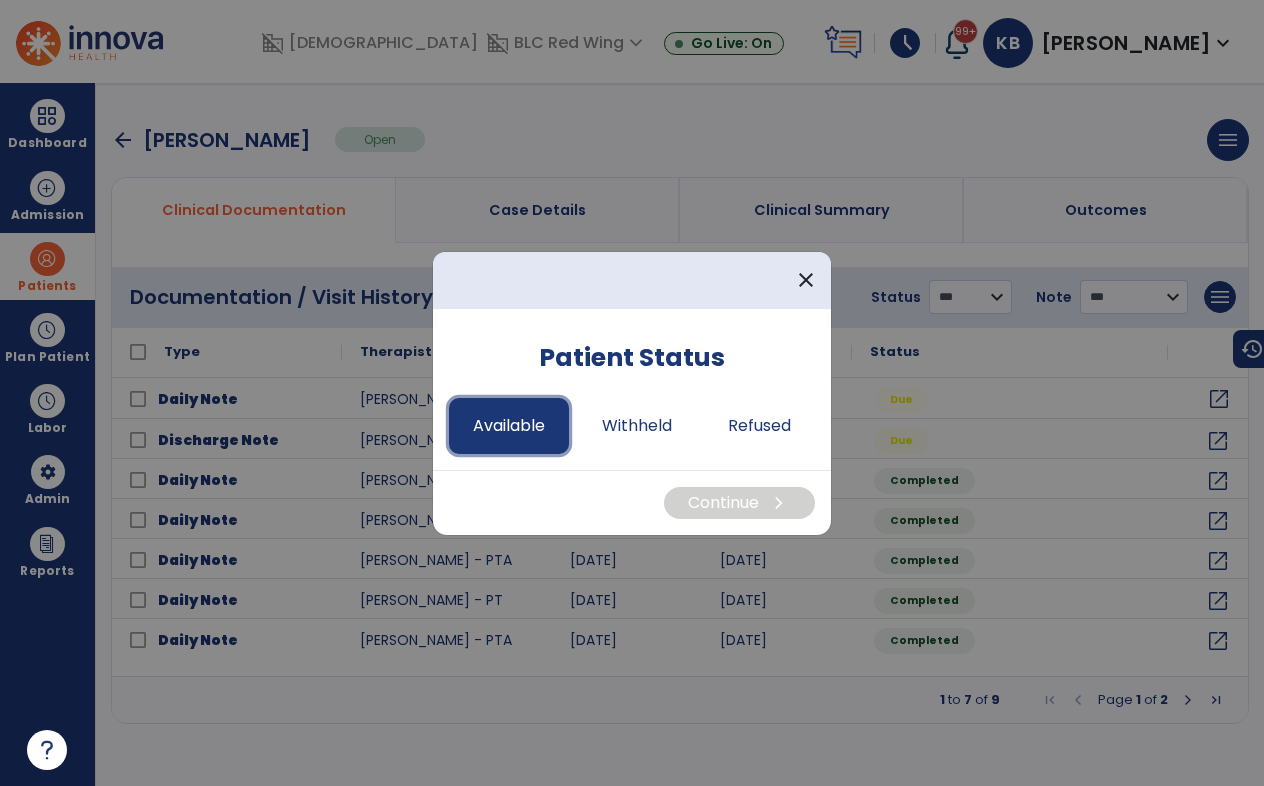 click on "Available" at bounding box center (509, 426) 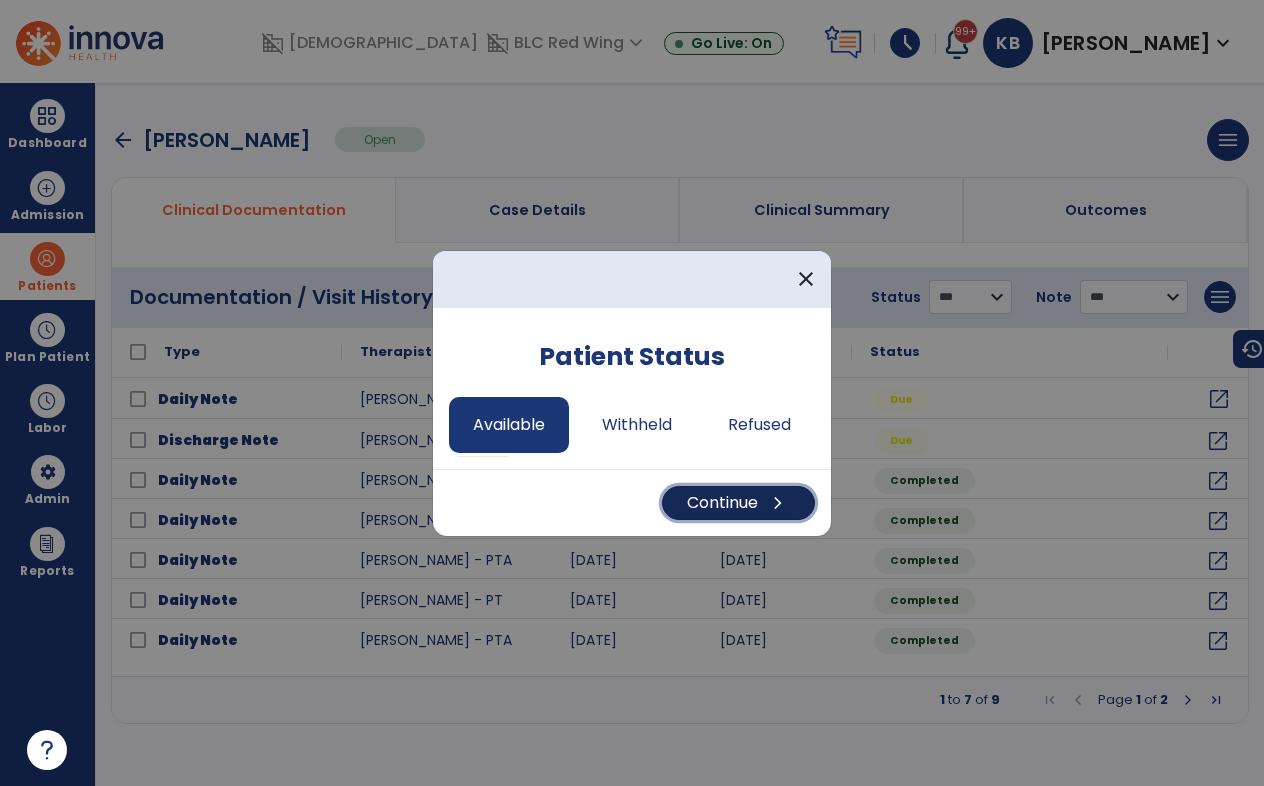 click on "Continue   chevron_right" at bounding box center [738, 503] 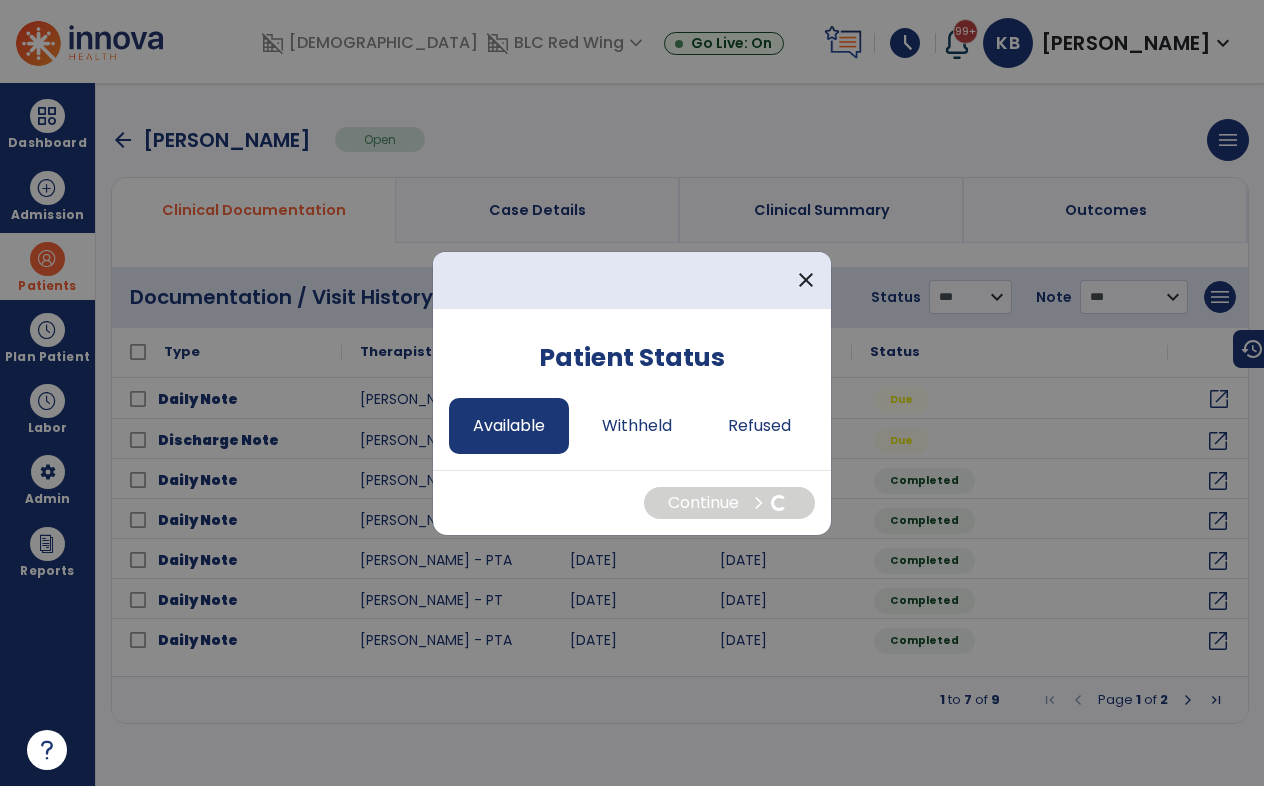 select on "*" 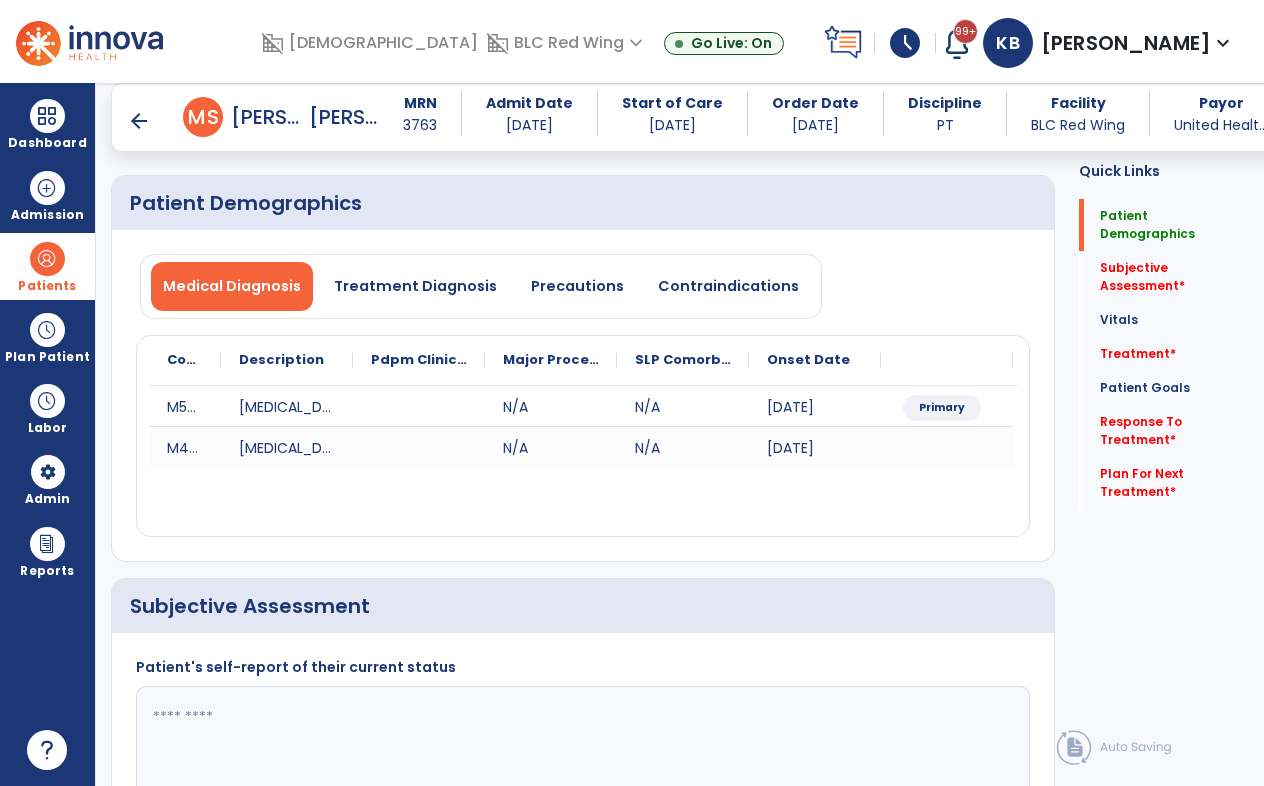 scroll, scrollTop: 200, scrollLeft: 0, axis: vertical 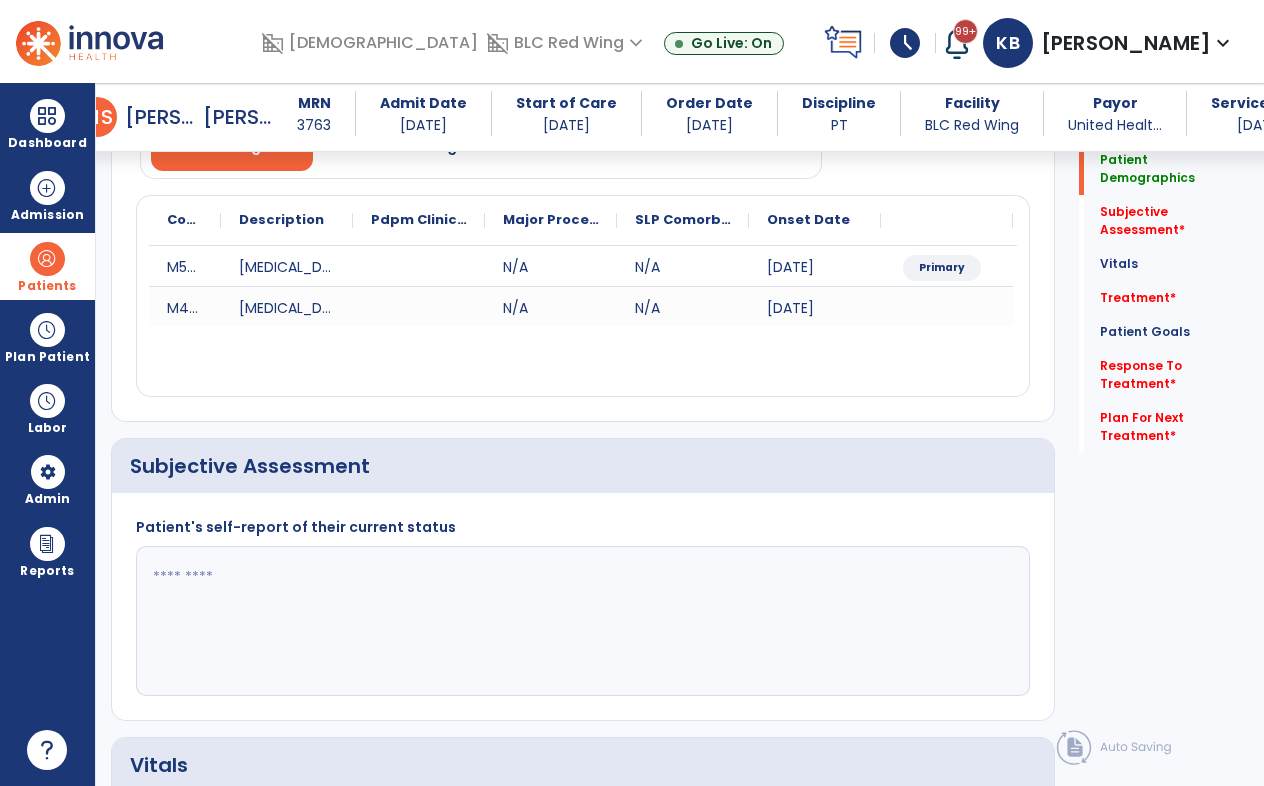 drag, startPoint x: 225, startPoint y: 589, endPoint x: 322, endPoint y: 609, distance: 99.0404 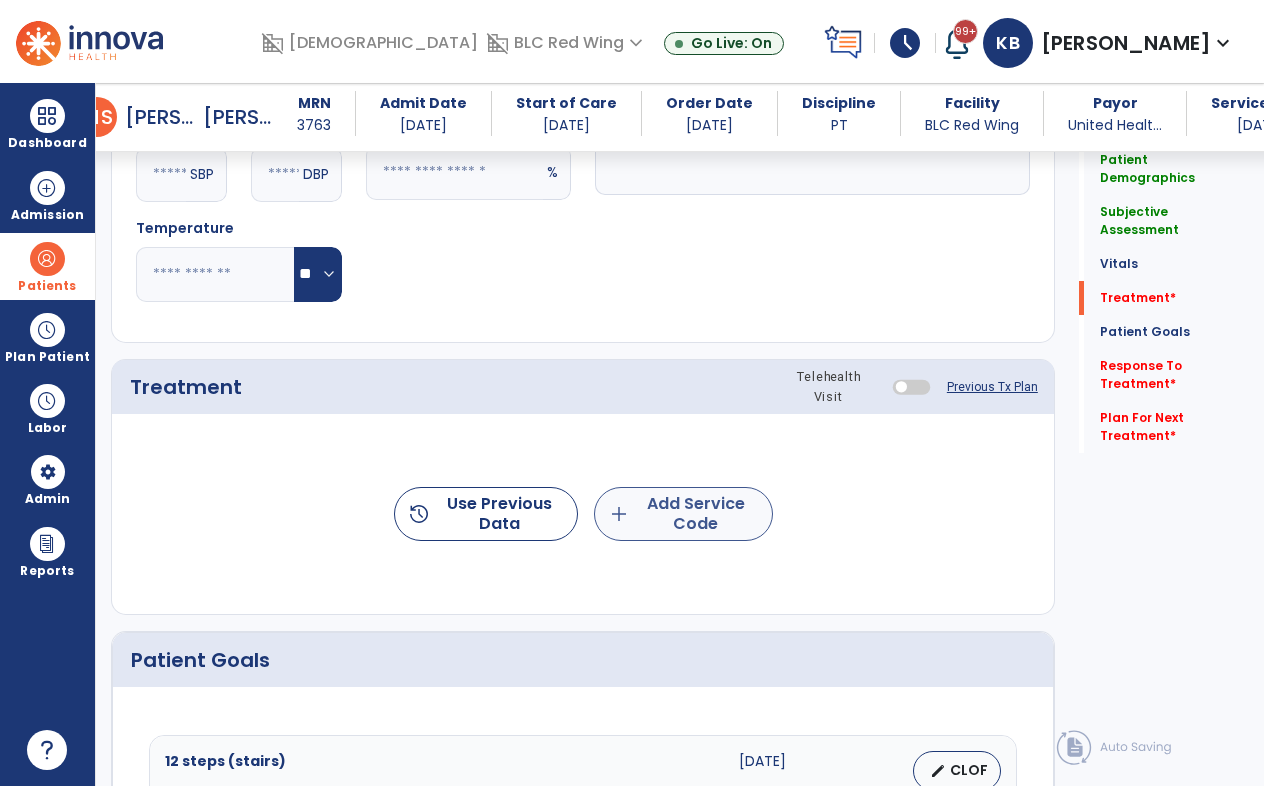 type on "**********" 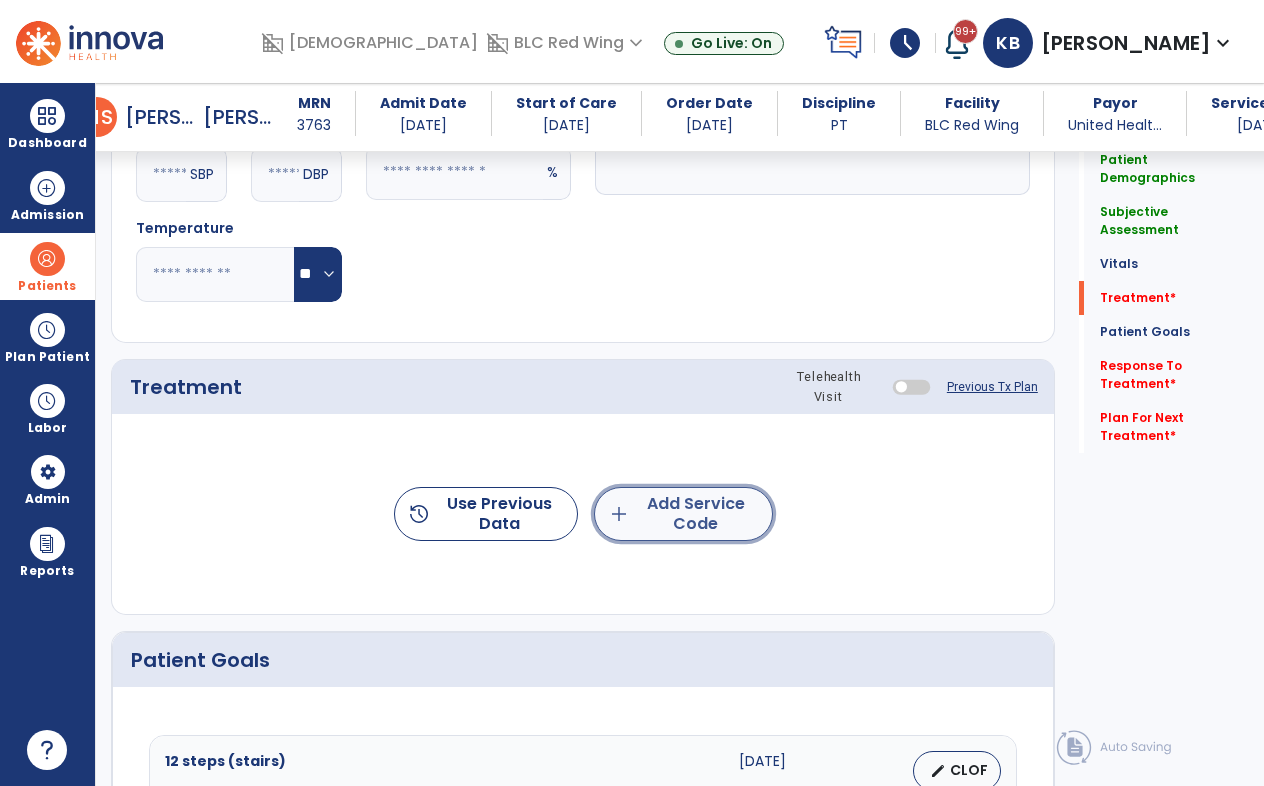 click on "add  Add Service Code" 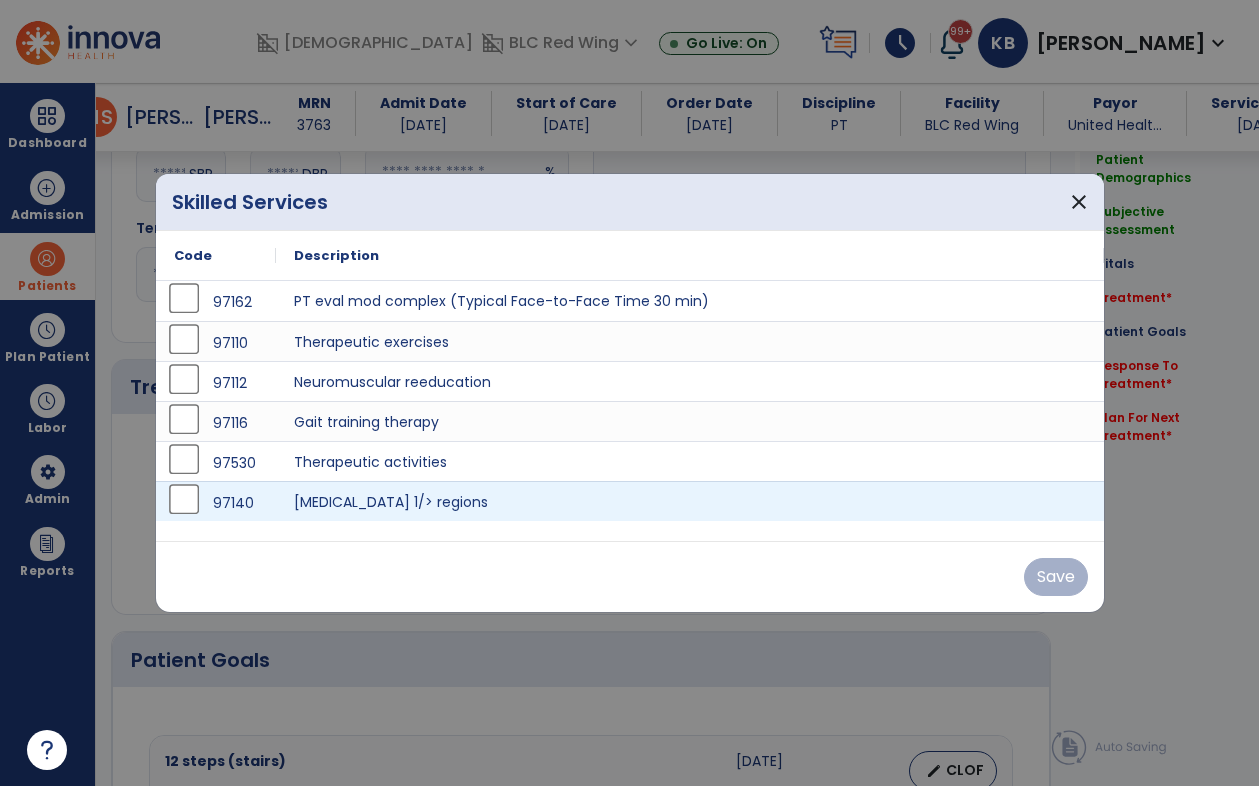 scroll, scrollTop: 1000, scrollLeft: 0, axis: vertical 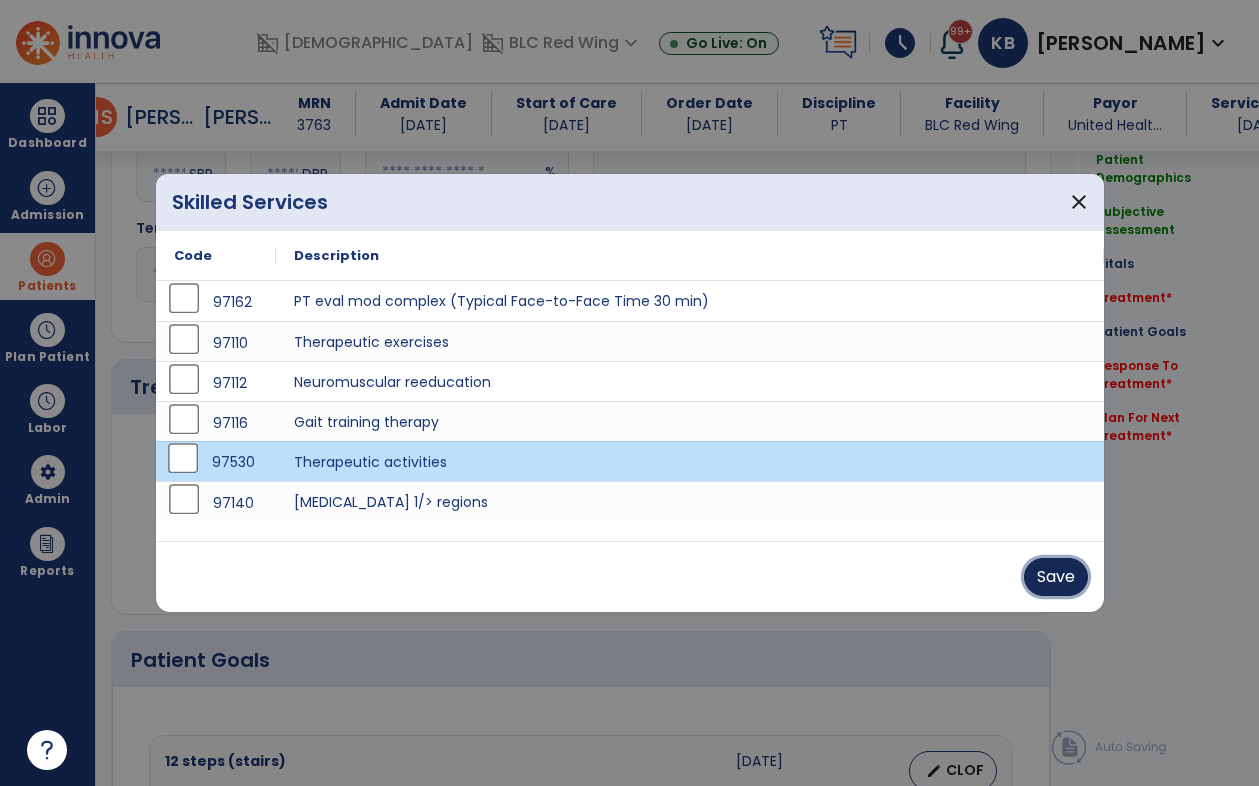 click on "Save" at bounding box center (1056, 577) 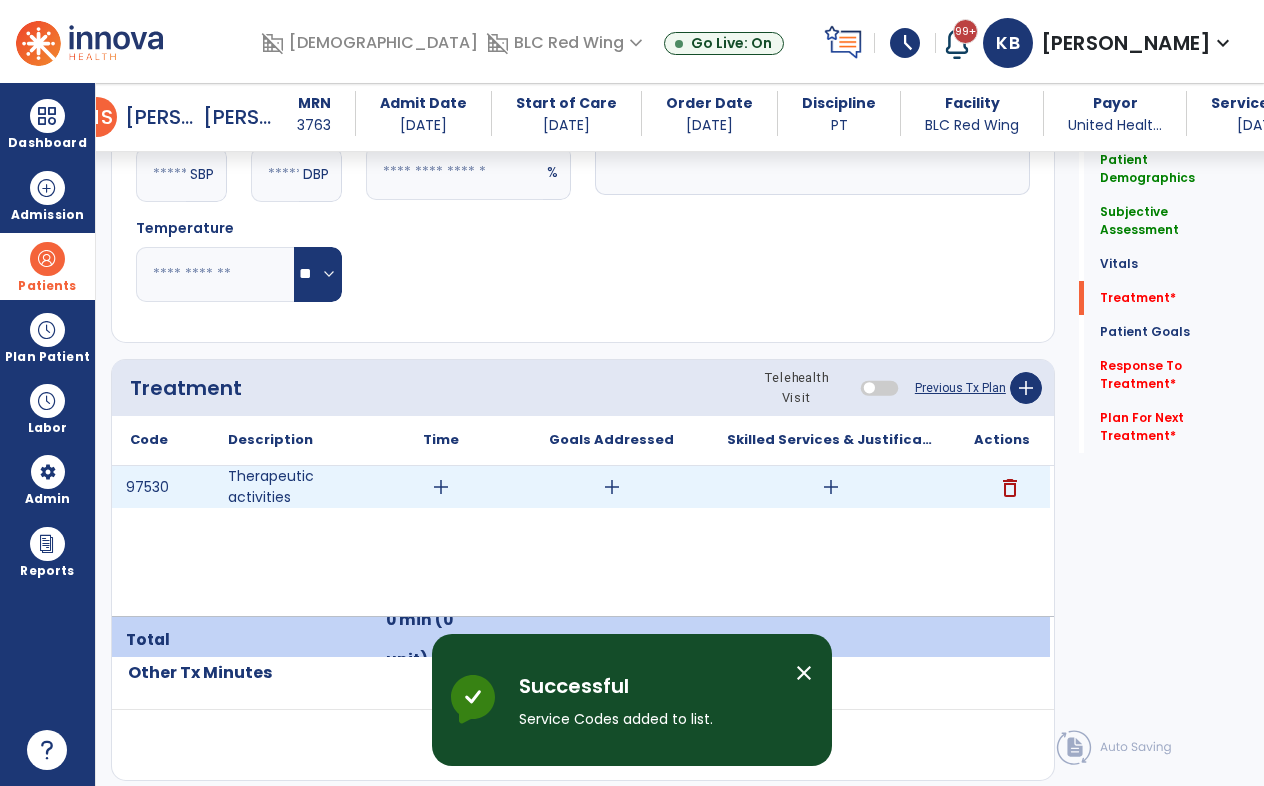click on "add" at bounding box center (441, 487) 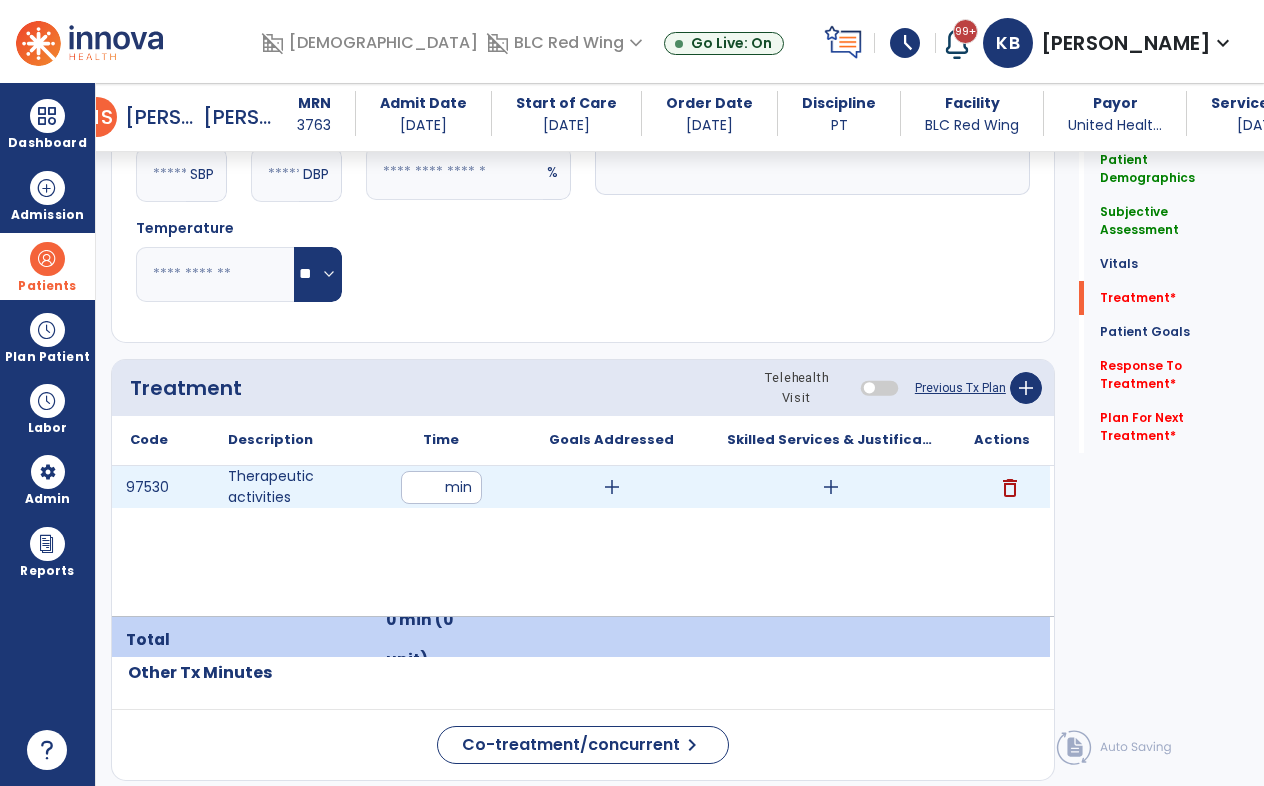 type on "**" 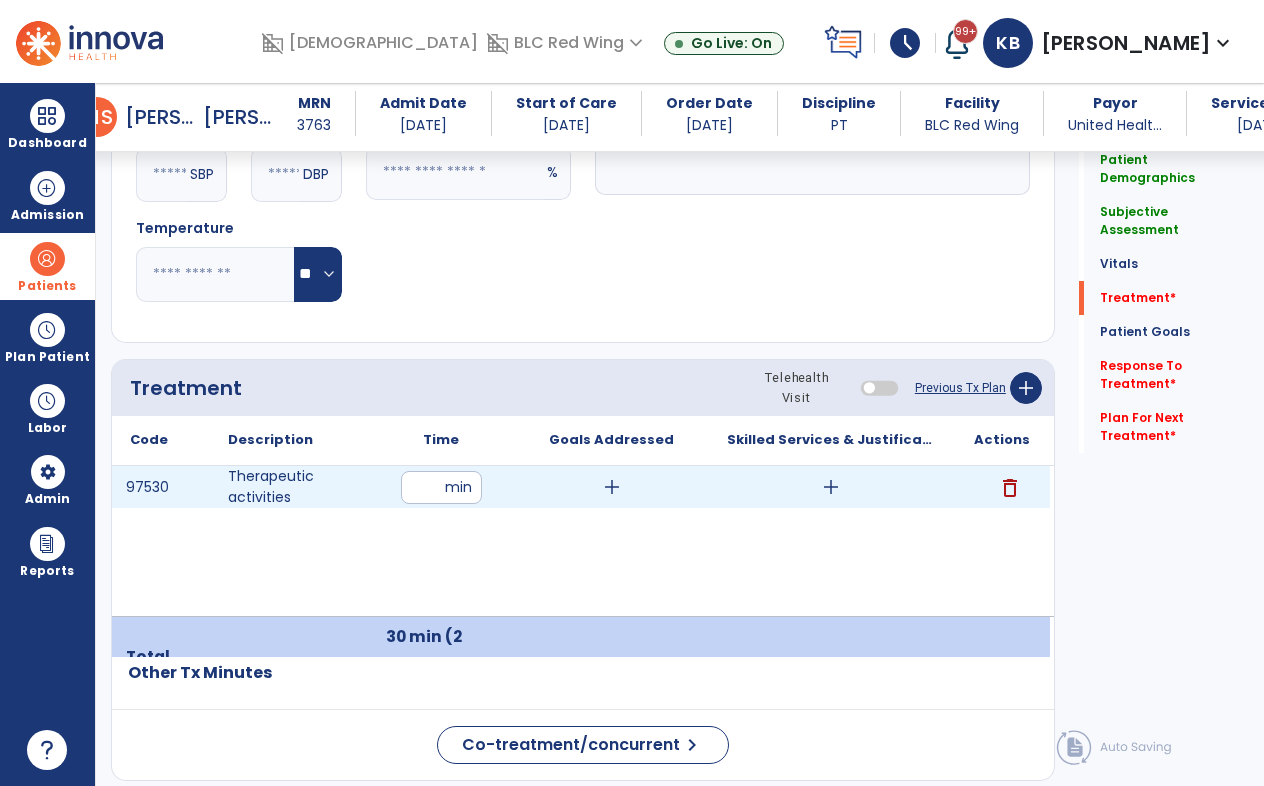 click on "add" at bounding box center [831, 487] 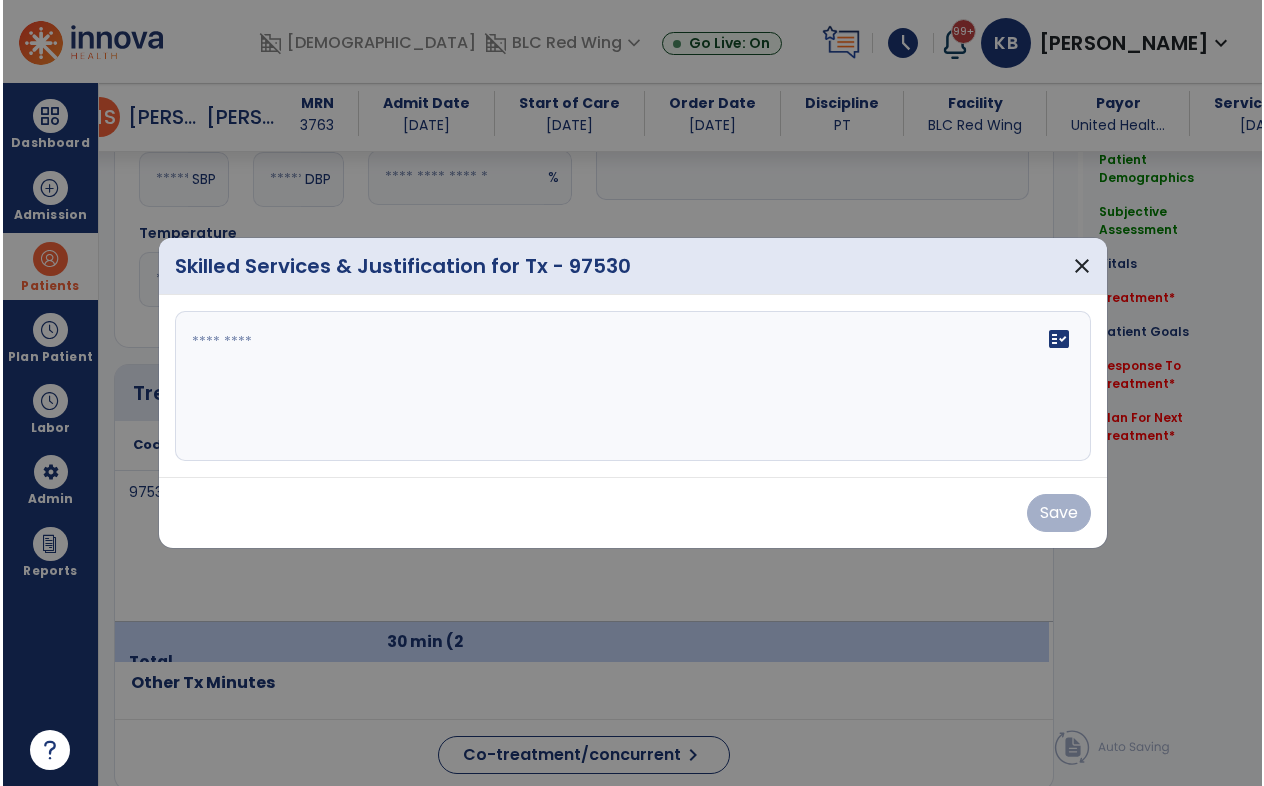 scroll, scrollTop: 1000, scrollLeft: 0, axis: vertical 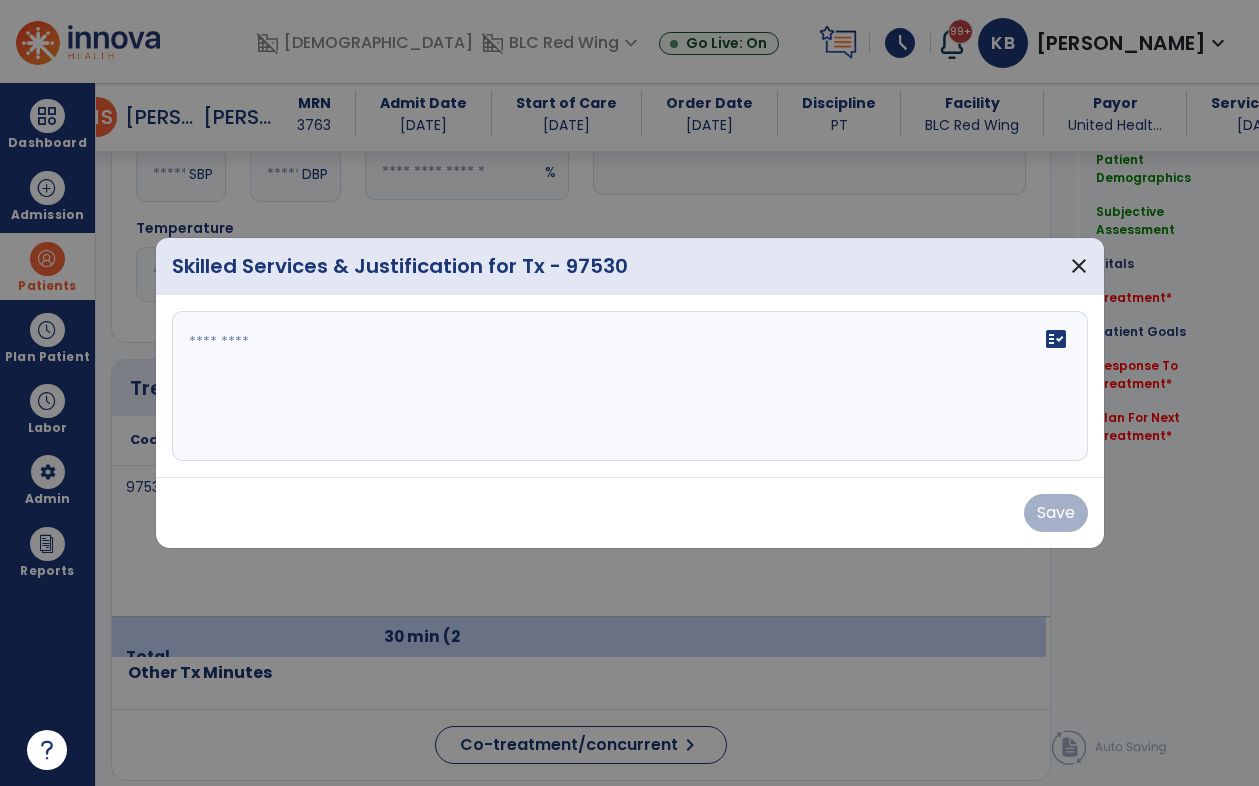click on "fact_check" at bounding box center [630, 386] 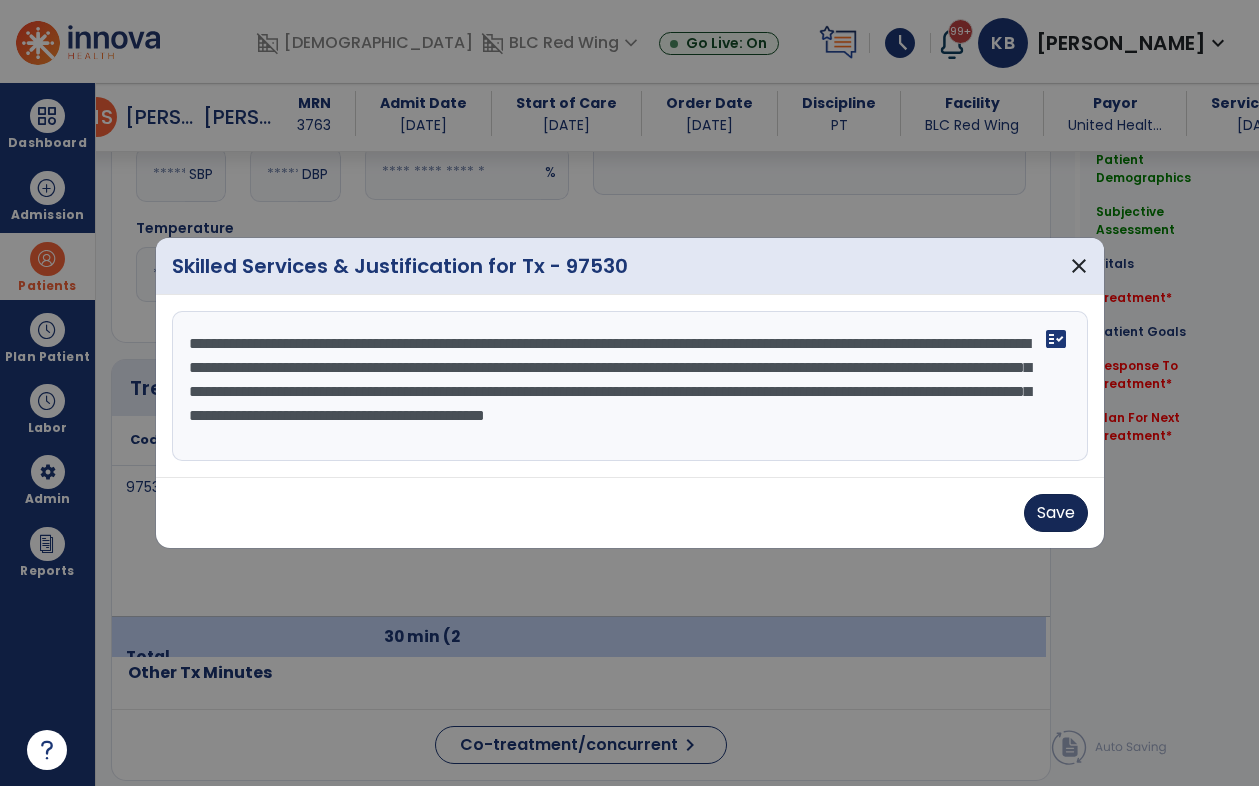 type on "**********" 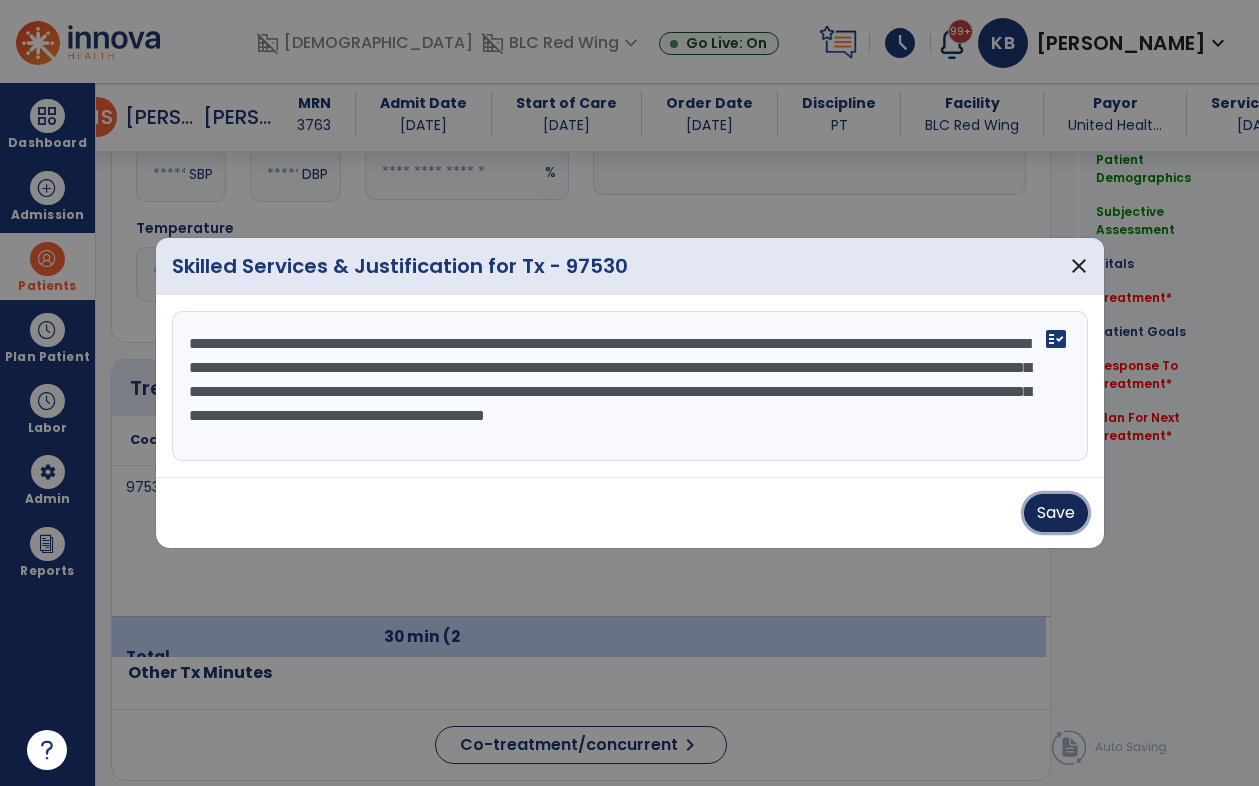click on "Save" at bounding box center [1056, 513] 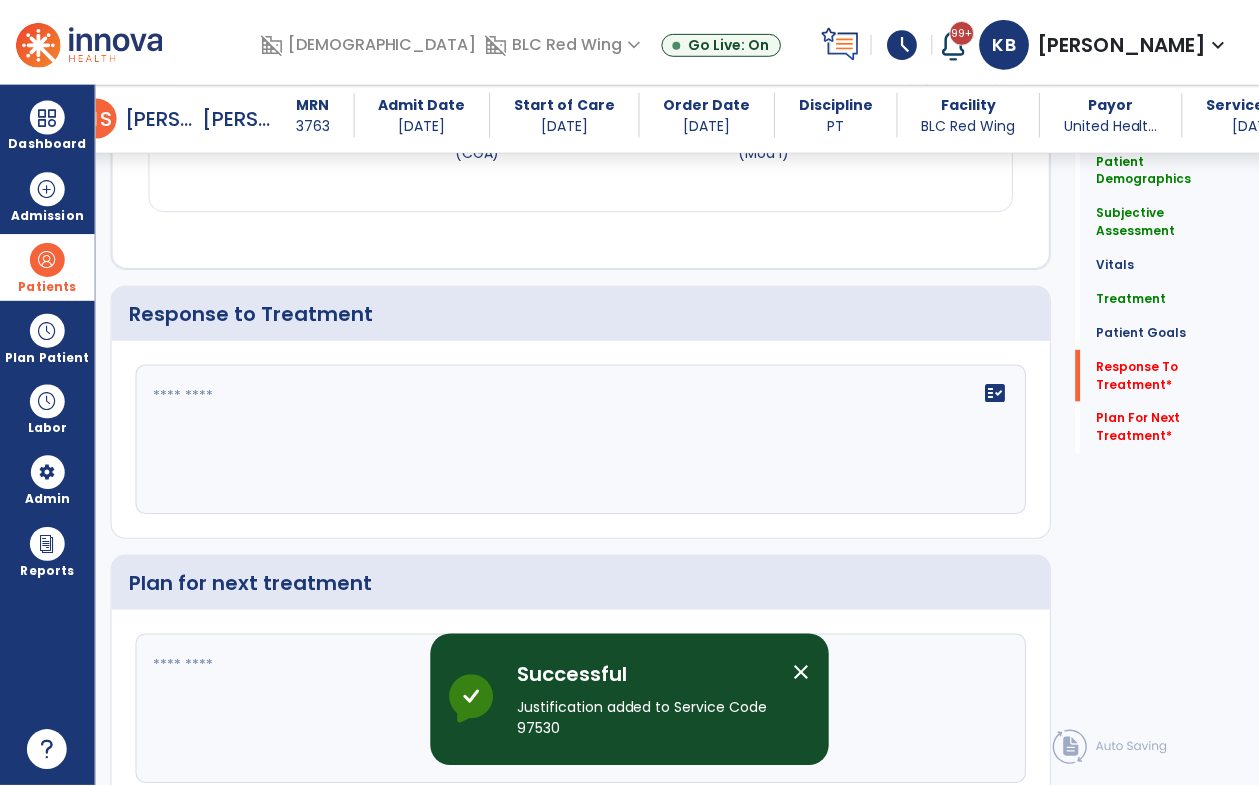 scroll, scrollTop: 3125, scrollLeft: 0, axis: vertical 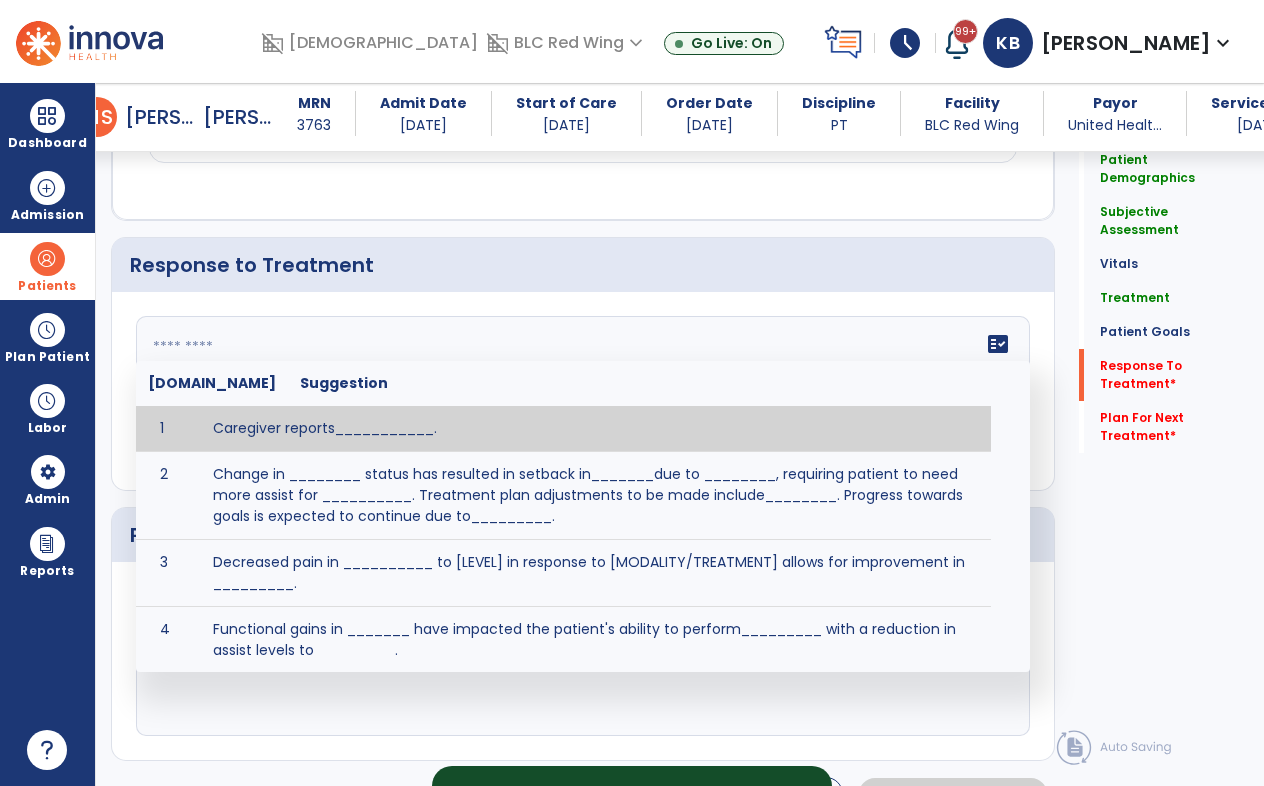 drag, startPoint x: 178, startPoint y: 286, endPoint x: 196, endPoint y: 306, distance: 26.907248 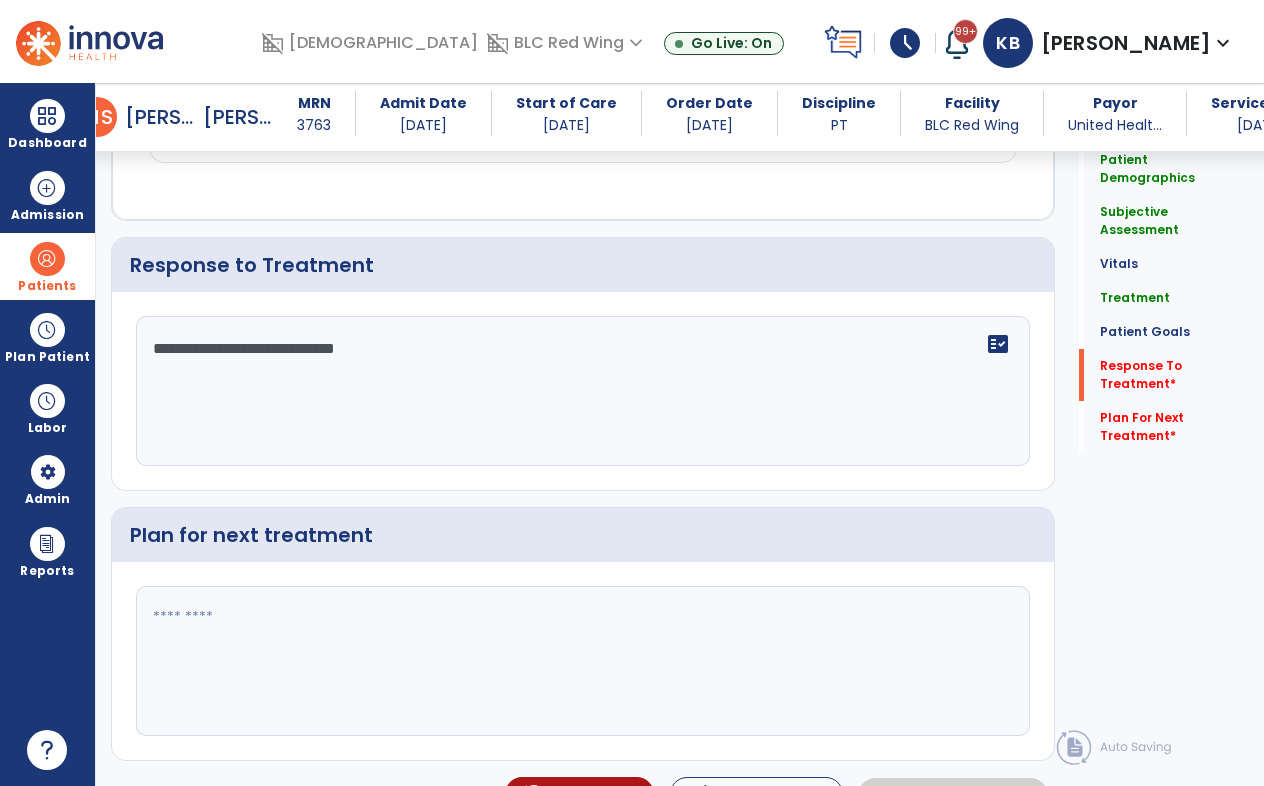 type on "**********" 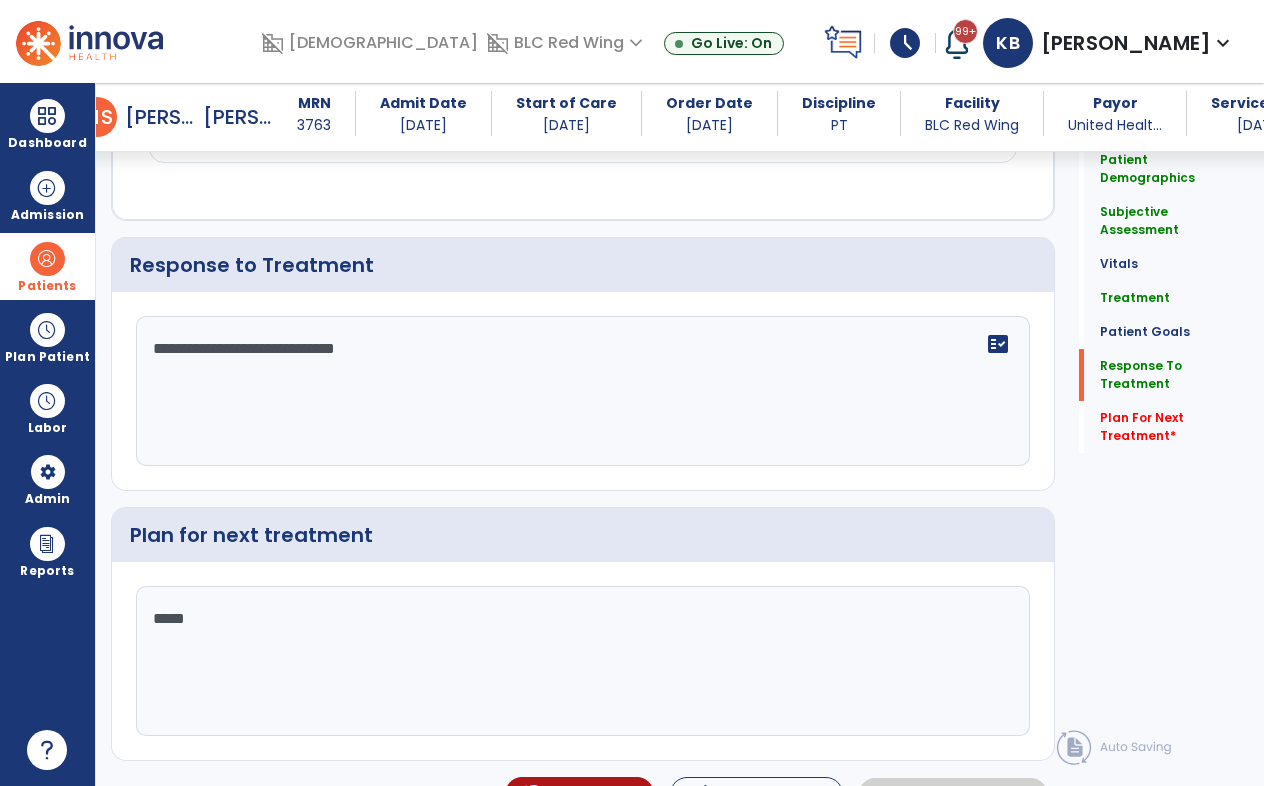 click on "*****" 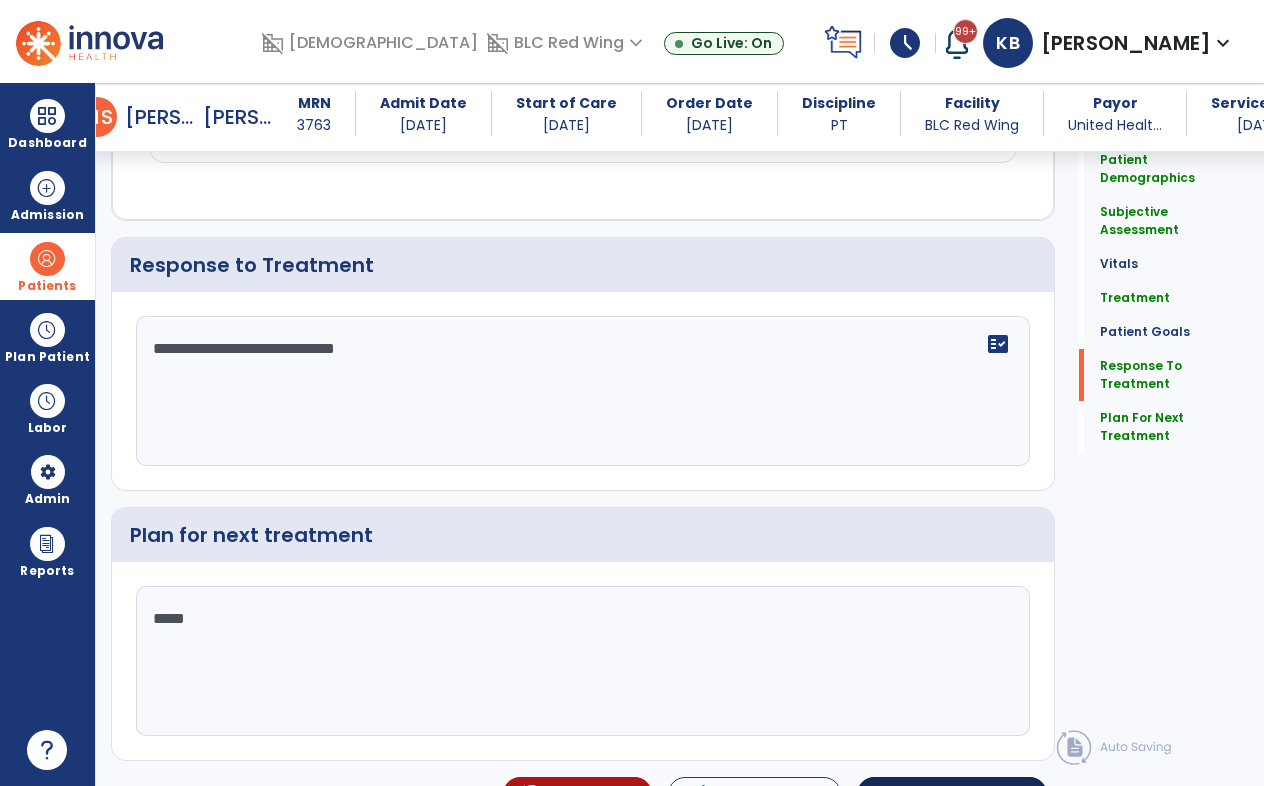 type on "*****" 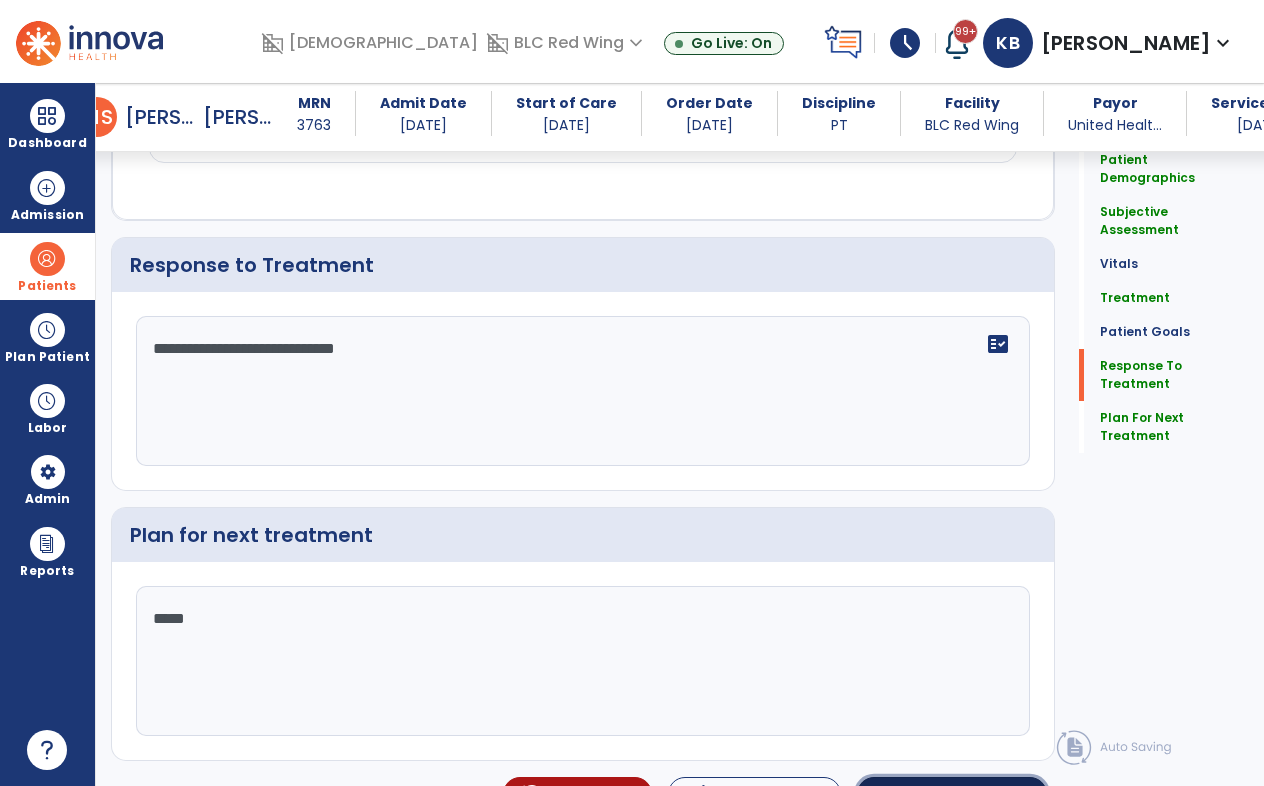click on "chevron_right" 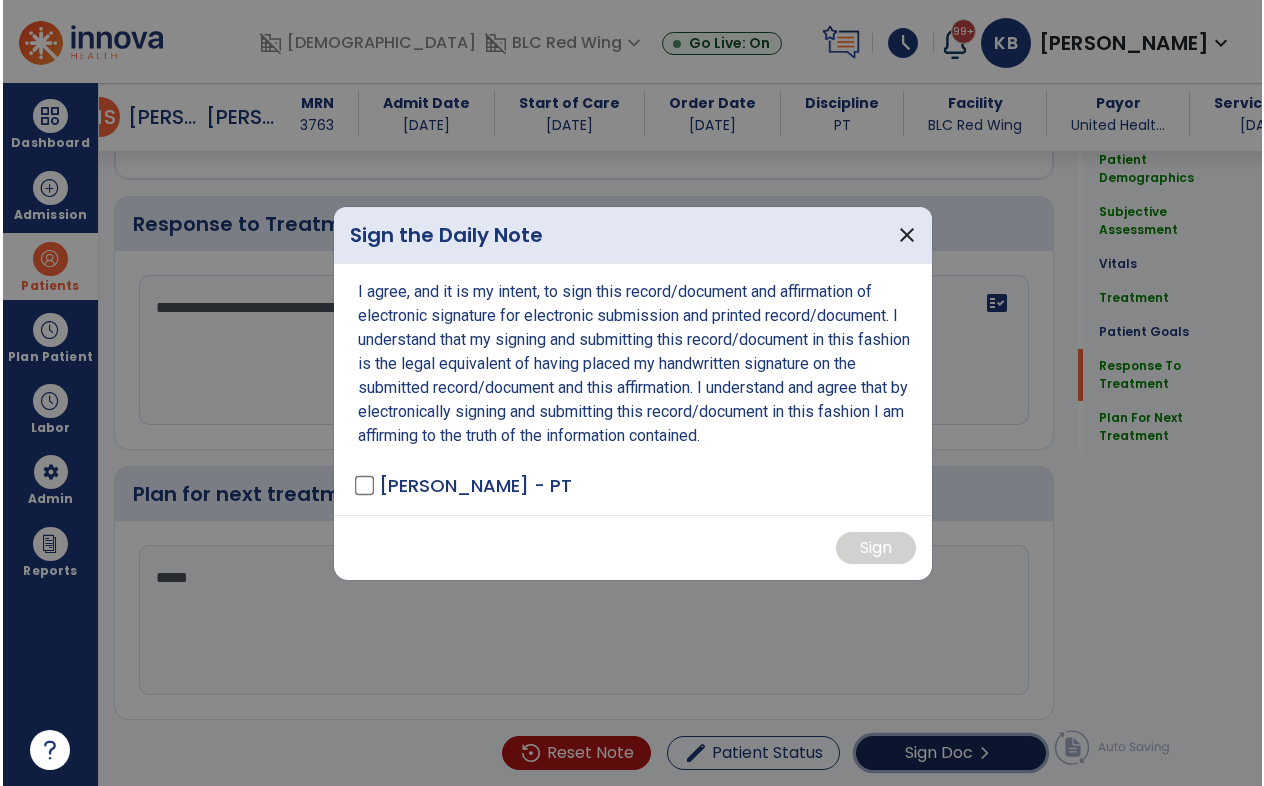 scroll, scrollTop: 3167, scrollLeft: 0, axis: vertical 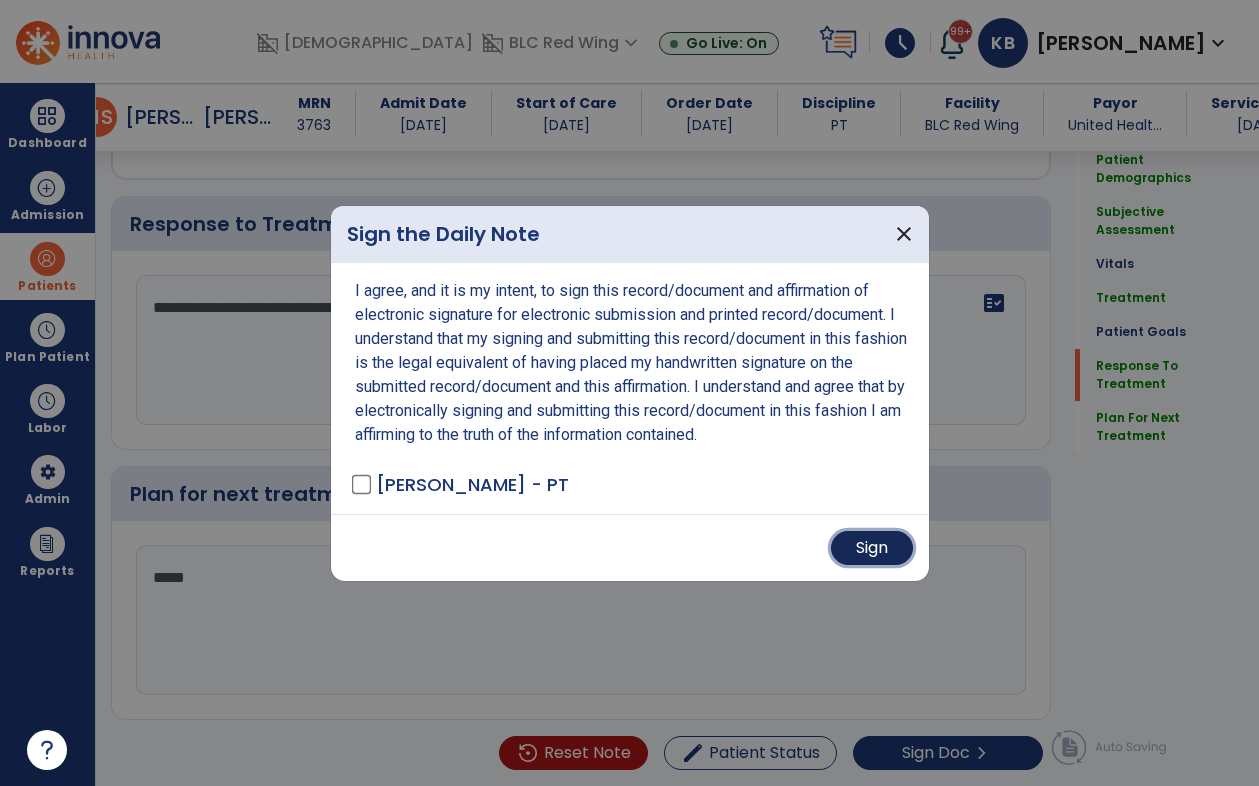 click on "Sign" at bounding box center [872, 548] 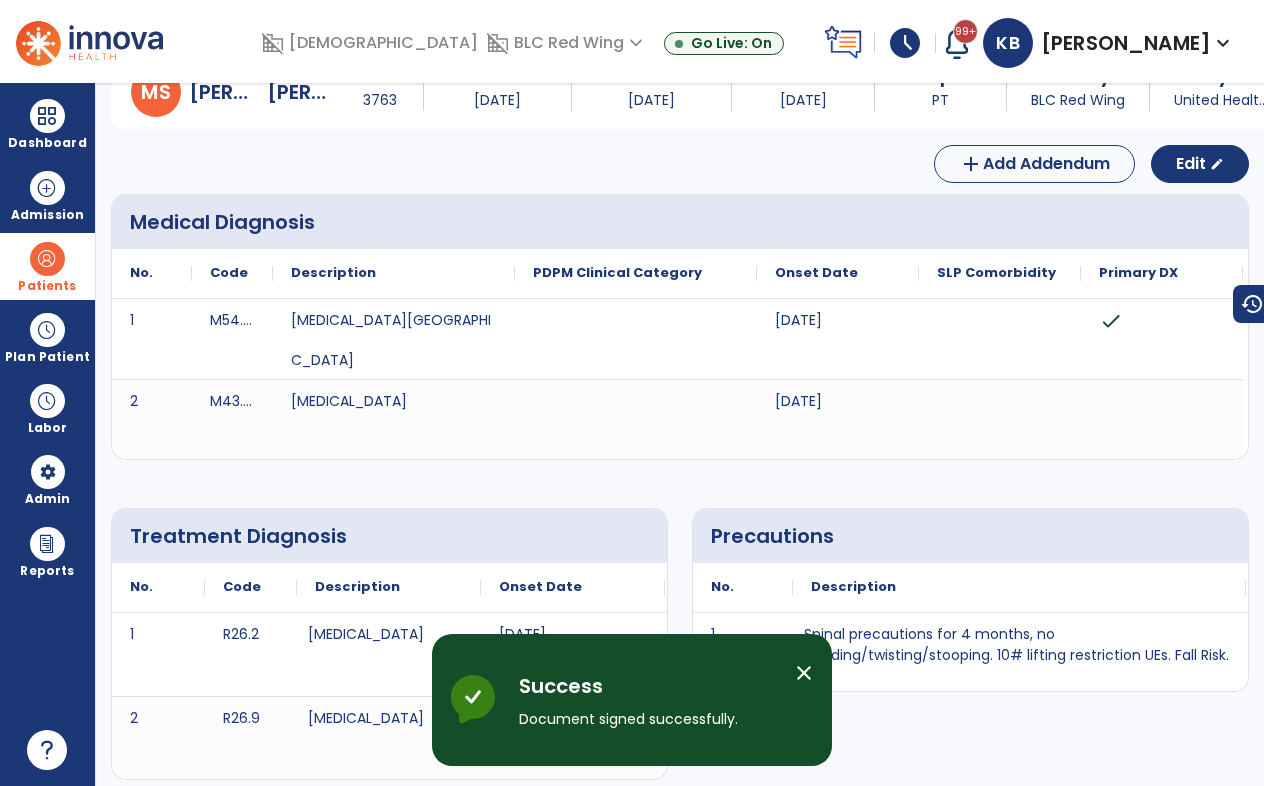 scroll, scrollTop: 0, scrollLeft: 0, axis: both 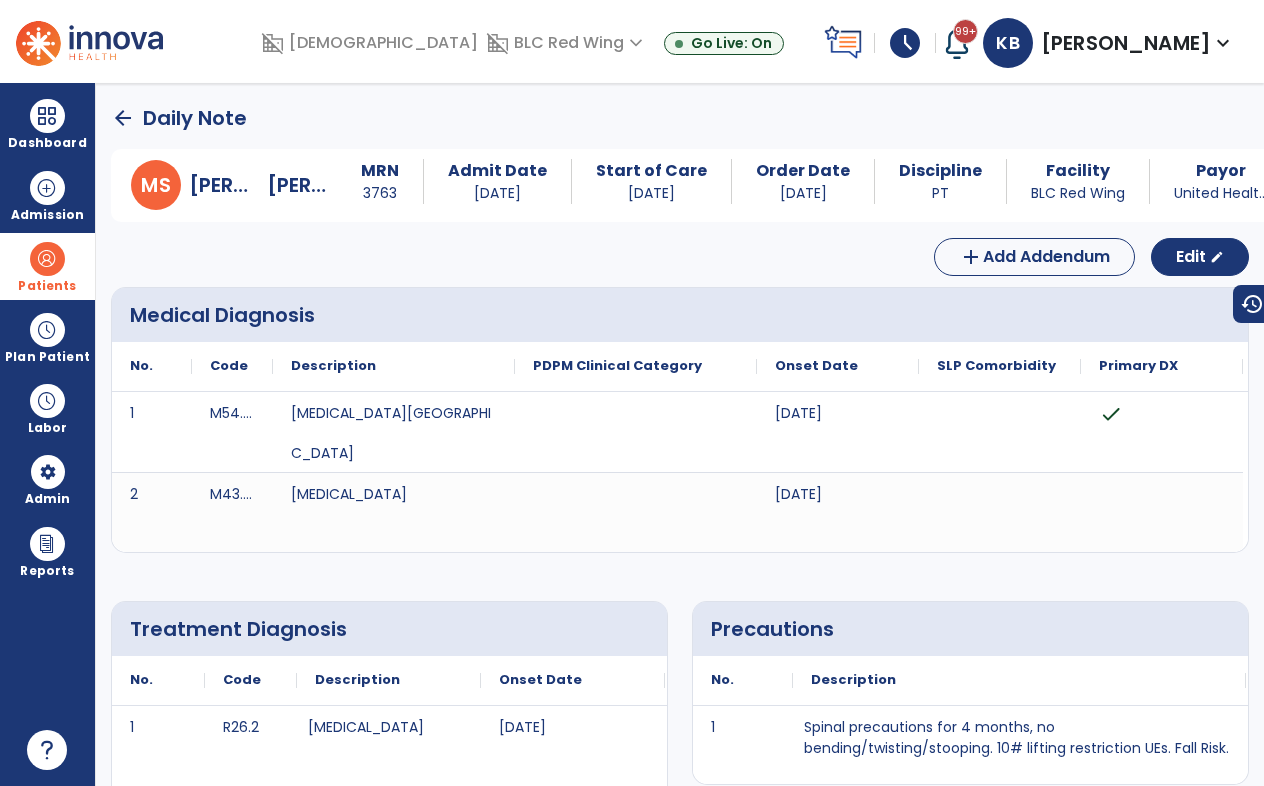 click on "arrow_back" 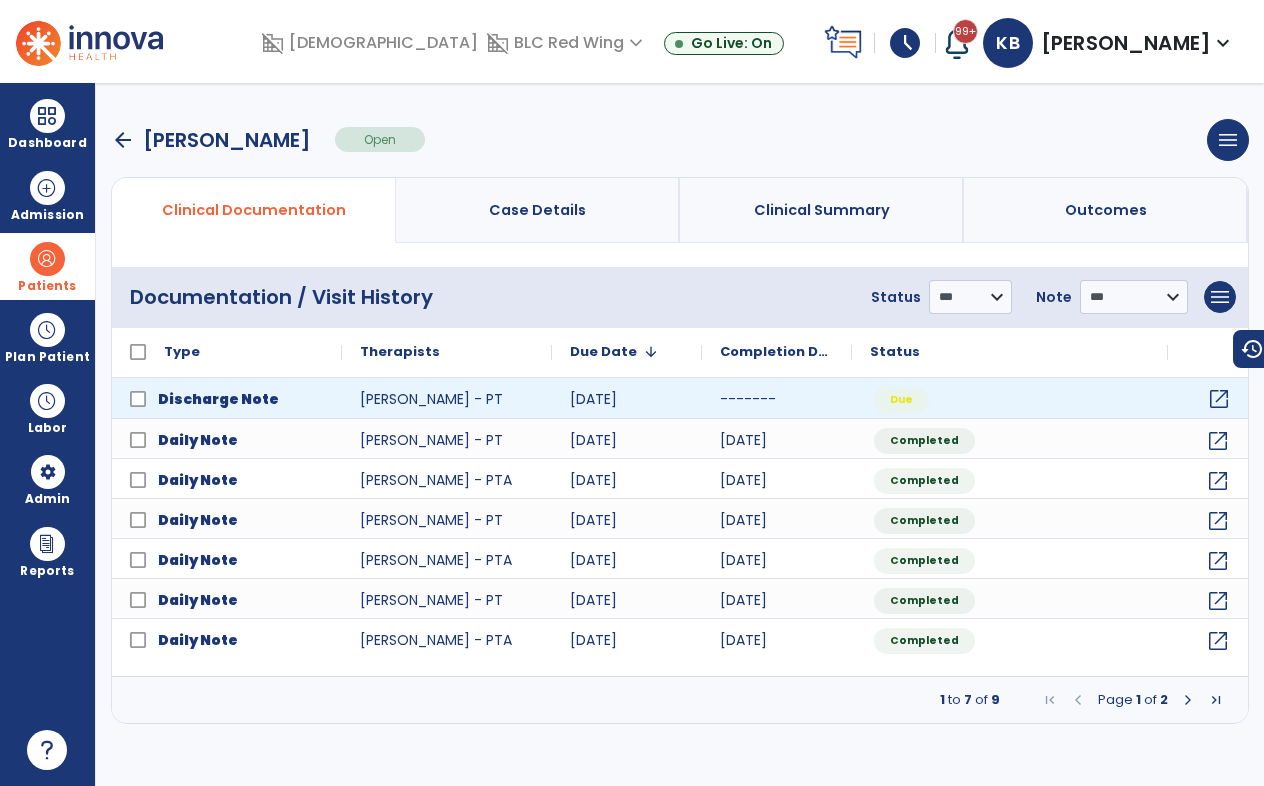 click on "open_in_new" 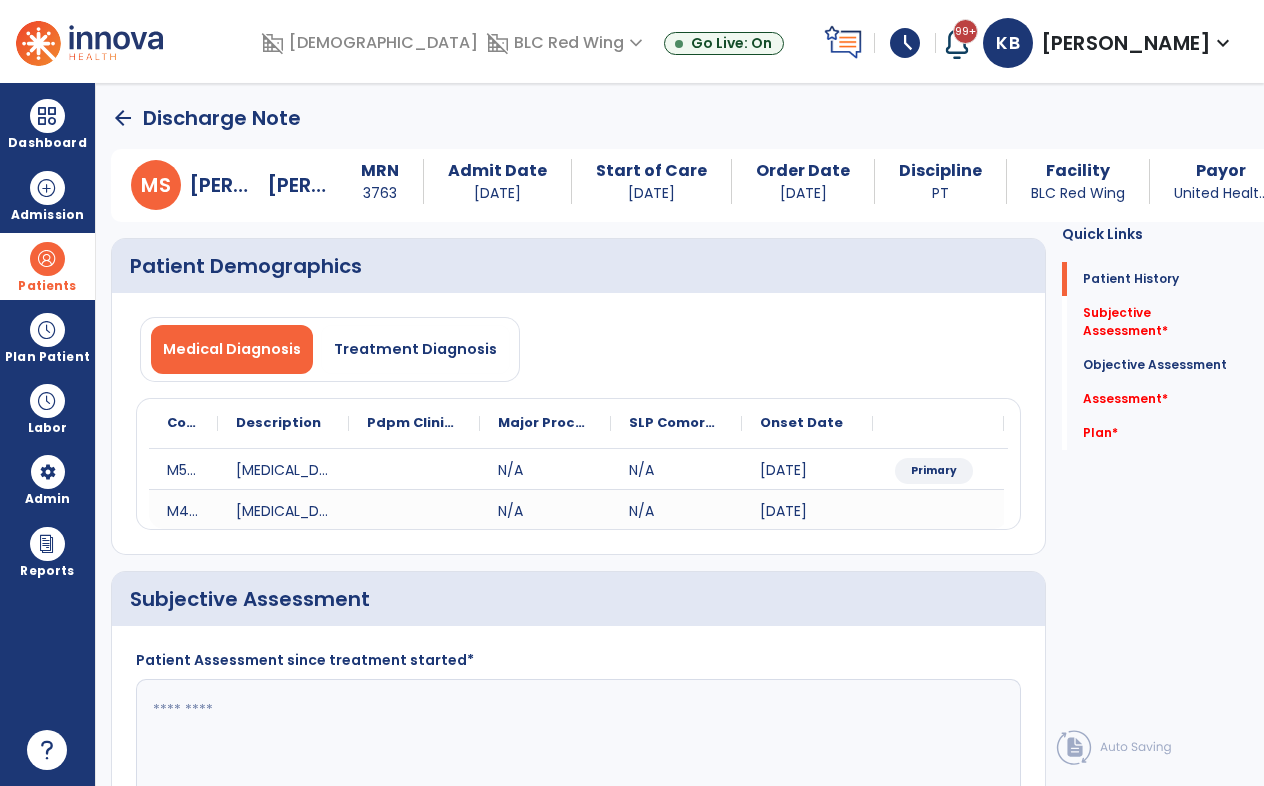 click 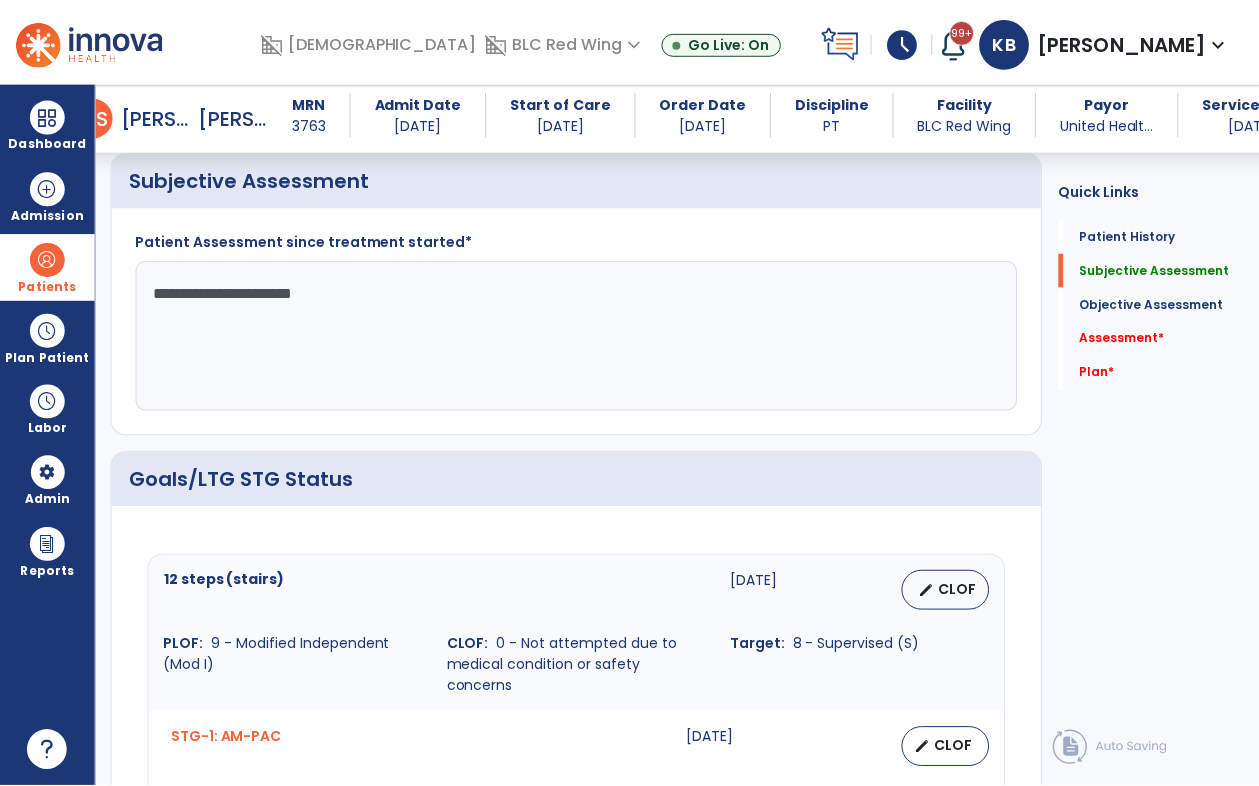 scroll, scrollTop: 600, scrollLeft: 0, axis: vertical 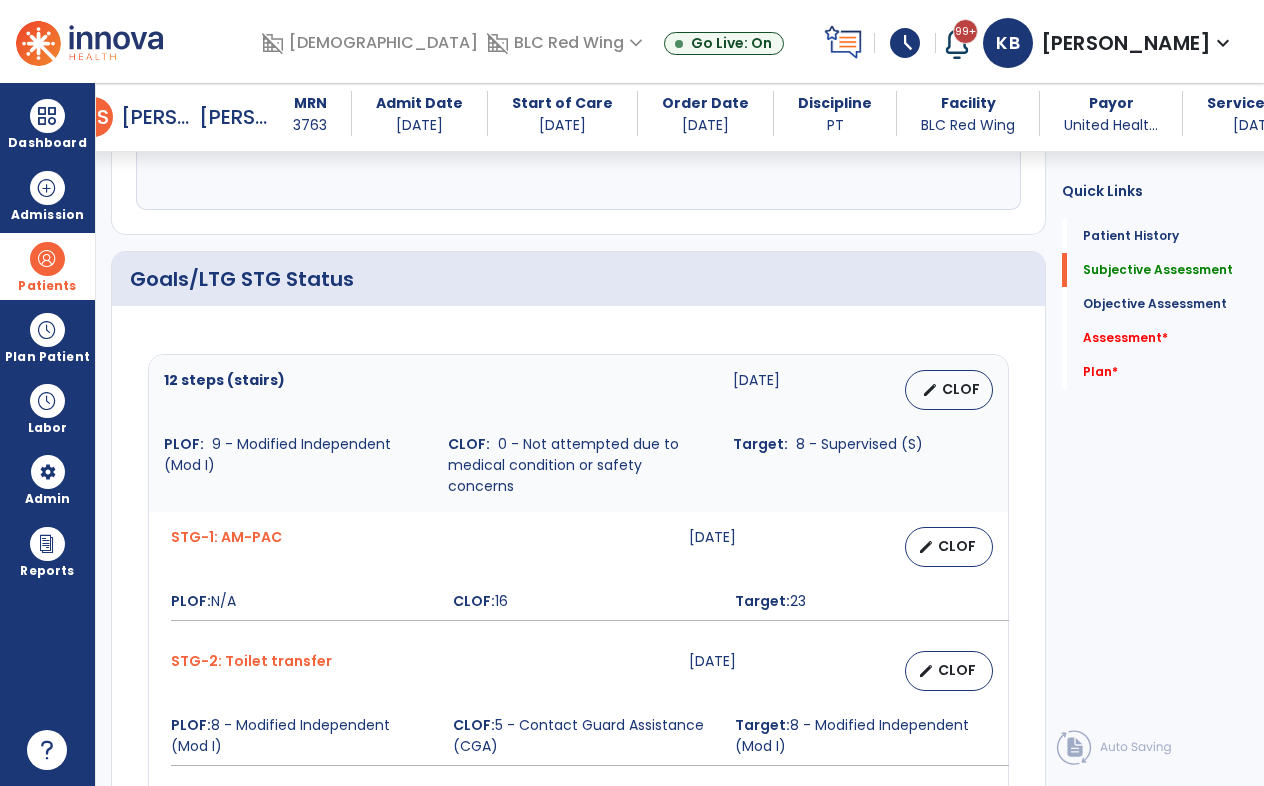 type on "**********" 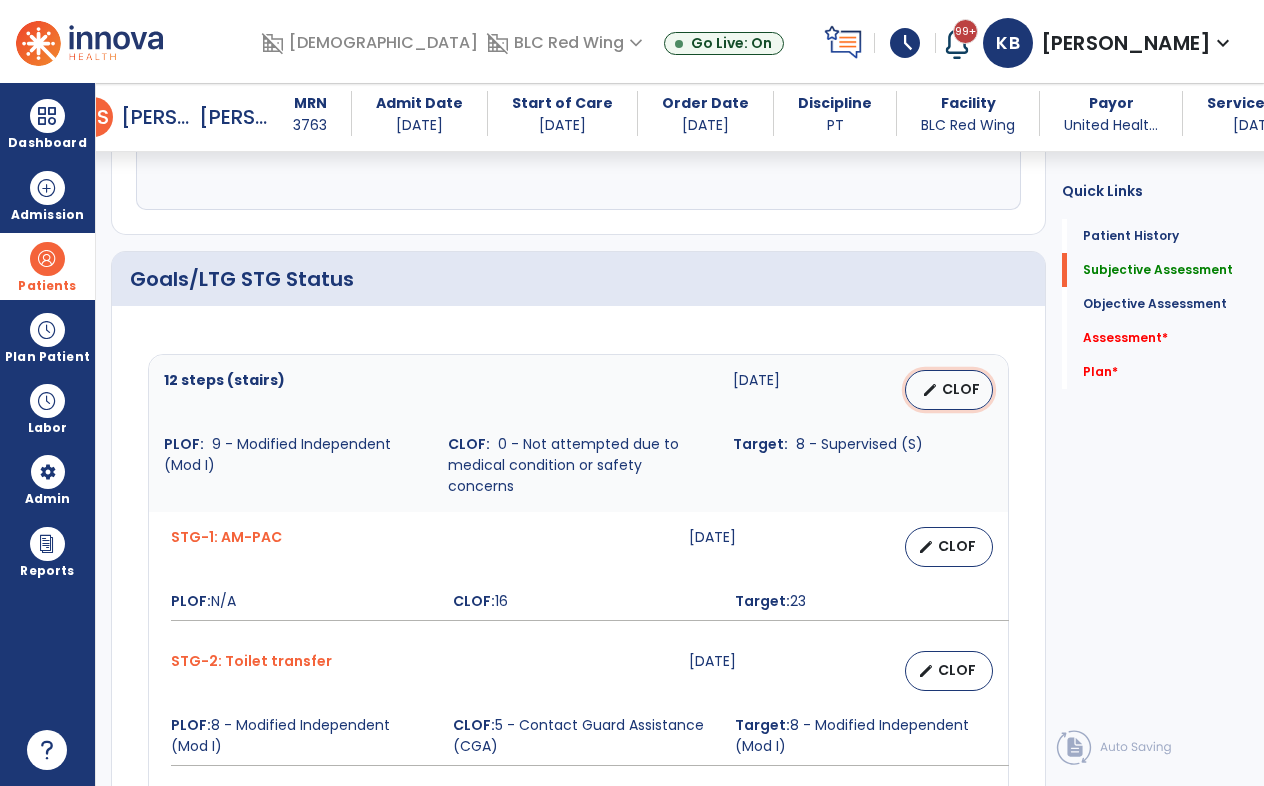 click on "CLOF" at bounding box center [961, 389] 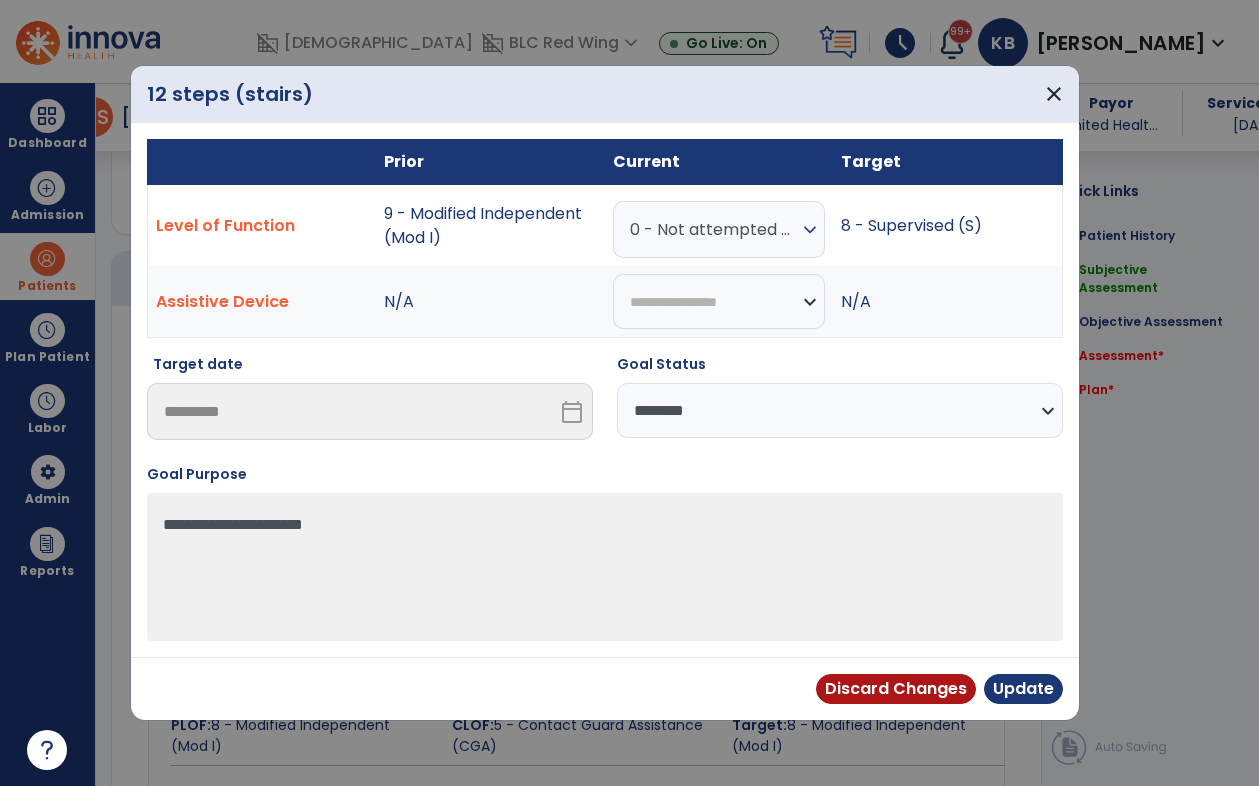 scroll, scrollTop: 600, scrollLeft: 0, axis: vertical 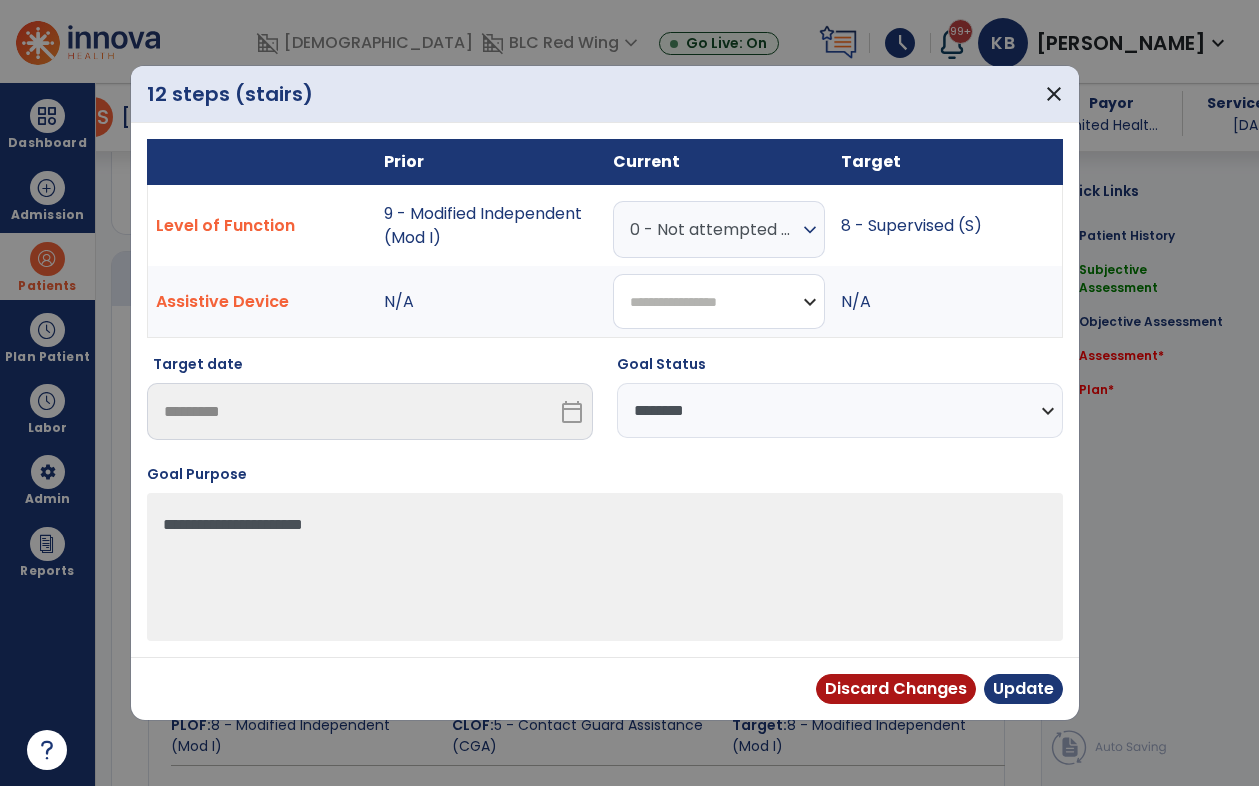 click on "**********" at bounding box center (719, 301) 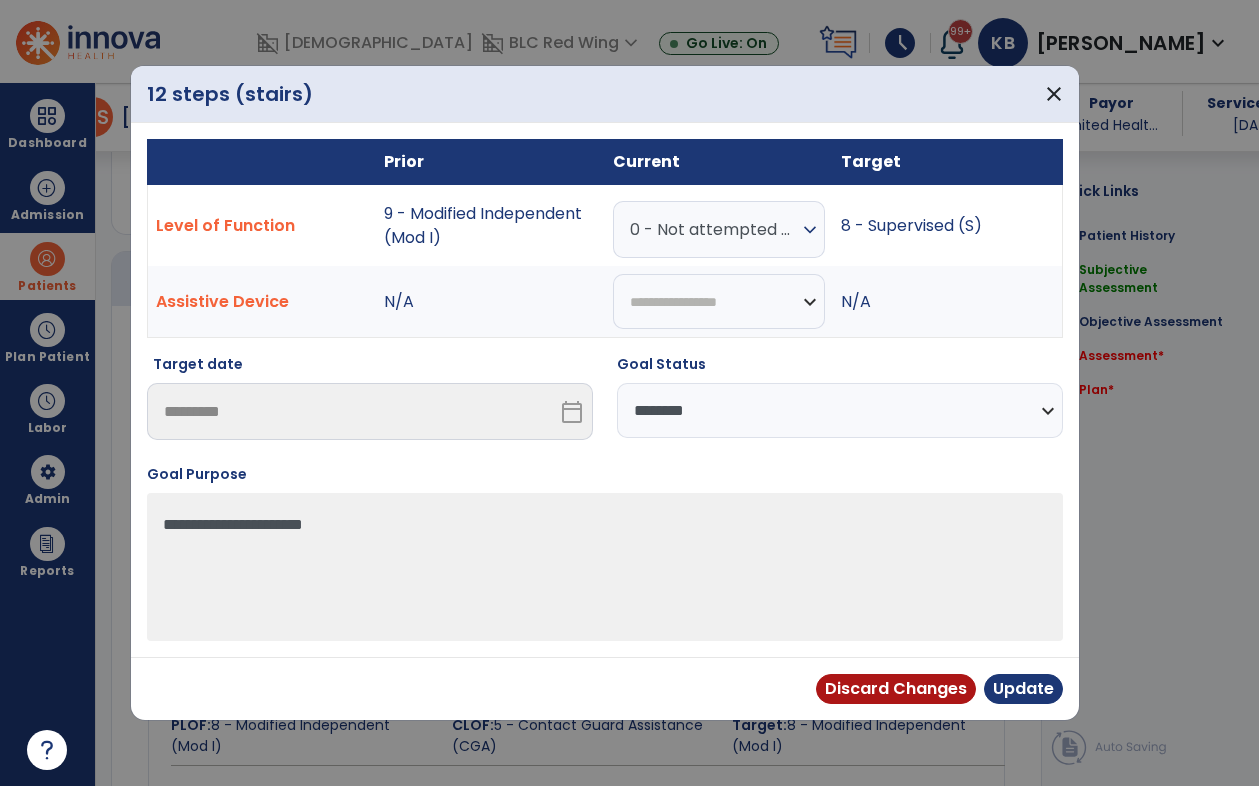 click on "N/A" at bounding box center (490, 302) 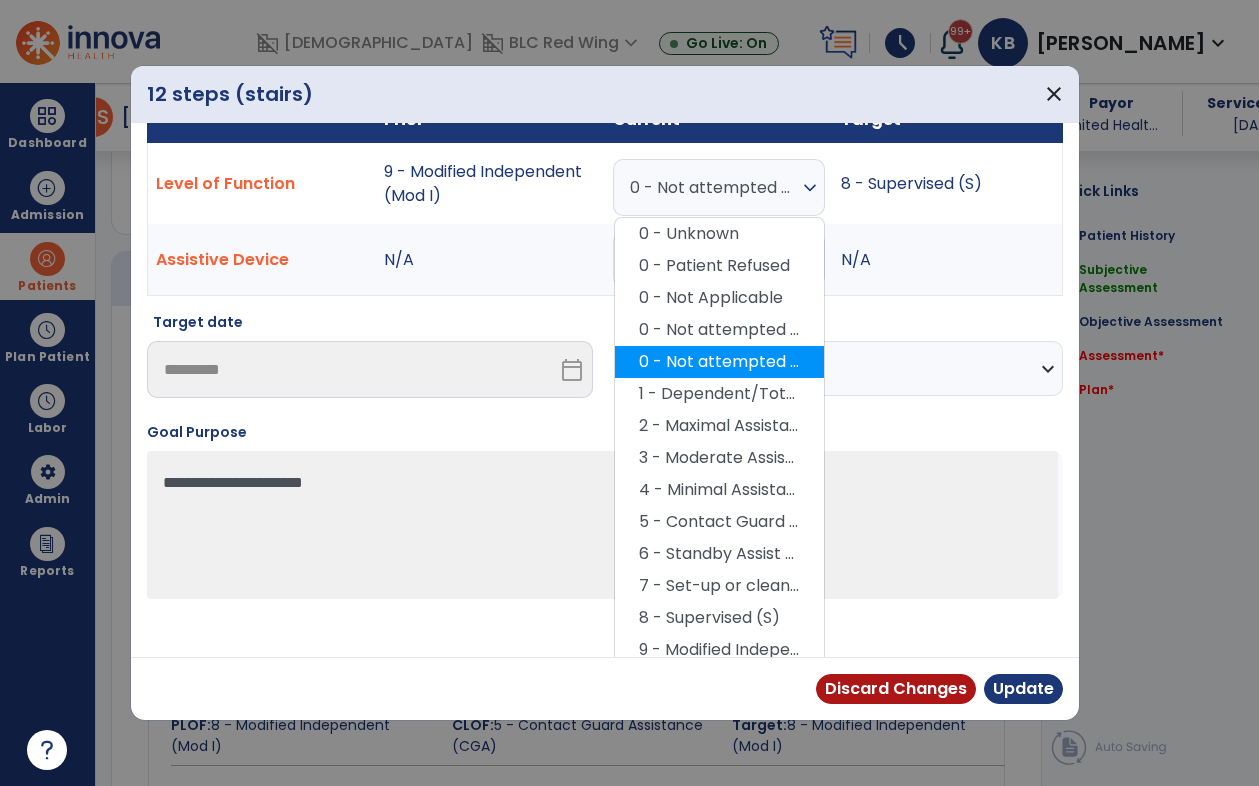scroll, scrollTop: 84, scrollLeft: 0, axis: vertical 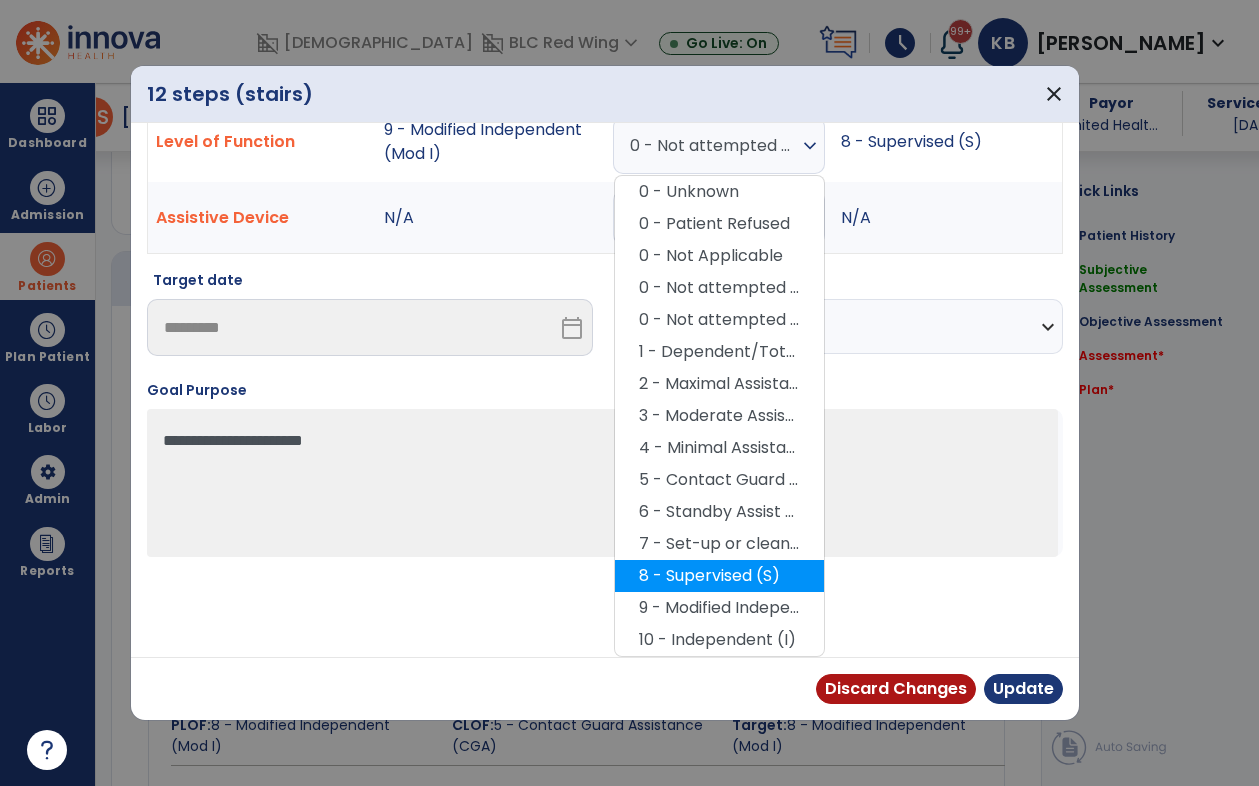click on "8 - Supervised (S)" at bounding box center (719, 576) 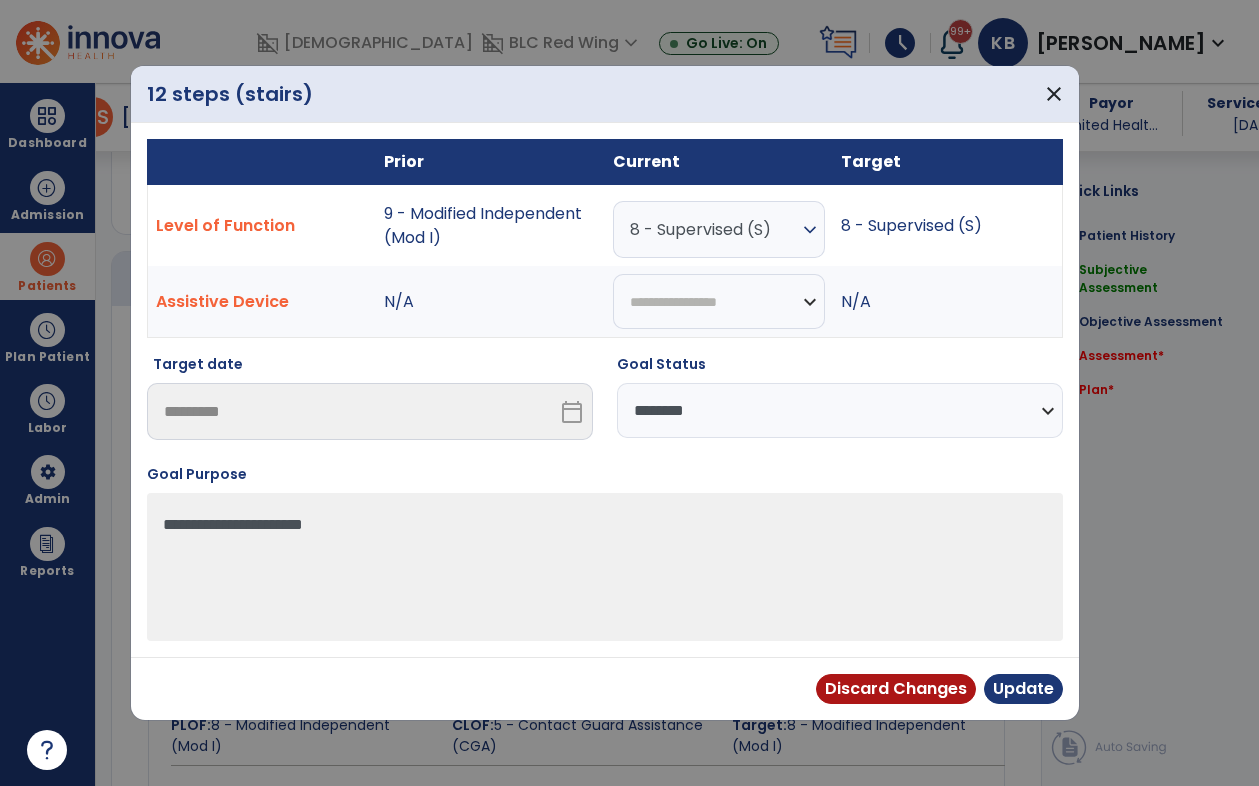 click on "**********" at bounding box center (840, 410) 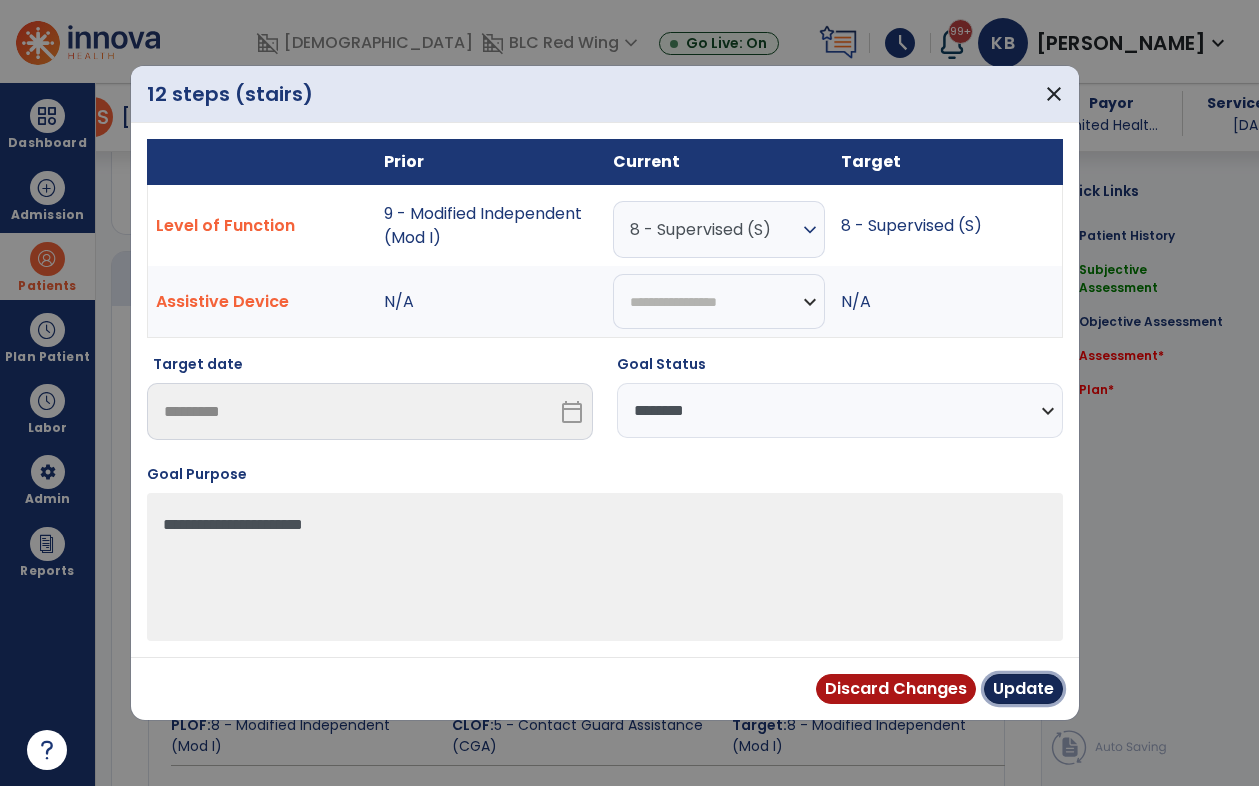 click on "Update" at bounding box center (1023, 689) 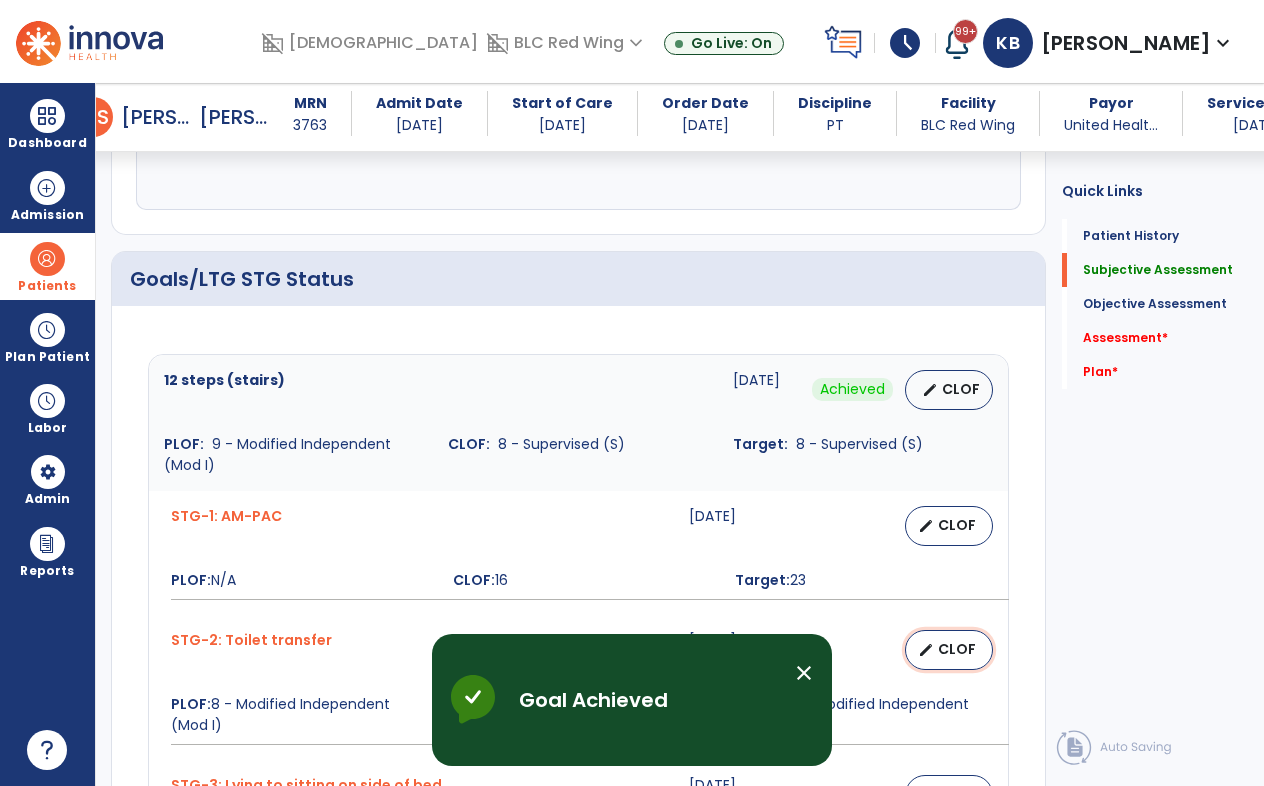 click on "CLOF" at bounding box center (957, 649) 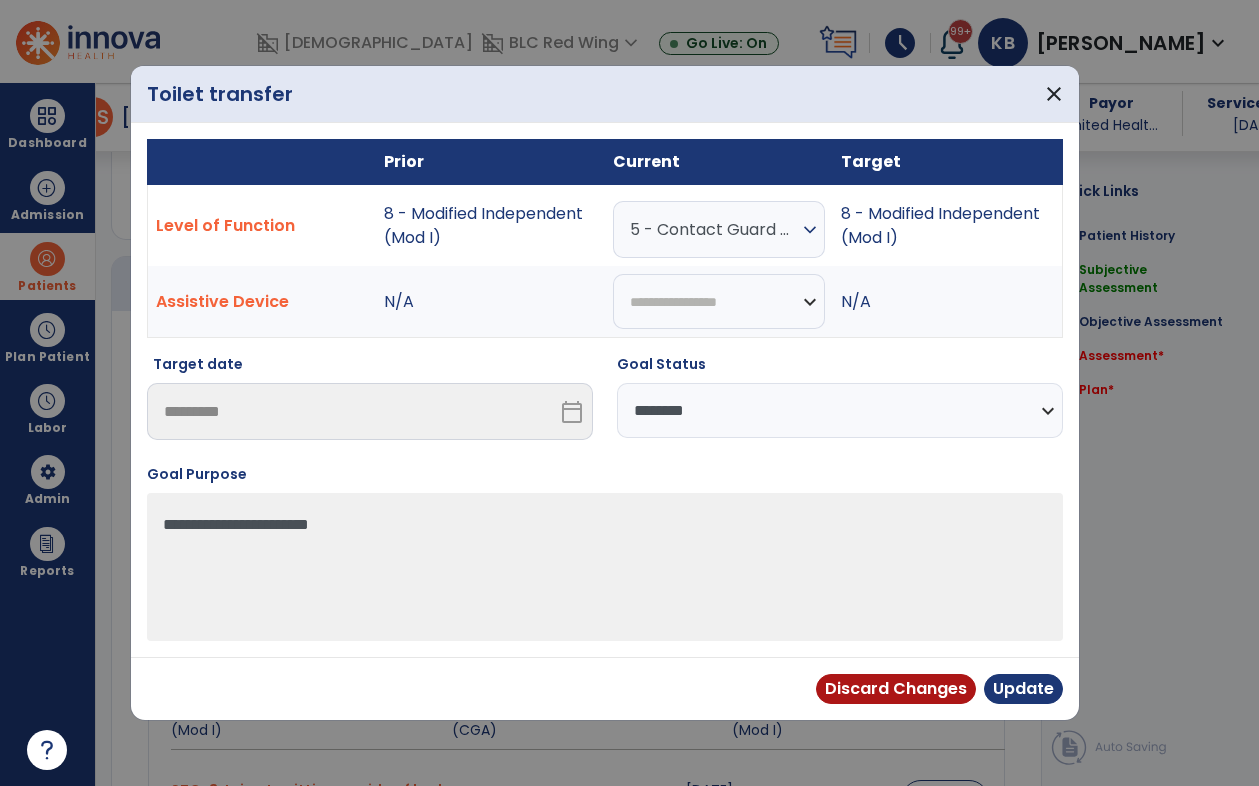 scroll, scrollTop: 600, scrollLeft: 0, axis: vertical 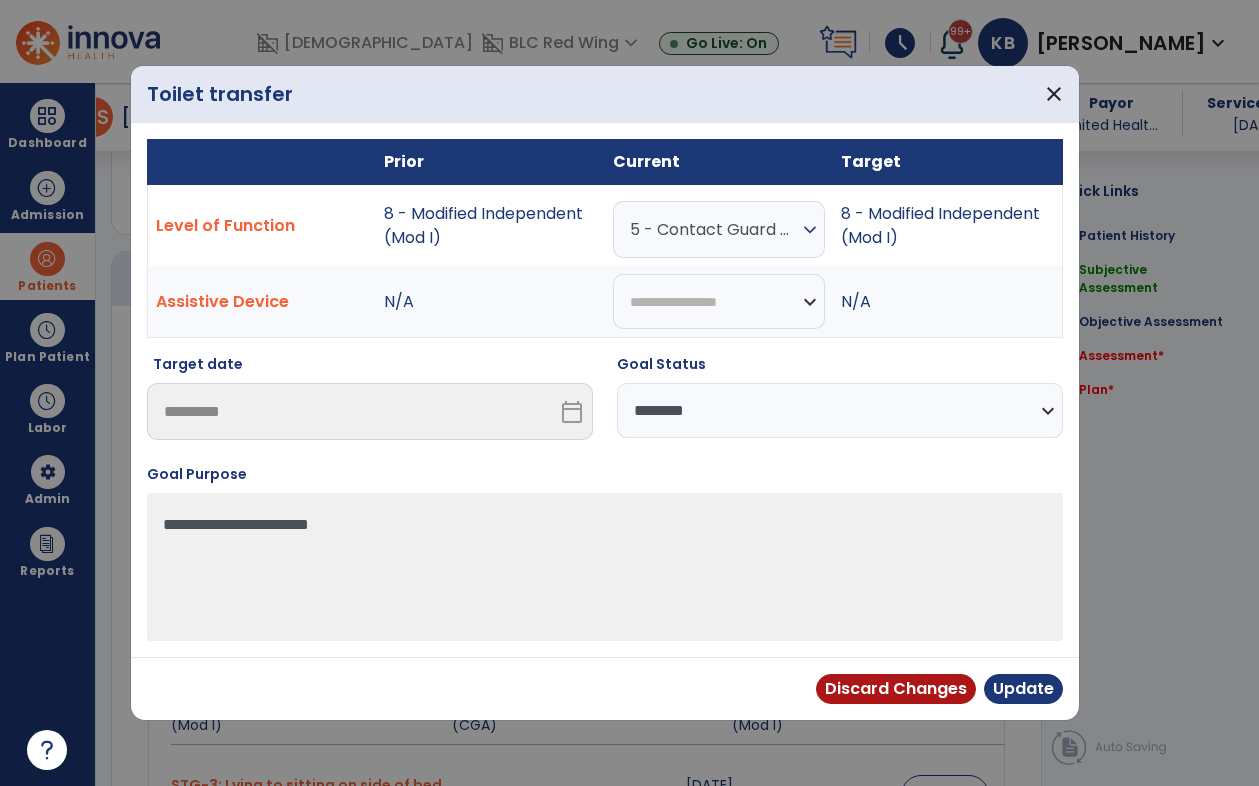 click on "expand_more" at bounding box center (810, 230) 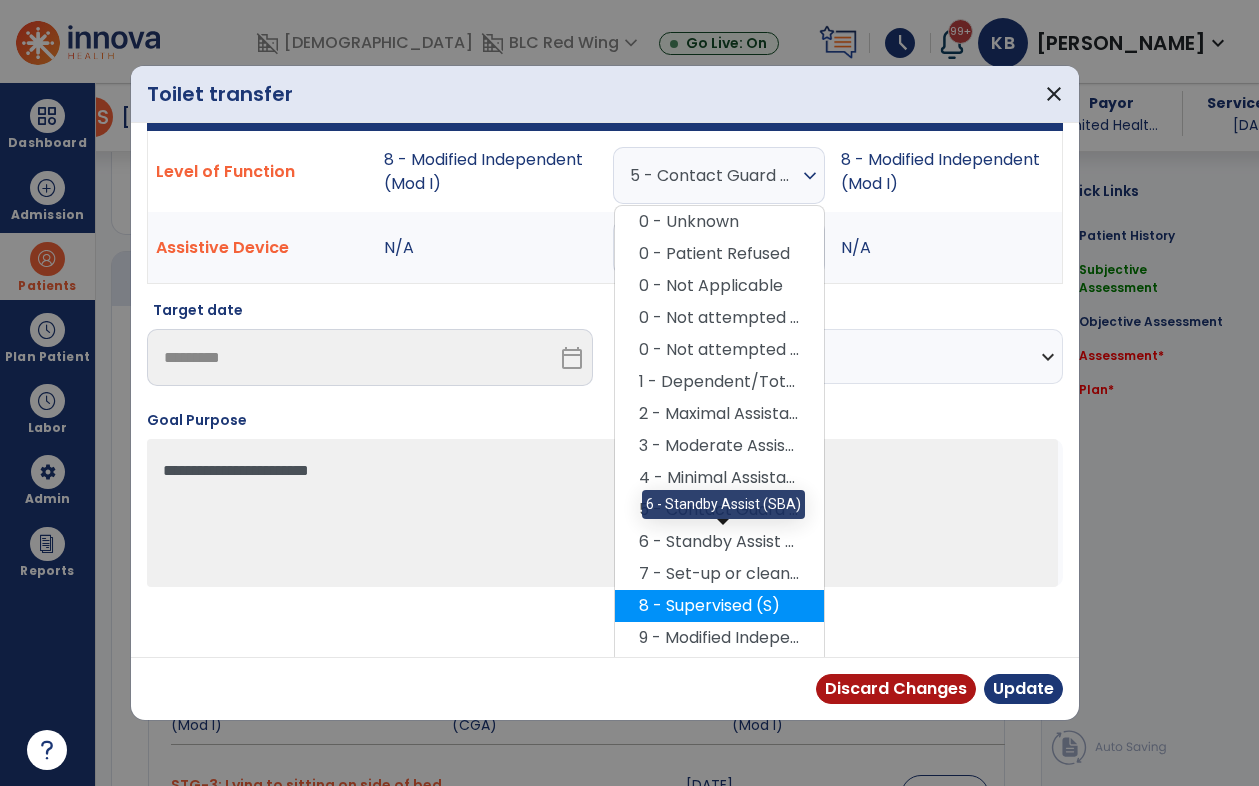 scroll, scrollTop: 84, scrollLeft: 0, axis: vertical 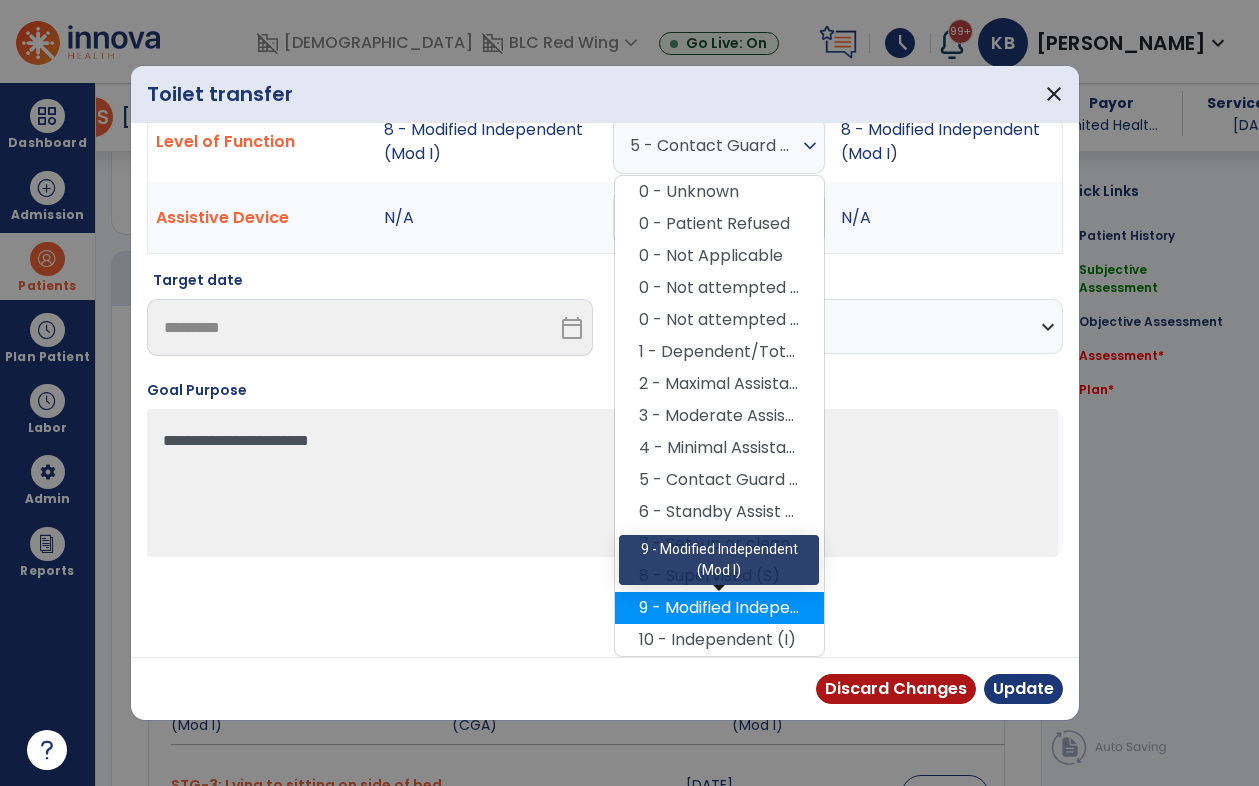 click on "9 - Modified Independent (Mod I)" at bounding box center (719, 608) 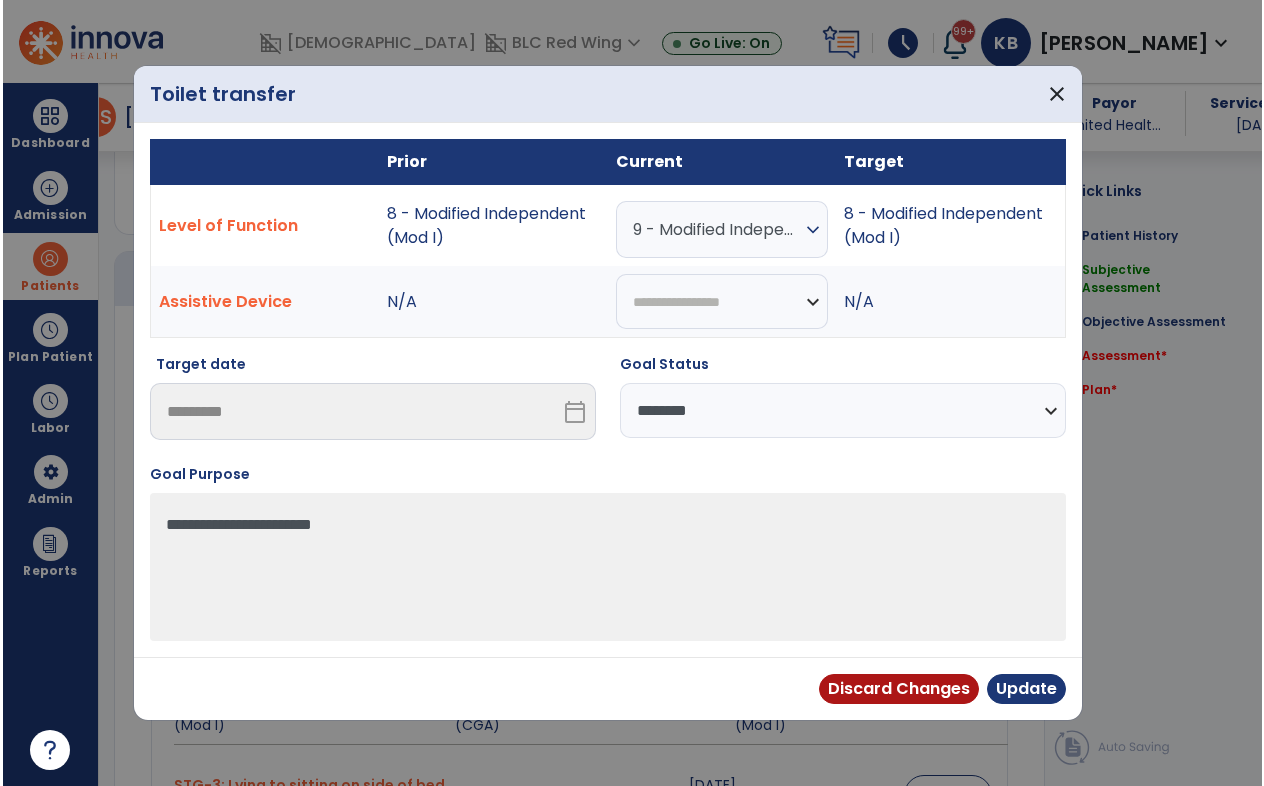 scroll, scrollTop: 0, scrollLeft: 0, axis: both 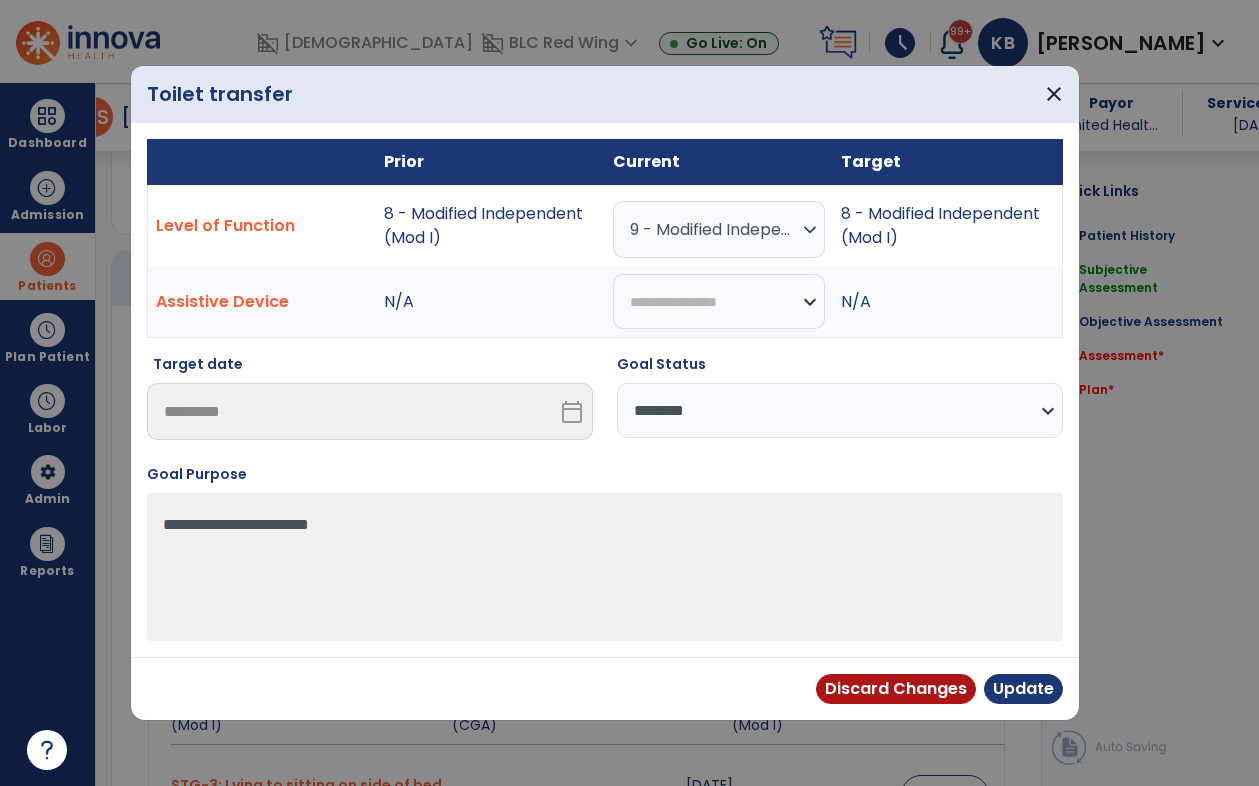 click on "**********" at bounding box center (840, 410) 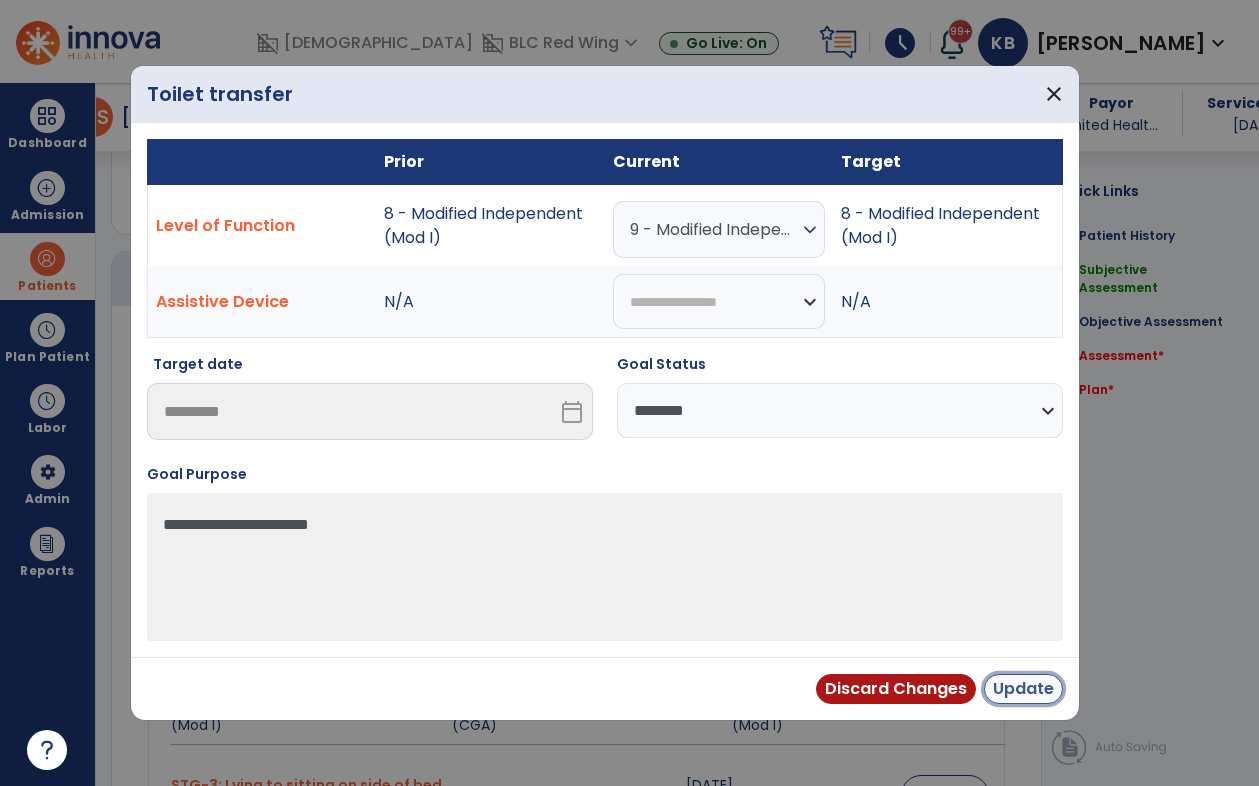 click on "Update" at bounding box center [1023, 689] 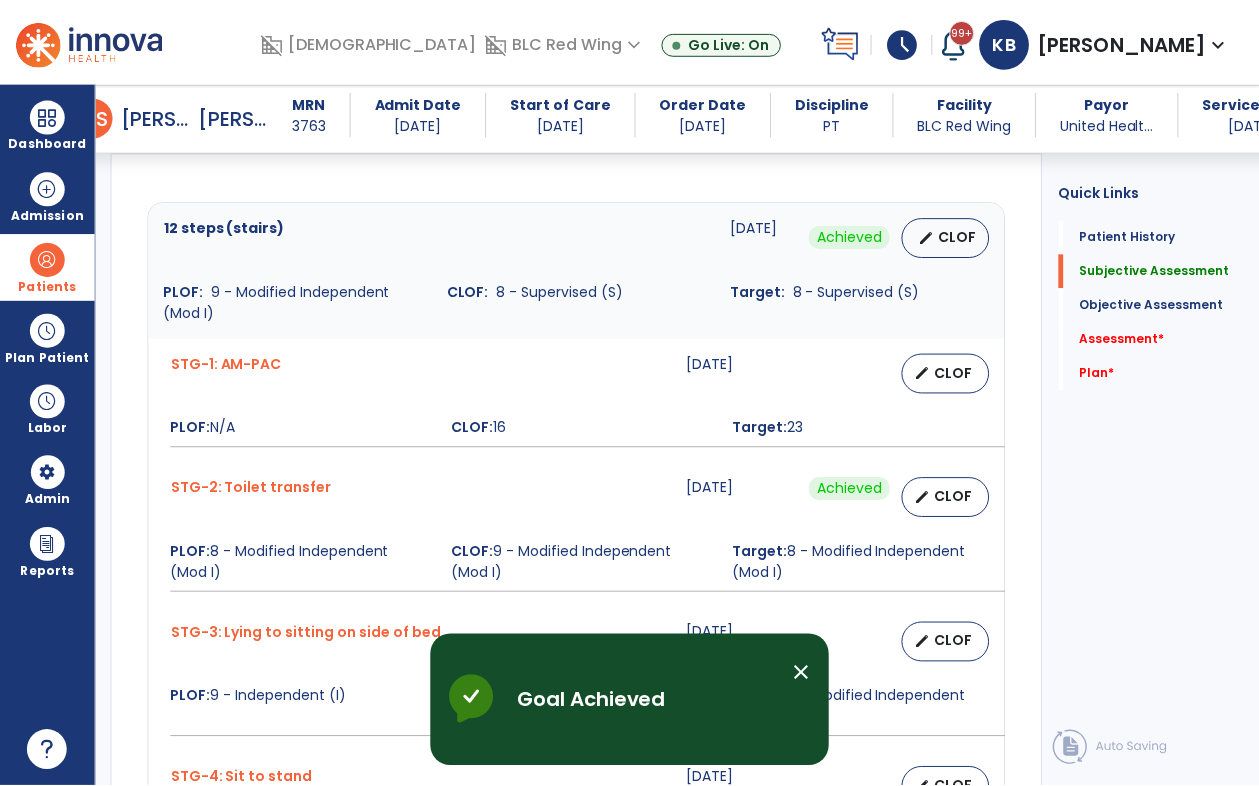 scroll, scrollTop: 800, scrollLeft: 0, axis: vertical 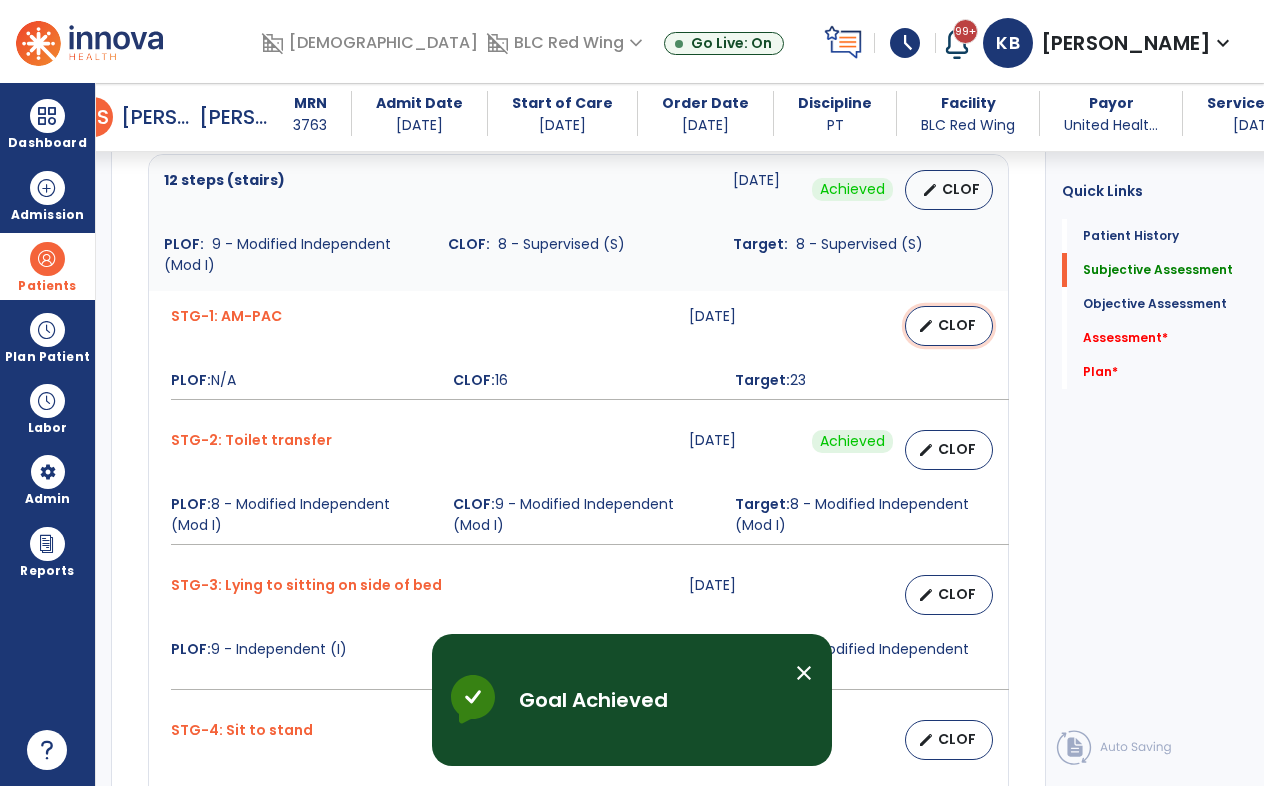 click on "CLOF" at bounding box center (957, 325) 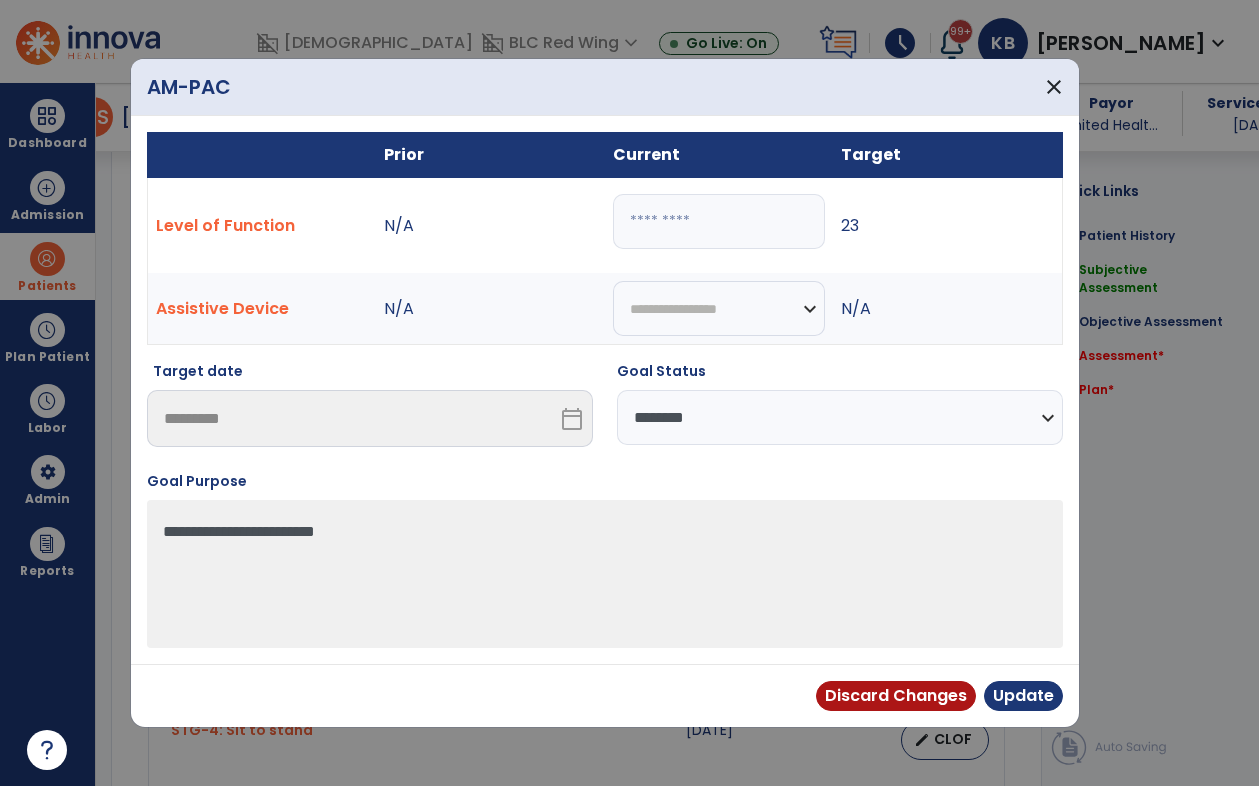 scroll, scrollTop: 800, scrollLeft: 0, axis: vertical 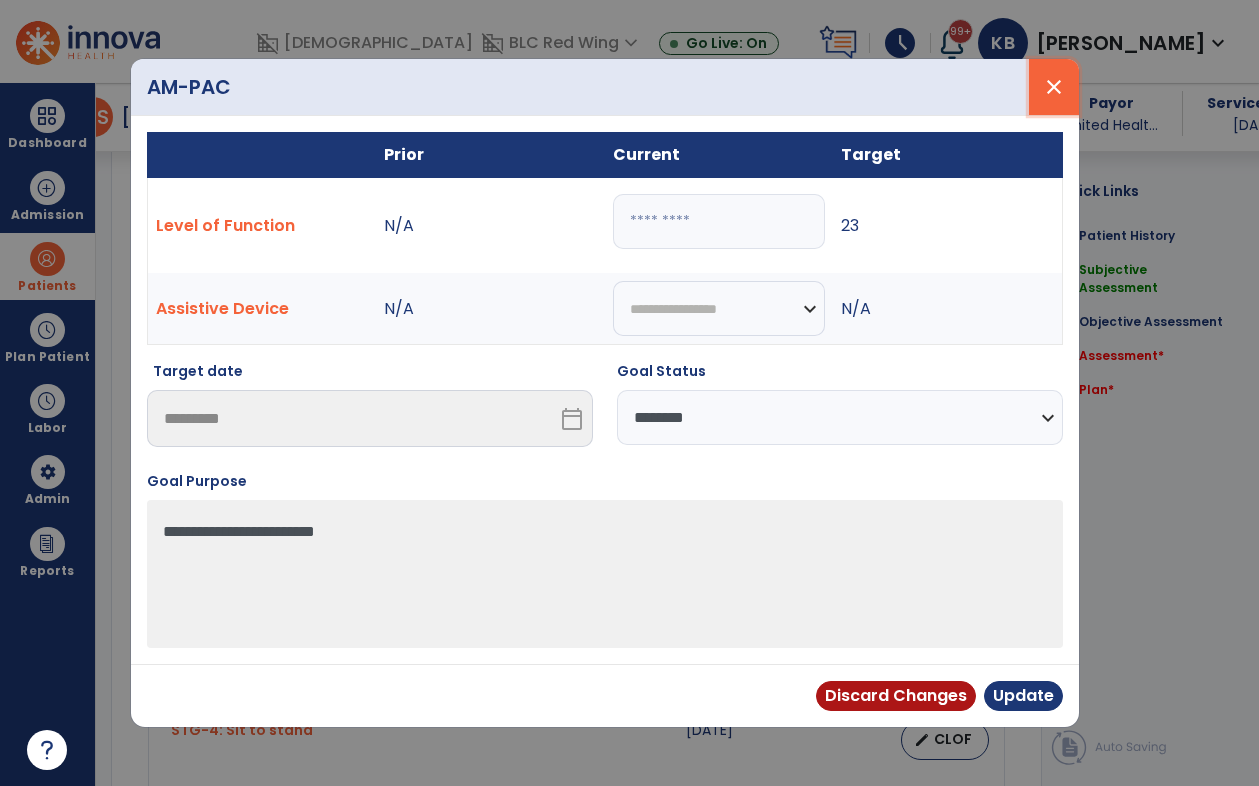 click on "close" at bounding box center [1054, 87] 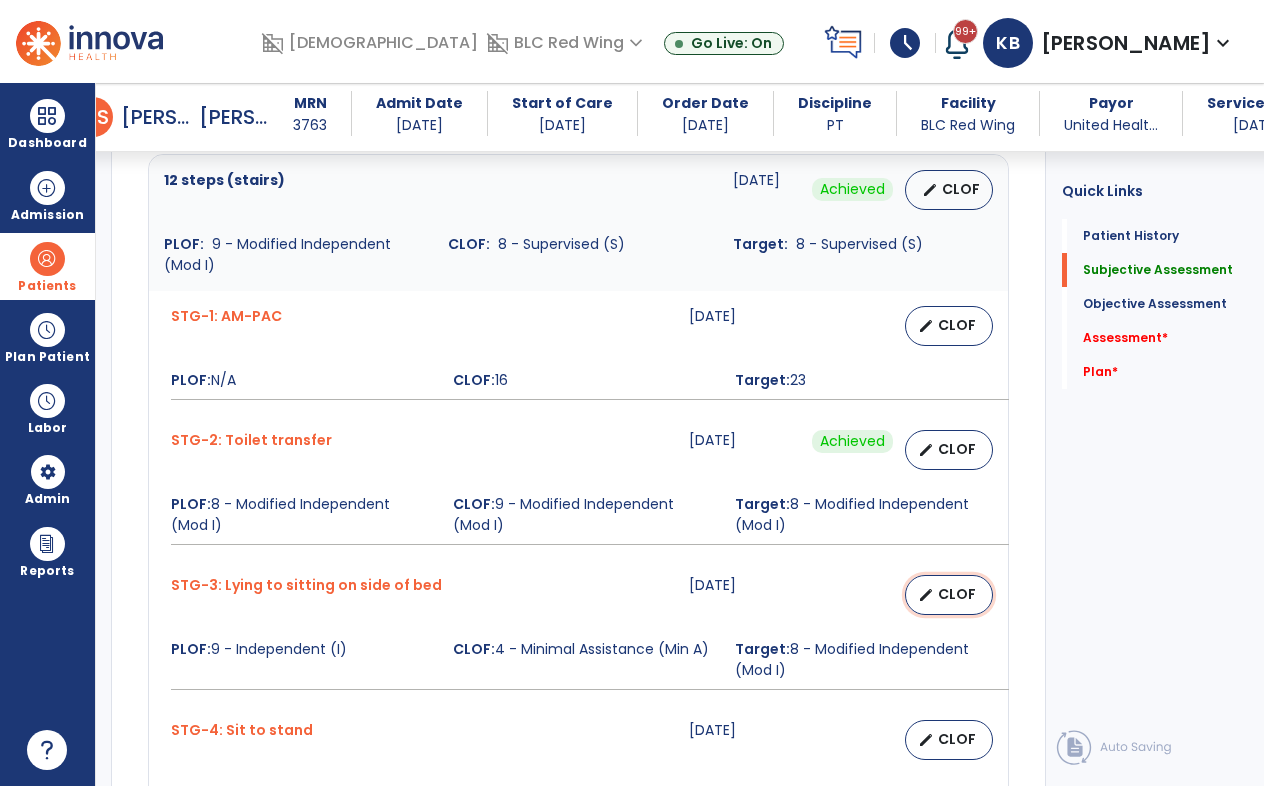 click on "CLOF" at bounding box center (957, 594) 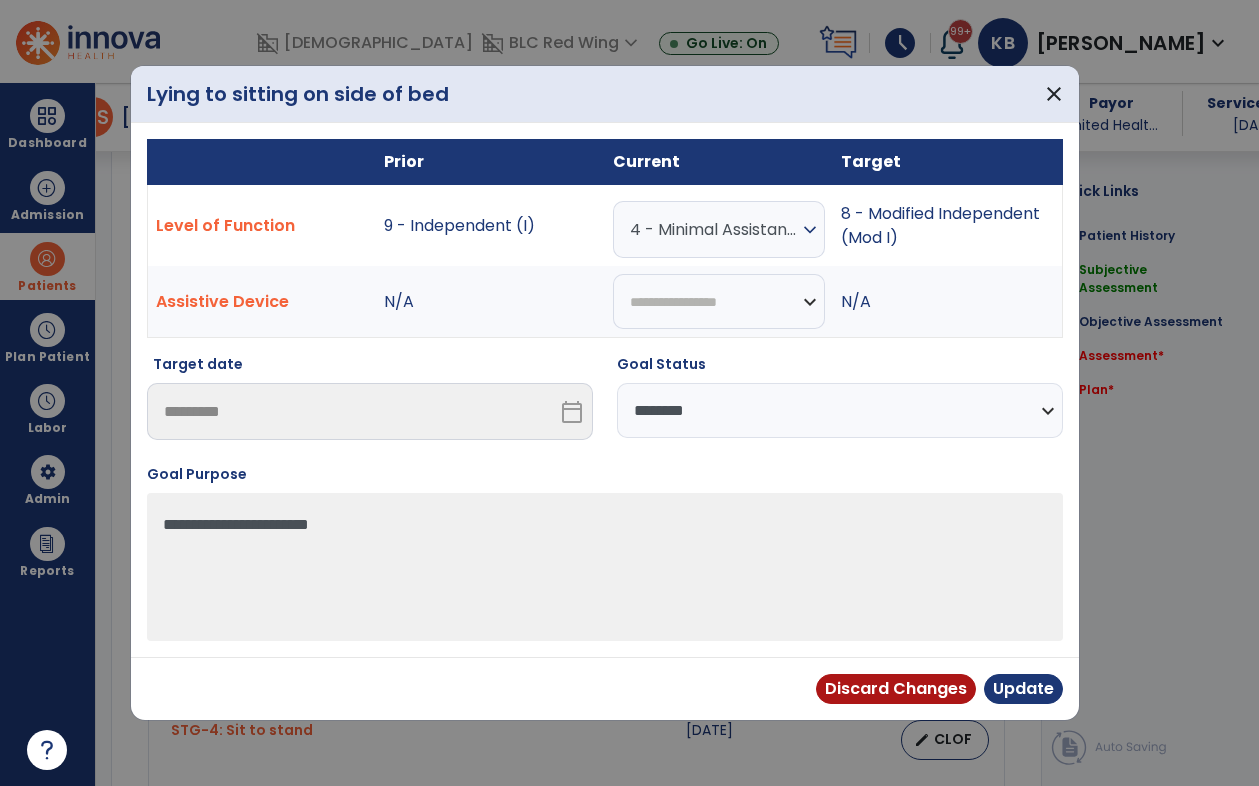 scroll, scrollTop: 800, scrollLeft: 0, axis: vertical 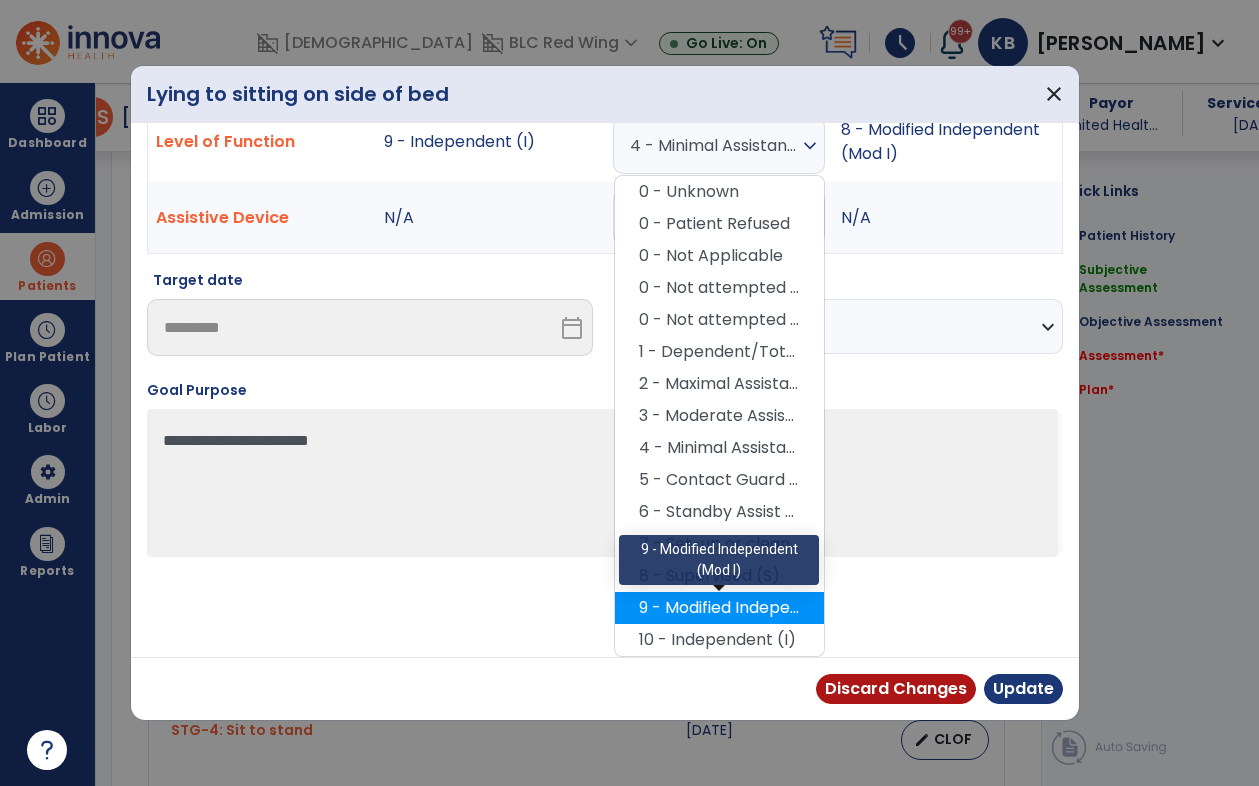 click on "9 - Modified Independent (Mod I)" at bounding box center (719, 608) 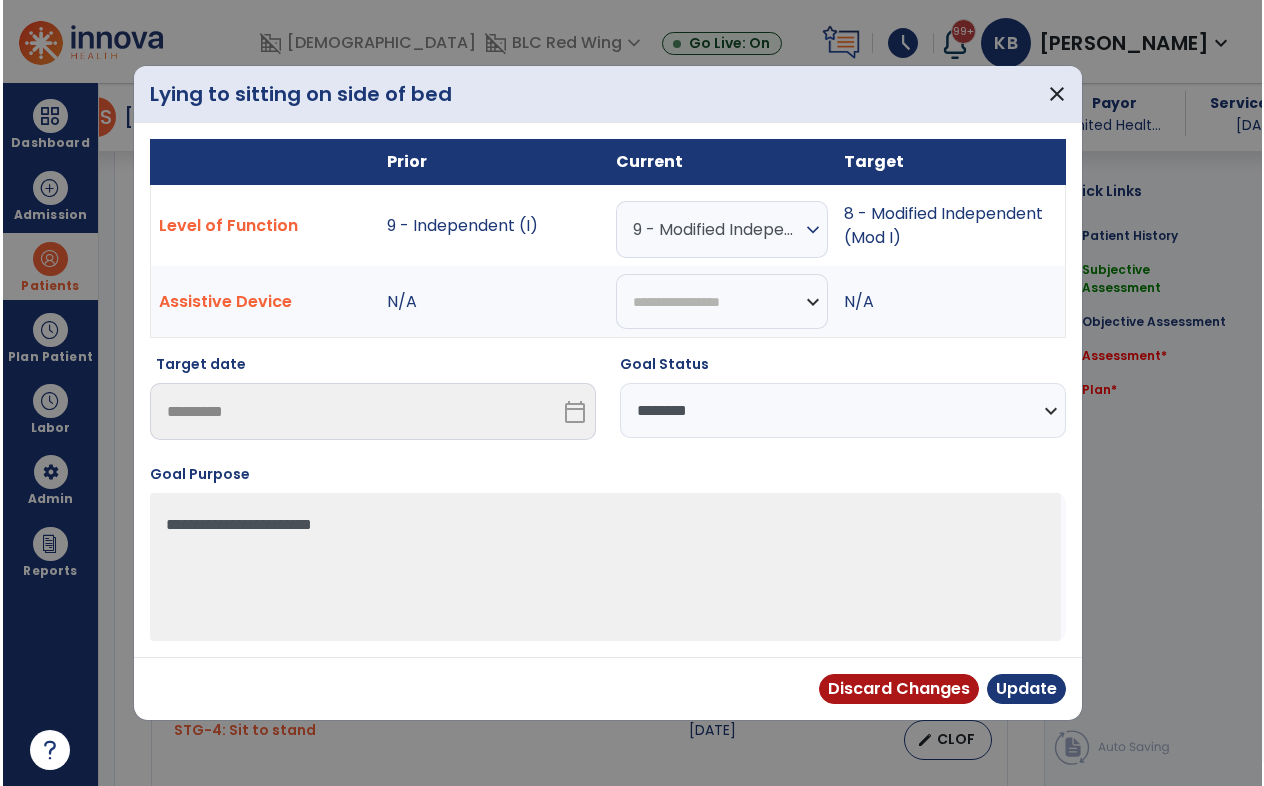 scroll, scrollTop: 0, scrollLeft: 0, axis: both 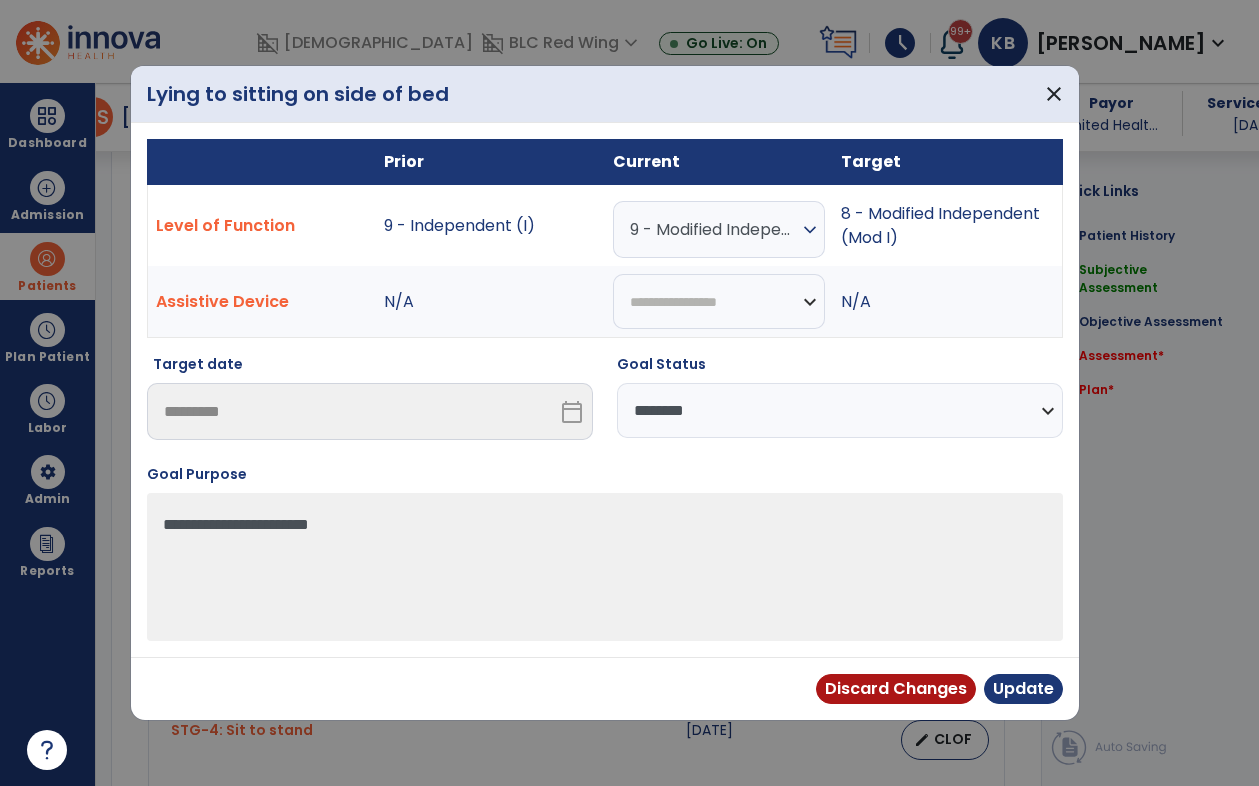 click on "**********" at bounding box center (840, 410) 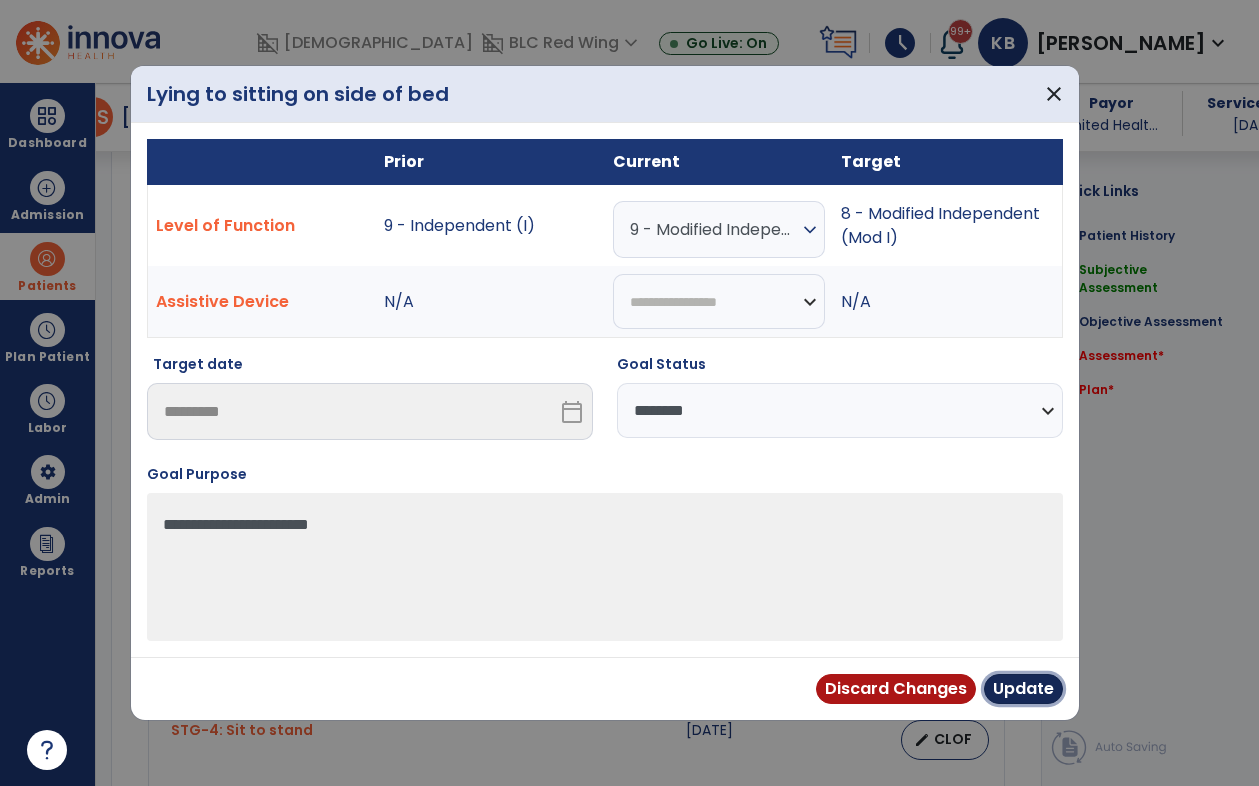 drag, startPoint x: 1029, startPoint y: 689, endPoint x: 1010, endPoint y: 687, distance: 19.104973 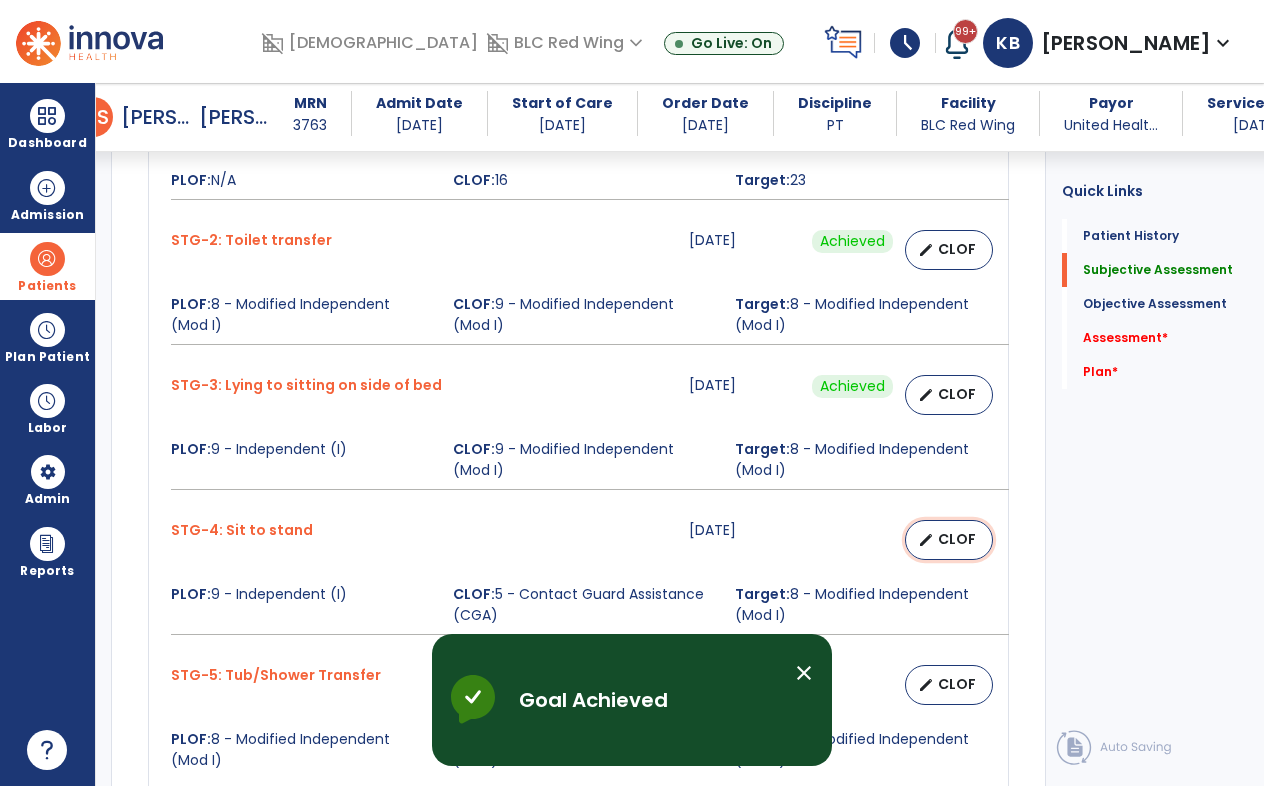 click on "edit   CLOF" at bounding box center (949, 540) 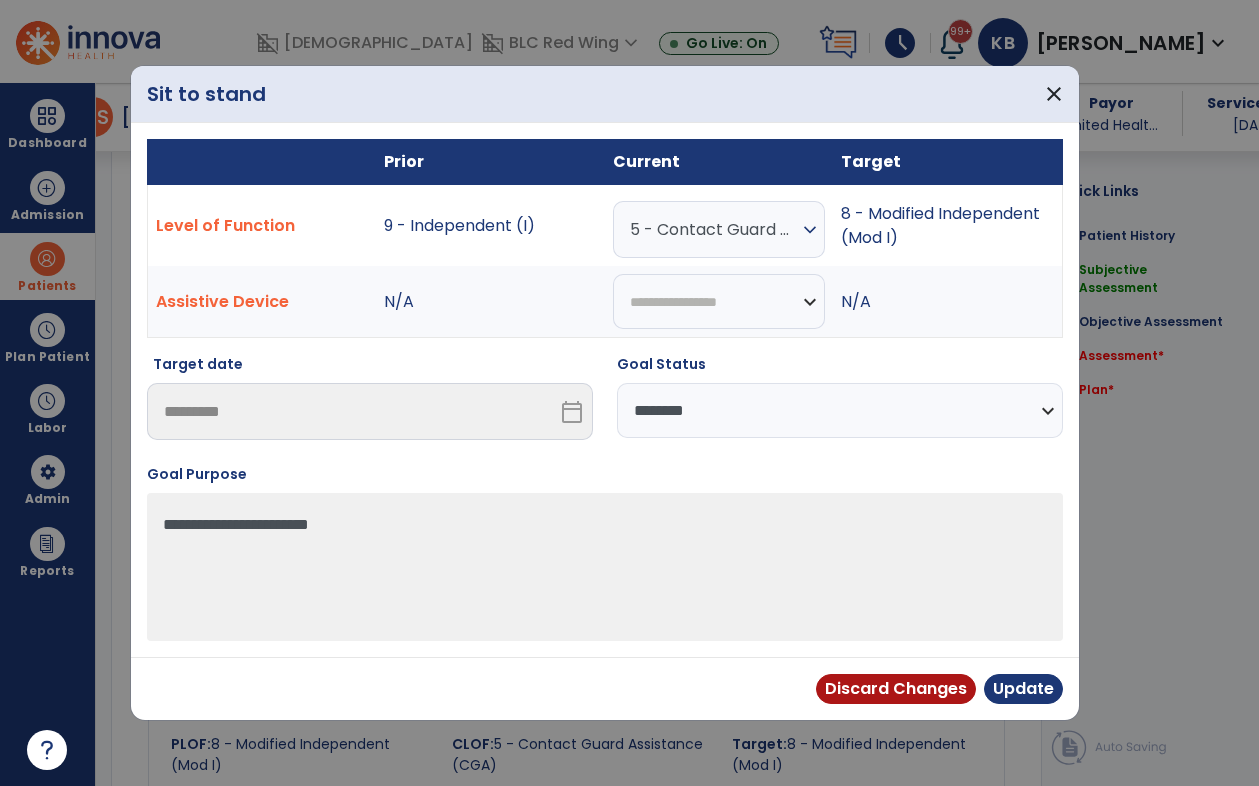 scroll, scrollTop: 1000, scrollLeft: 0, axis: vertical 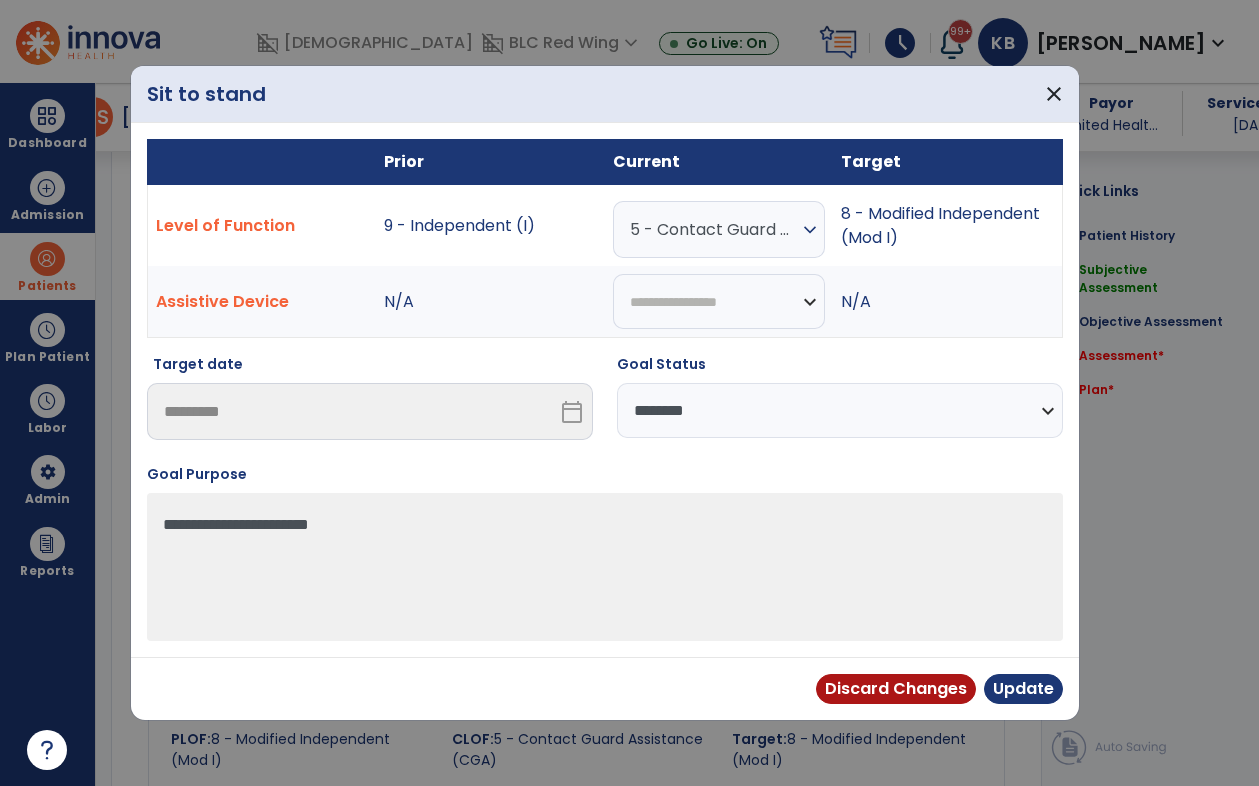 click on "expand_more" at bounding box center (810, 230) 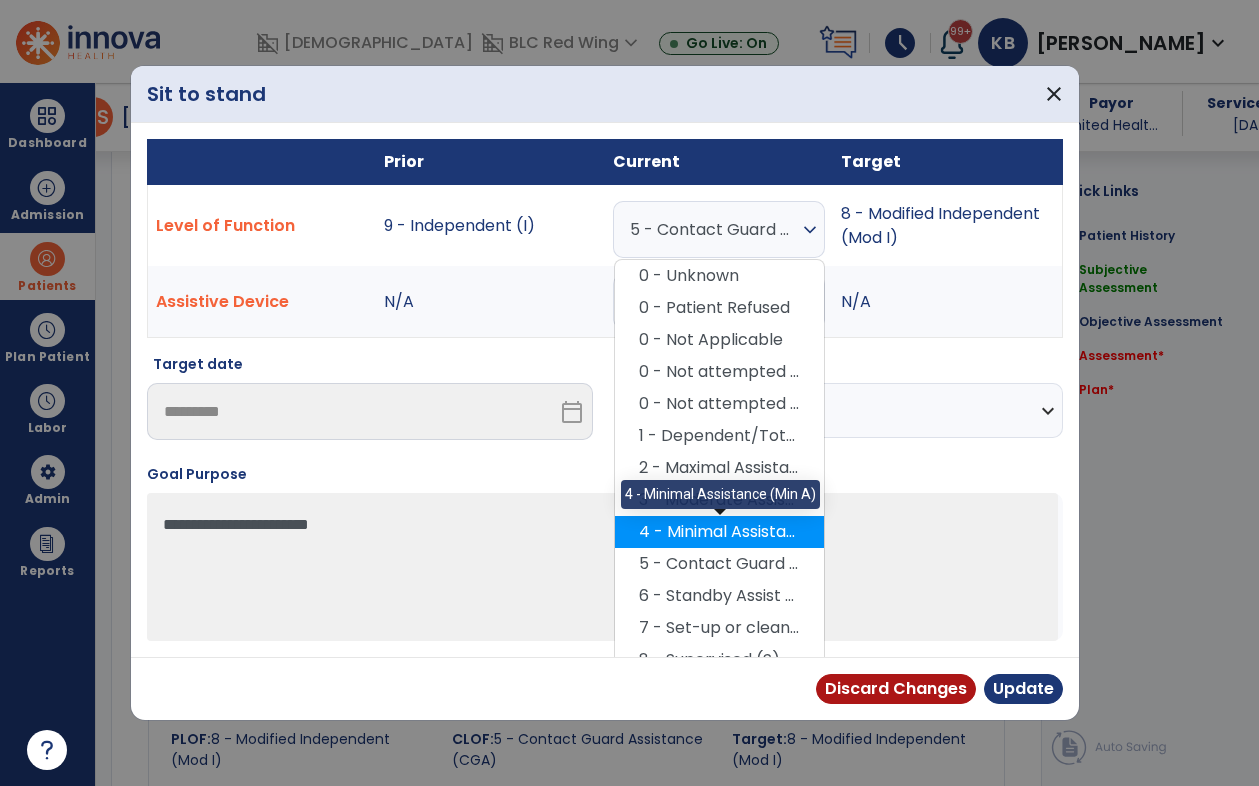 scroll, scrollTop: 84, scrollLeft: 0, axis: vertical 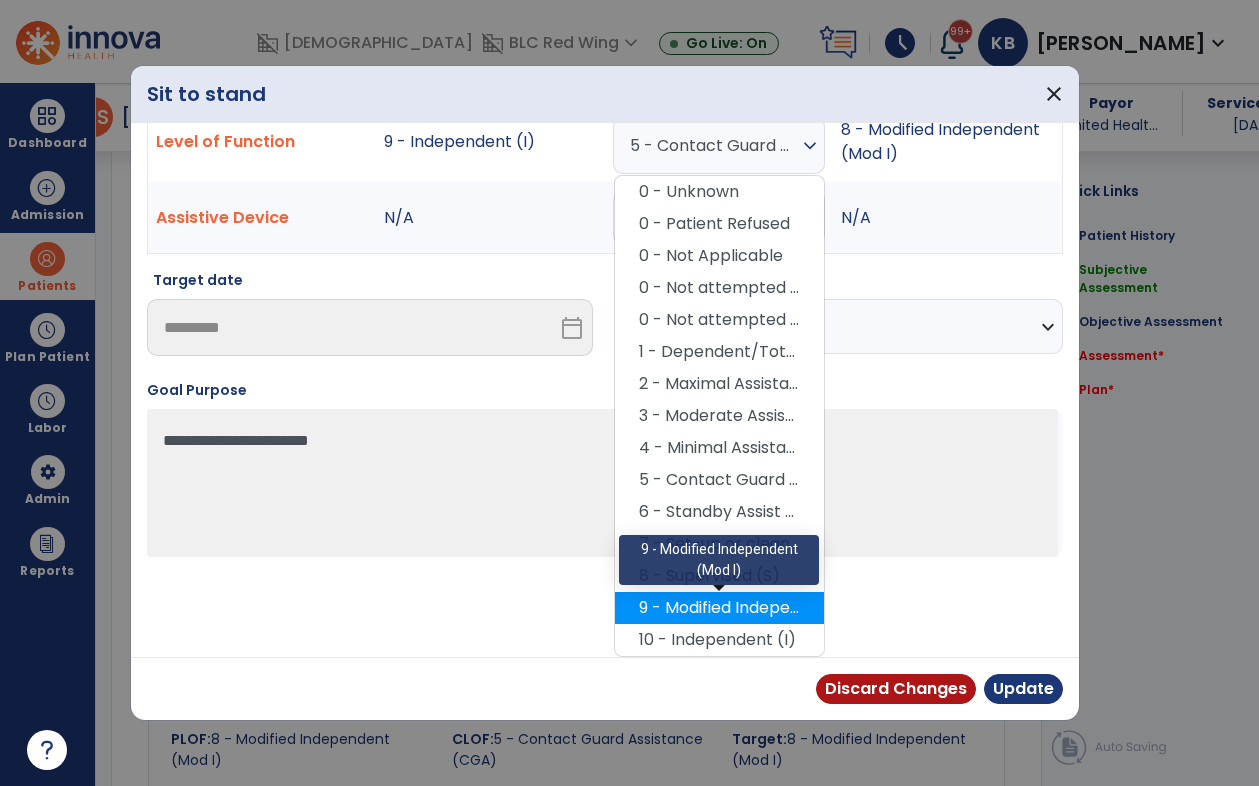 click on "9 - Modified Independent (Mod I)" at bounding box center (719, 608) 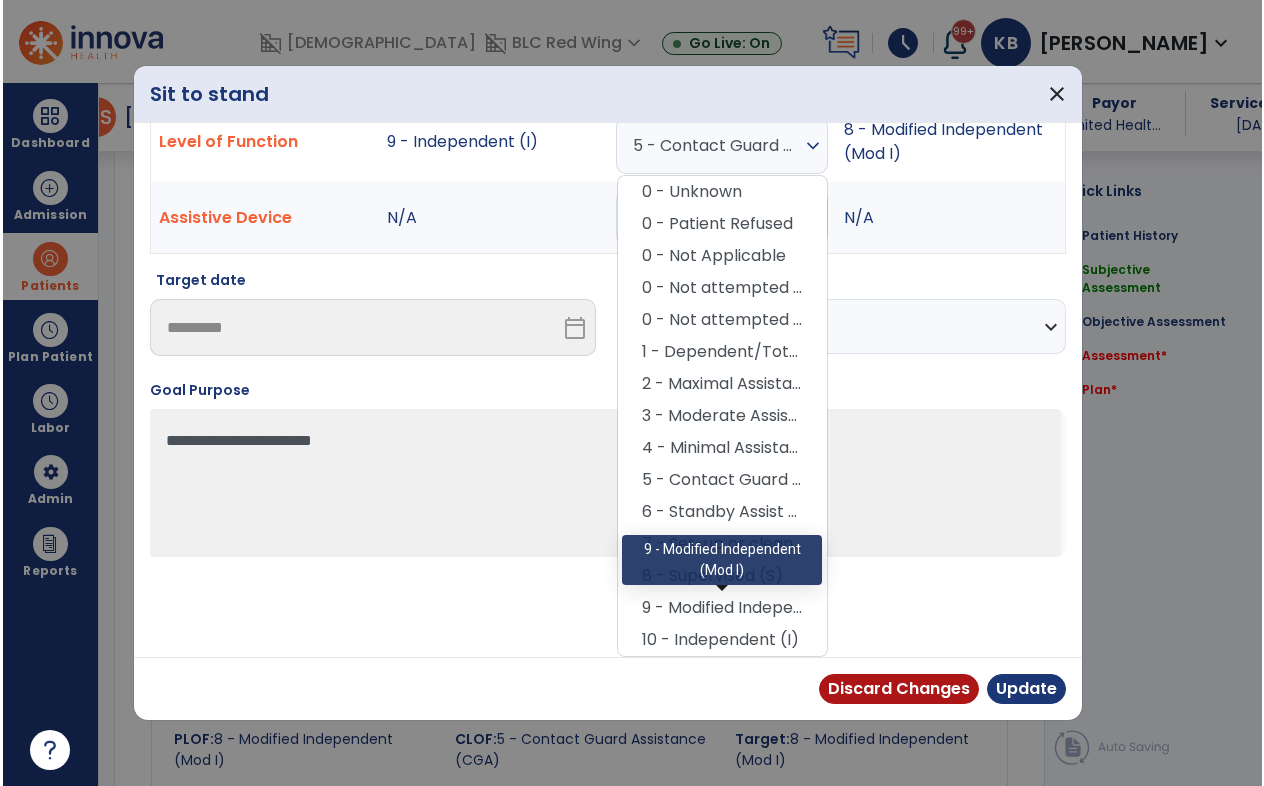 scroll, scrollTop: 0, scrollLeft: 0, axis: both 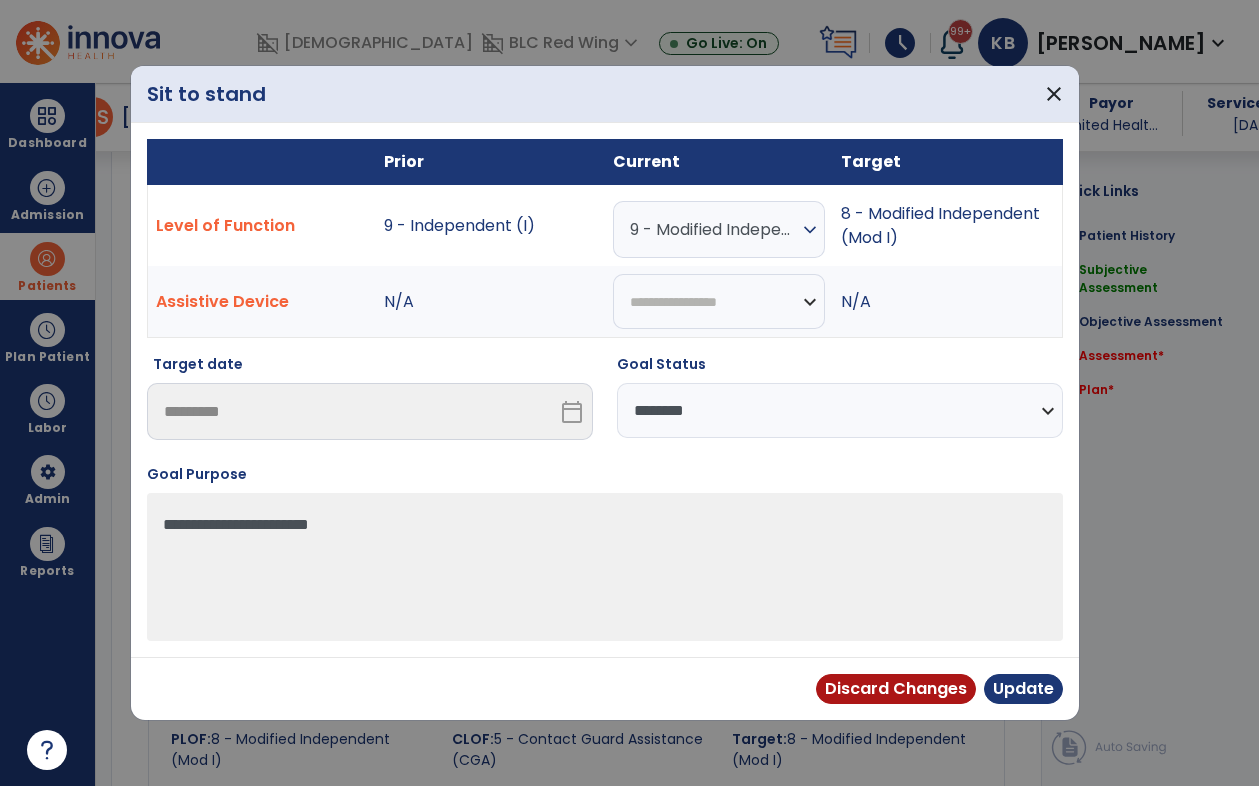 click on "**********" at bounding box center [840, 410] 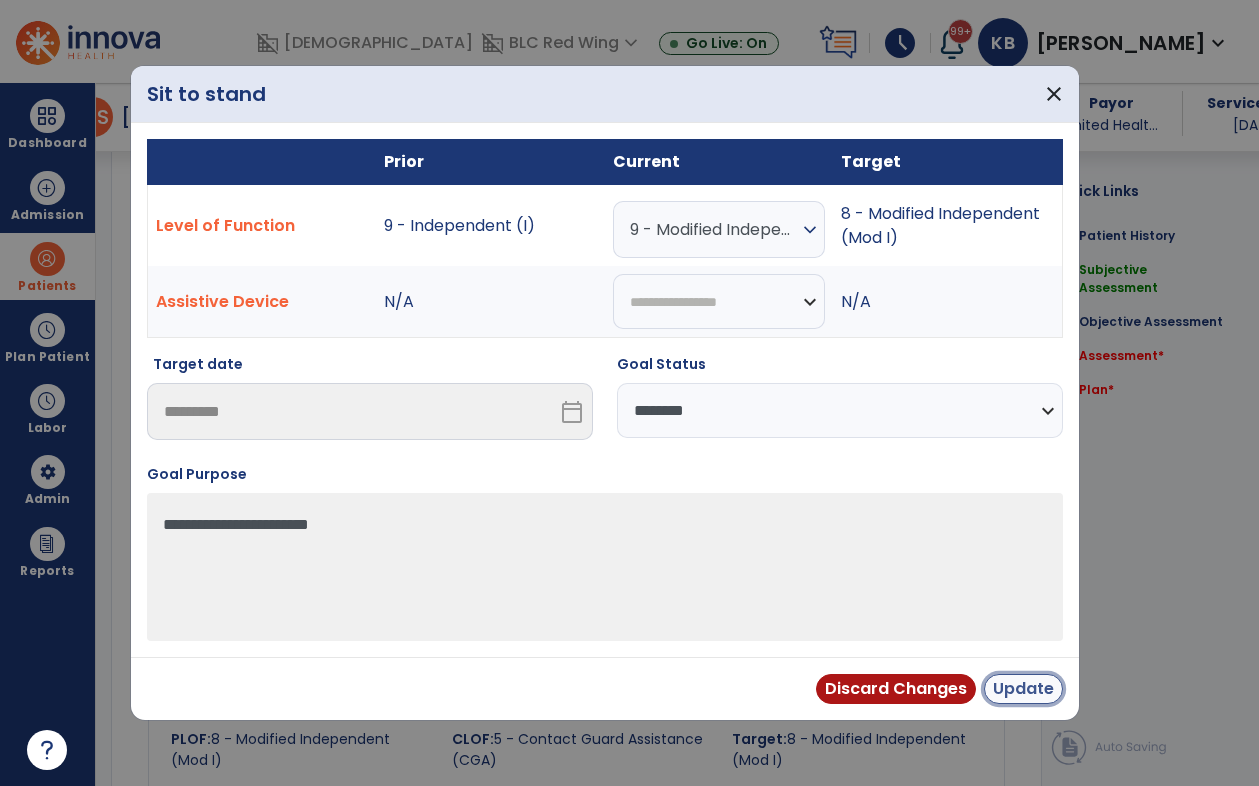 click on "Update" at bounding box center [1023, 689] 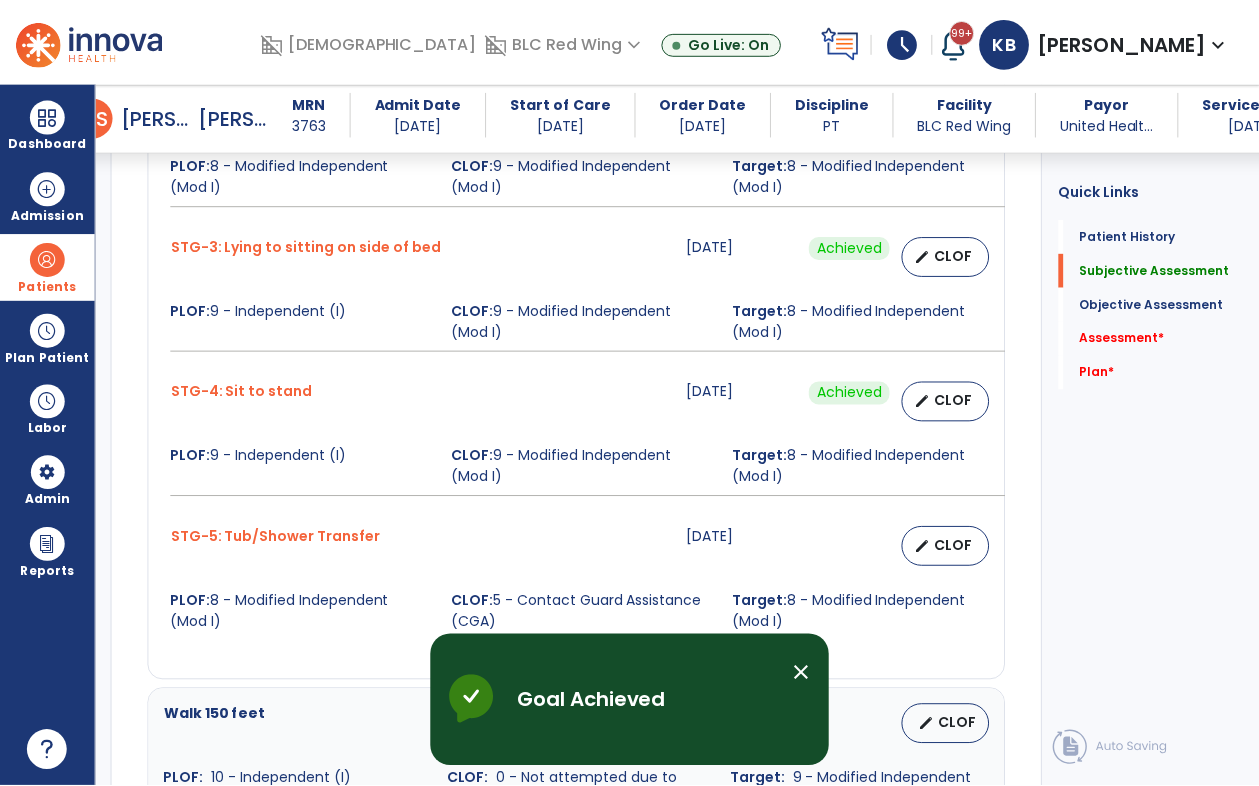 scroll, scrollTop: 1200, scrollLeft: 0, axis: vertical 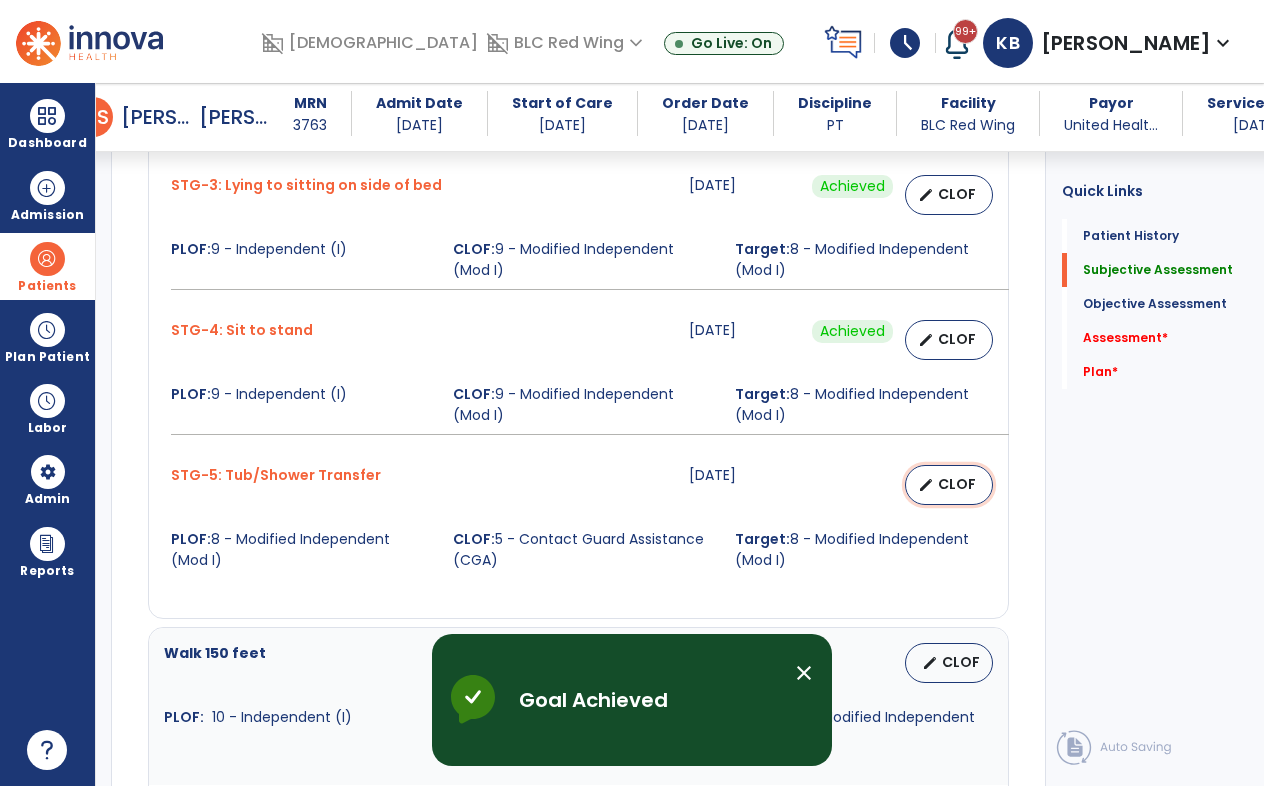 click on "CLOF" at bounding box center (957, 484) 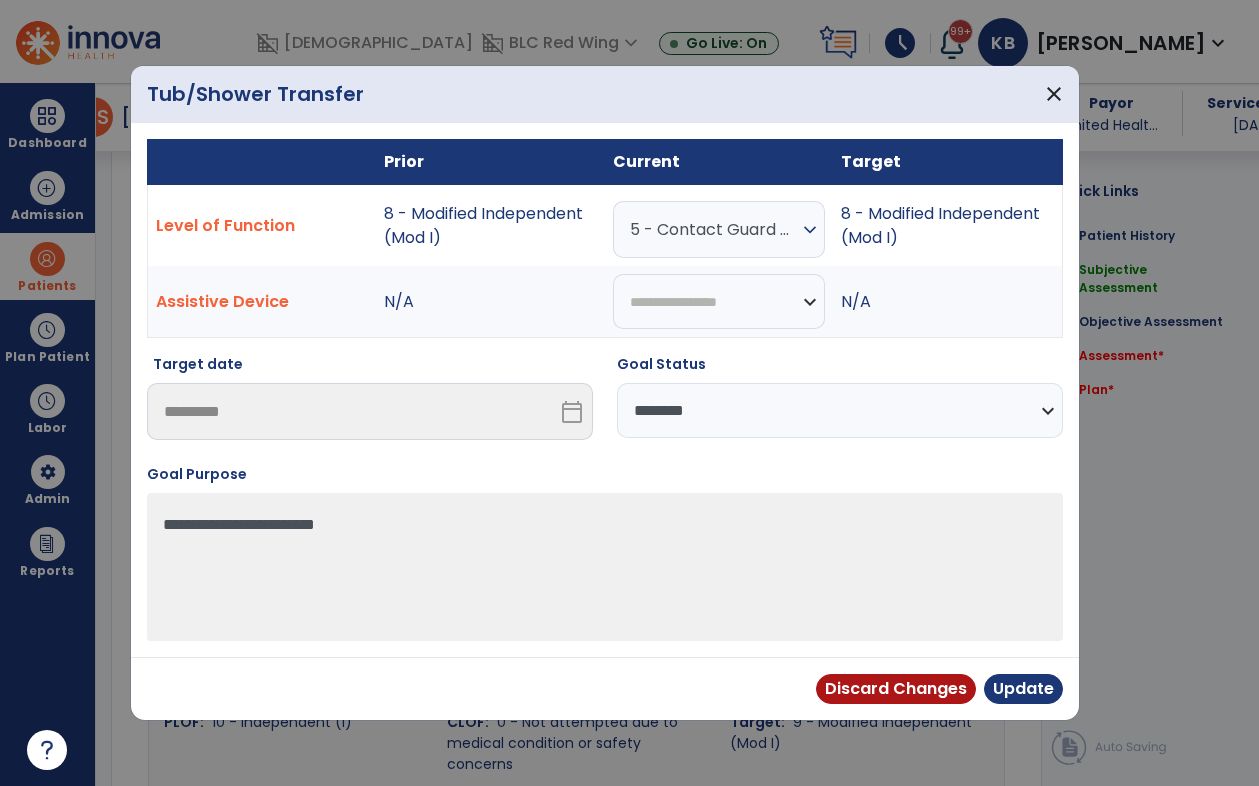 scroll, scrollTop: 1200, scrollLeft: 0, axis: vertical 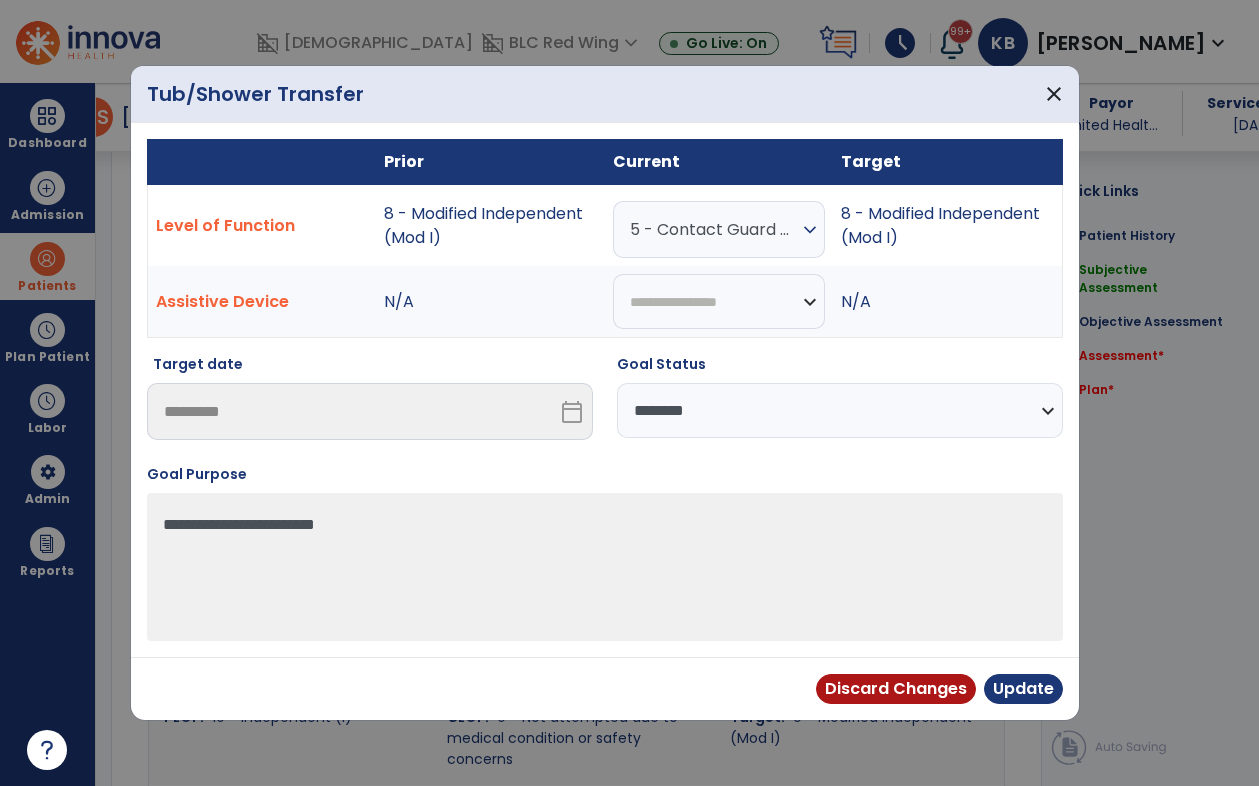 click on "expand_more" at bounding box center (810, 230) 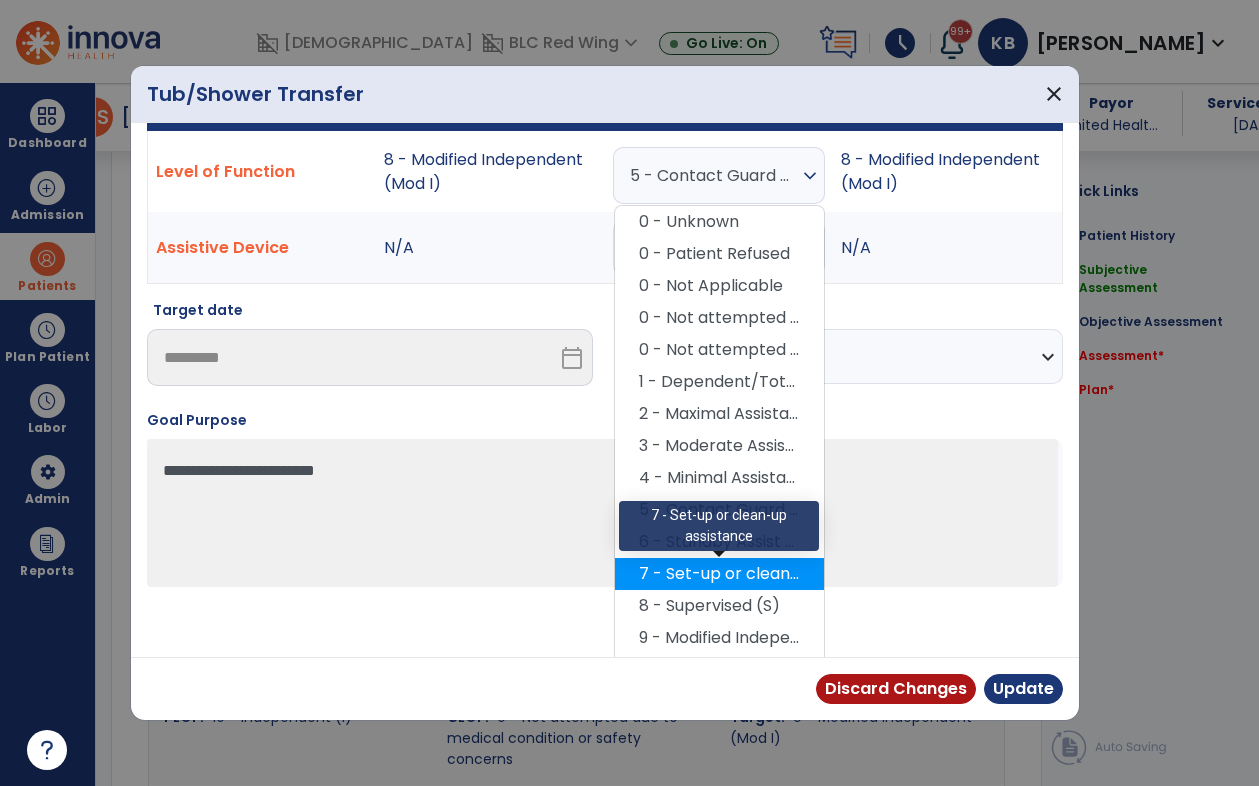 scroll, scrollTop: 84, scrollLeft: 0, axis: vertical 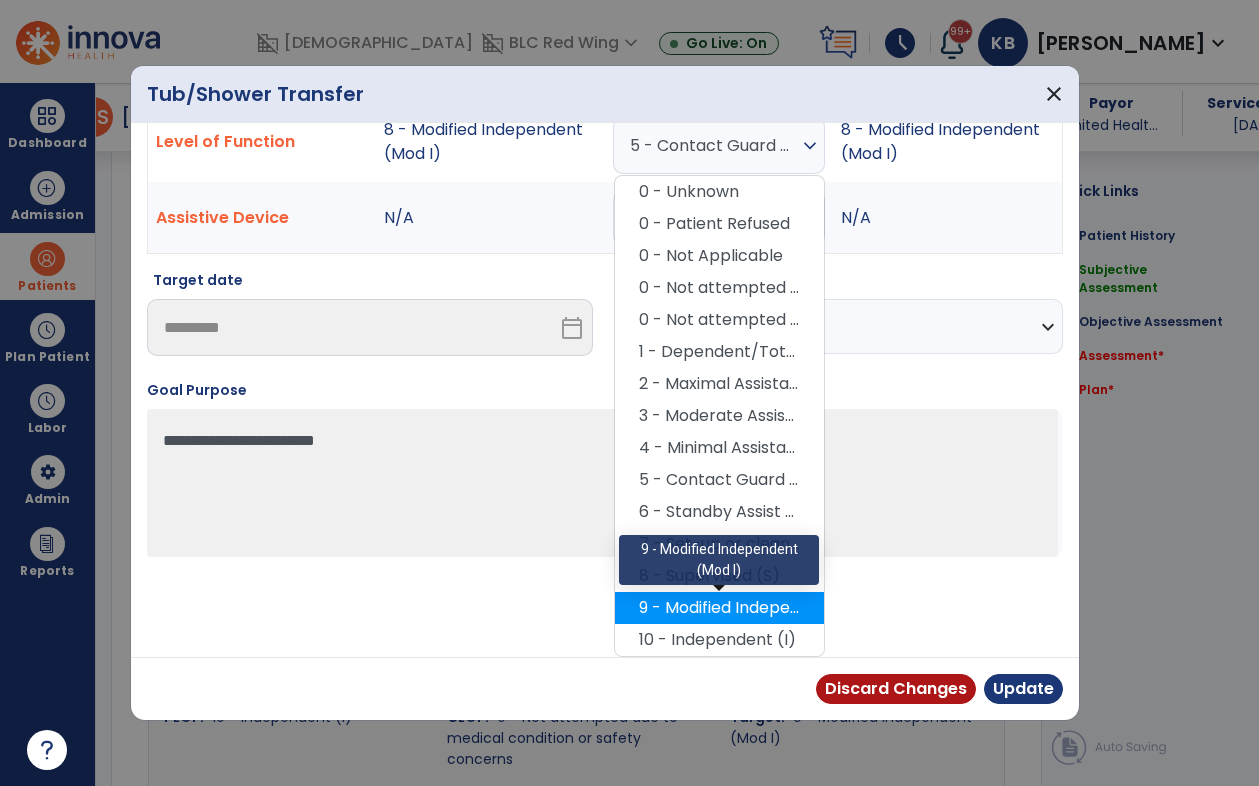 click on "9 - Modified Independent (Mod I)" at bounding box center [719, 608] 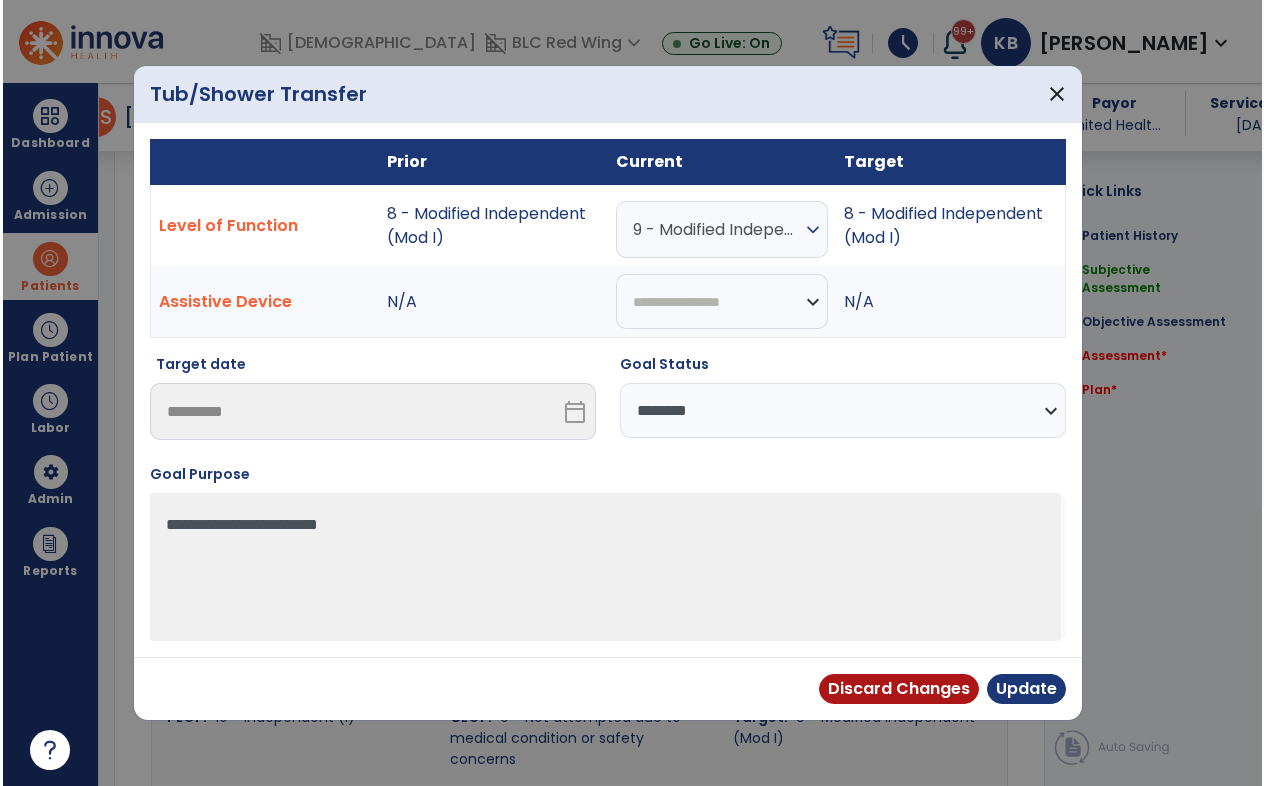 scroll, scrollTop: 0, scrollLeft: 0, axis: both 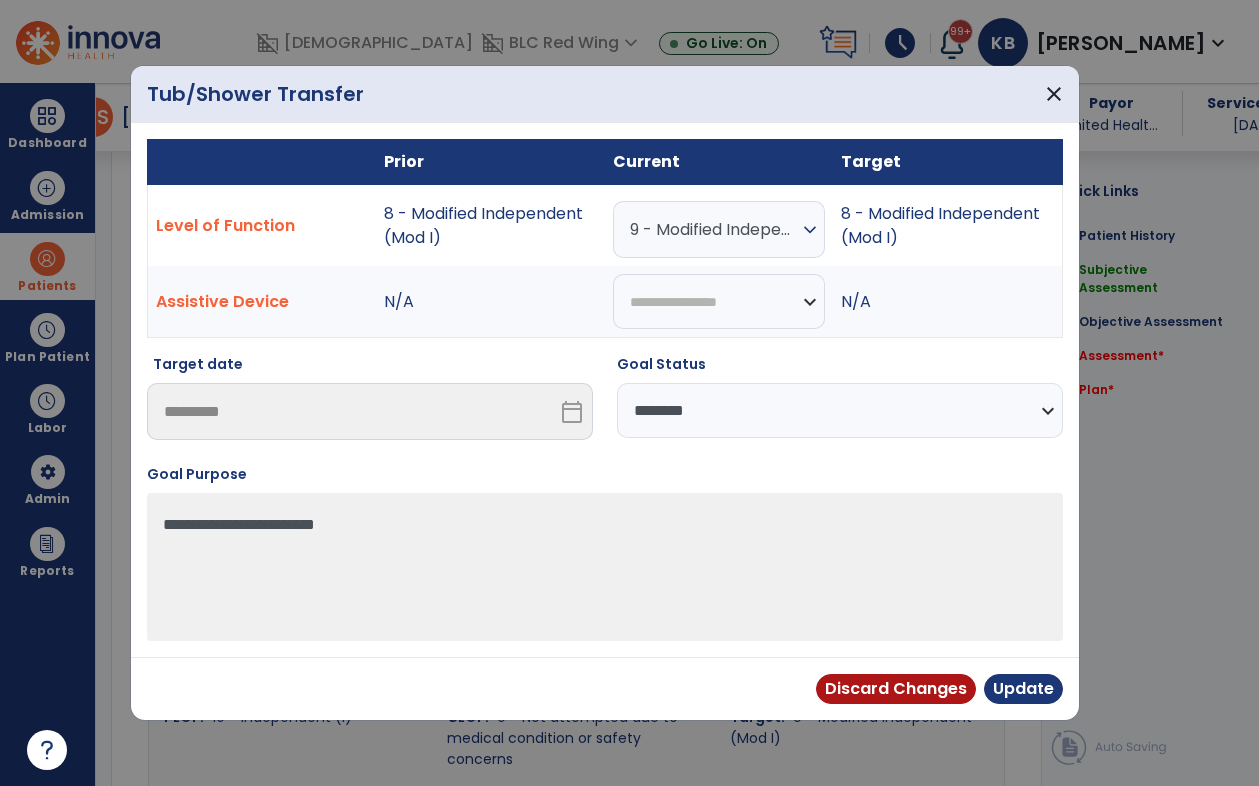 click on "**********" at bounding box center [840, 410] 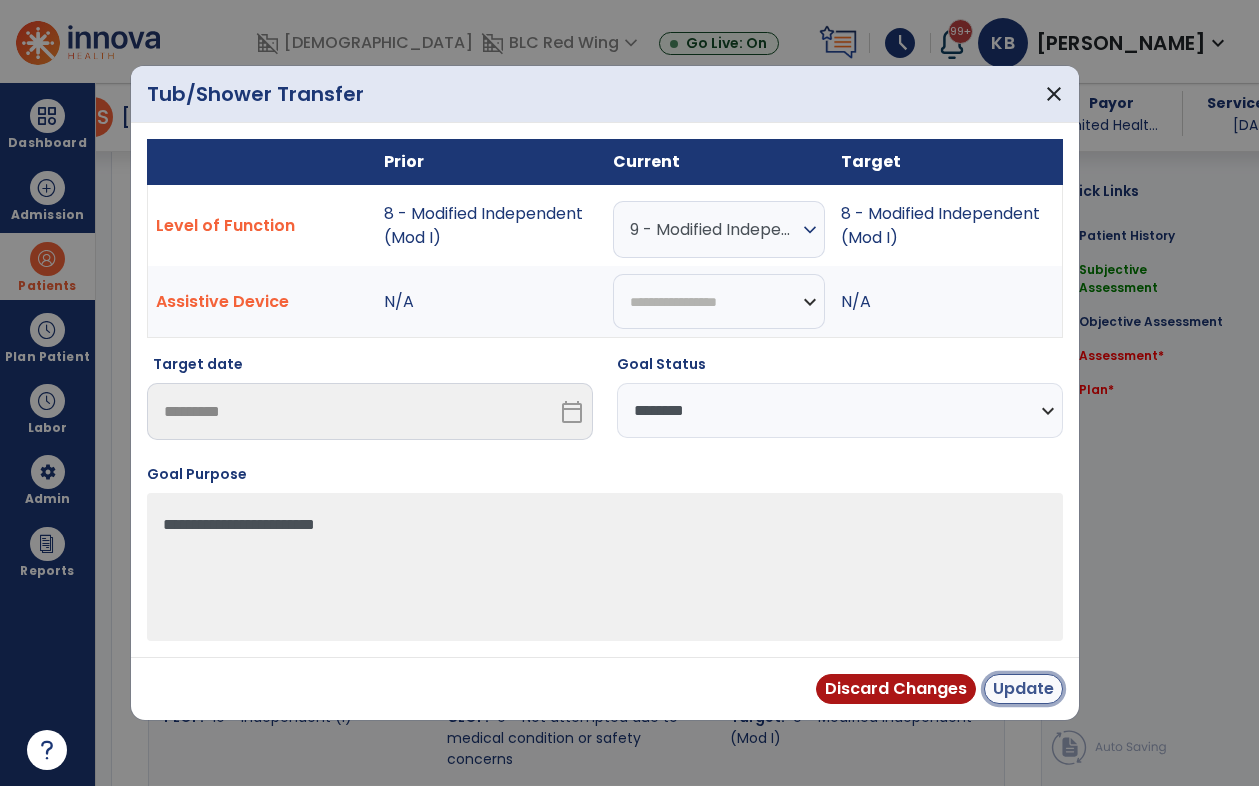 click on "Update" at bounding box center [1023, 689] 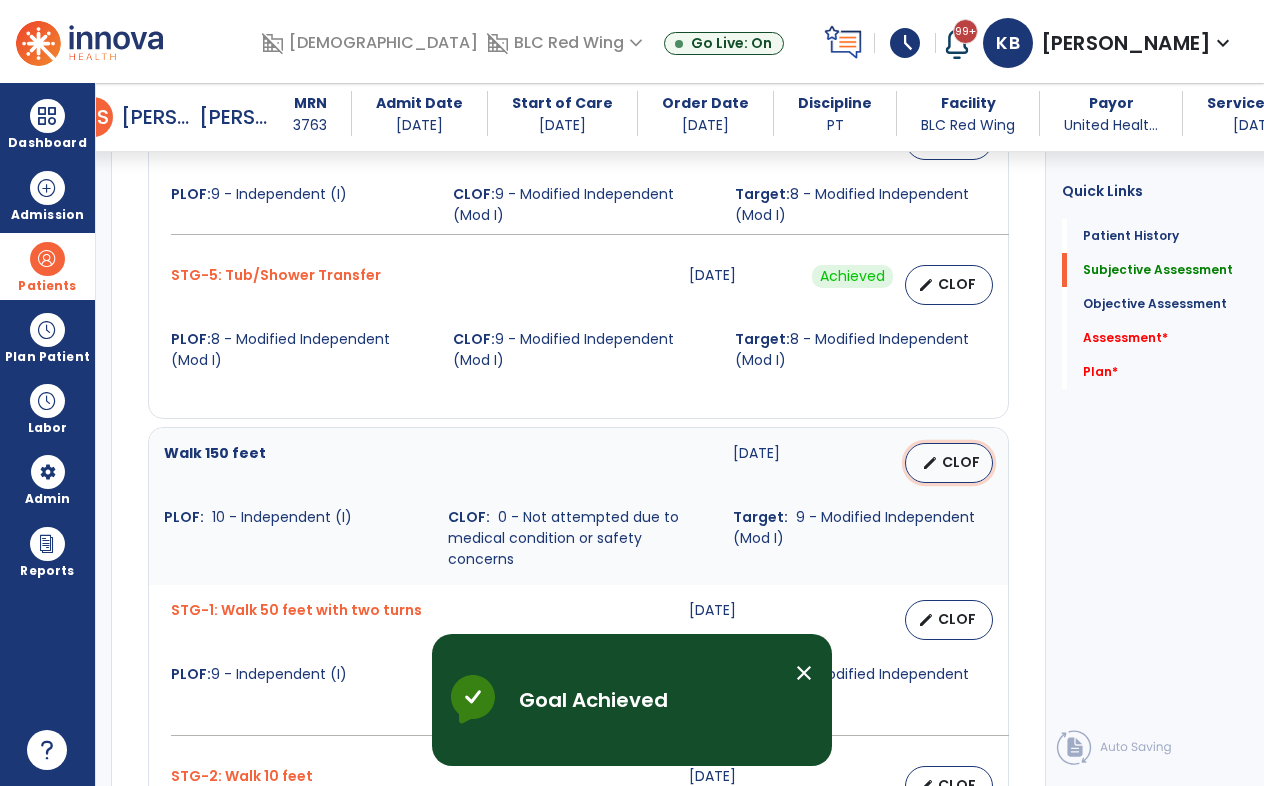 click on "CLOF" at bounding box center (961, 462) 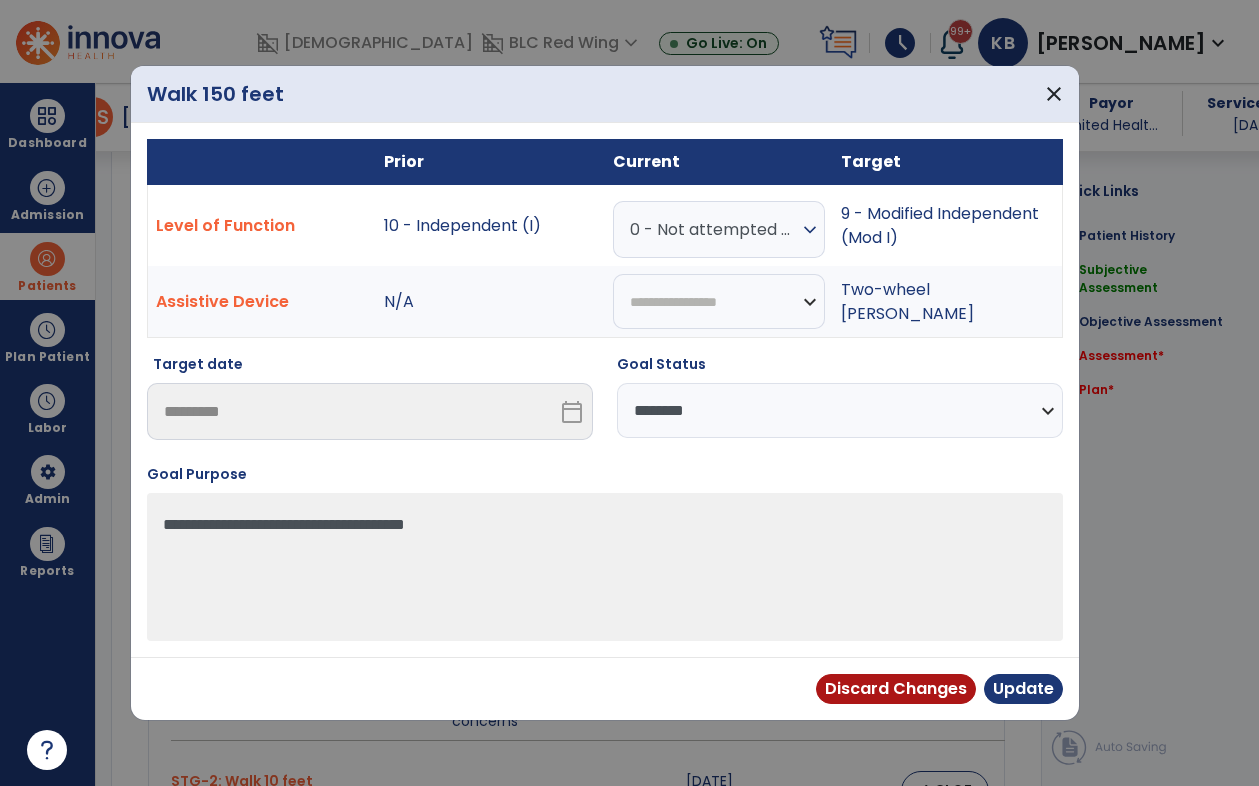 scroll, scrollTop: 1400, scrollLeft: 0, axis: vertical 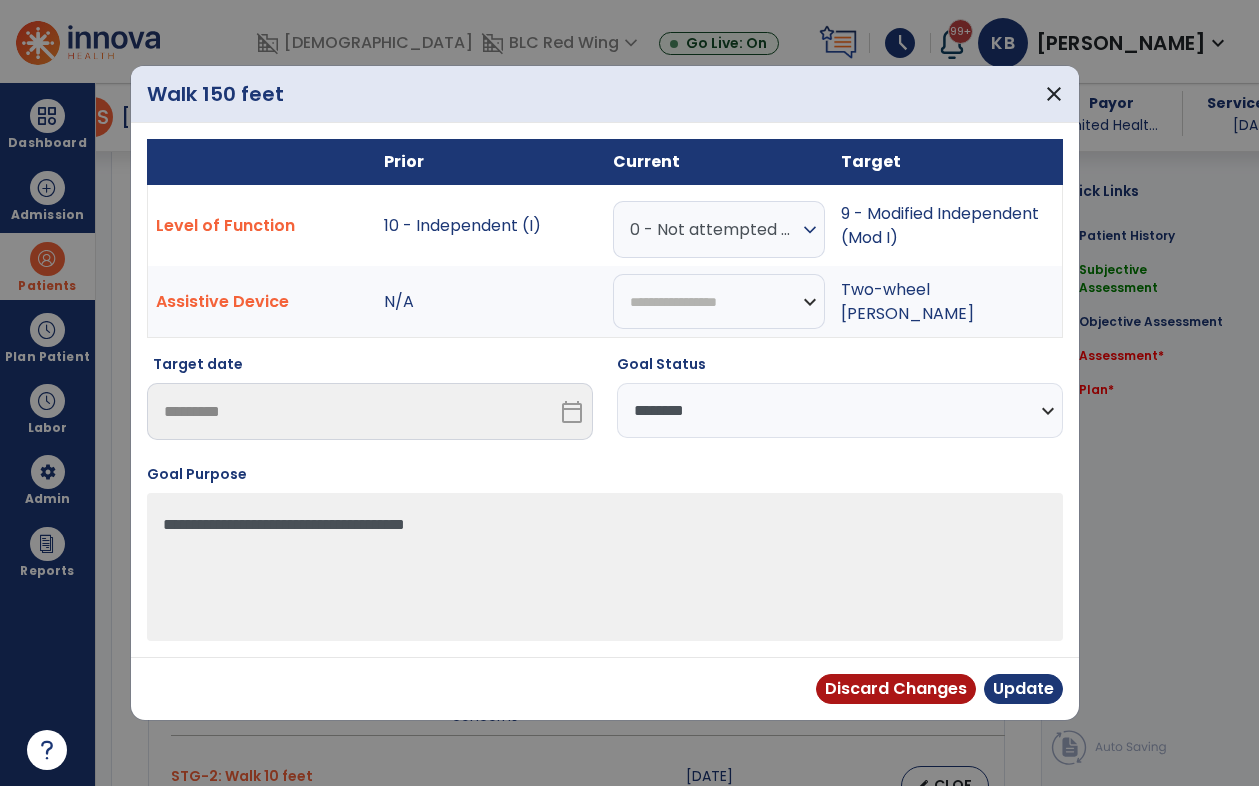 click on "0 - Not attempted due to medical condition or safety concerns" at bounding box center [714, 229] 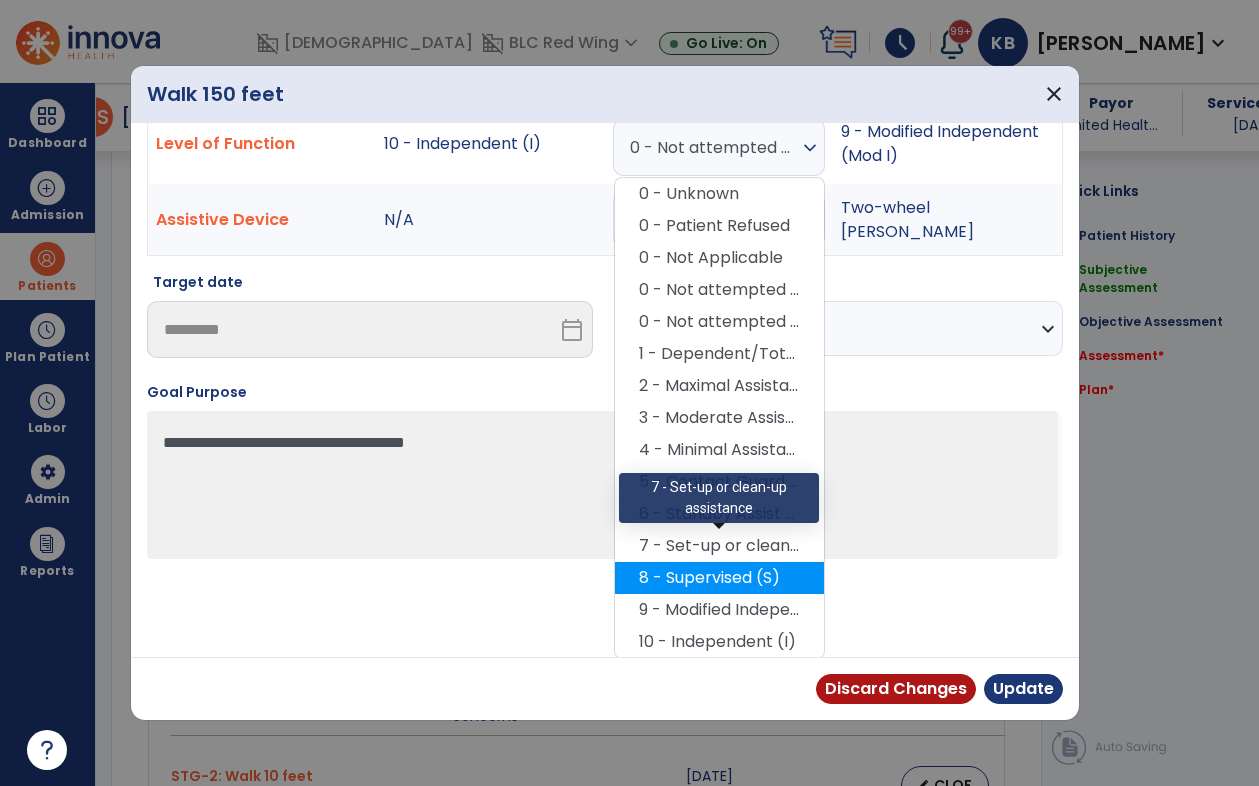 scroll, scrollTop: 84, scrollLeft: 0, axis: vertical 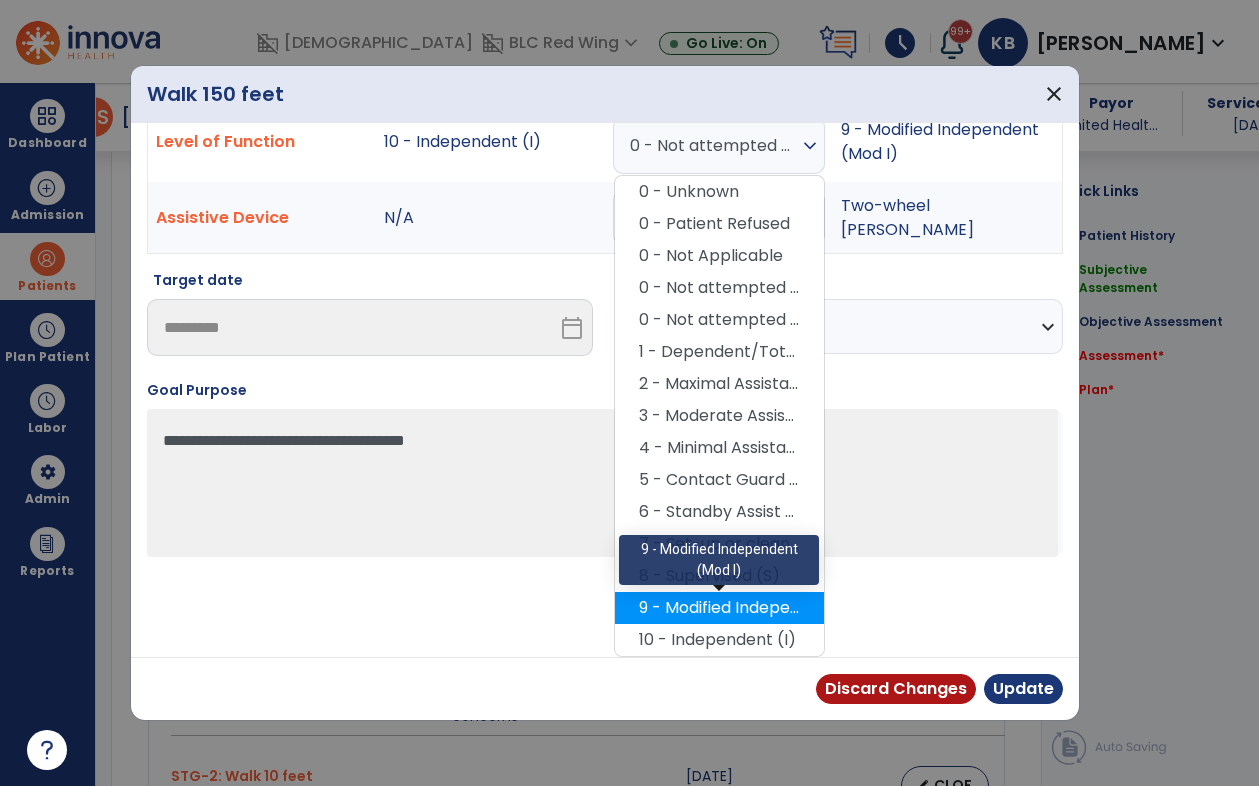 click on "9 - Modified Independent (Mod I)" at bounding box center [719, 608] 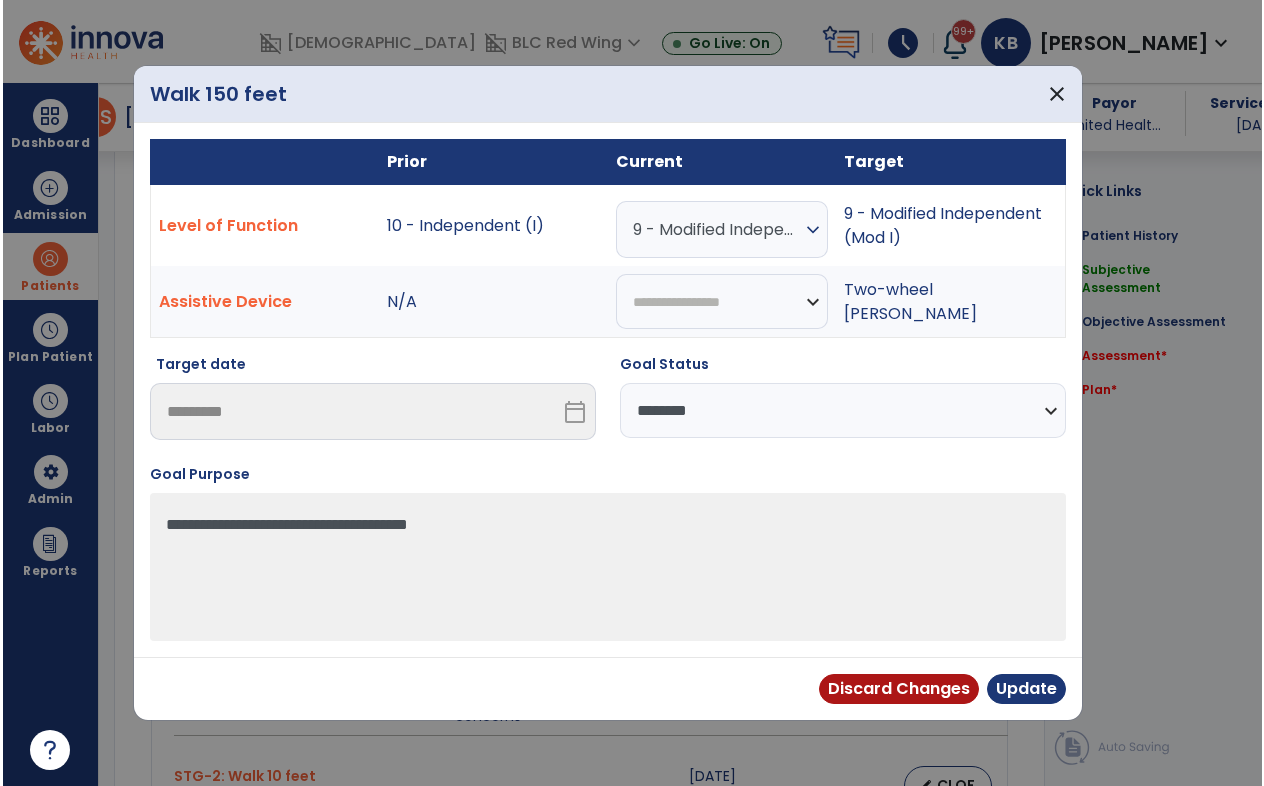 scroll, scrollTop: 0, scrollLeft: 0, axis: both 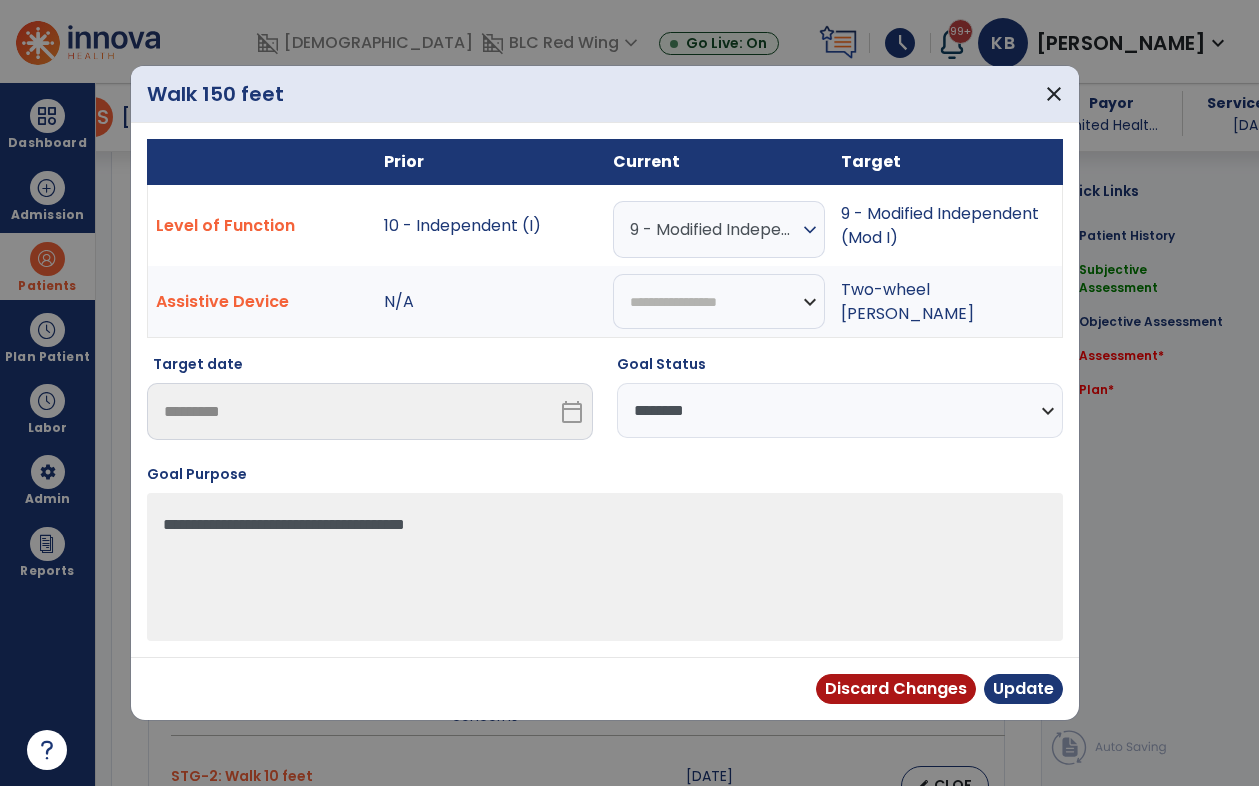 drag, startPoint x: 790, startPoint y: 409, endPoint x: 808, endPoint y: 411, distance: 18.110771 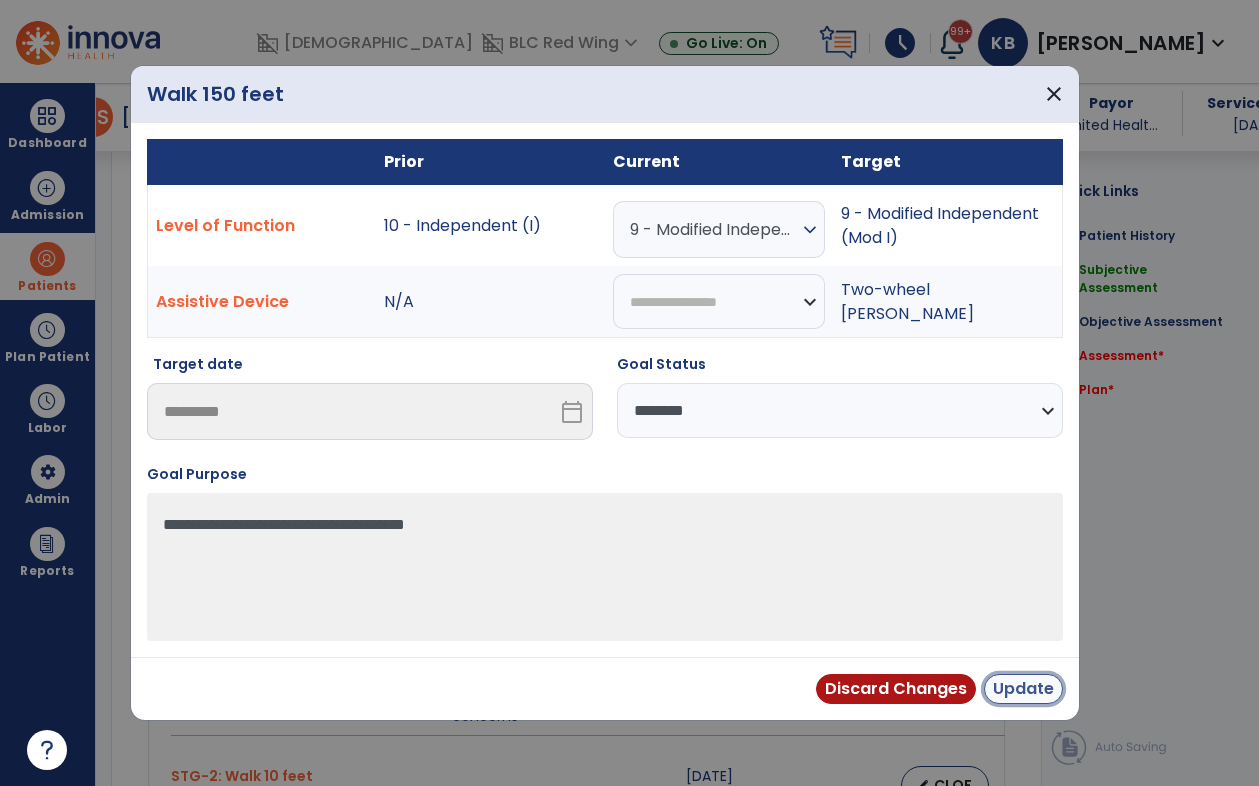 click on "Update" at bounding box center (1023, 689) 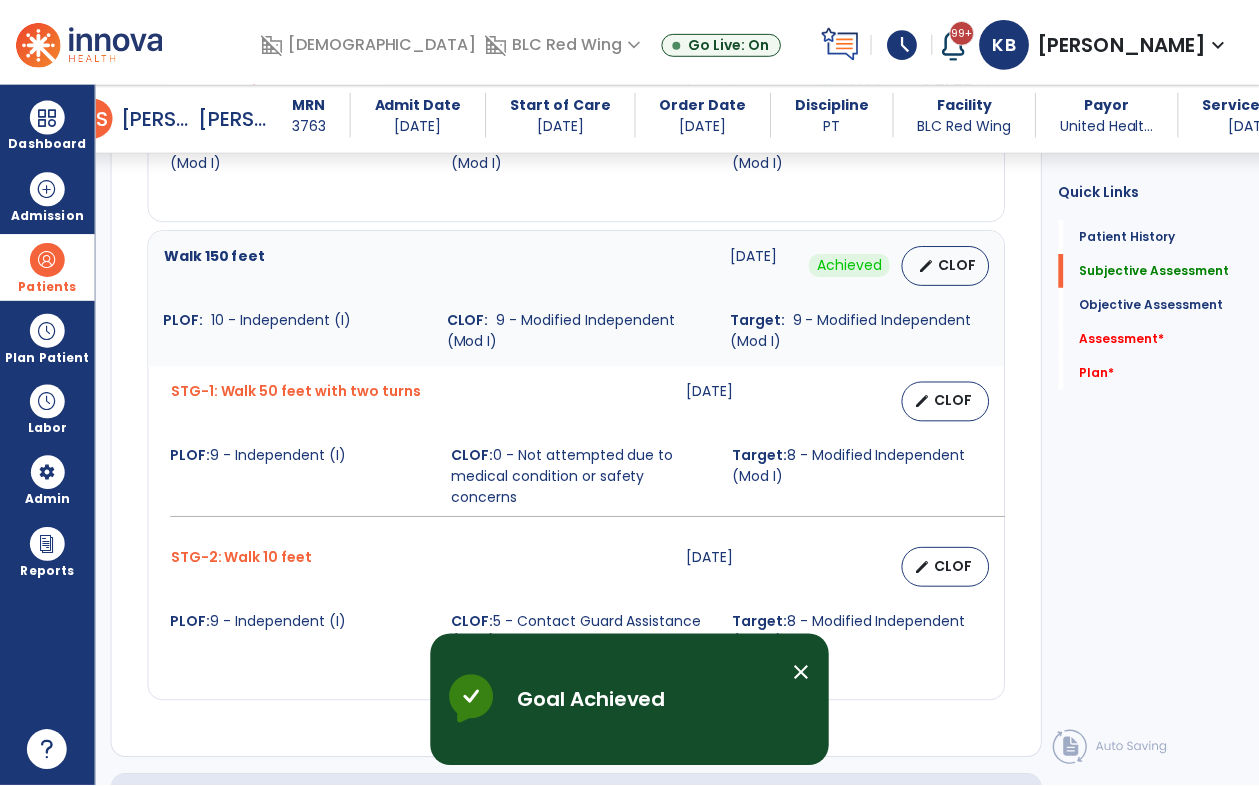 scroll, scrollTop: 1600, scrollLeft: 0, axis: vertical 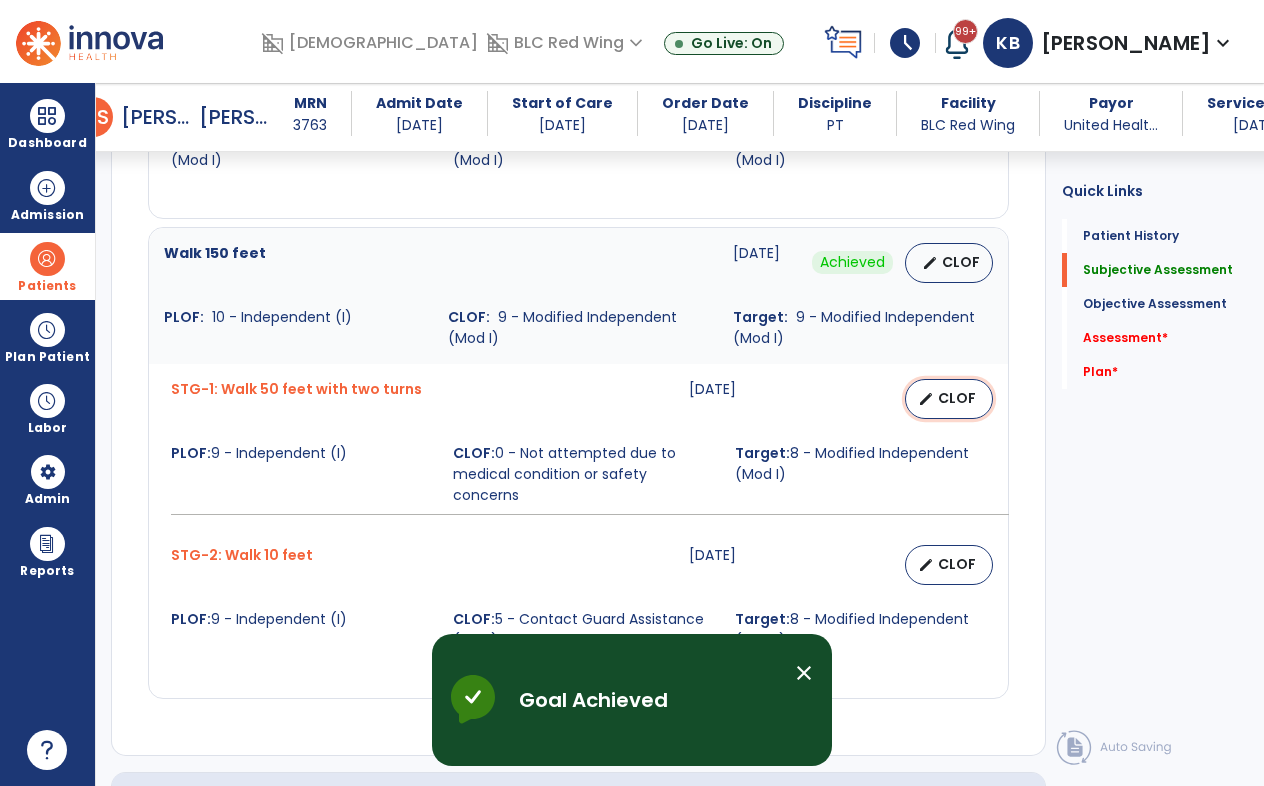 click on "CLOF" at bounding box center (957, 398) 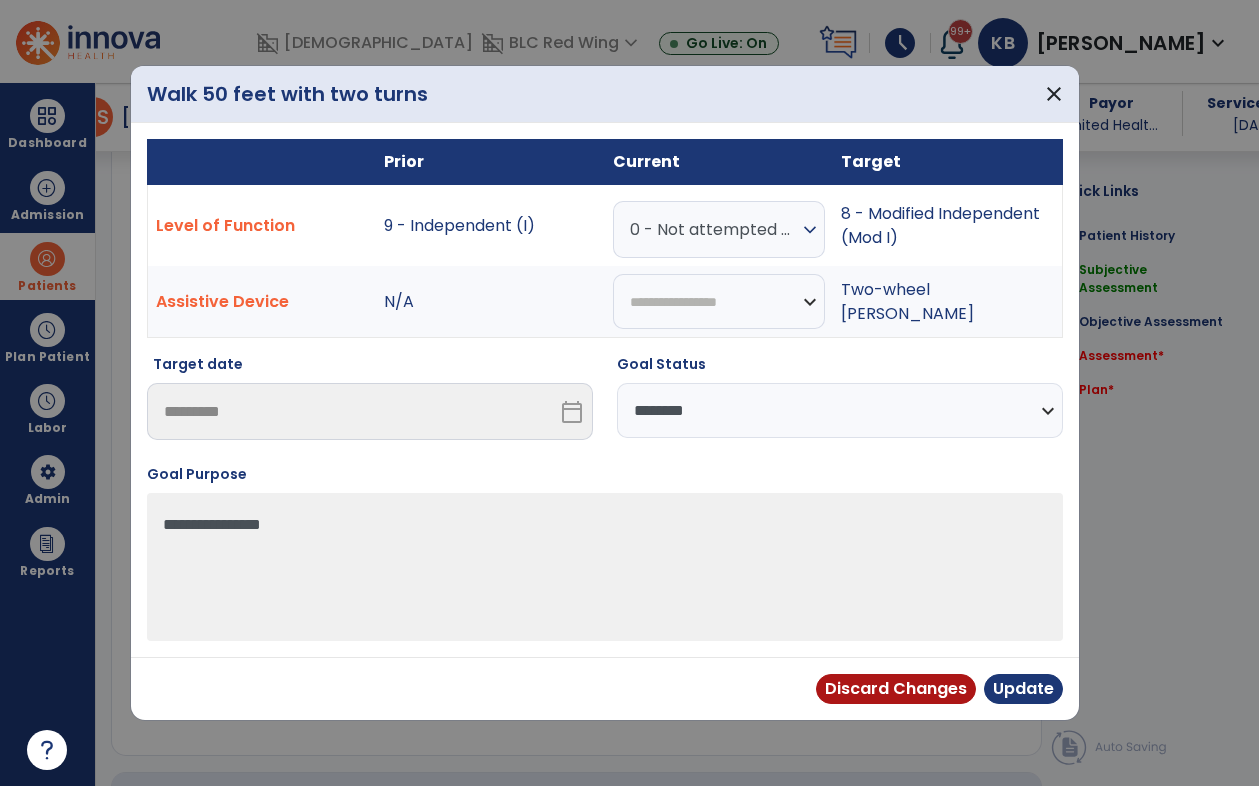 scroll, scrollTop: 1600, scrollLeft: 0, axis: vertical 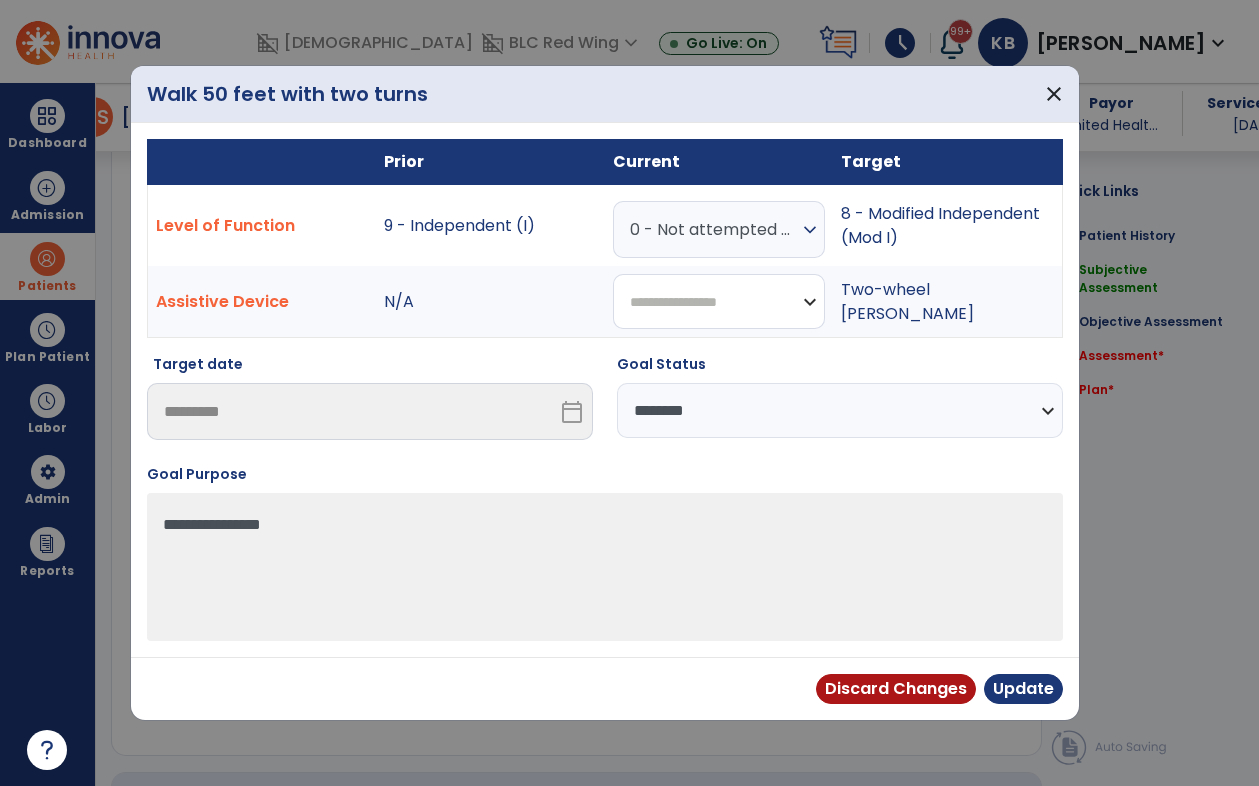 click on "**********" at bounding box center (719, 301) 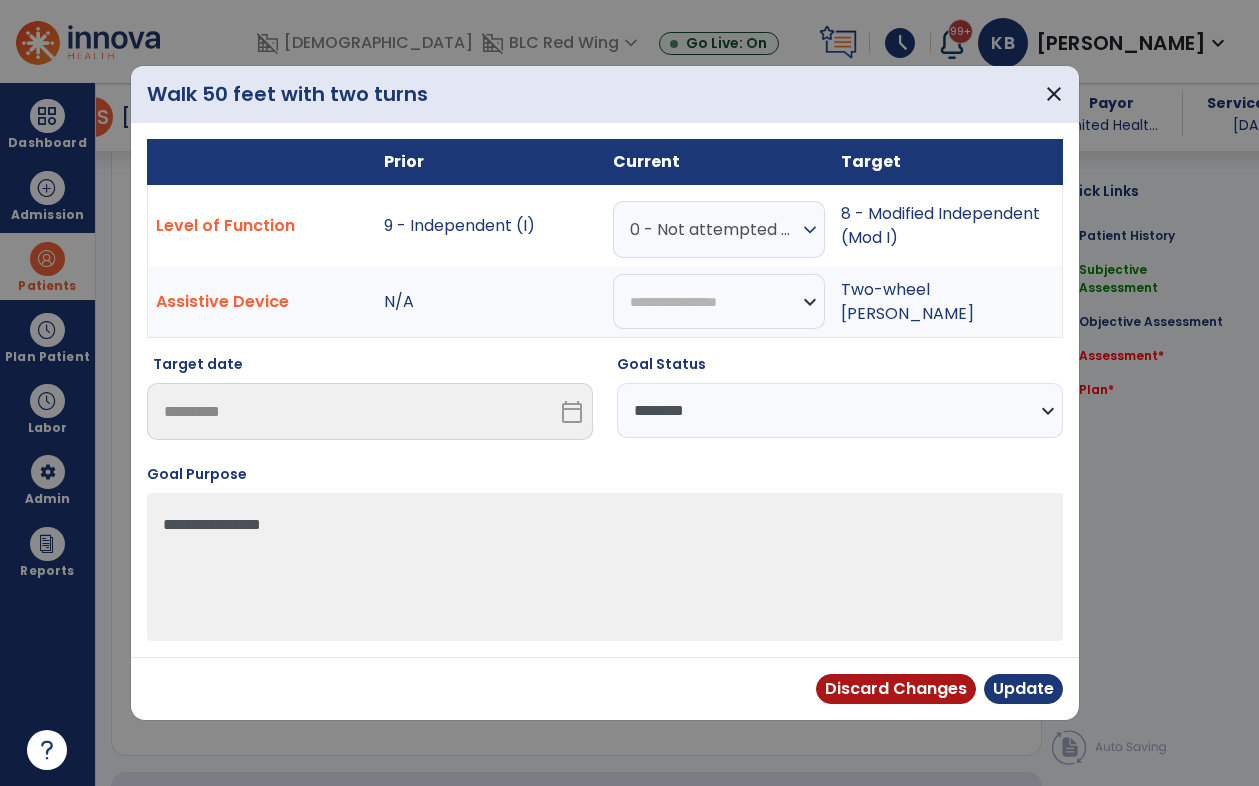 click on "0 - Not attempted due to medical condition or safety concerns" at bounding box center [714, 229] 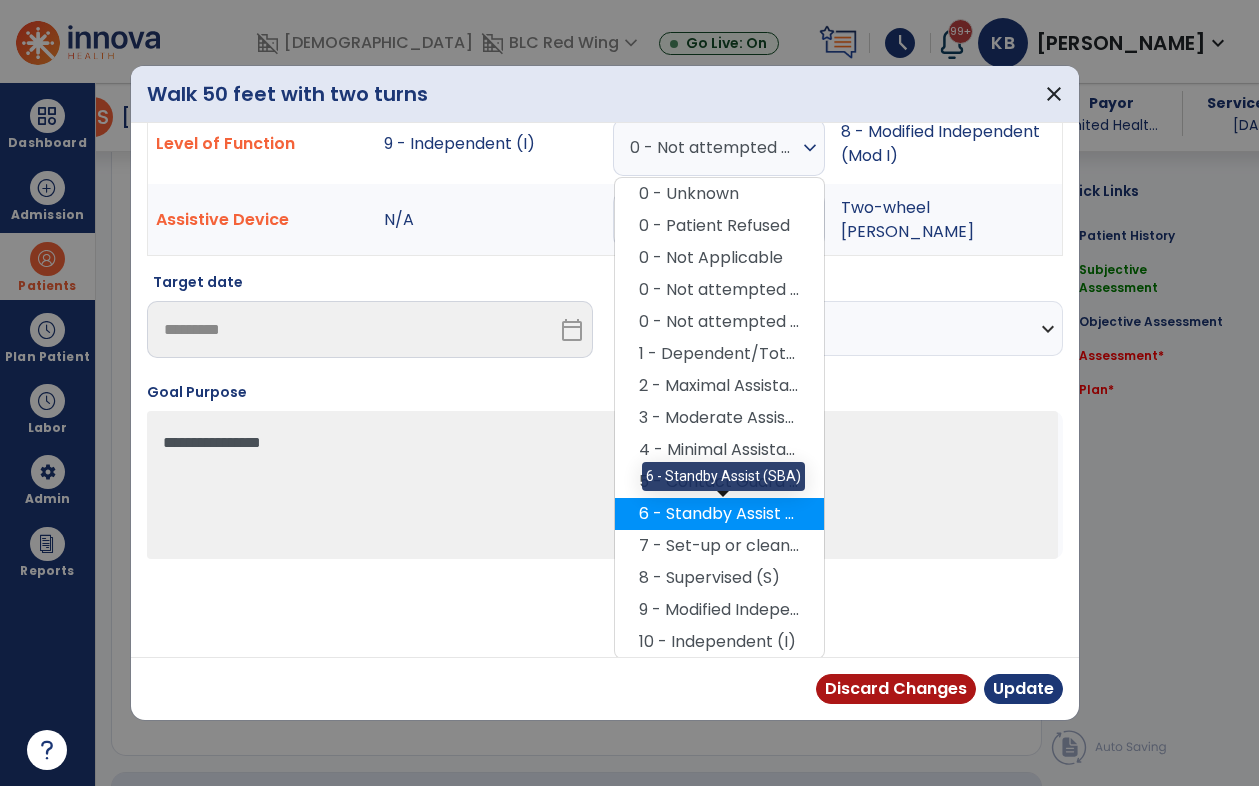 scroll, scrollTop: 84, scrollLeft: 0, axis: vertical 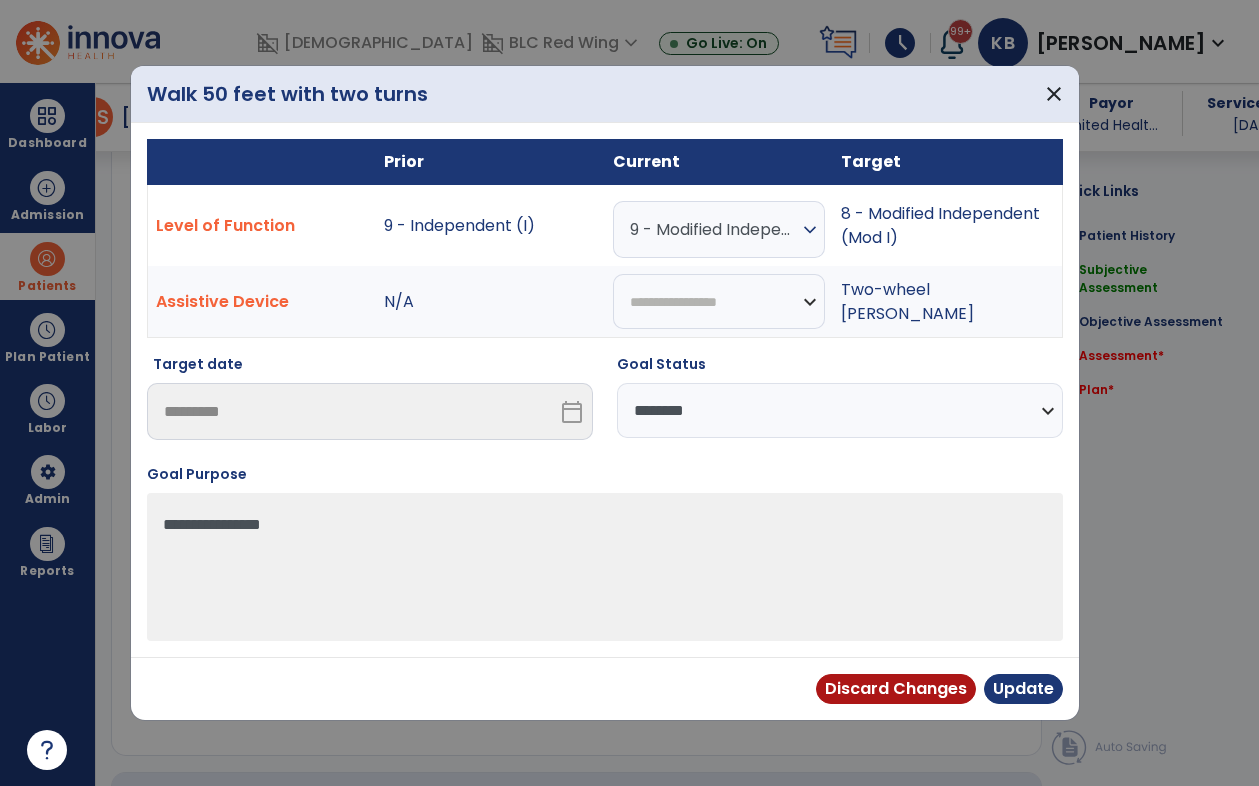 click on "**********" at bounding box center (840, 410) 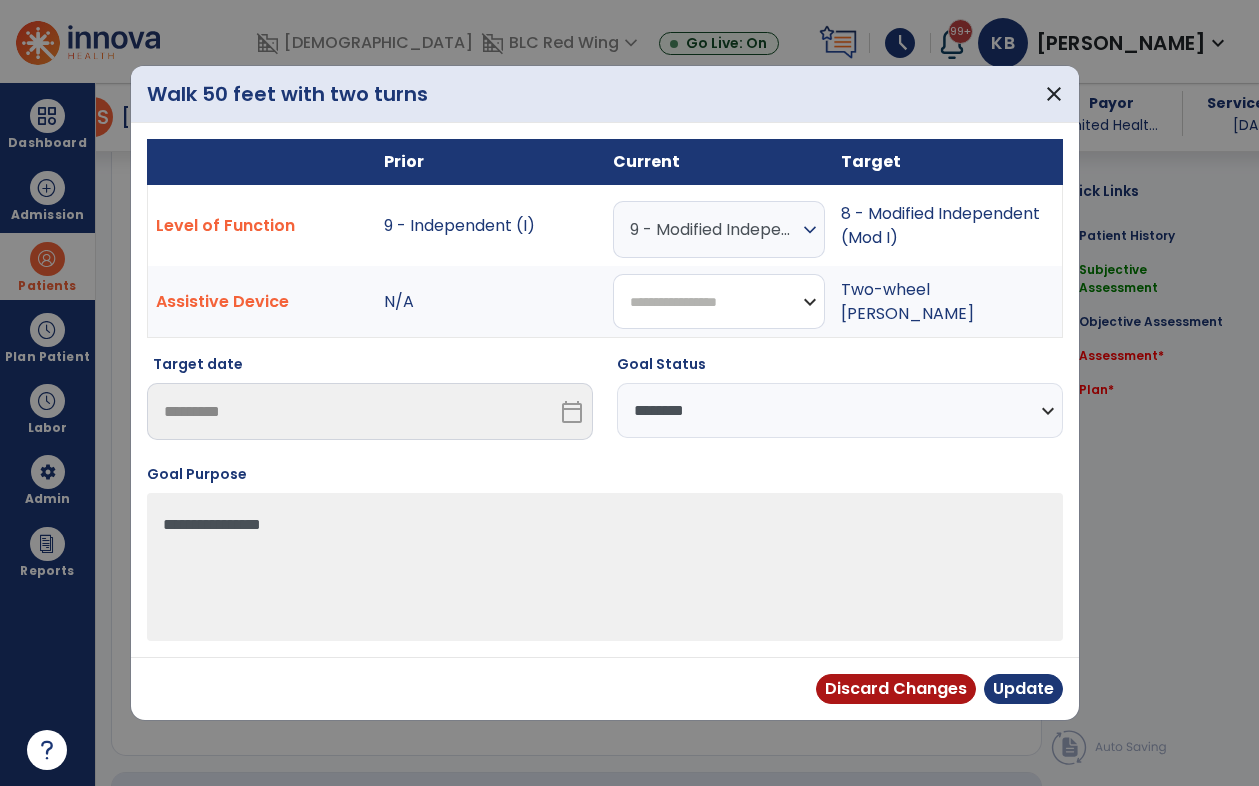 click on "**********" at bounding box center (719, 301) 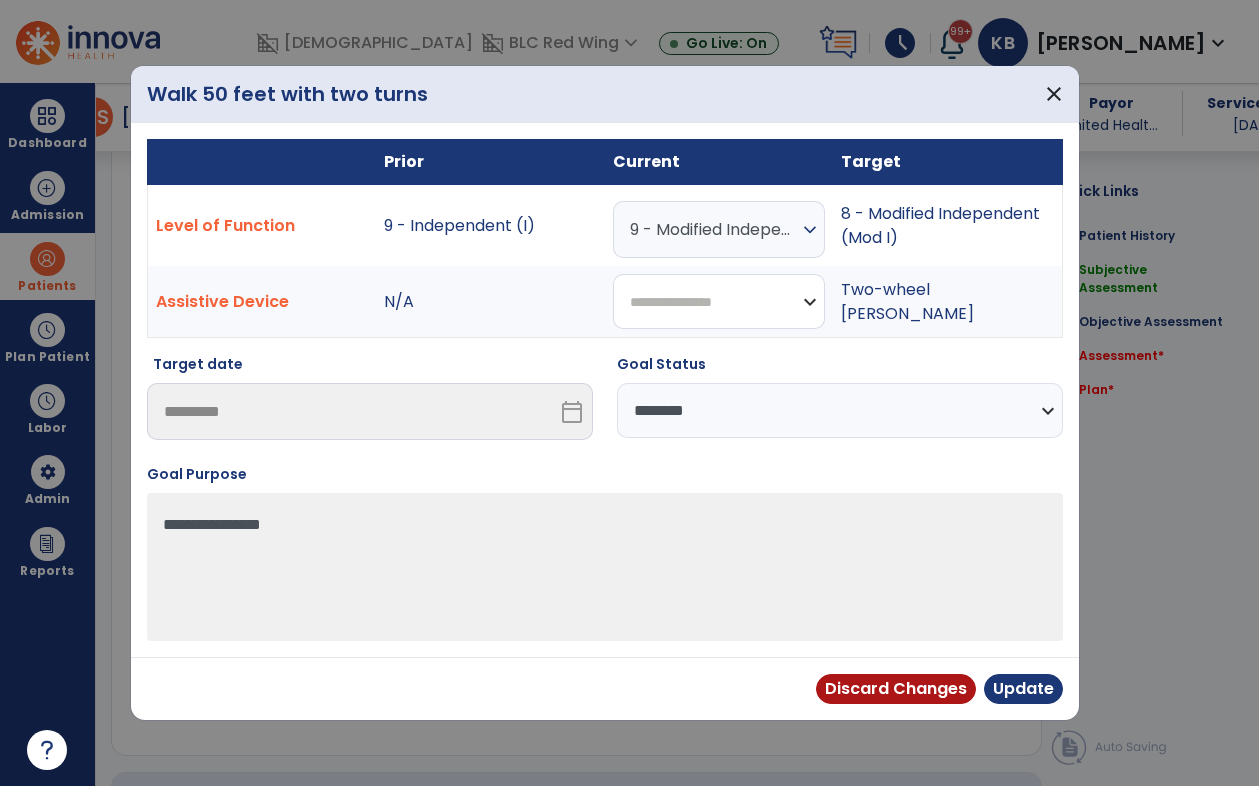 click on "**********" at bounding box center [719, 301] 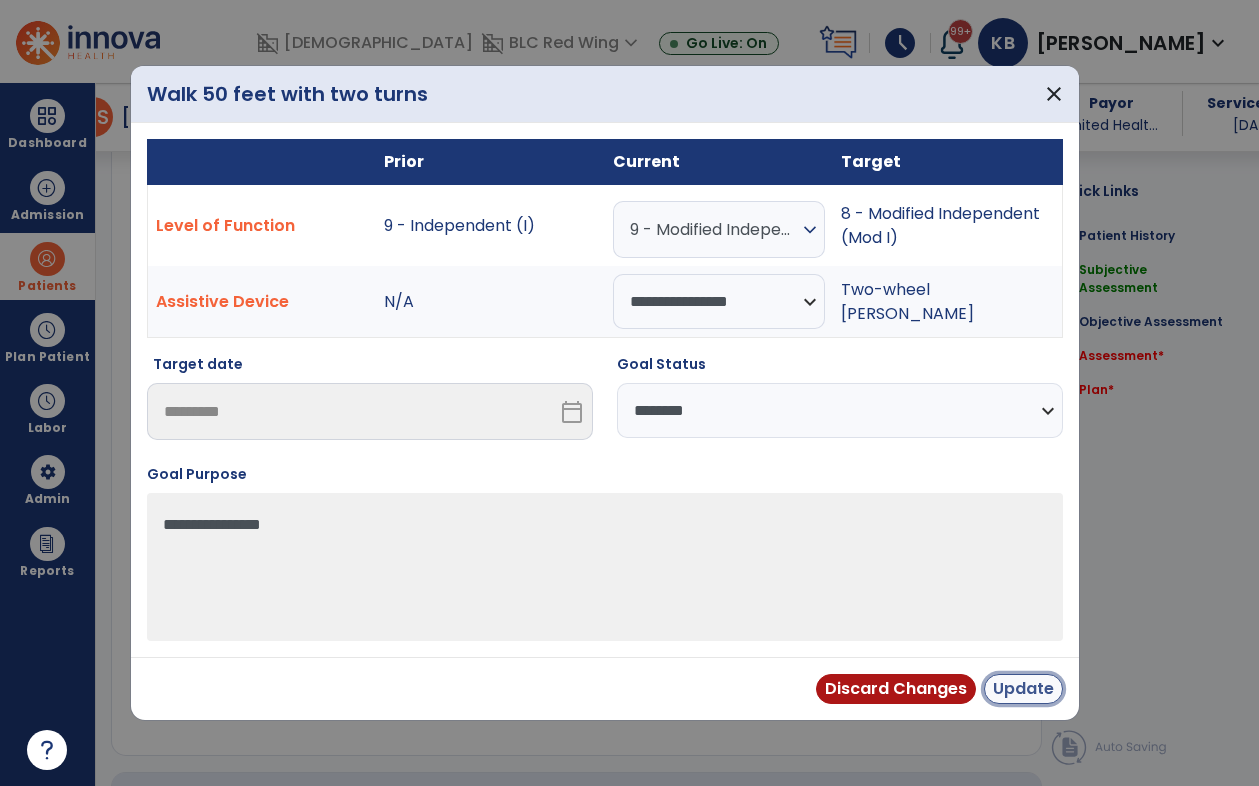 click on "Update" at bounding box center [1023, 689] 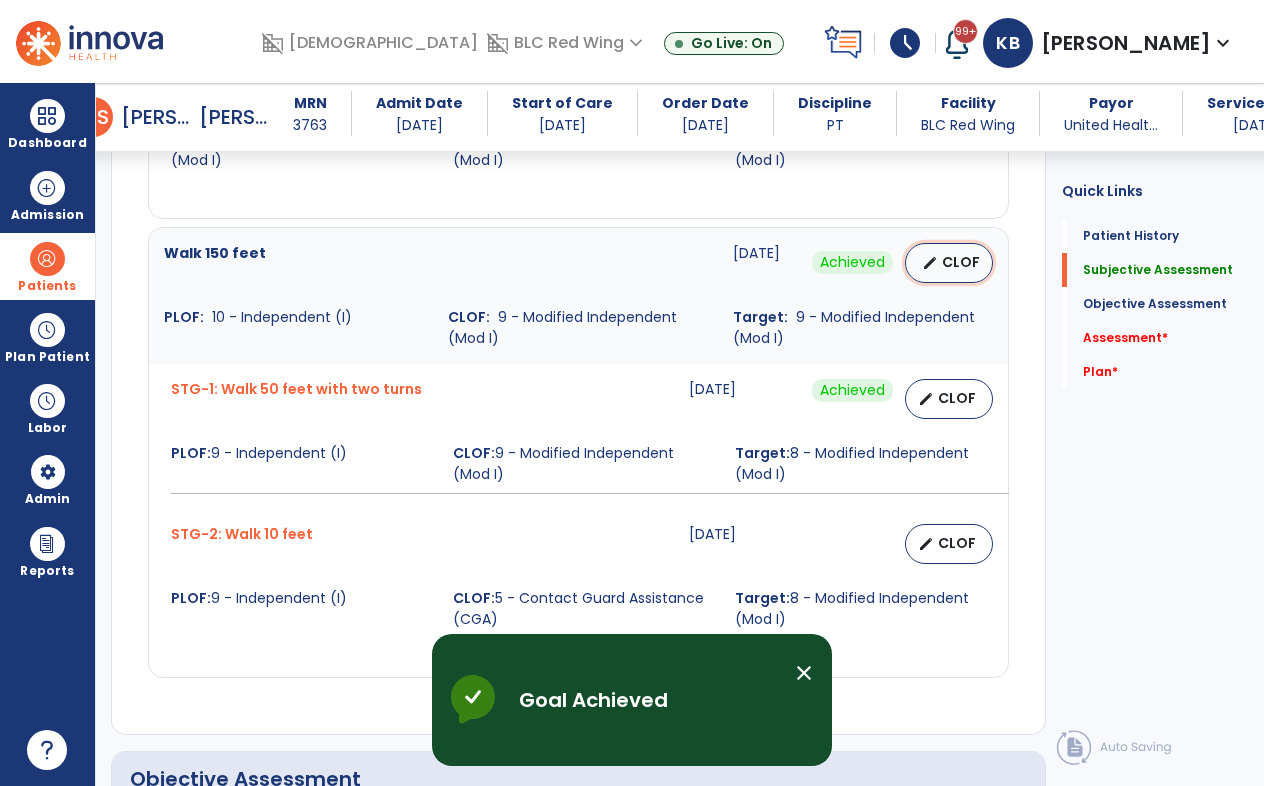 click on "CLOF" at bounding box center (961, 262) 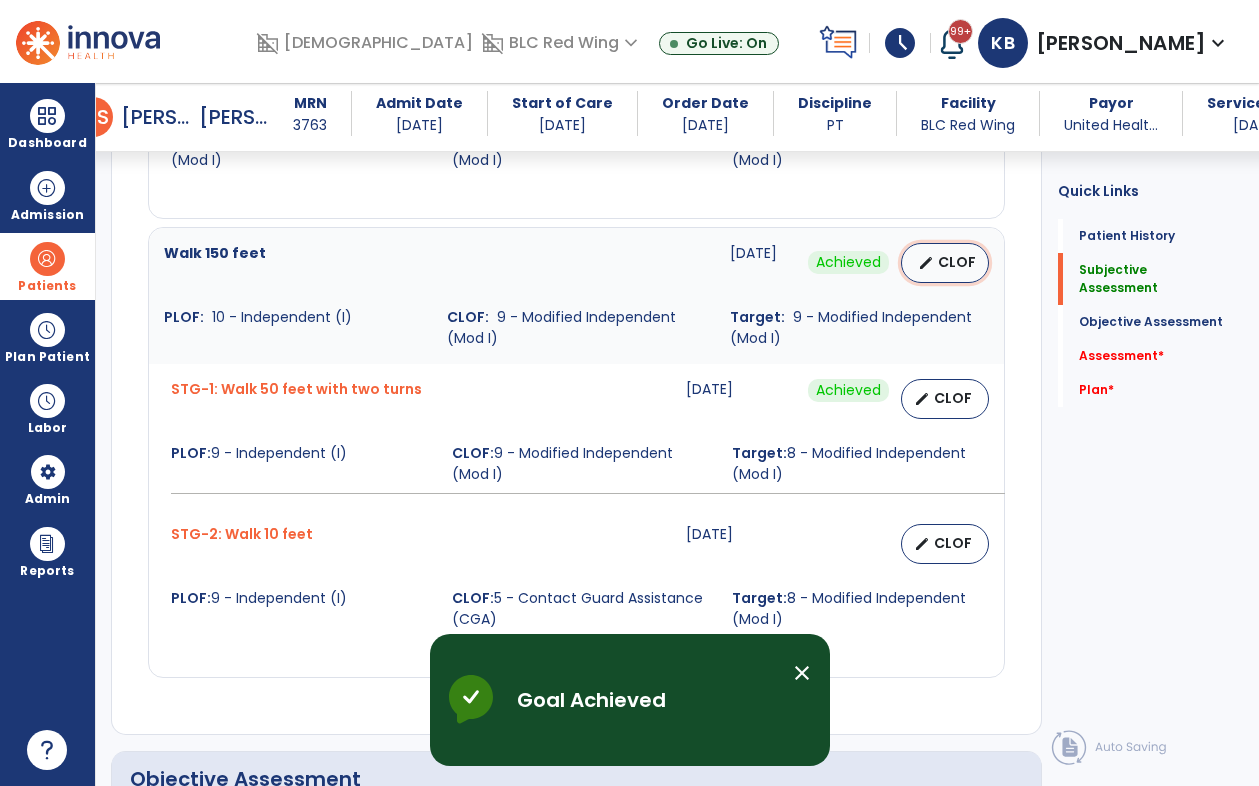 select on "********" 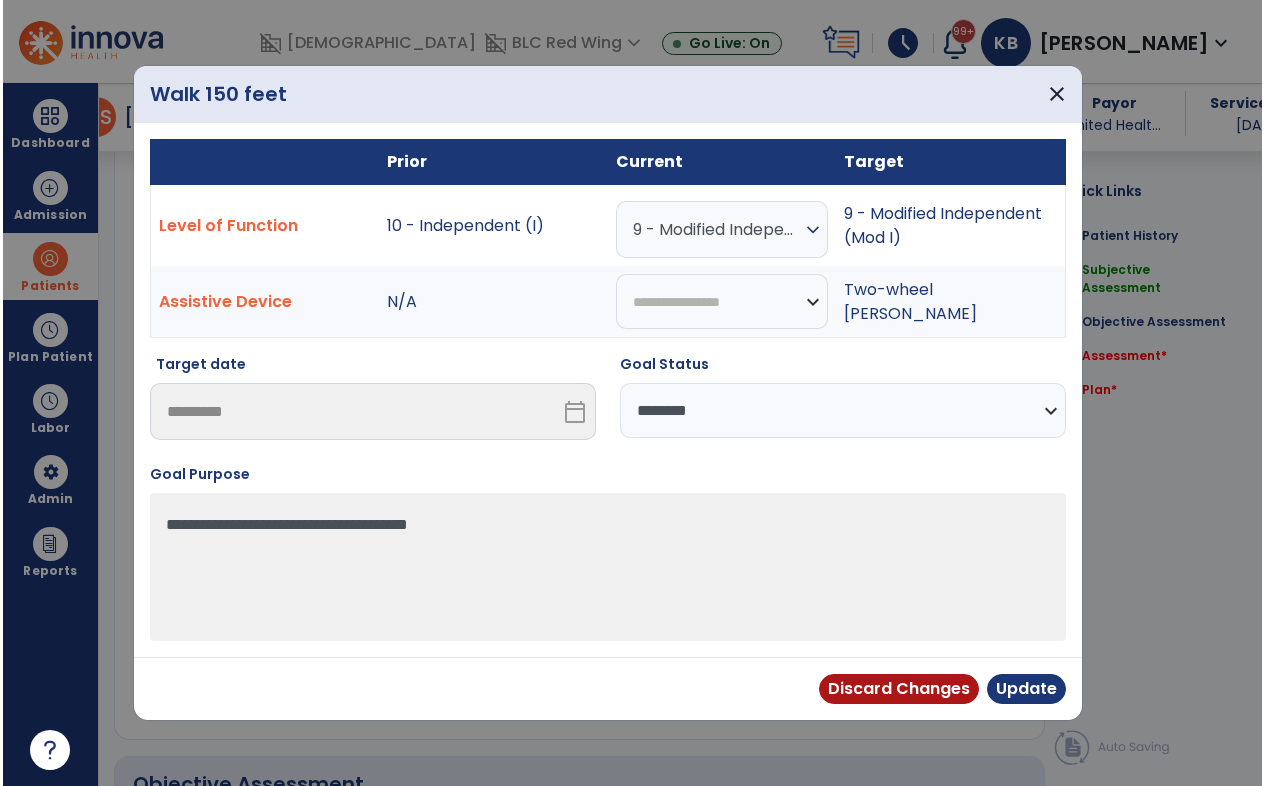 scroll, scrollTop: 1600, scrollLeft: 0, axis: vertical 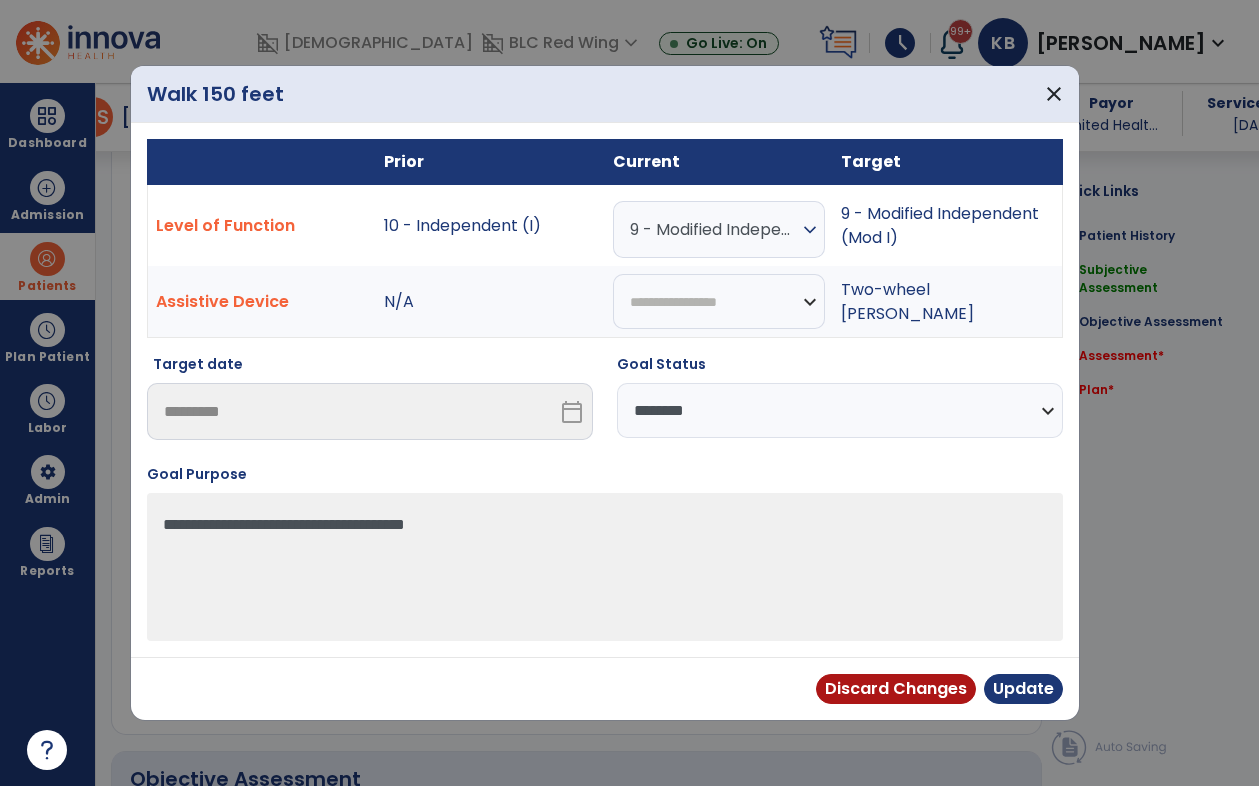 click on "**********" at bounding box center [719, 302] 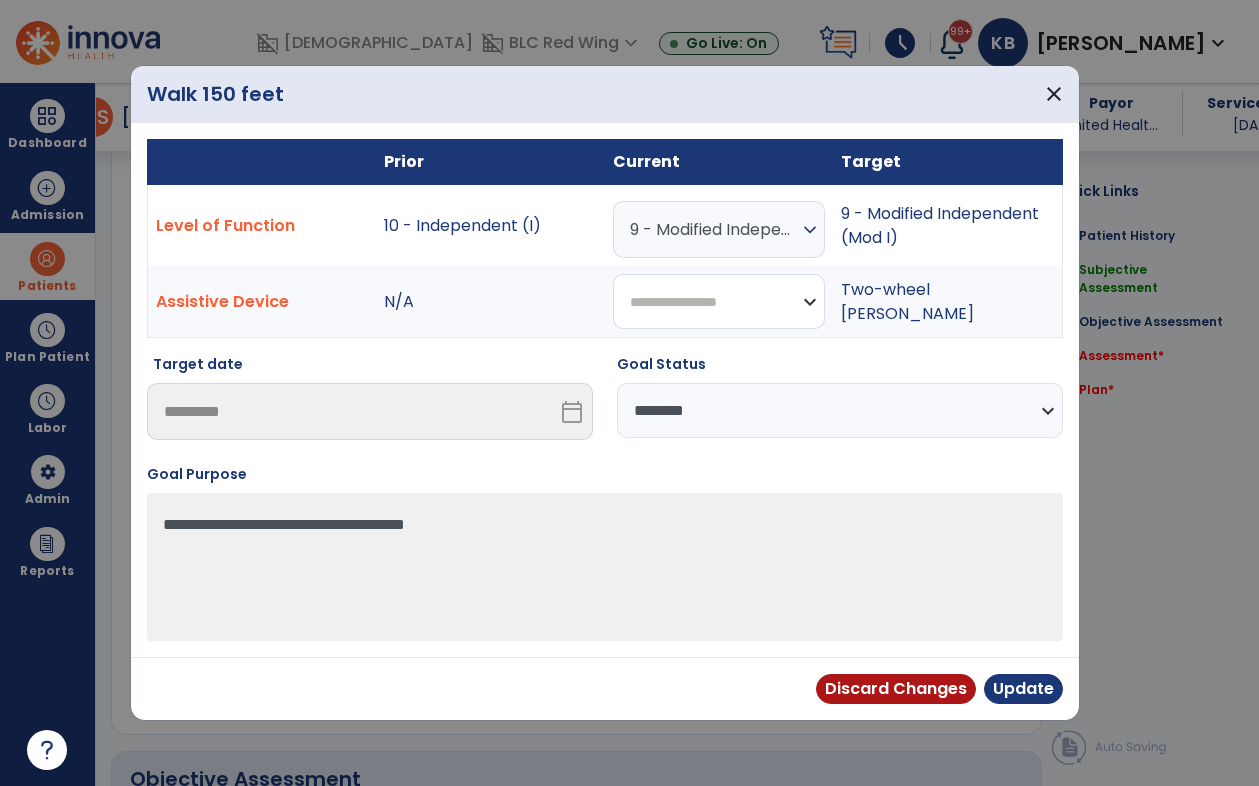 click on "**********" at bounding box center [719, 301] 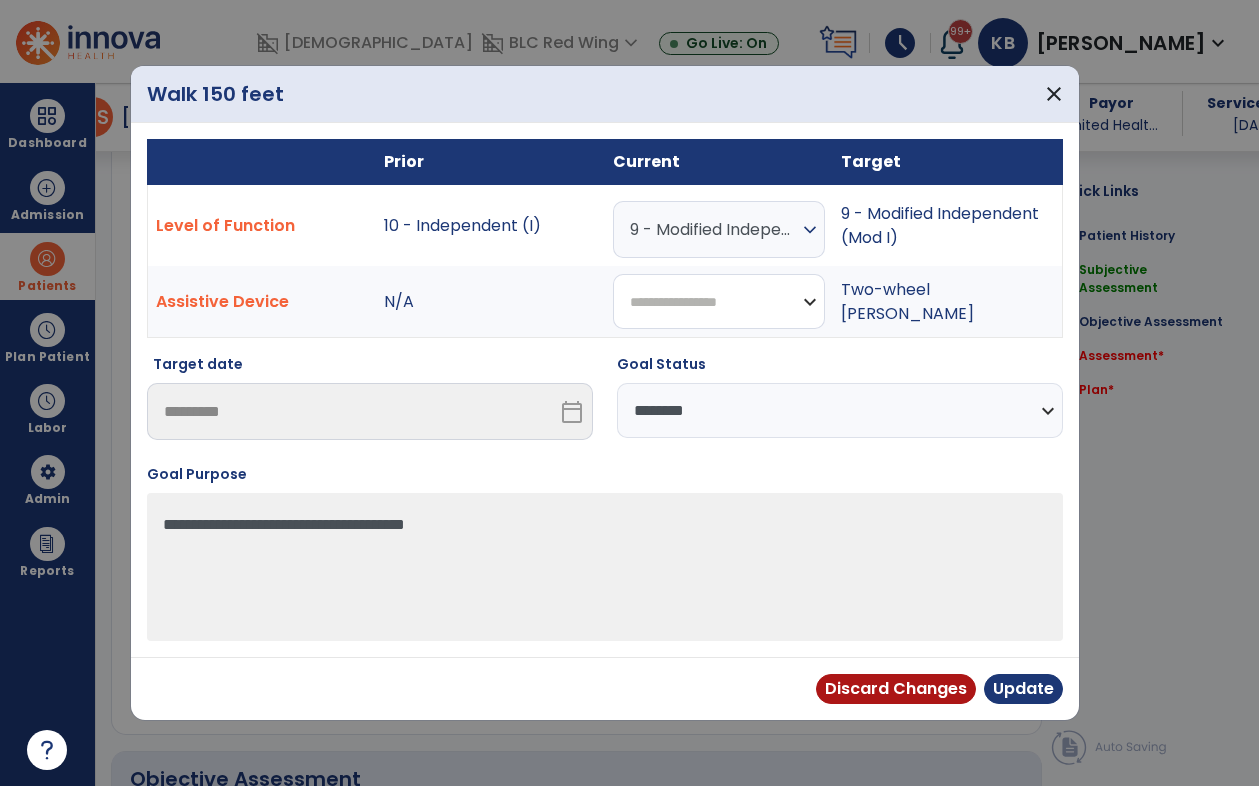 select on "**********" 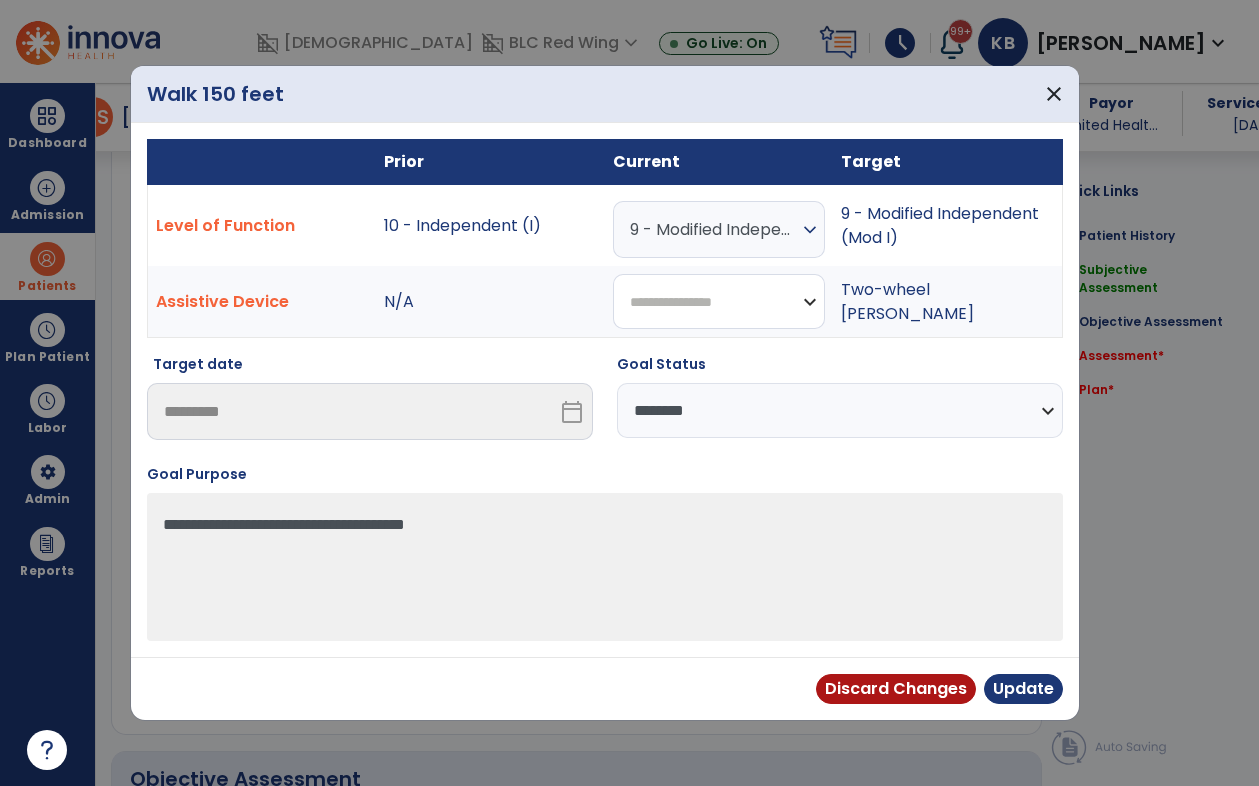 click on "**********" at bounding box center (719, 301) 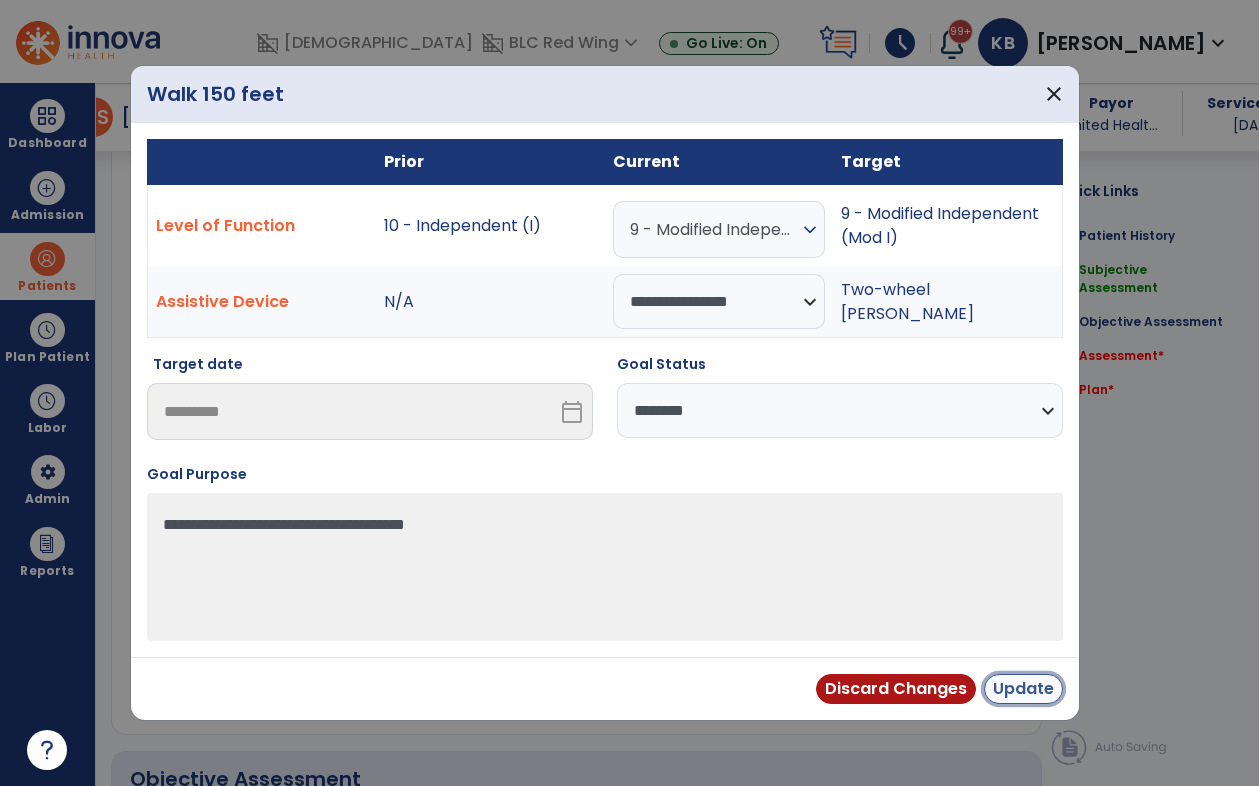 click on "Update" at bounding box center [1023, 689] 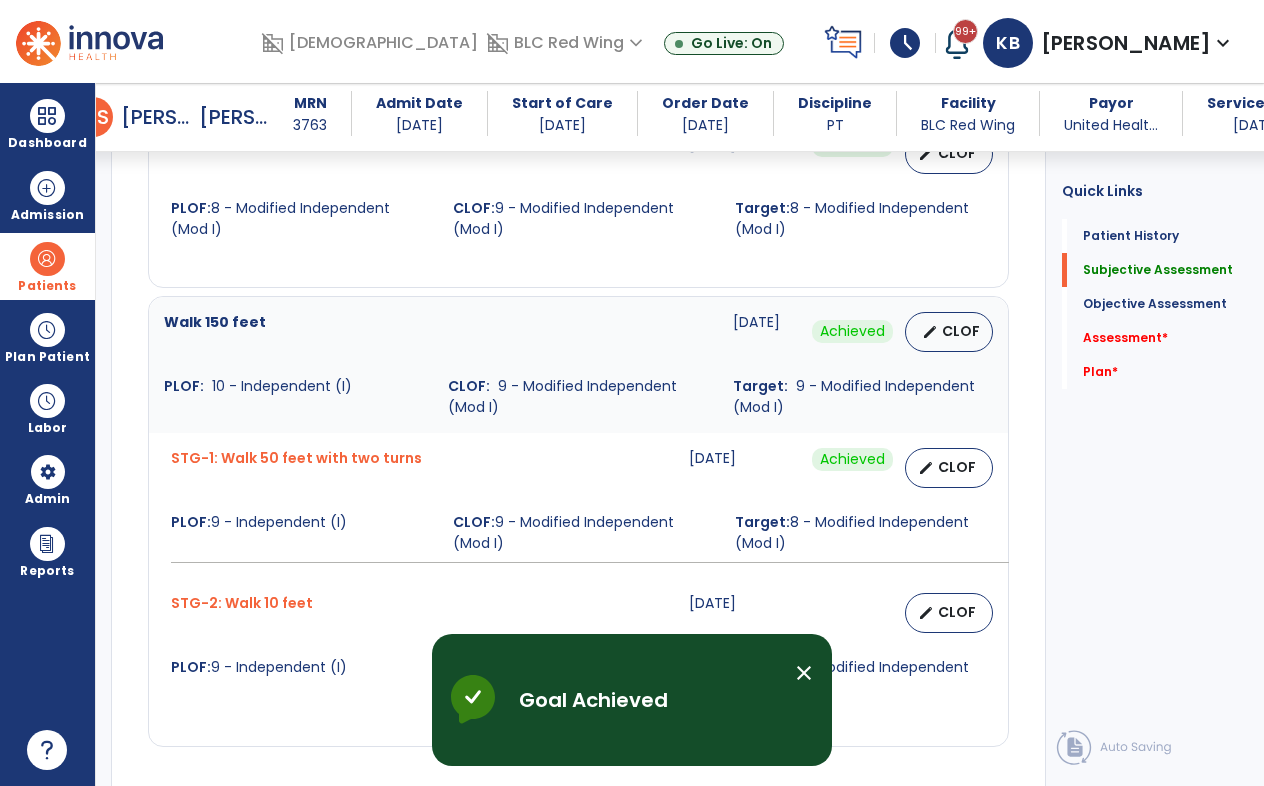 scroll, scrollTop: 1500, scrollLeft: 0, axis: vertical 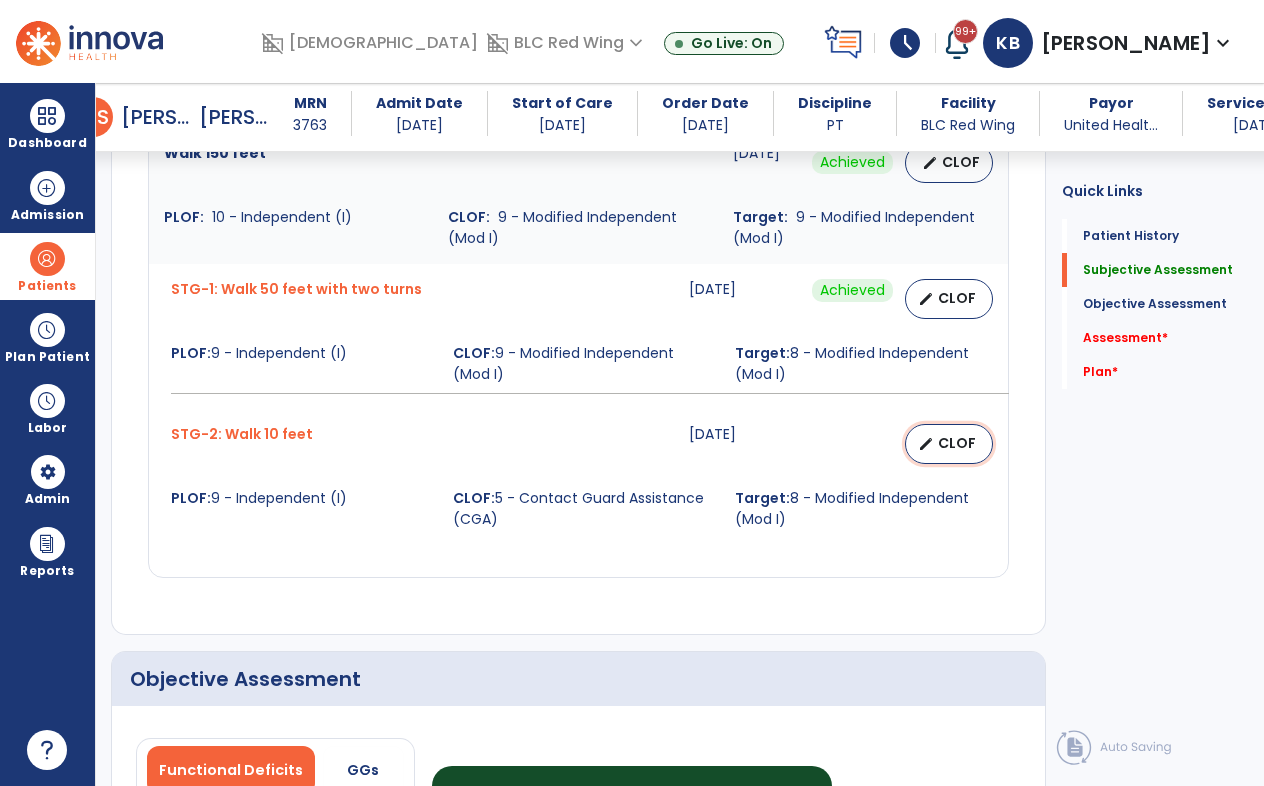 click on "CLOF" at bounding box center [957, 443] 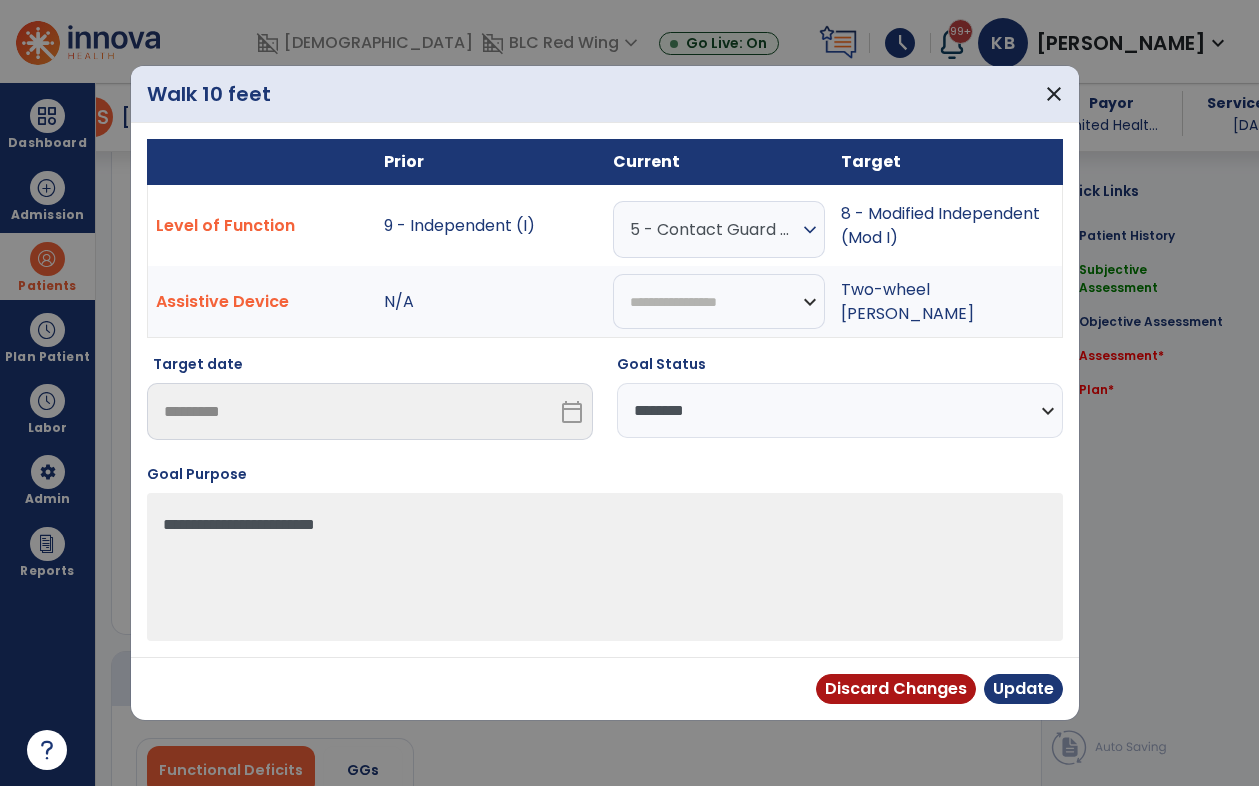 scroll, scrollTop: 1700, scrollLeft: 0, axis: vertical 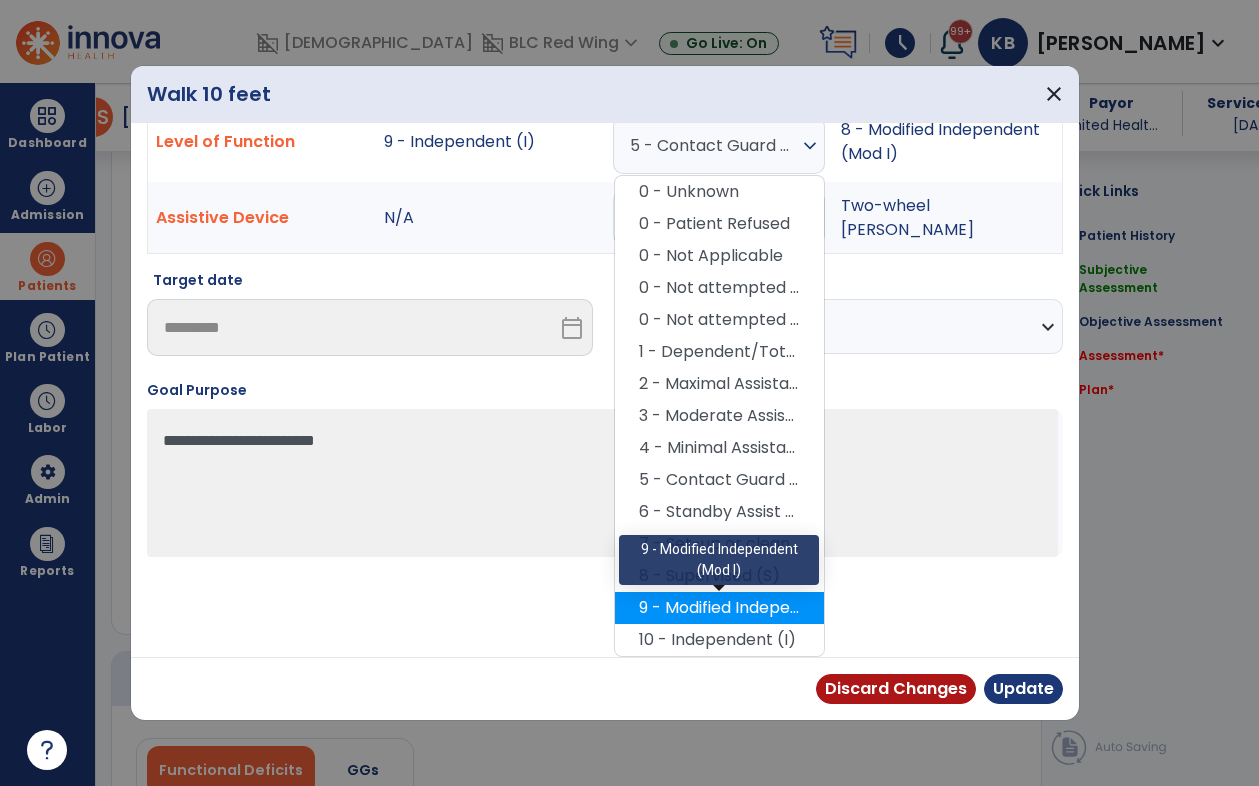click on "9 - Modified Independent (Mod I)" at bounding box center (719, 608) 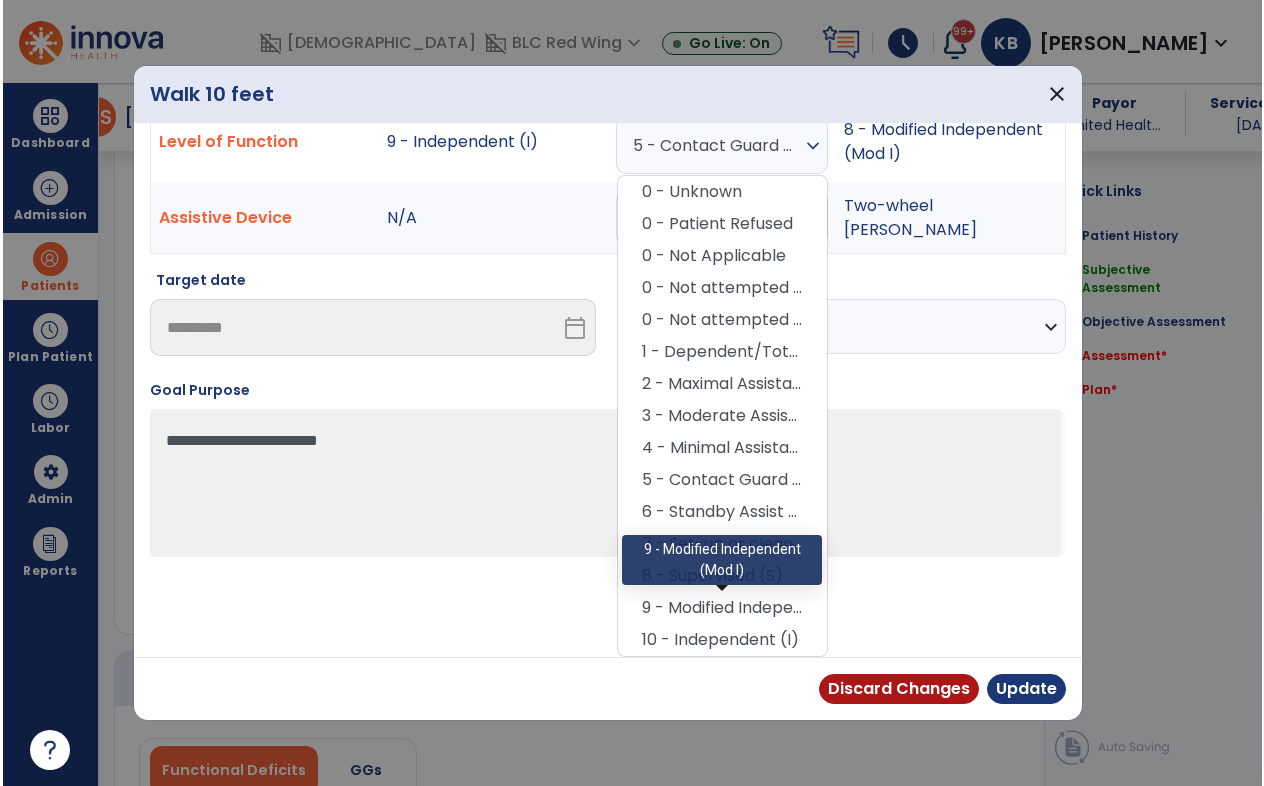 scroll, scrollTop: 0, scrollLeft: 0, axis: both 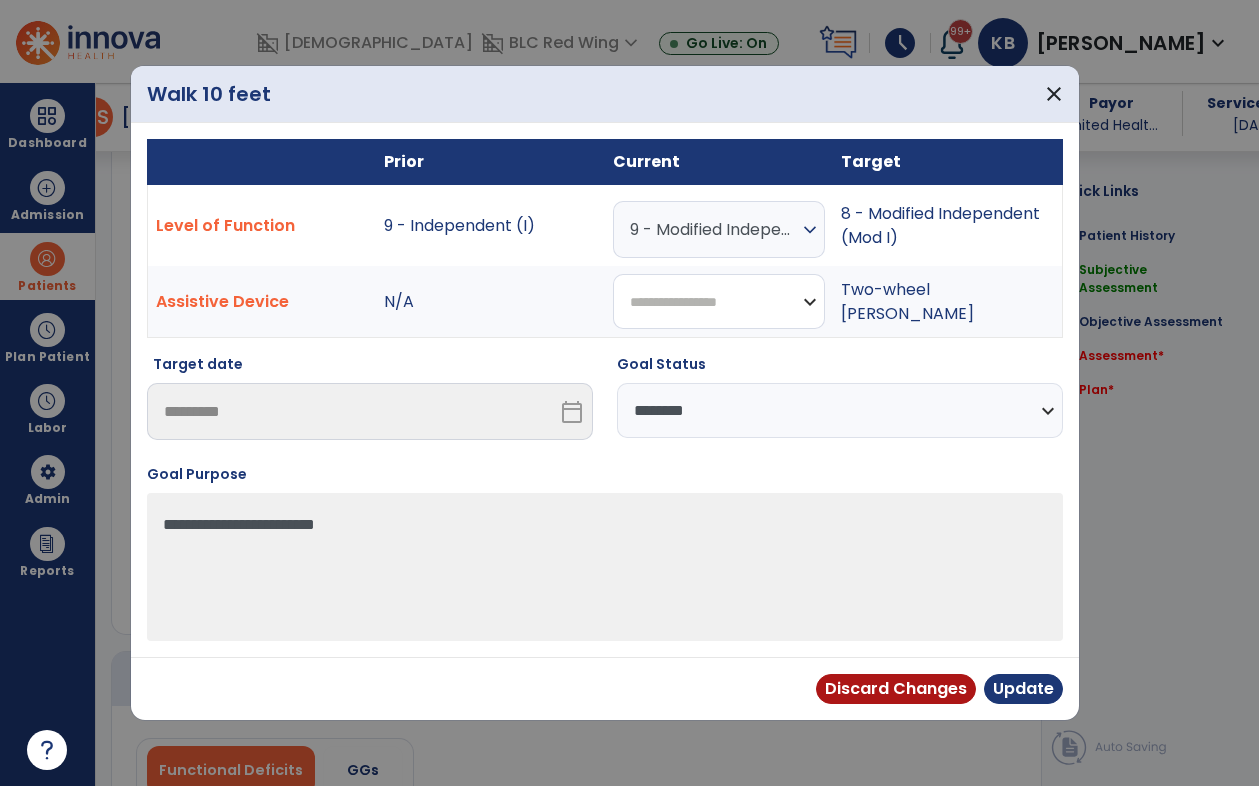 click on "**********" at bounding box center (719, 301) 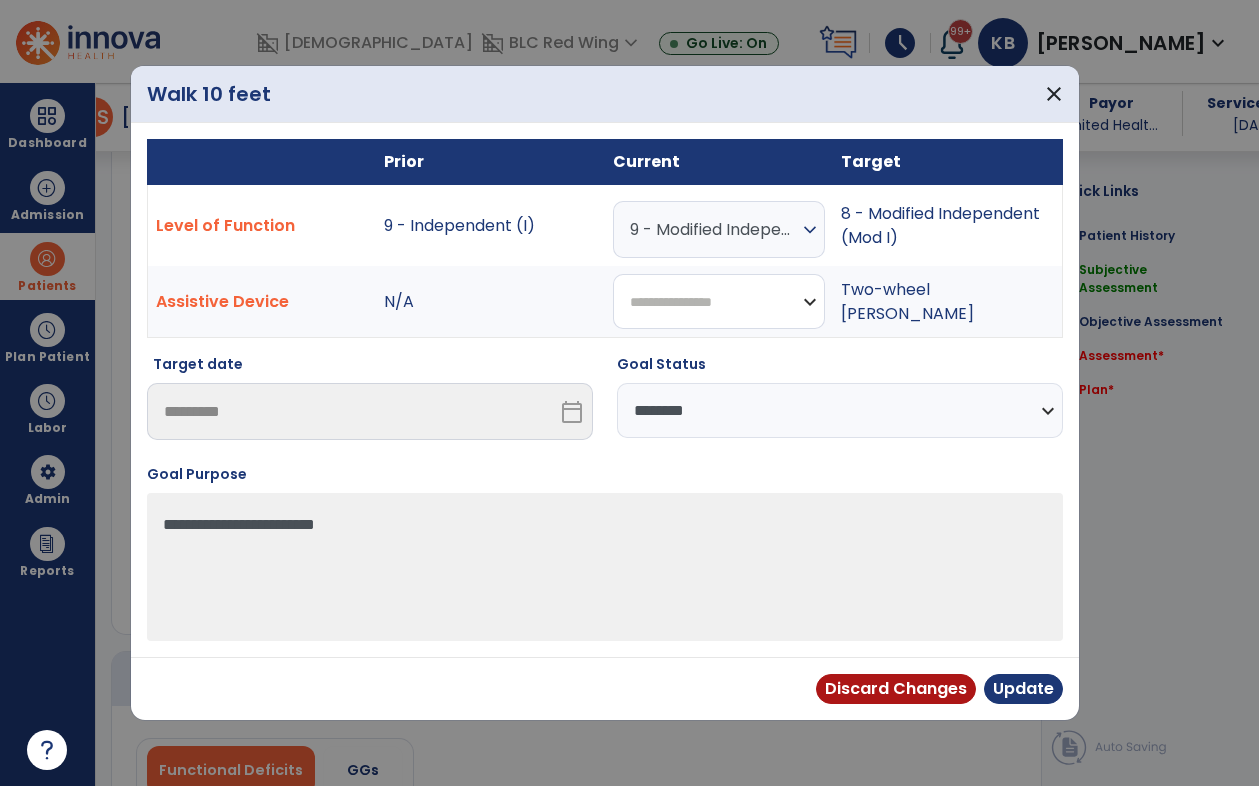 click on "**********" at bounding box center [719, 301] 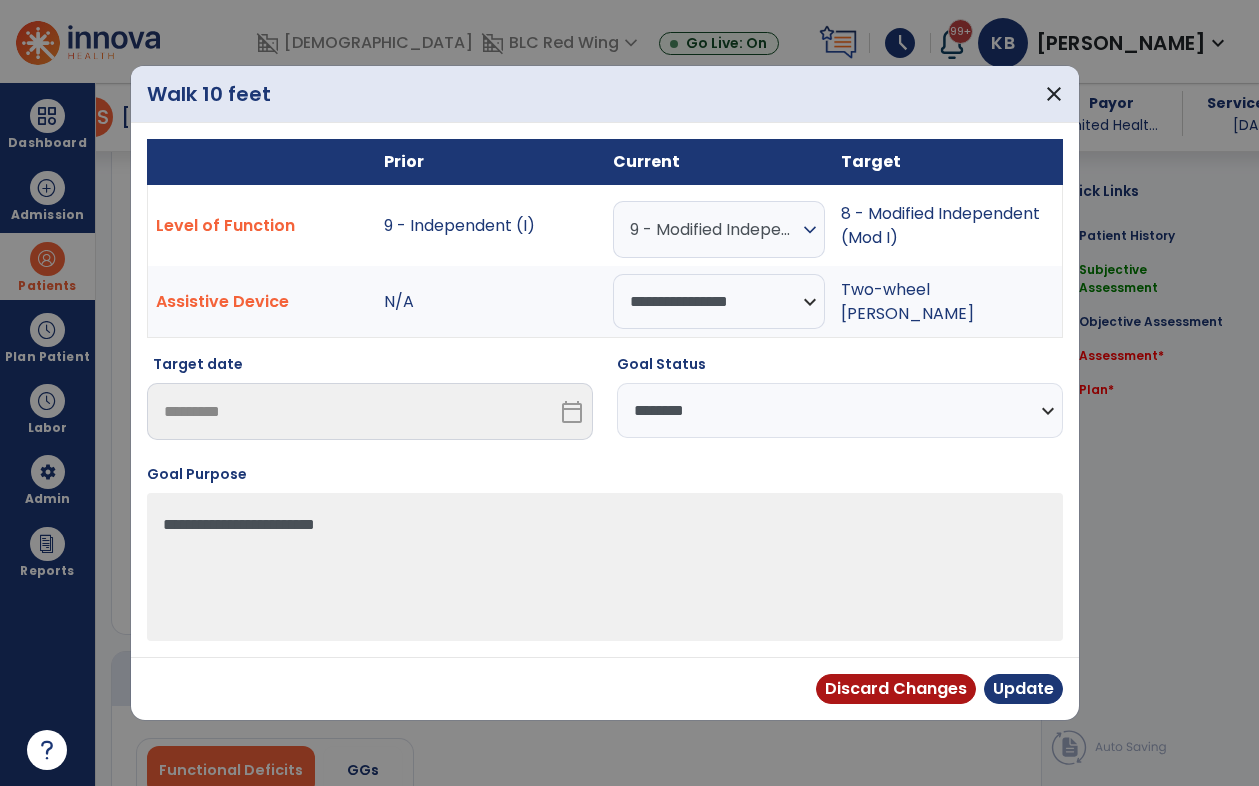 click on "**********" at bounding box center [840, 410] 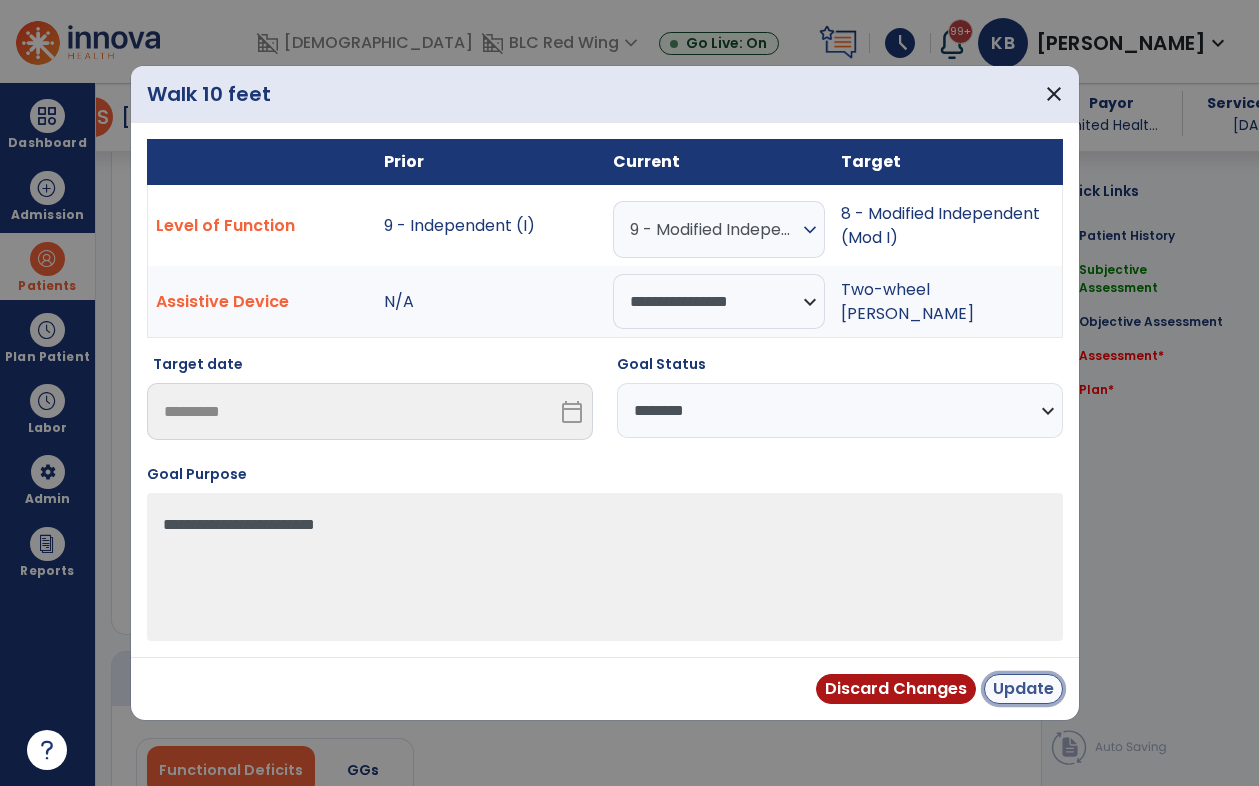 click on "Update" at bounding box center [1023, 689] 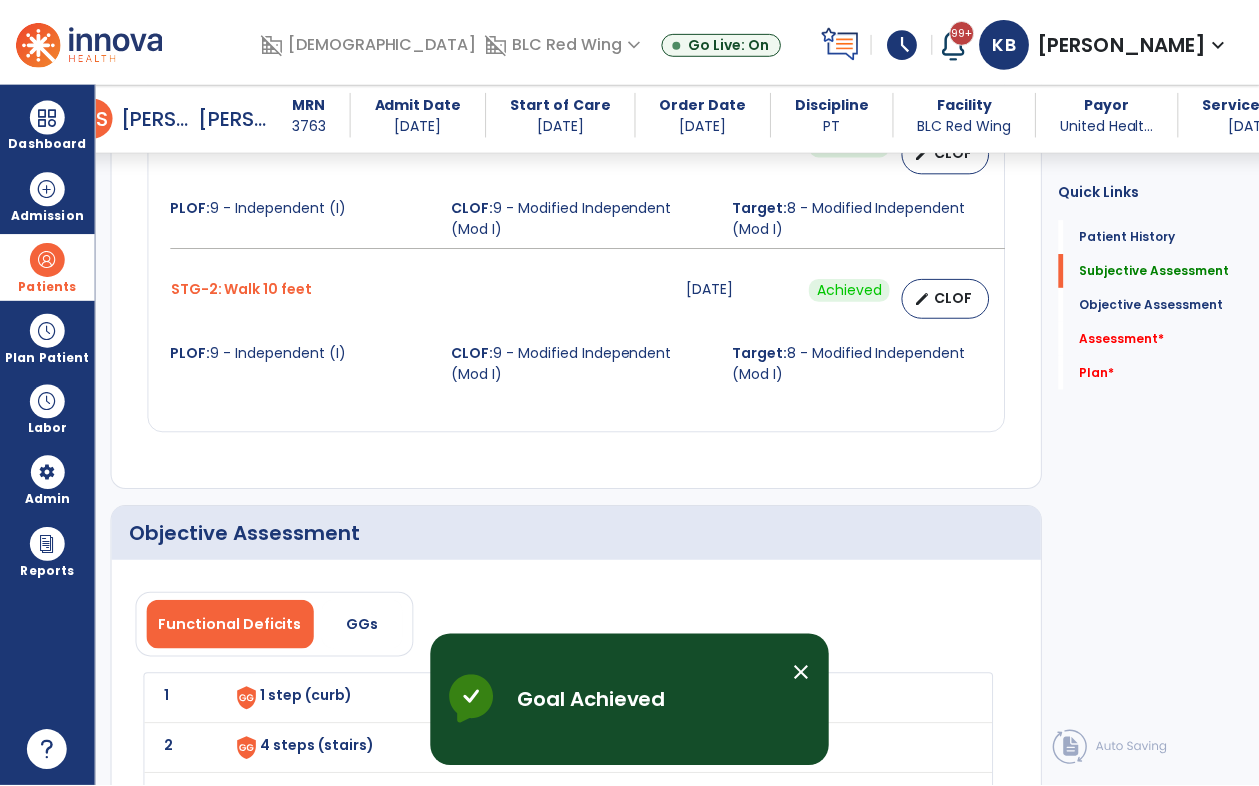 scroll, scrollTop: 2000, scrollLeft: 0, axis: vertical 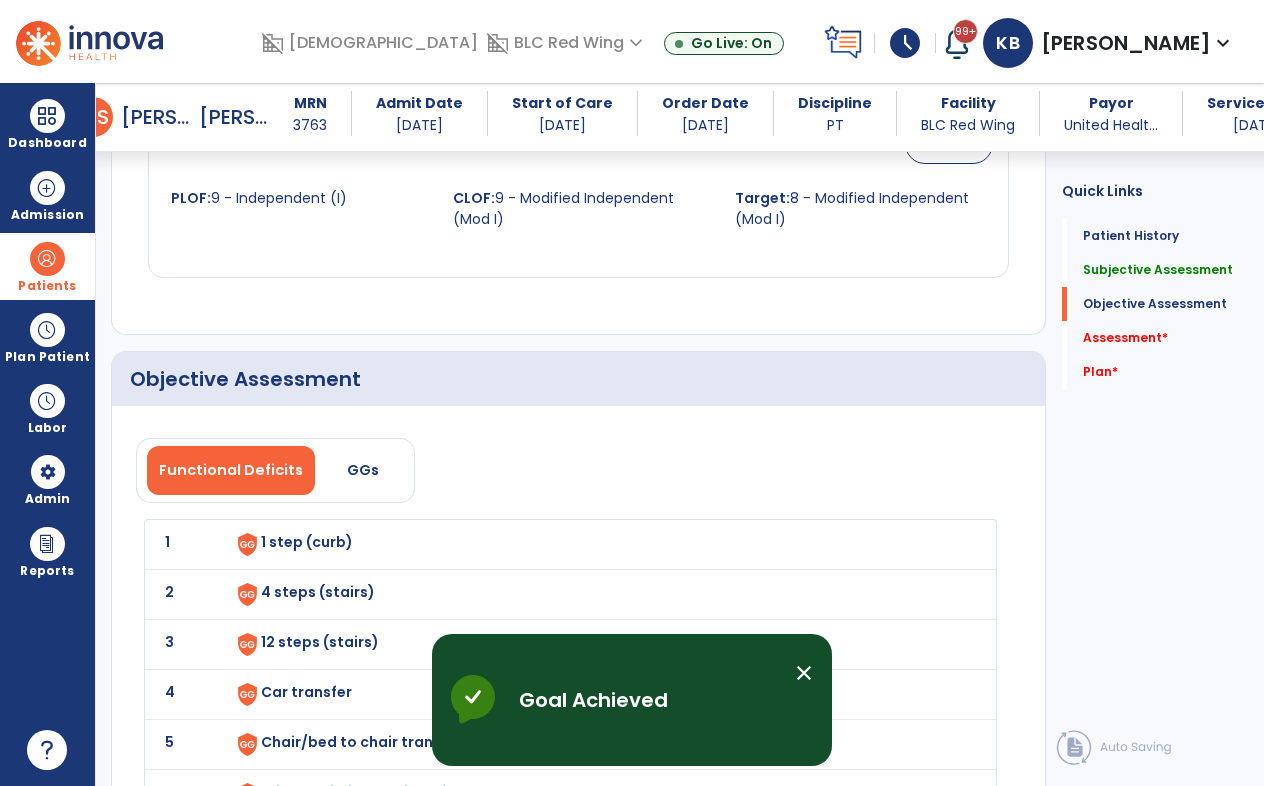 click on "1 step (curb)" at bounding box center (307, 542) 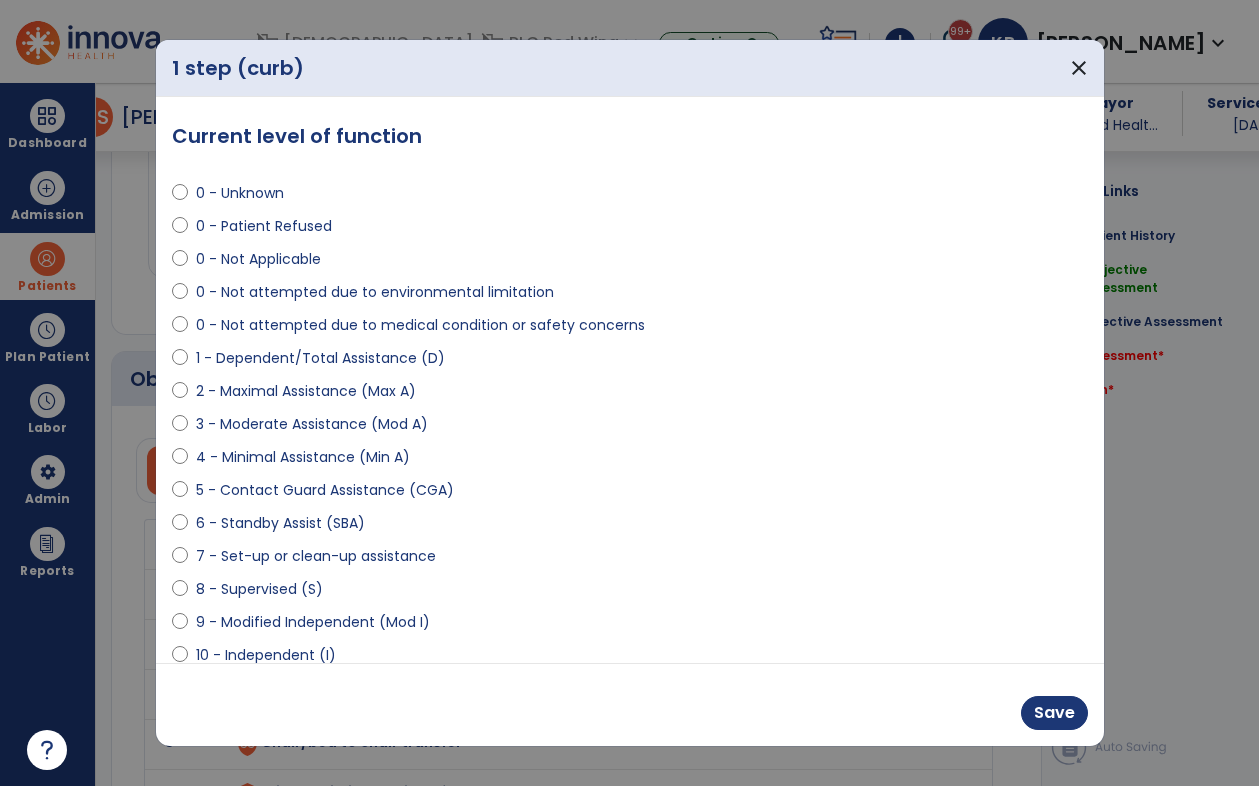 scroll, scrollTop: 2000, scrollLeft: 0, axis: vertical 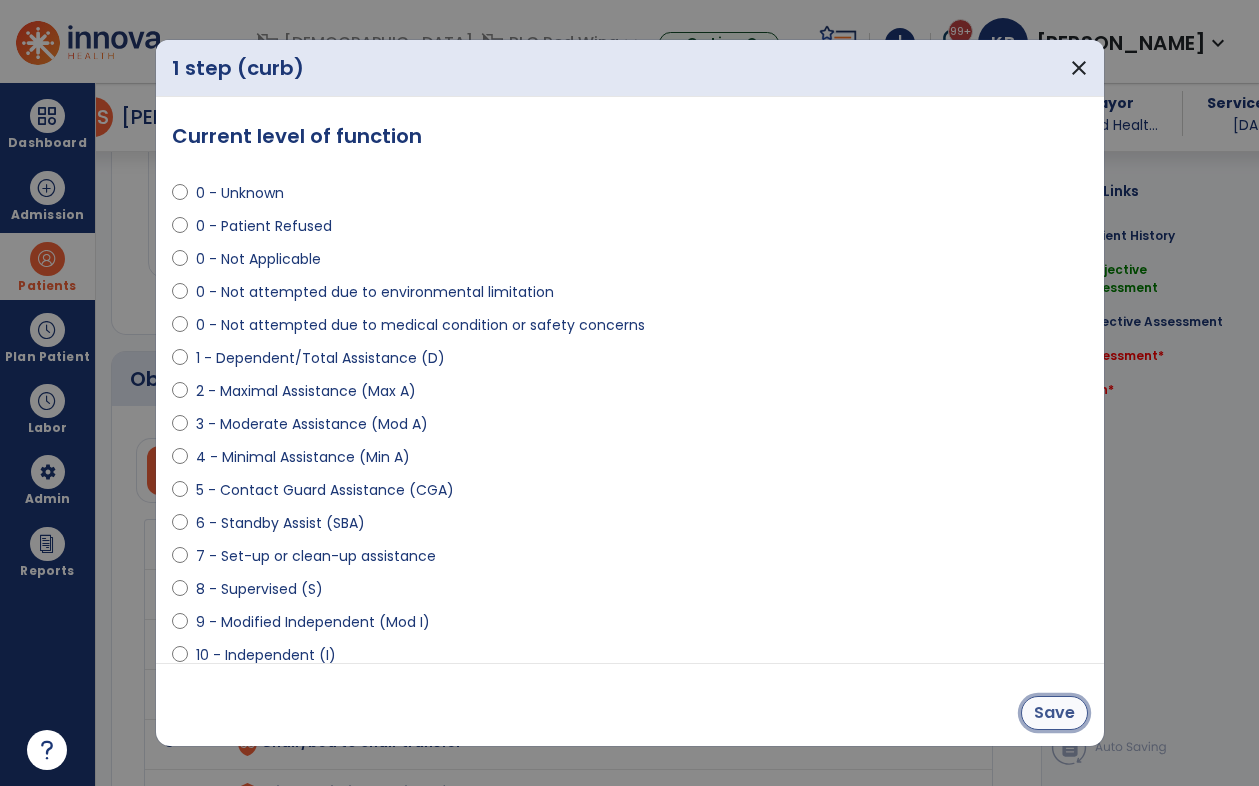 click on "Save" at bounding box center (1054, 713) 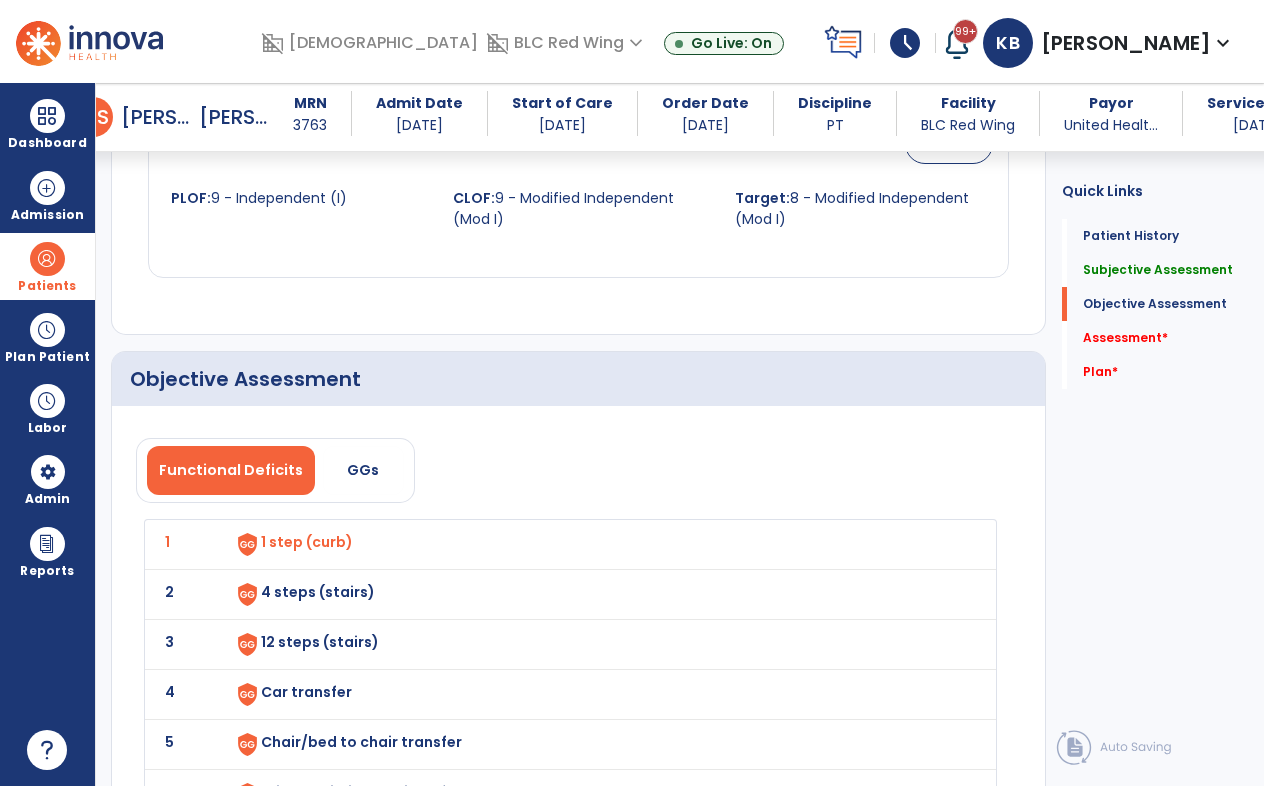 click on "4 steps (stairs)" at bounding box center [307, 542] 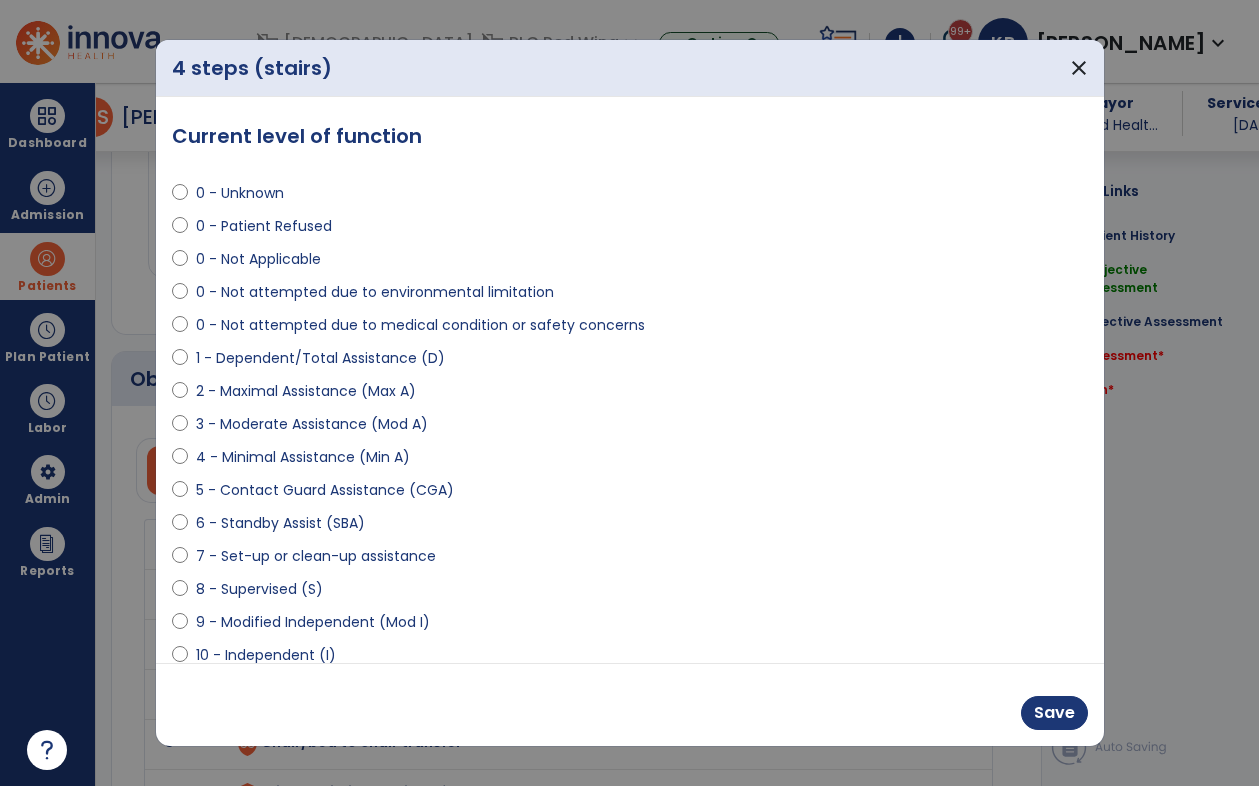 scroll, scrollTop: 2000, scrollLeft: 0, axis: vertical 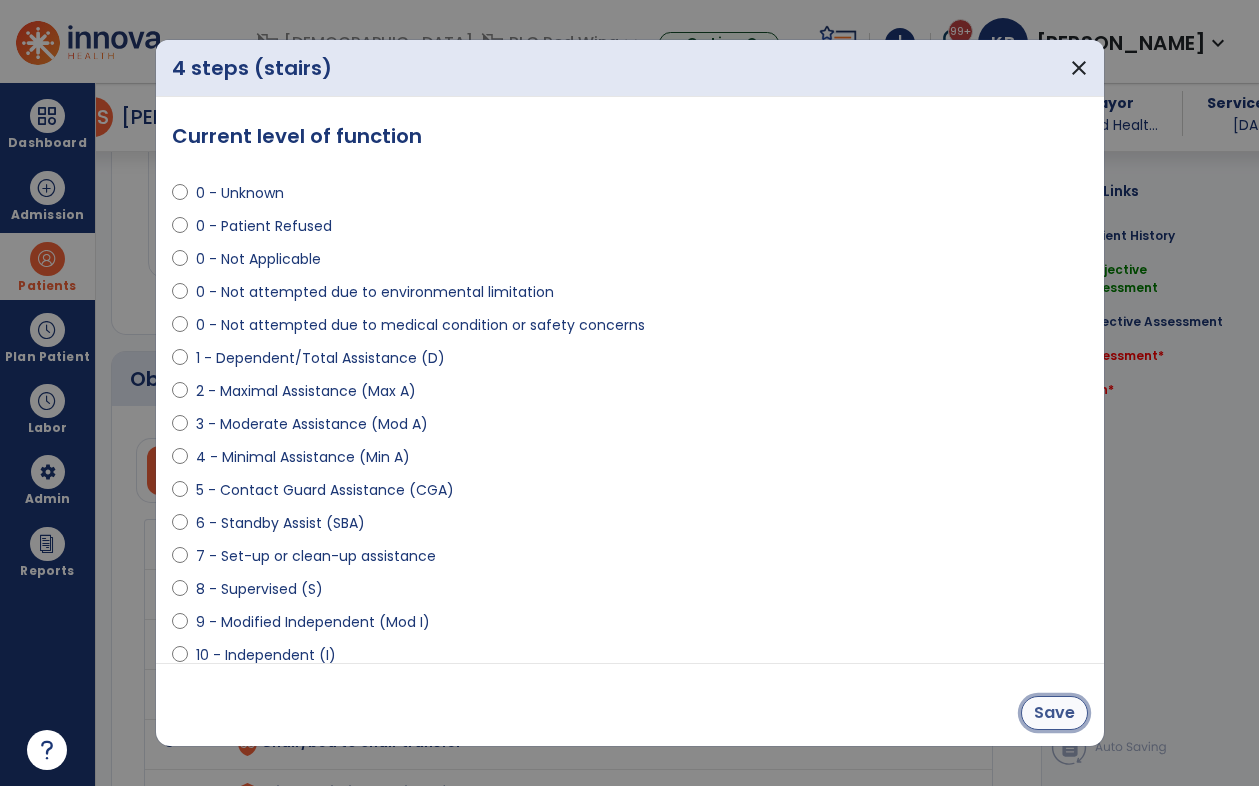 click on "Save" at bounding box center (1054, 713) 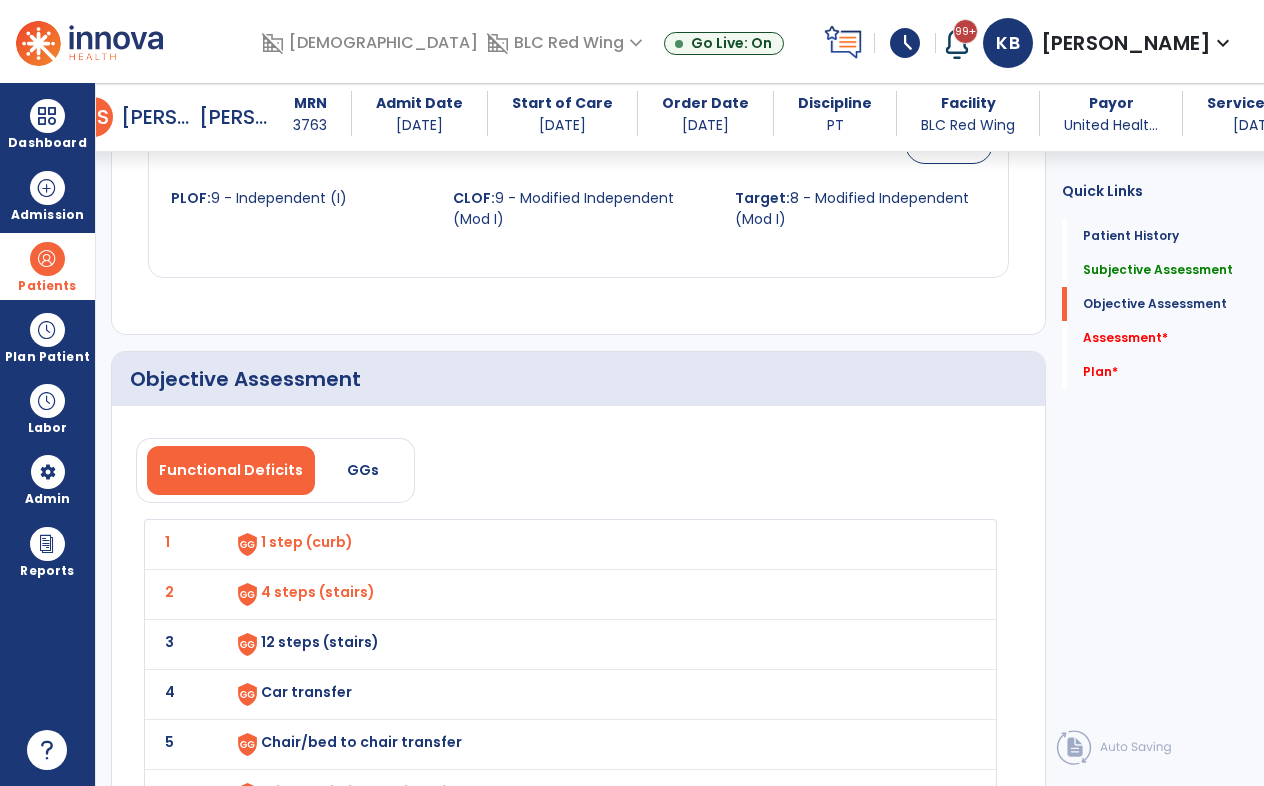 click on "12 steps (stairs)" at bounding box center [307, 542] 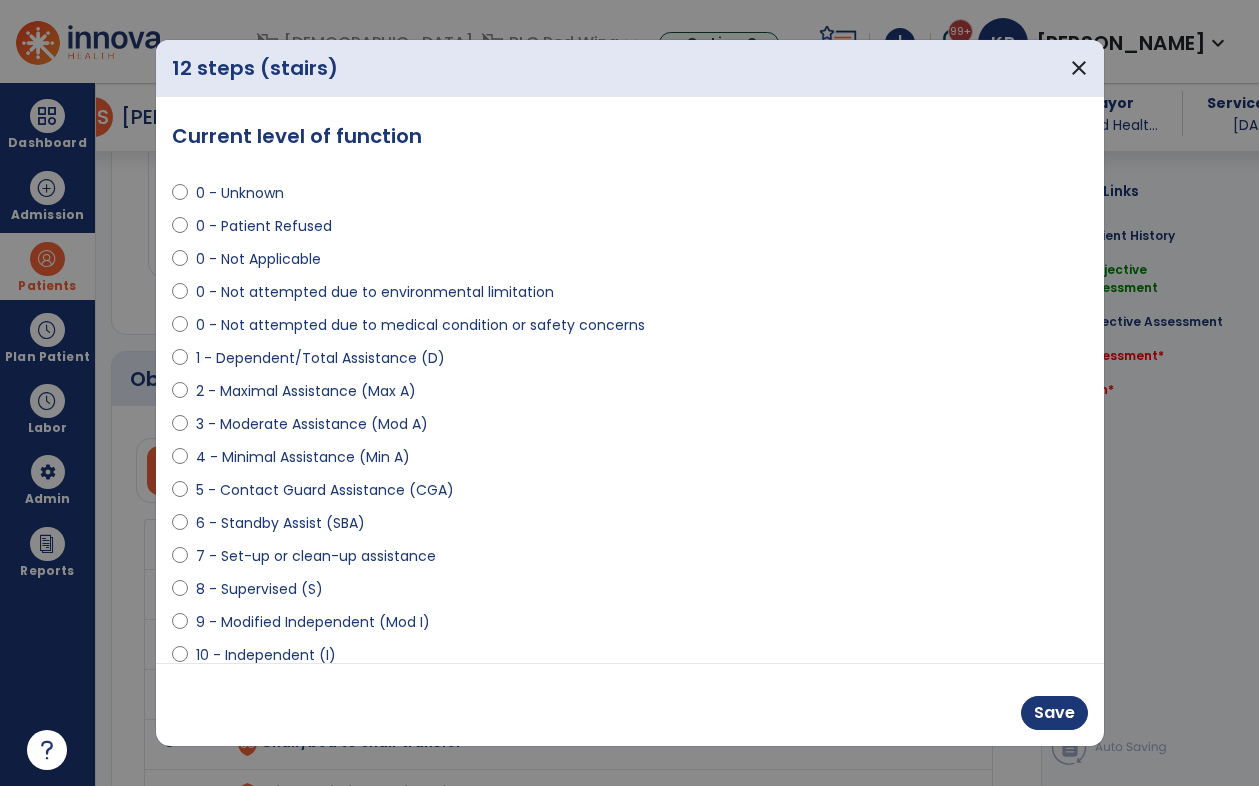 scroll, scrollTop: 2000, scrollLeft: 0, axis: vertical 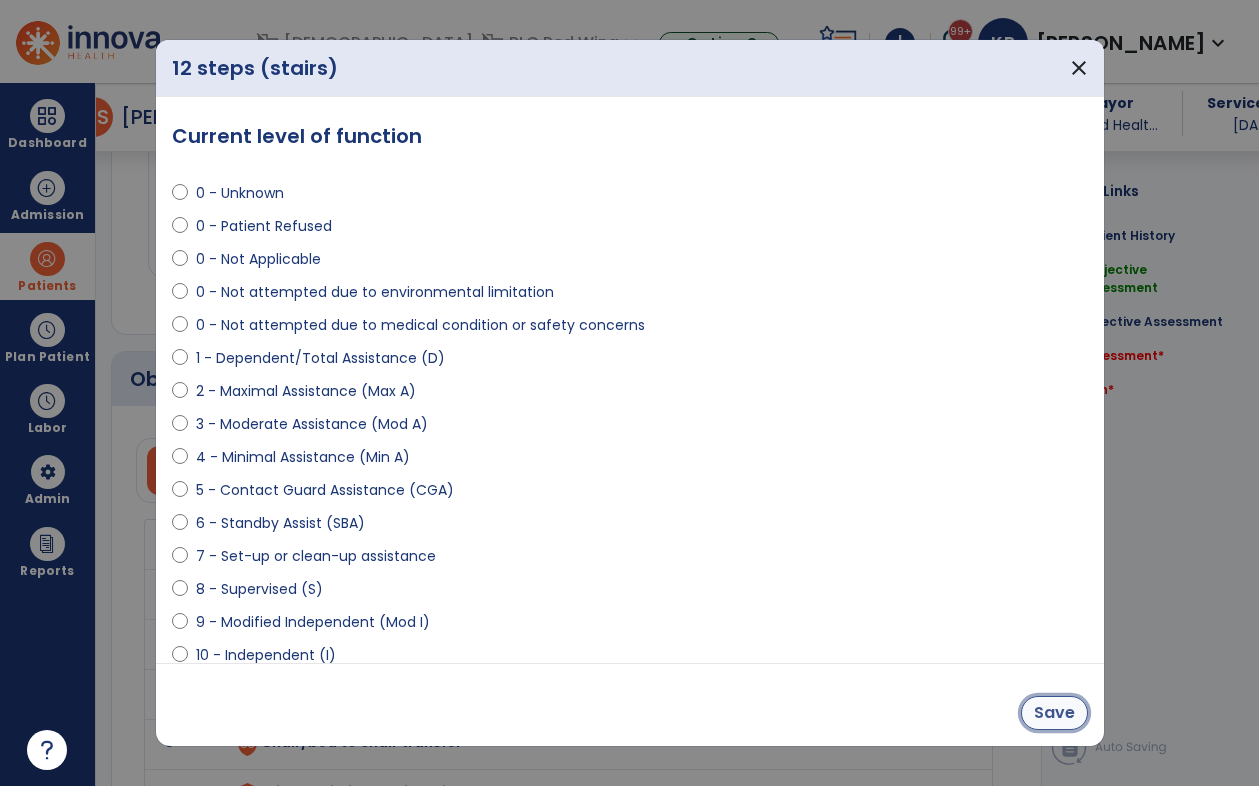 click on "Save" at bounding box center [1054, 713] 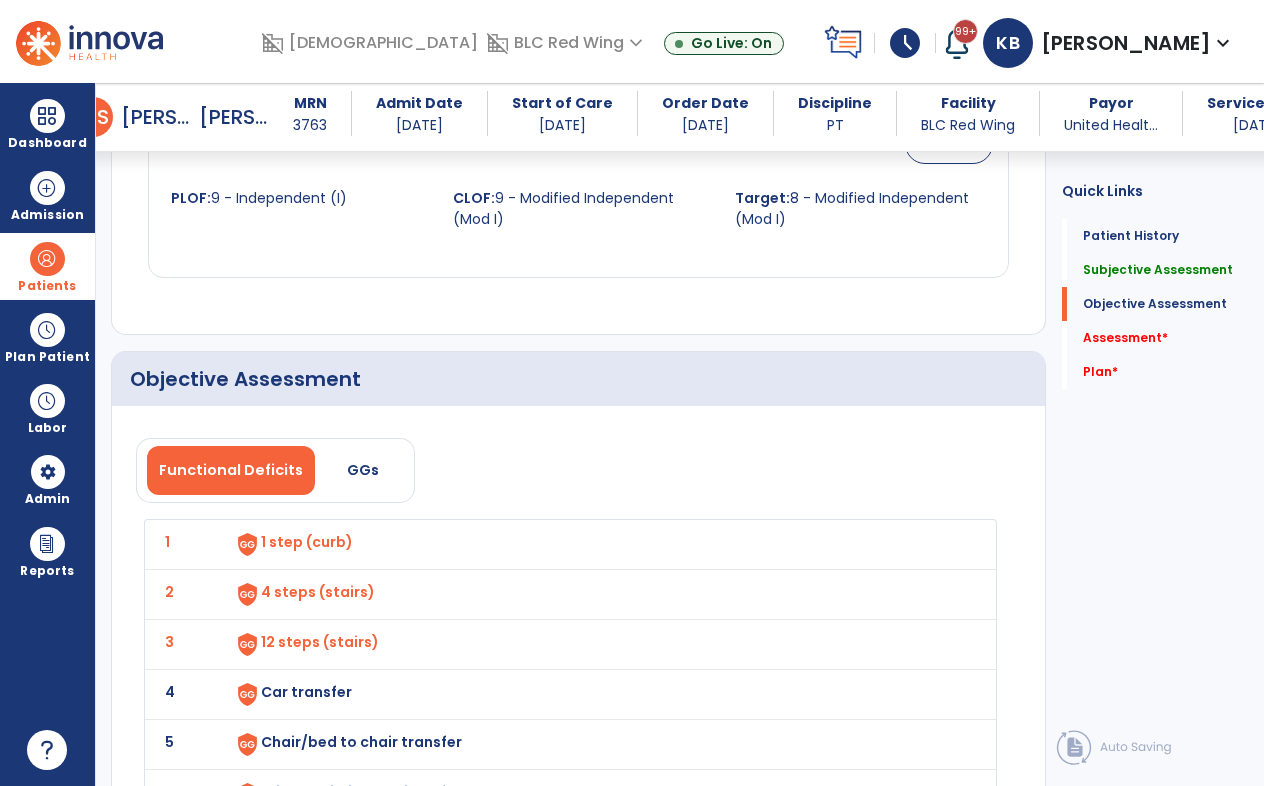click on "Car transfer" at bounding box center (307, 542) 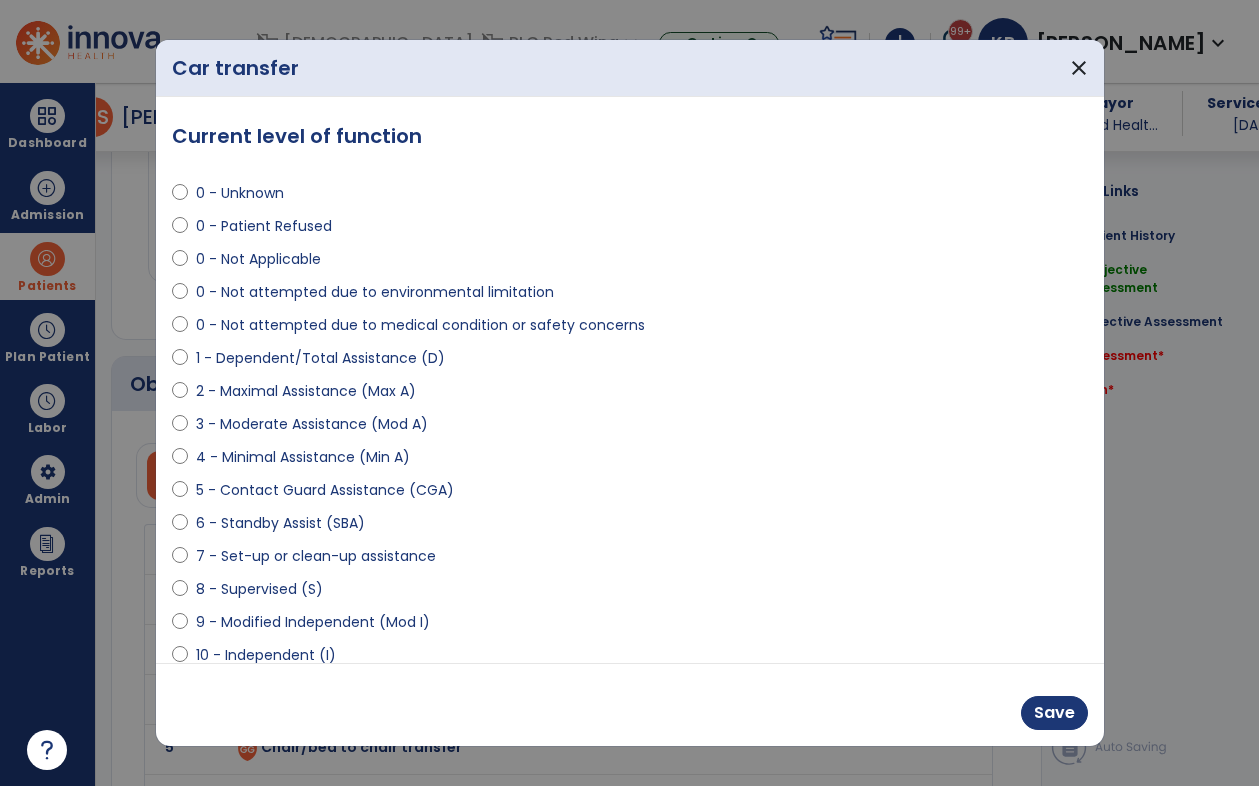 scroll, scrollTop: 2000, scrollLeft: 0, axis: vertical 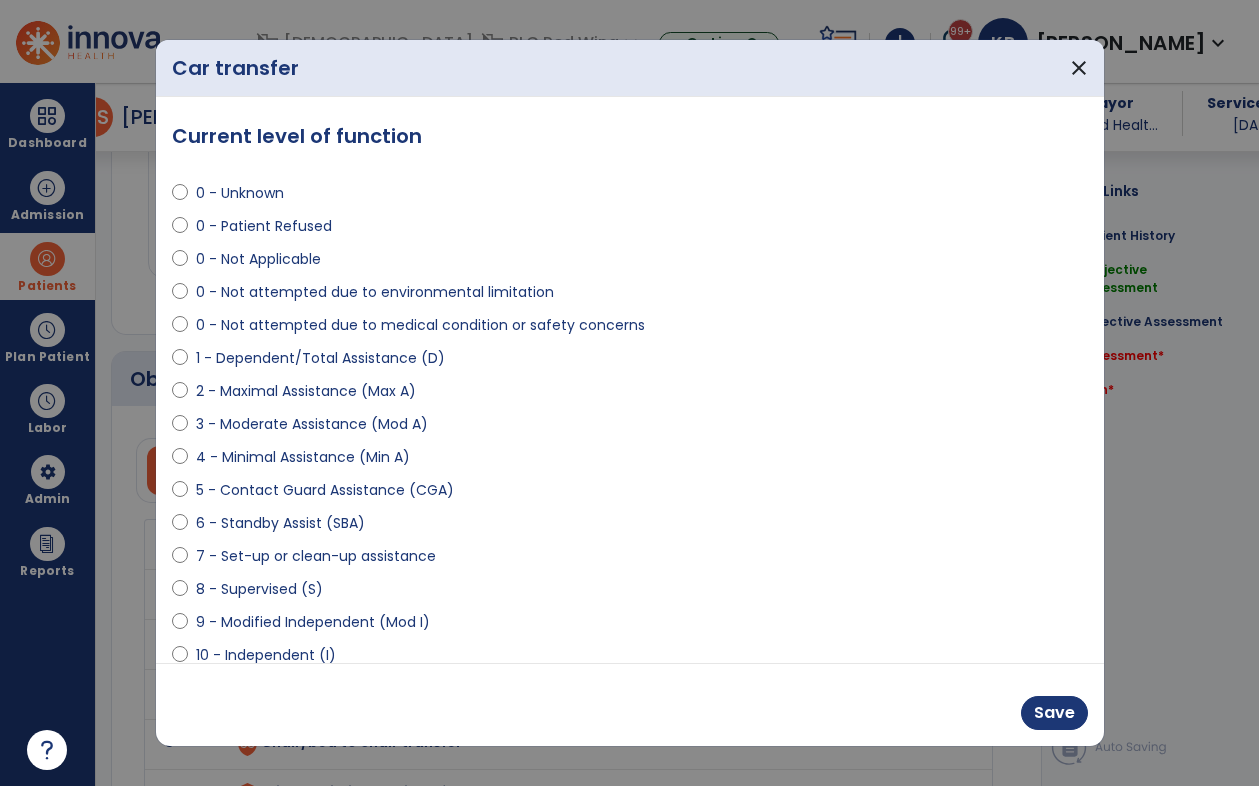 select on "**********" 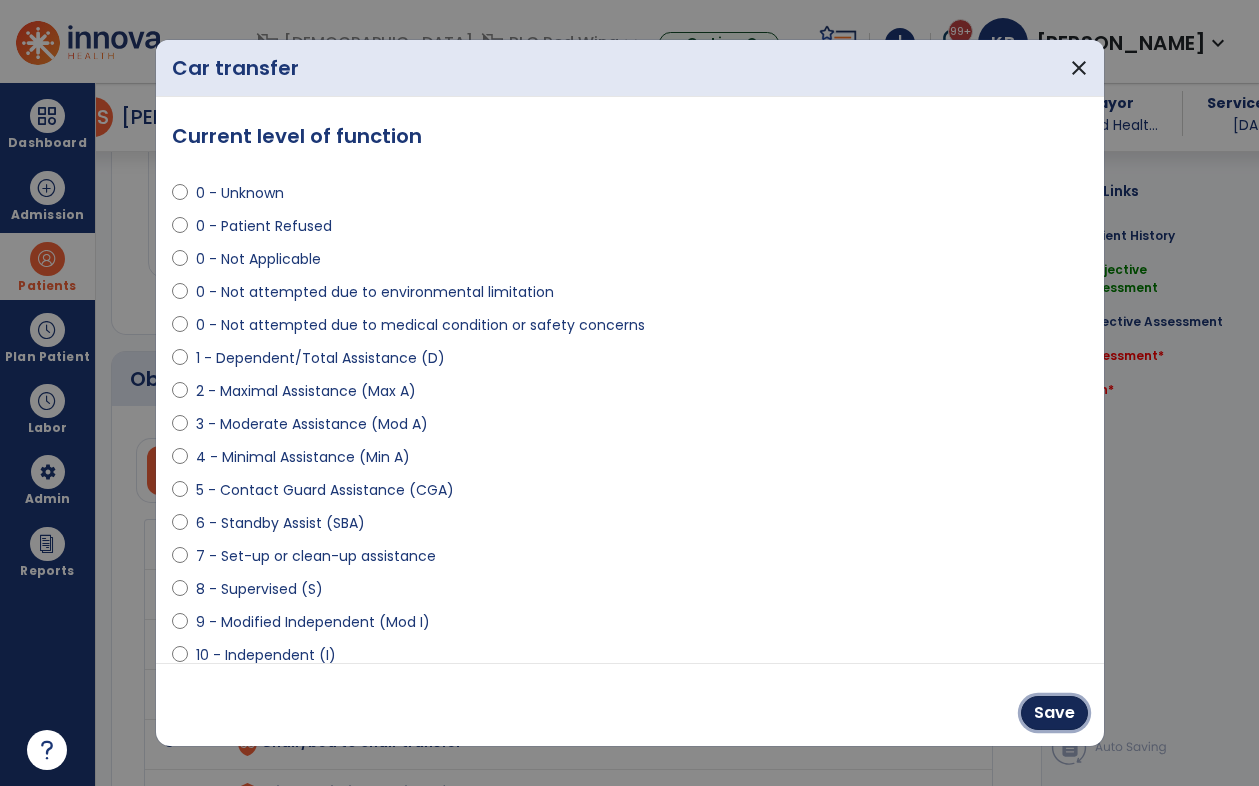 click on "Save" at bounding box center [1054, 713] 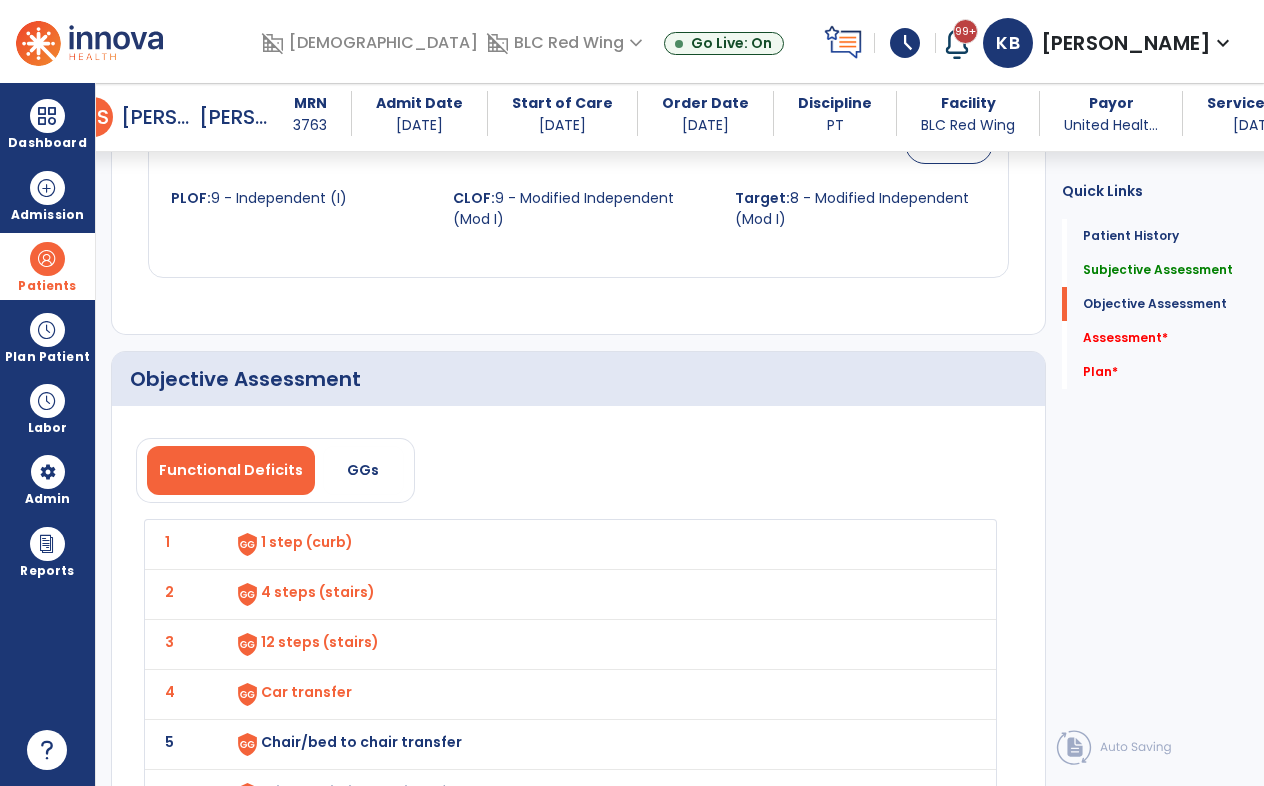 click on "Chair/bed to chair transfer" at bounding box center (307, 542) 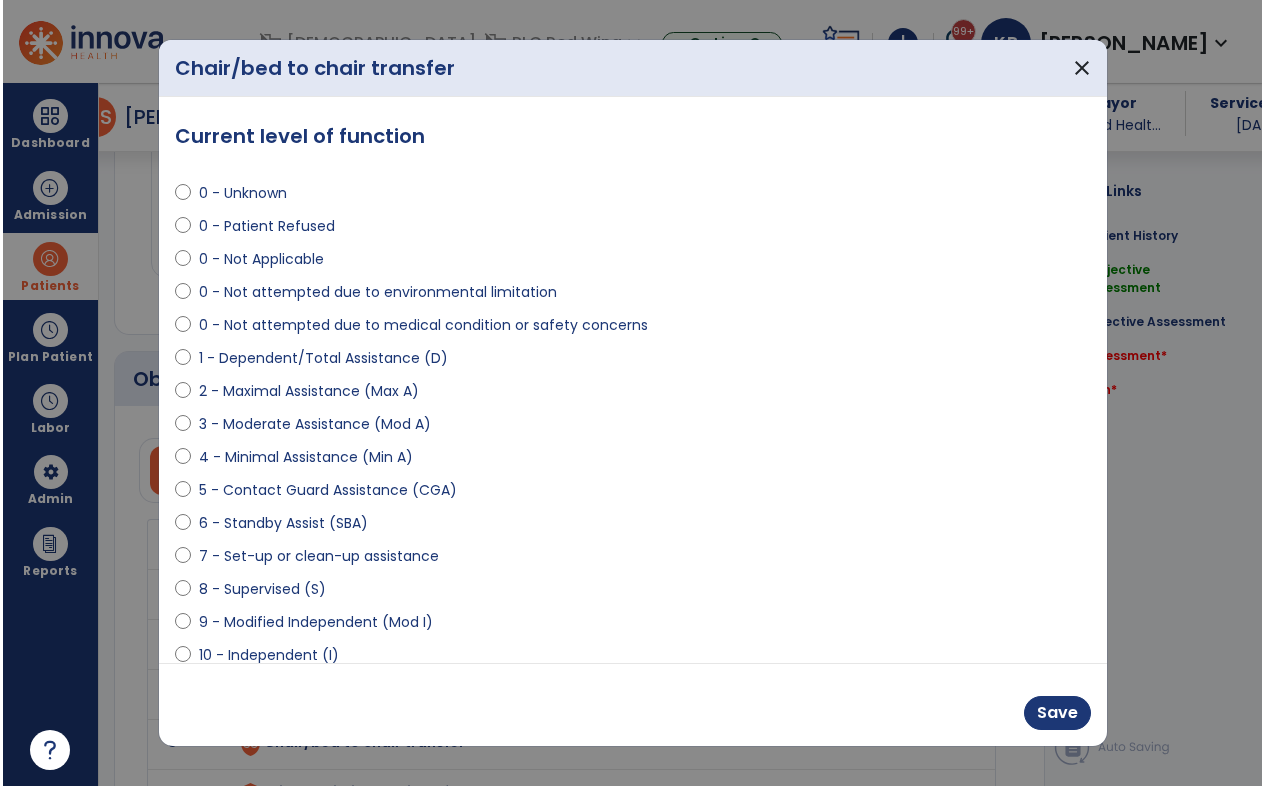 scroll, scrollTop: 2000, scrollLeft: 0, axis: vertical 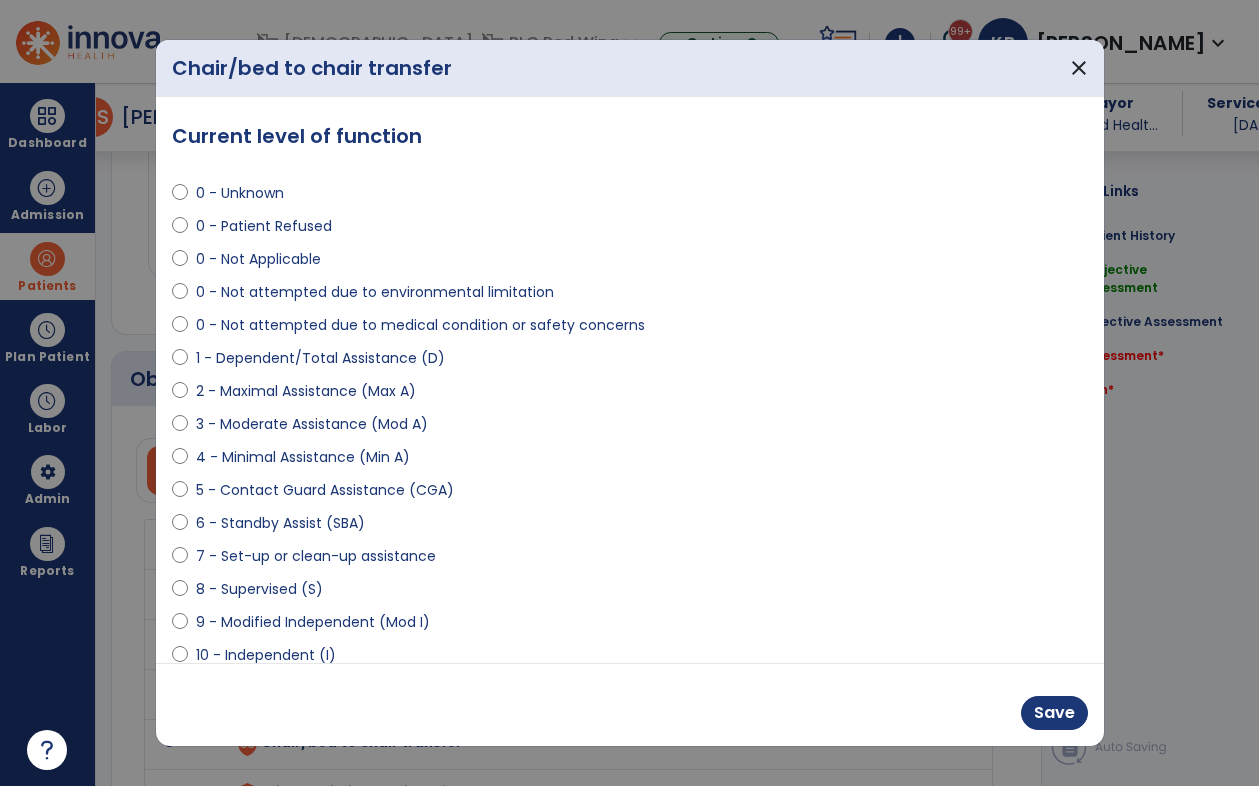 select on "**********" 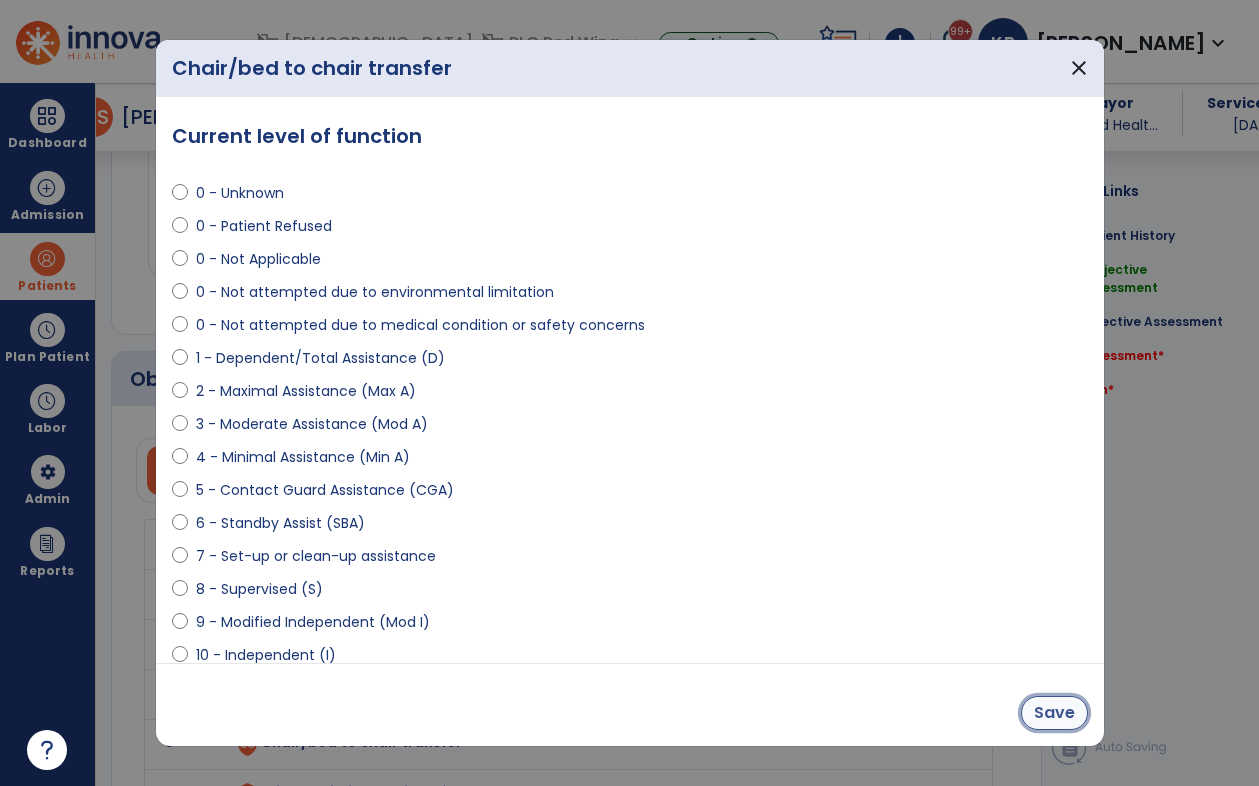 click on "Save" at bounding box center [1054, 713] 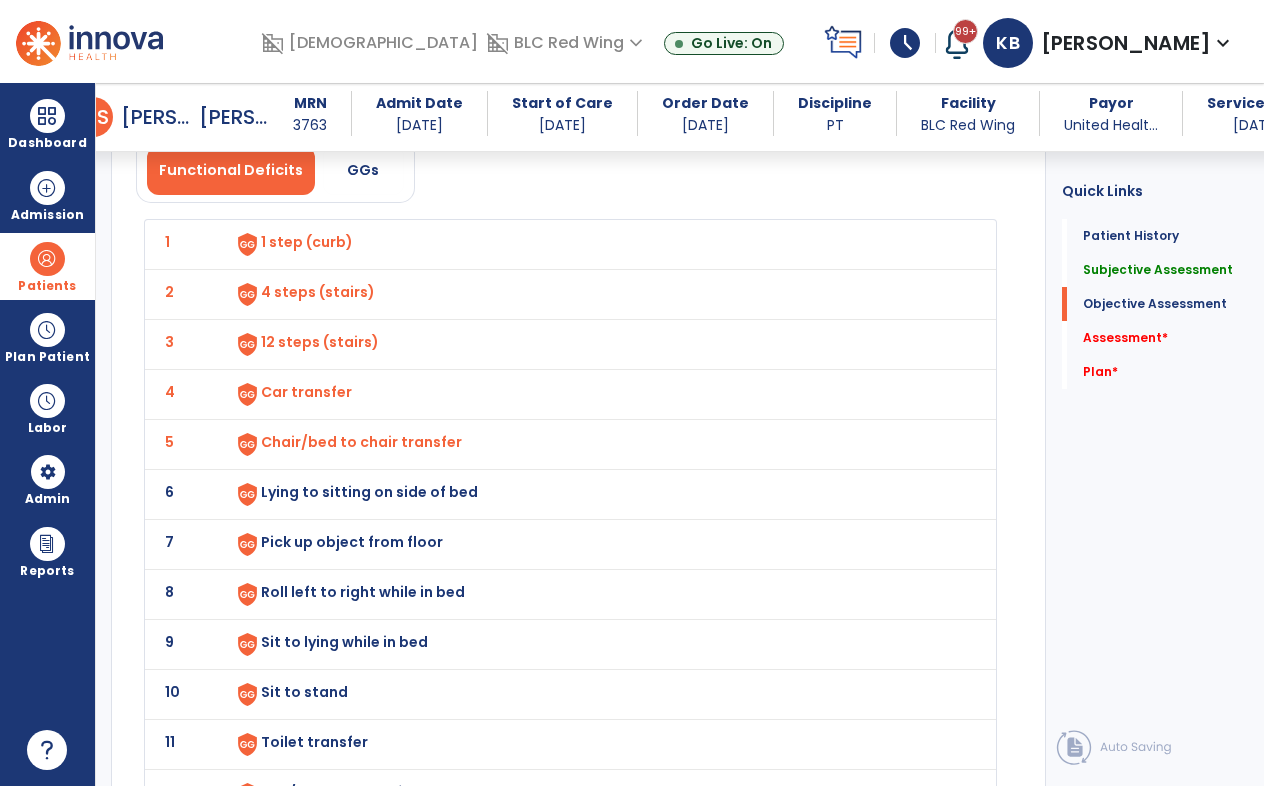 click on "Lying to sitting on side of bed" at bounding box center (307, 242) 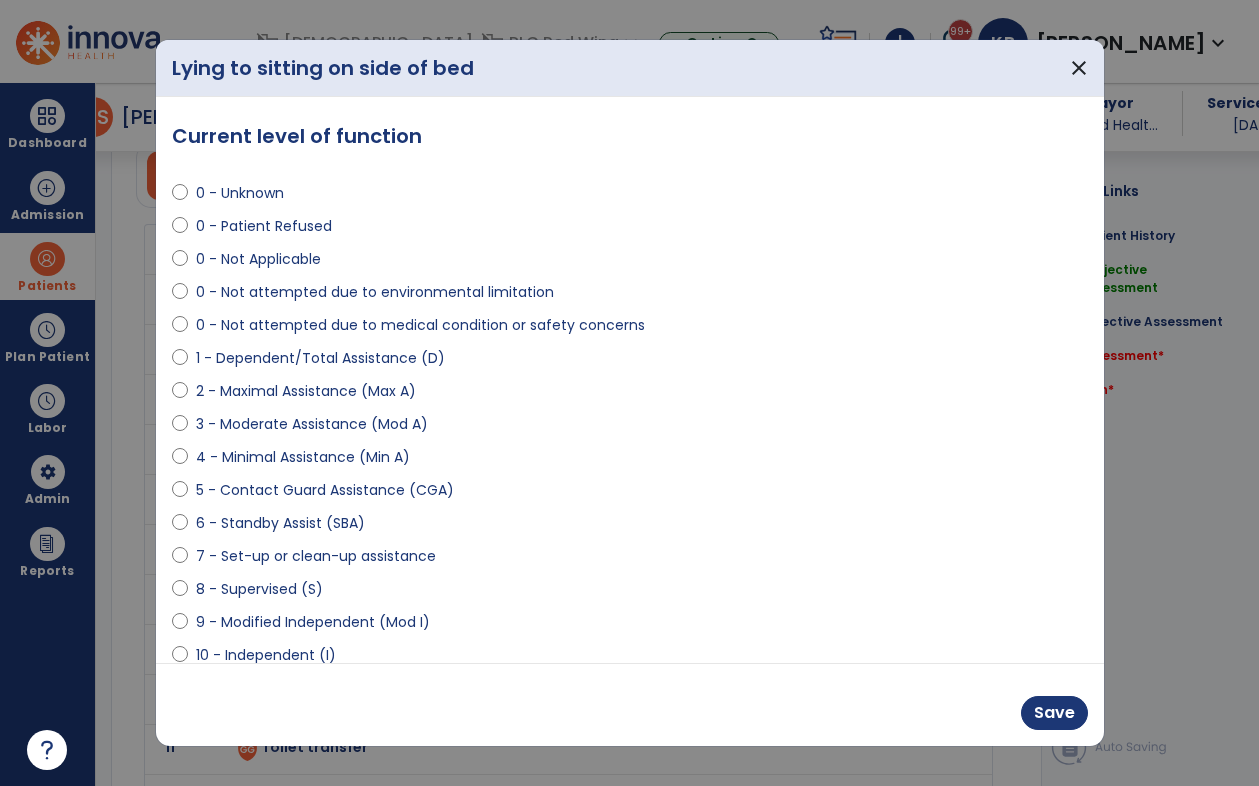 scroll, scrollTop: 2300, scrollLeft: 0, axis: vertical 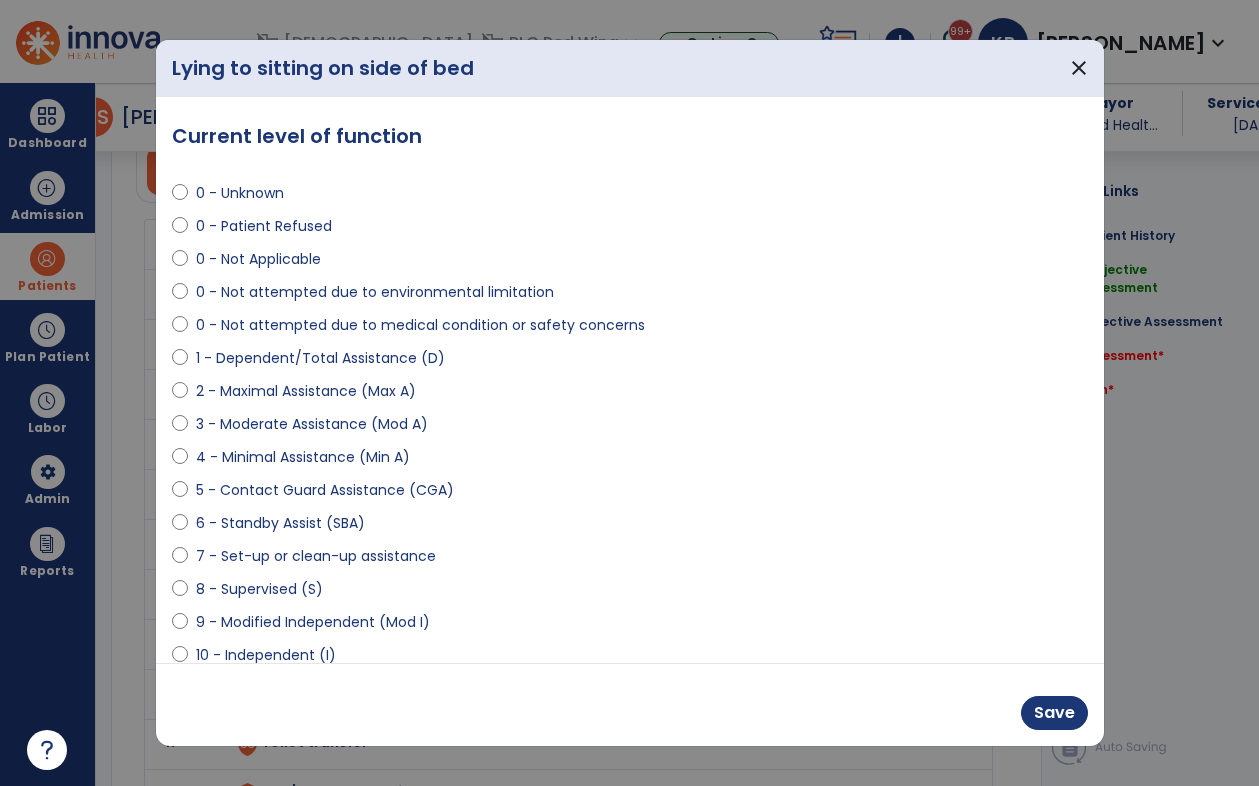 select on "**********" 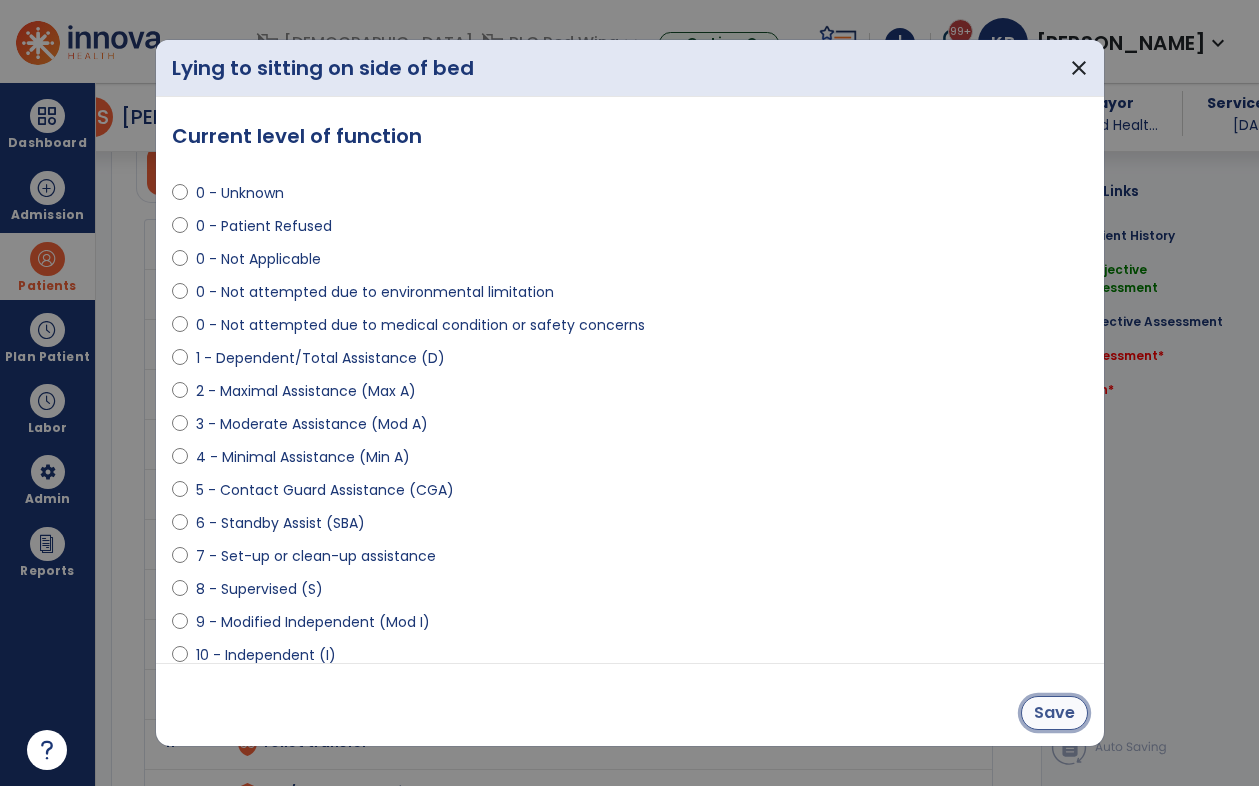 click on "Save" at bounding box center (1054, 713) 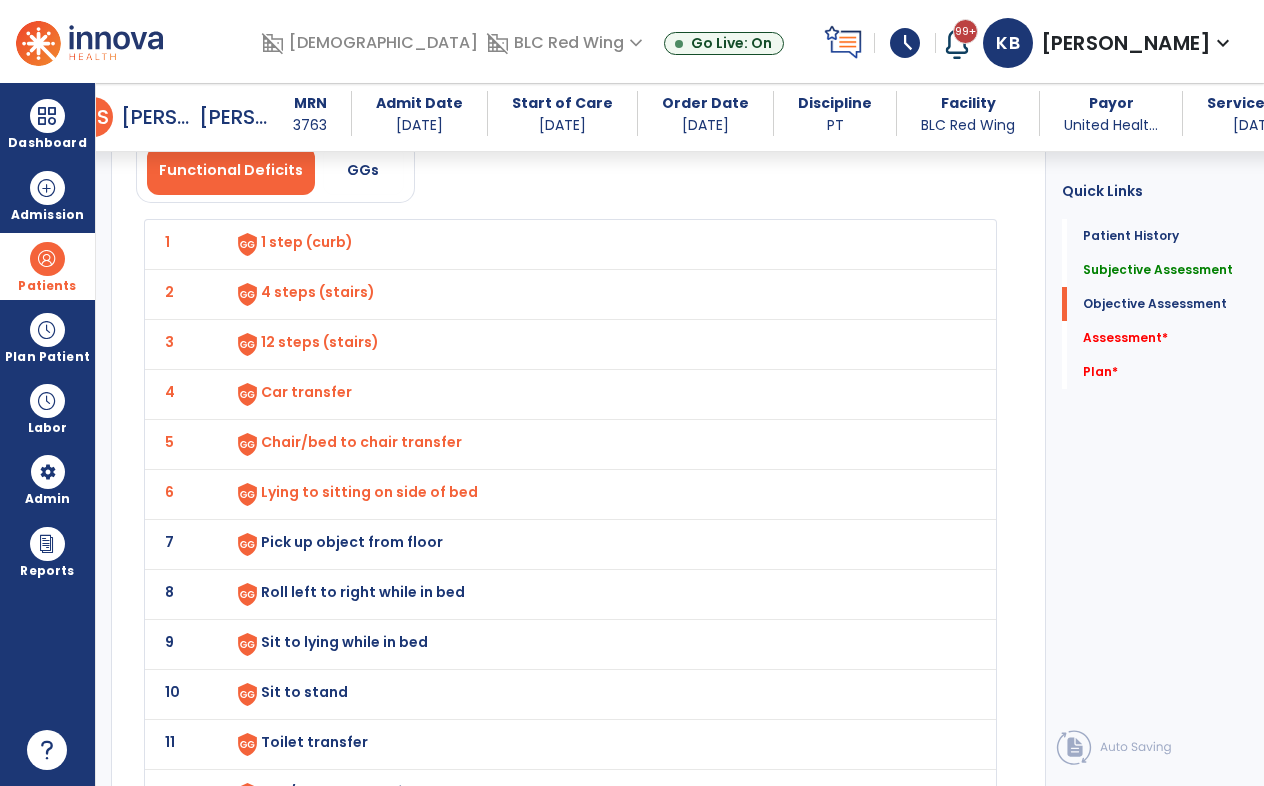 click on "Pick up object from floor" at bounding box center (307, 242) 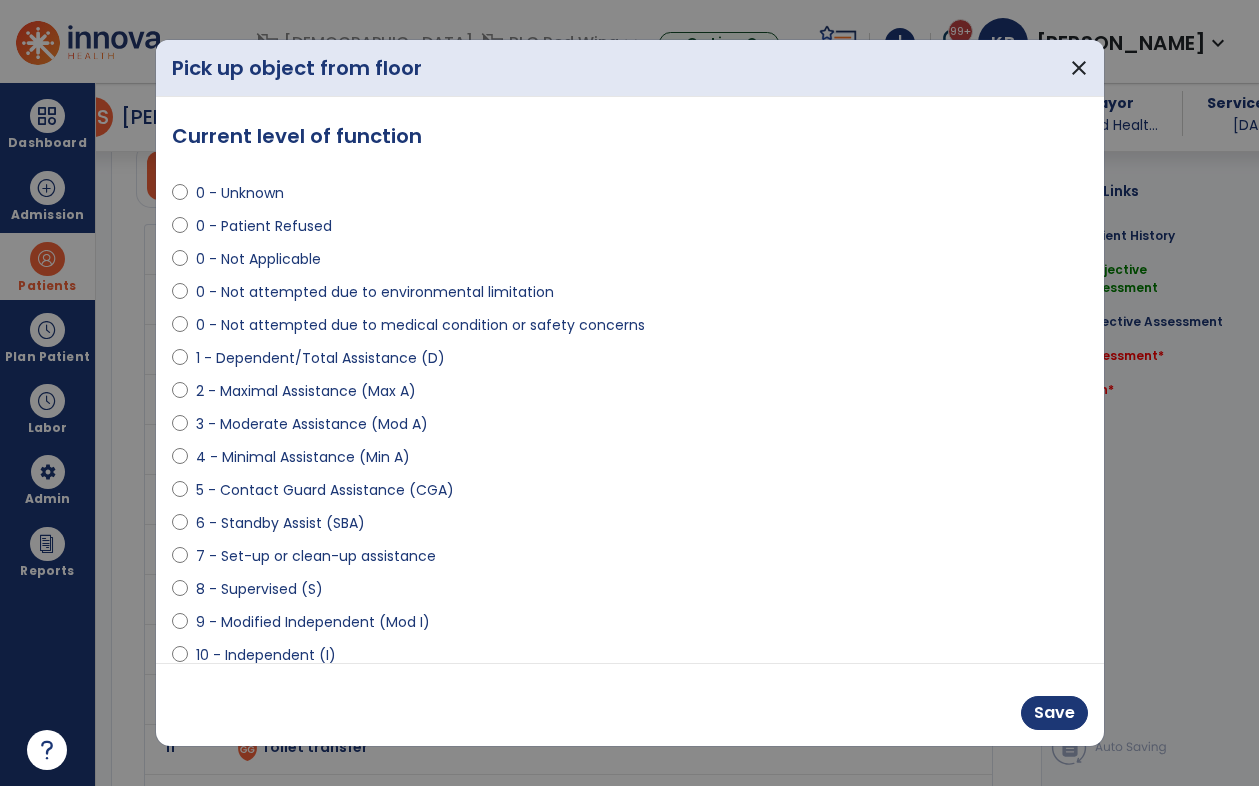 scroll, scrollTop: 2300, scrollLeft: 0, axis: vertical 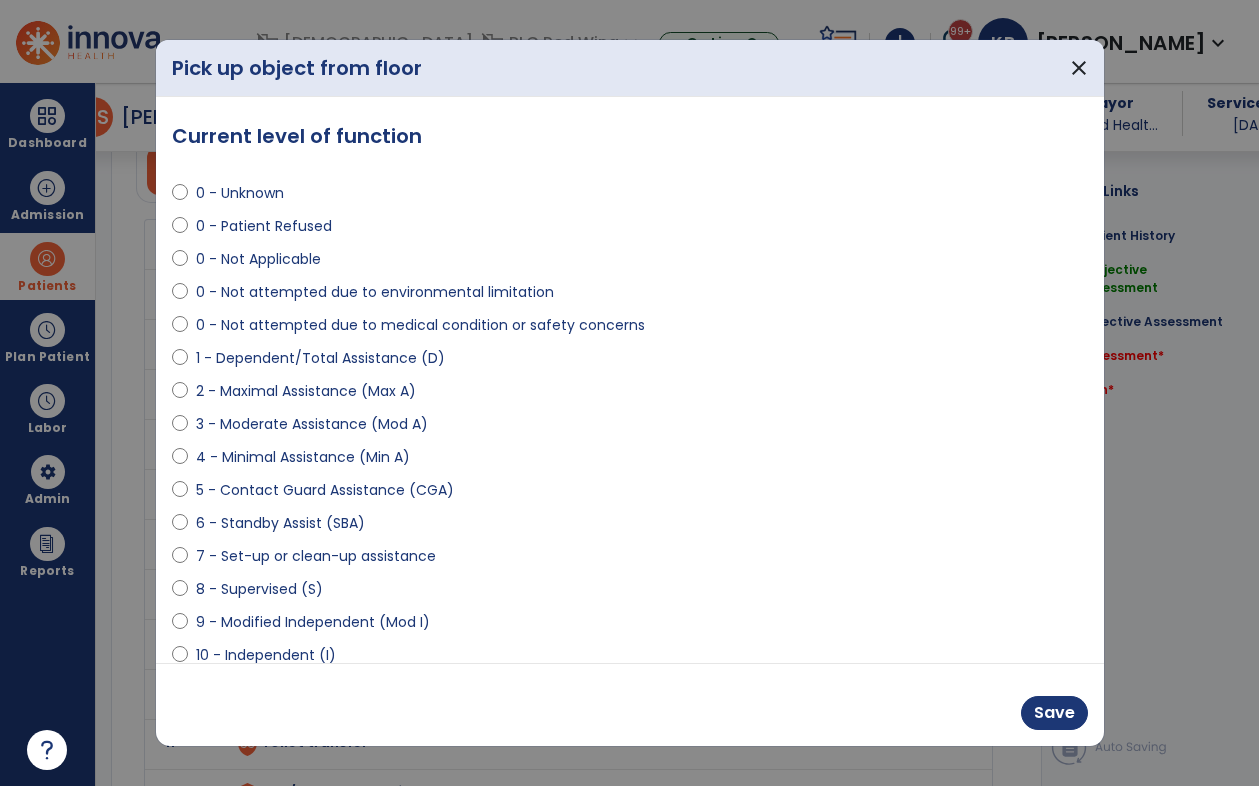 select on "**********" 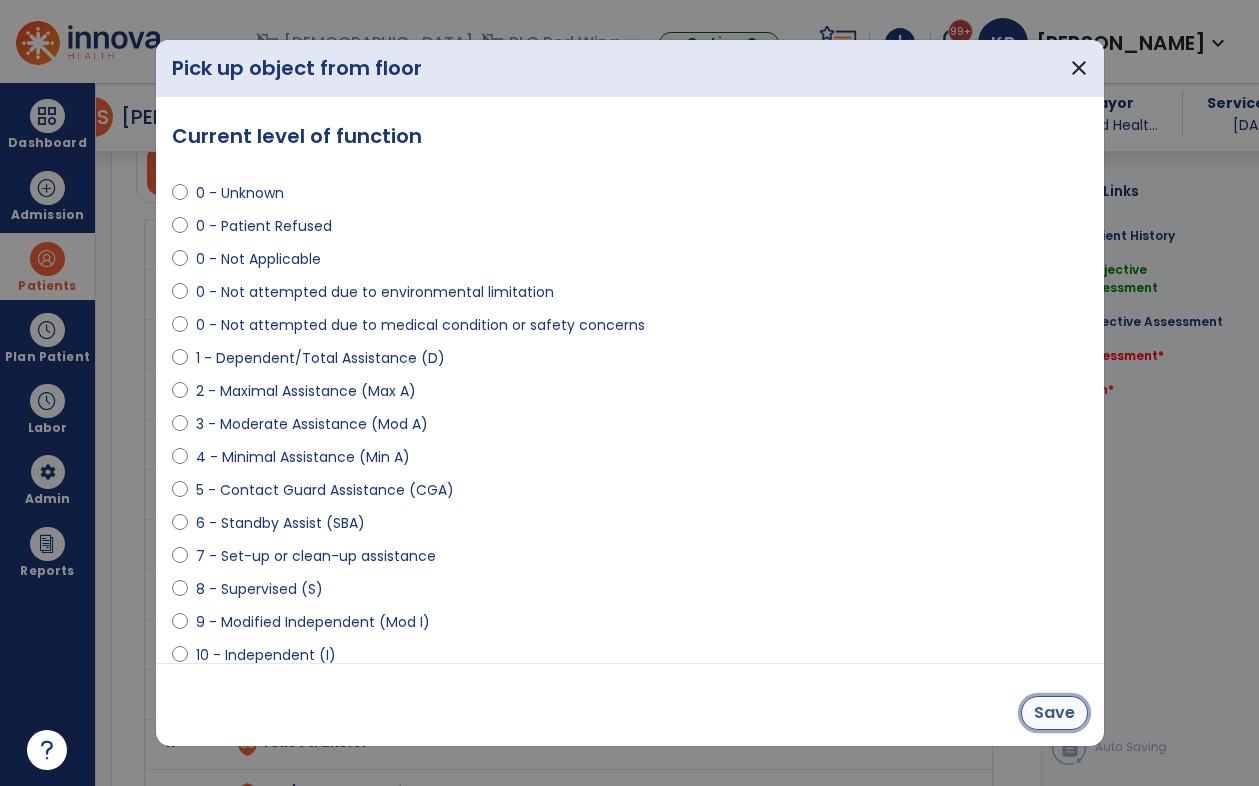 click on "Save" at bounding box center (1054, 713) 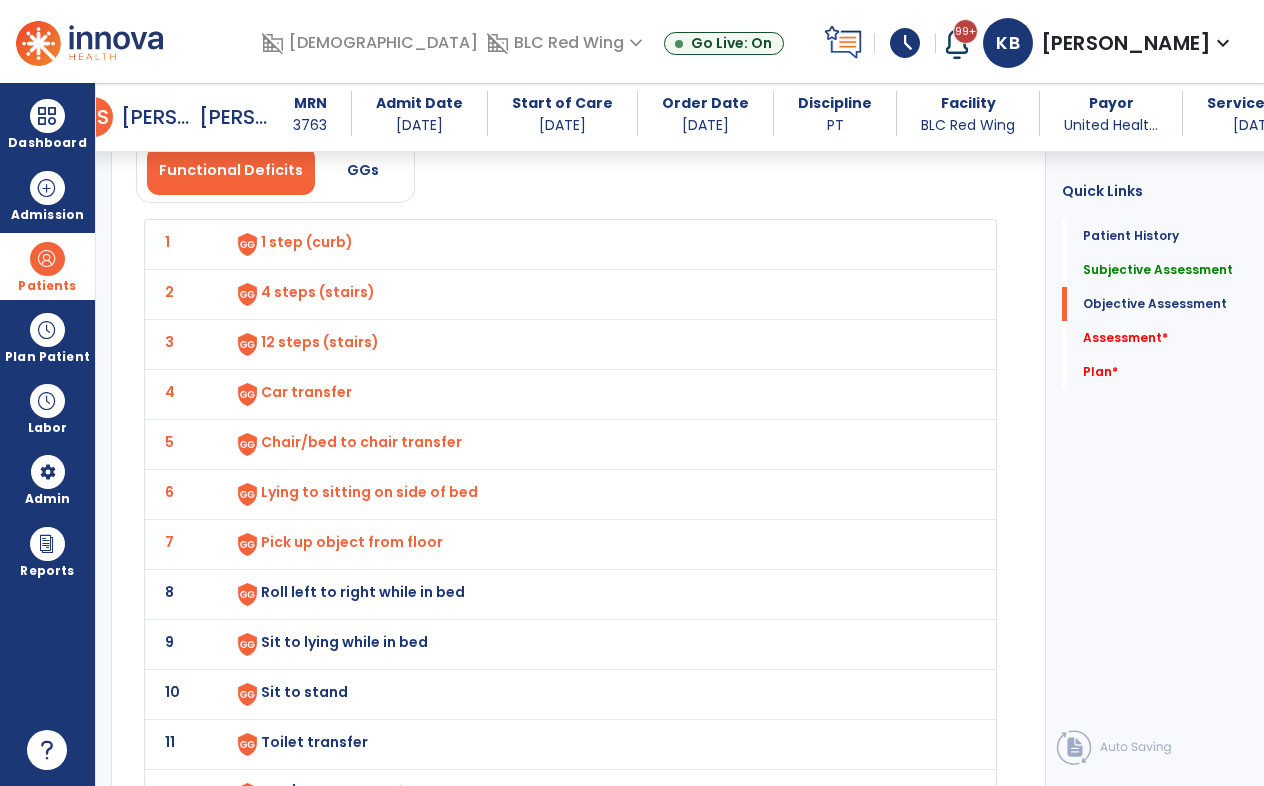 click on "Roll left to right while in bed" at bounding box center [307, 242] 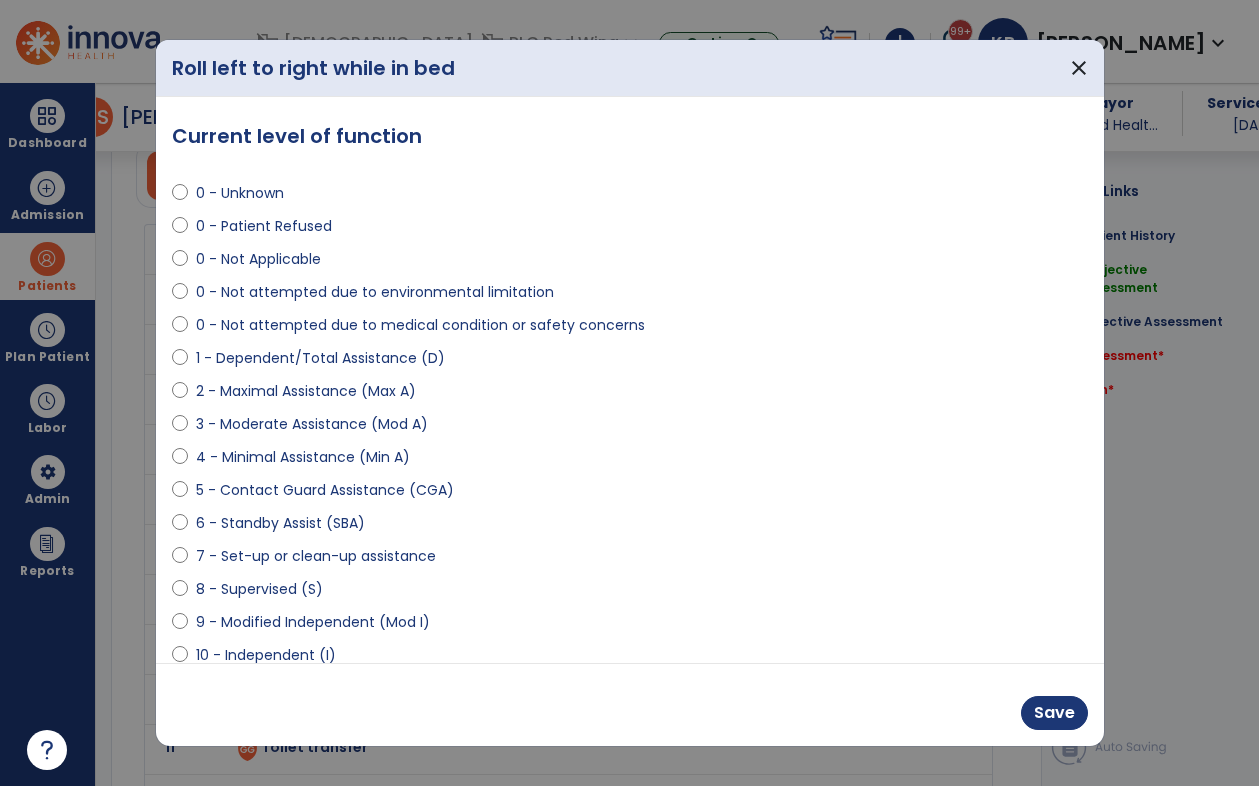 scroll, scrollTop: 2300, scrollLeft: 0, axis: vertical 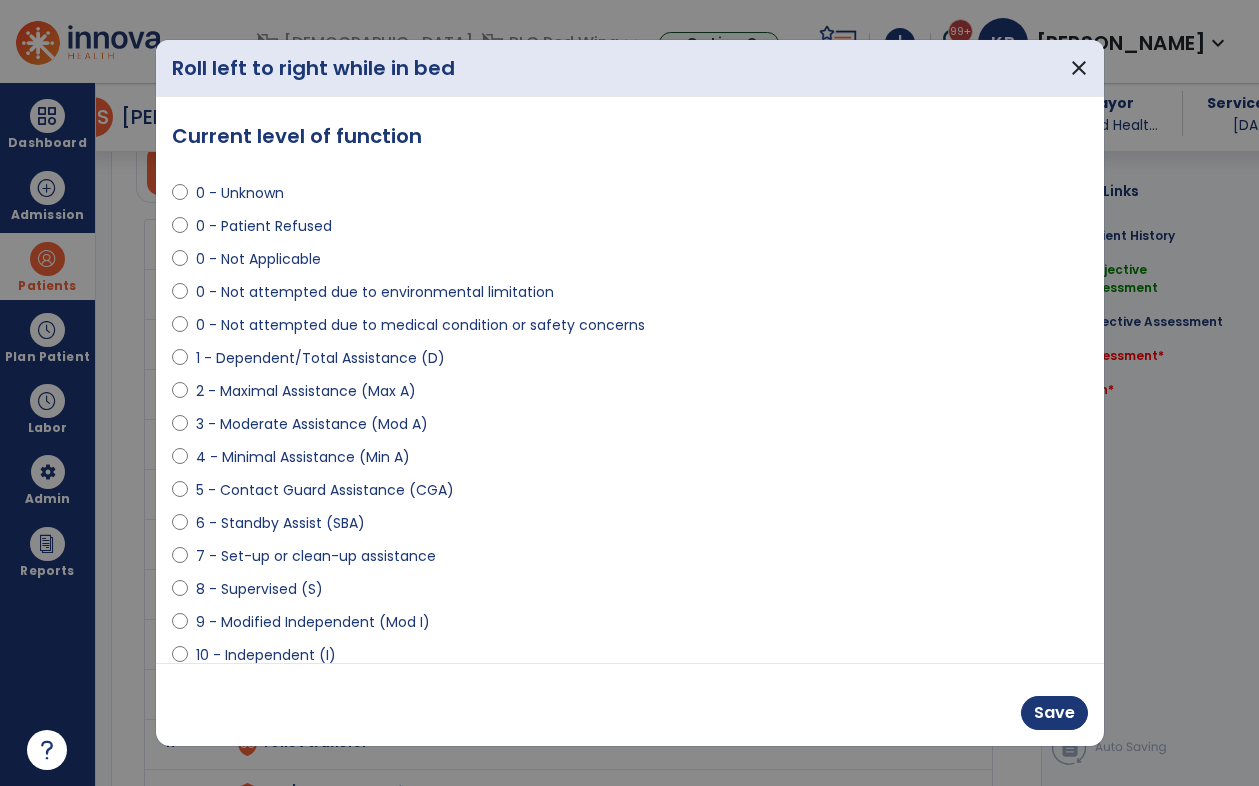 select on "**********" 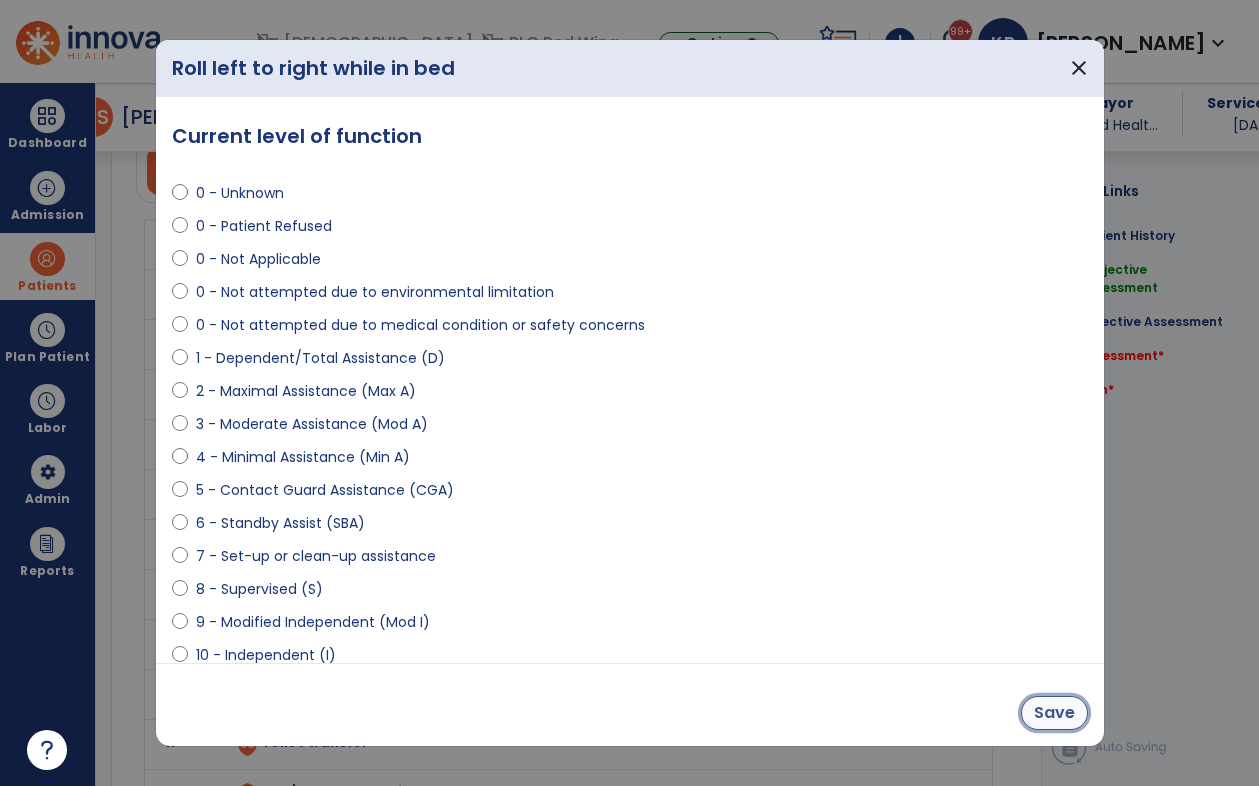 click on "Save" at bounding box center (1054, 713) 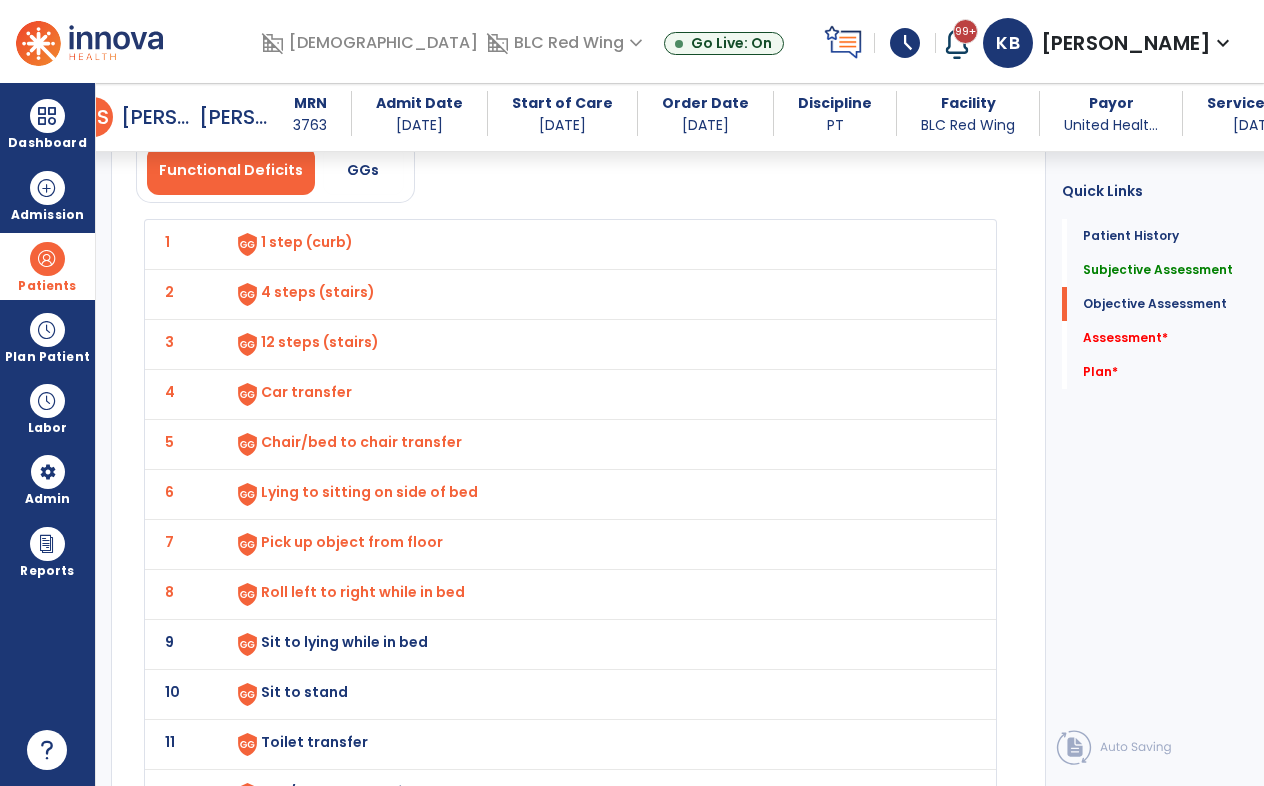 click on "Sit to lying while in bed" at bounding box center [307, 242] 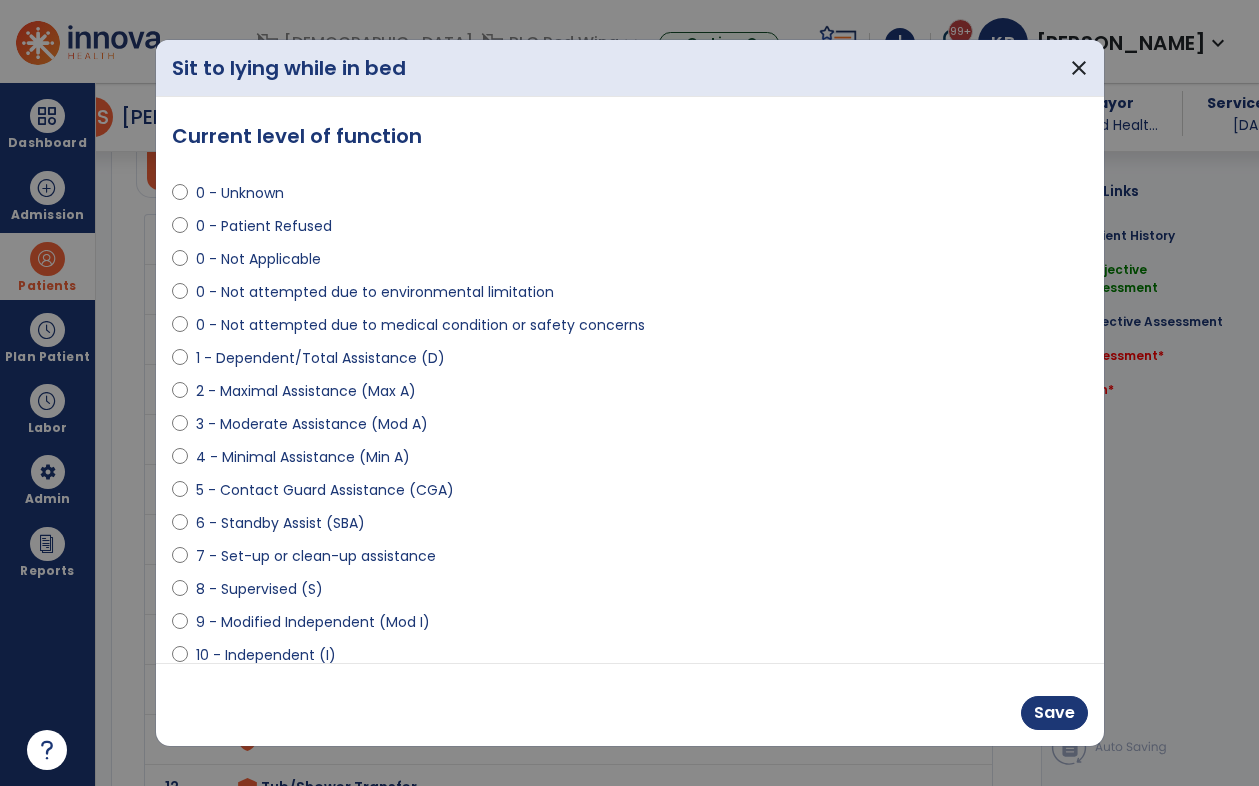 scroll, scrollTop: 2300, scrollLeft: 0, axis: vertical 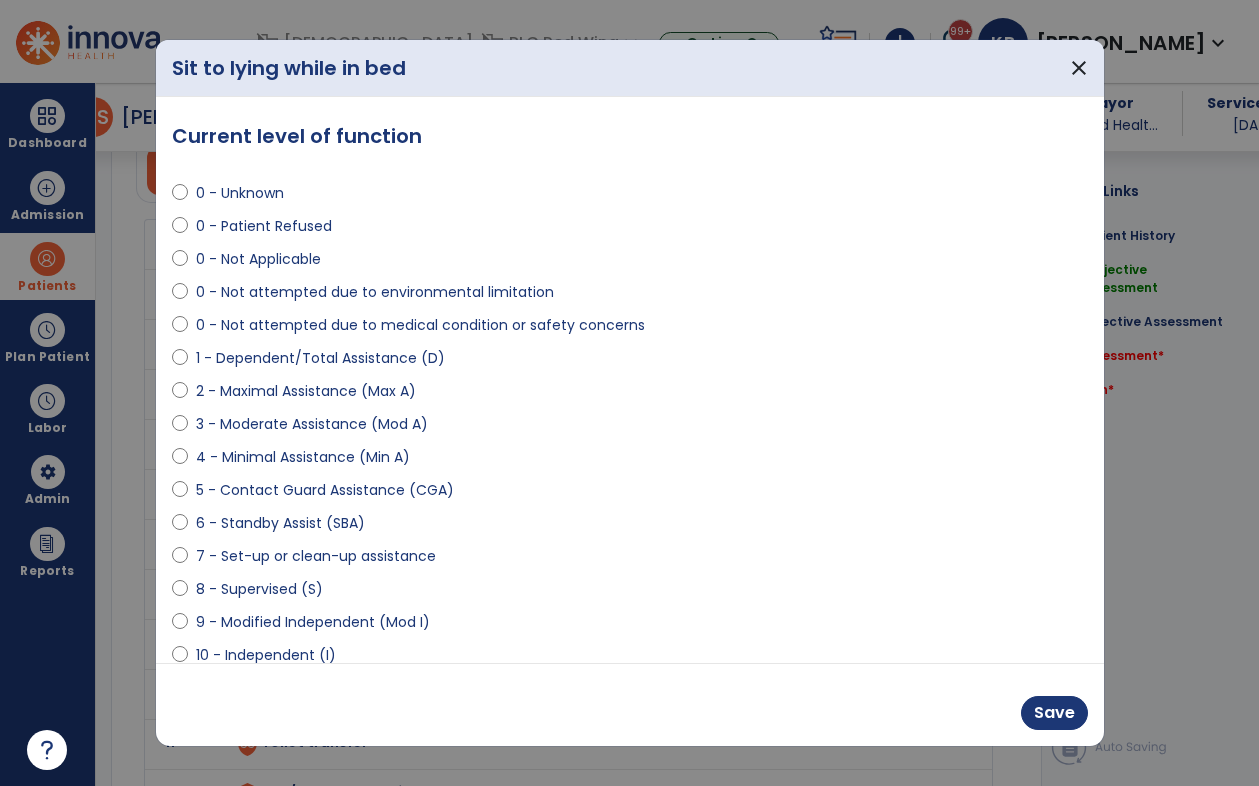 select on "**********" 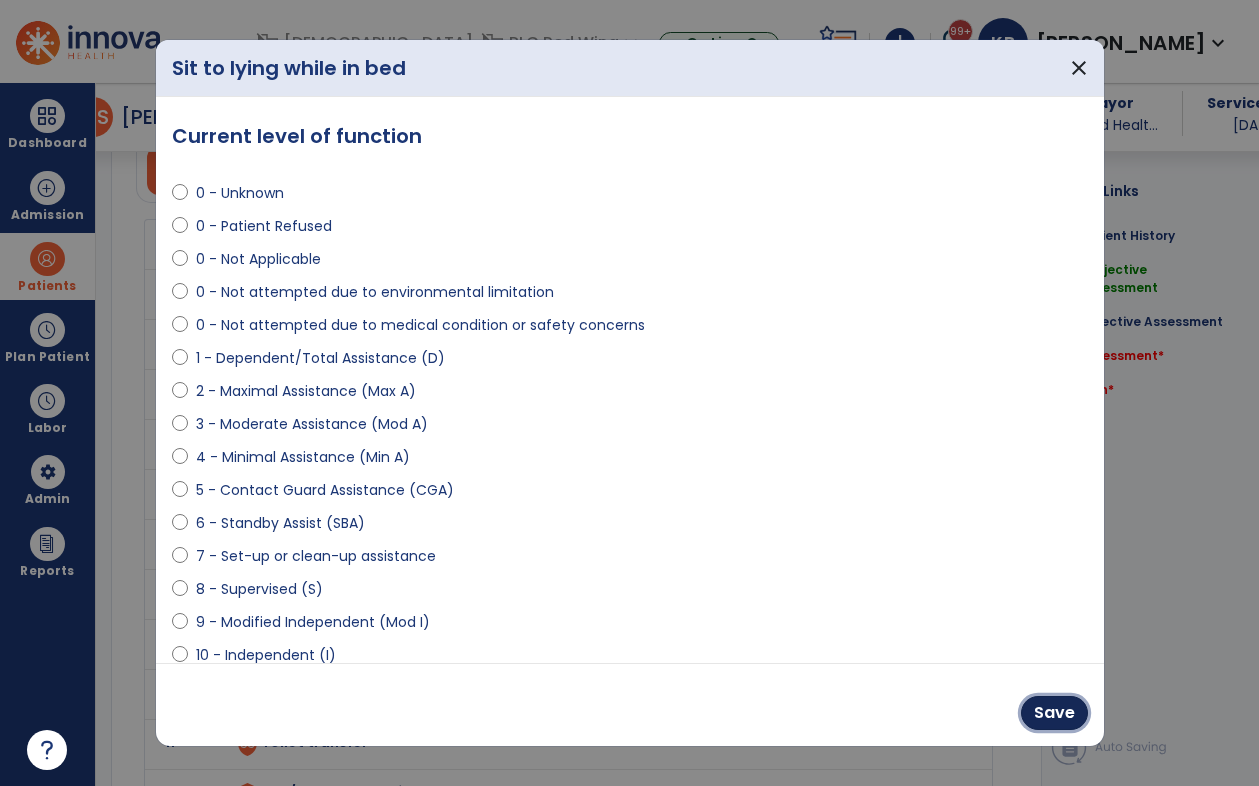 click on "Save" at bounding box center [1054, 713] 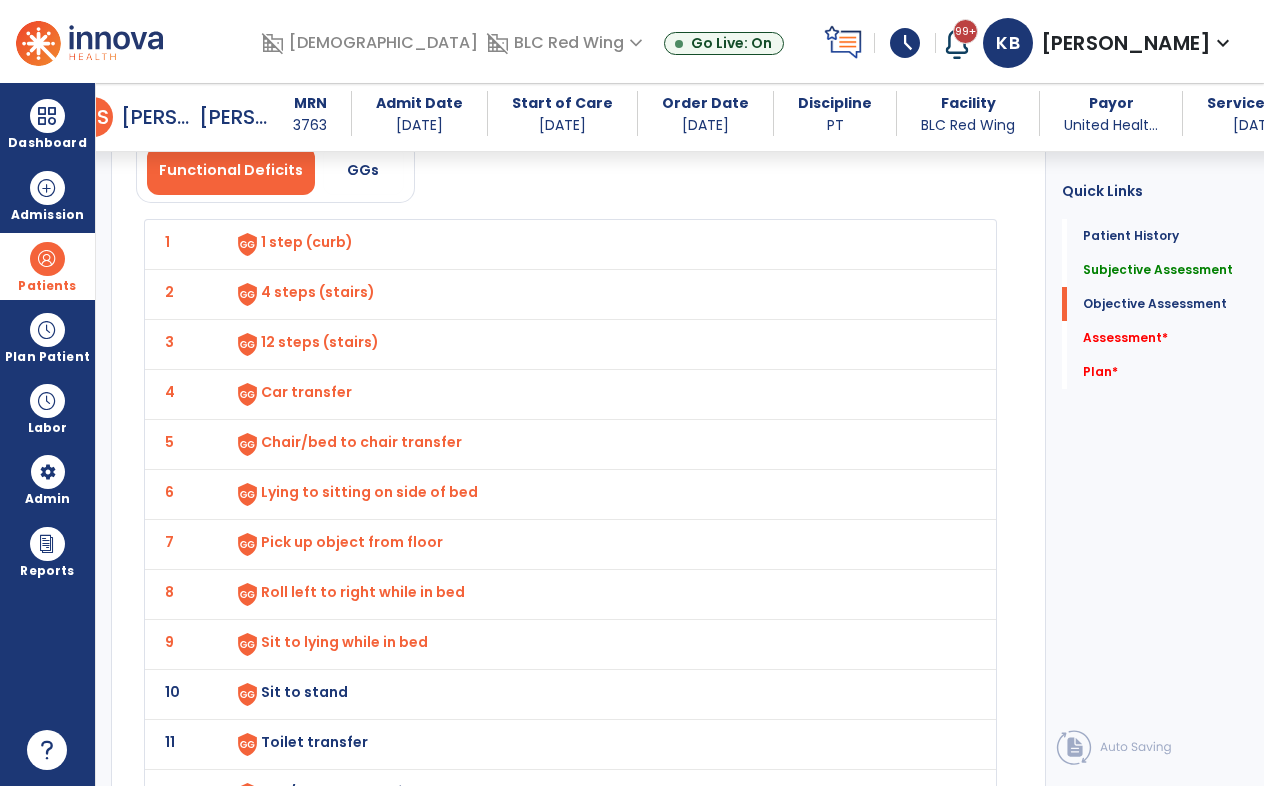 click on "Sit to stand" at bounding box center [307, 242] 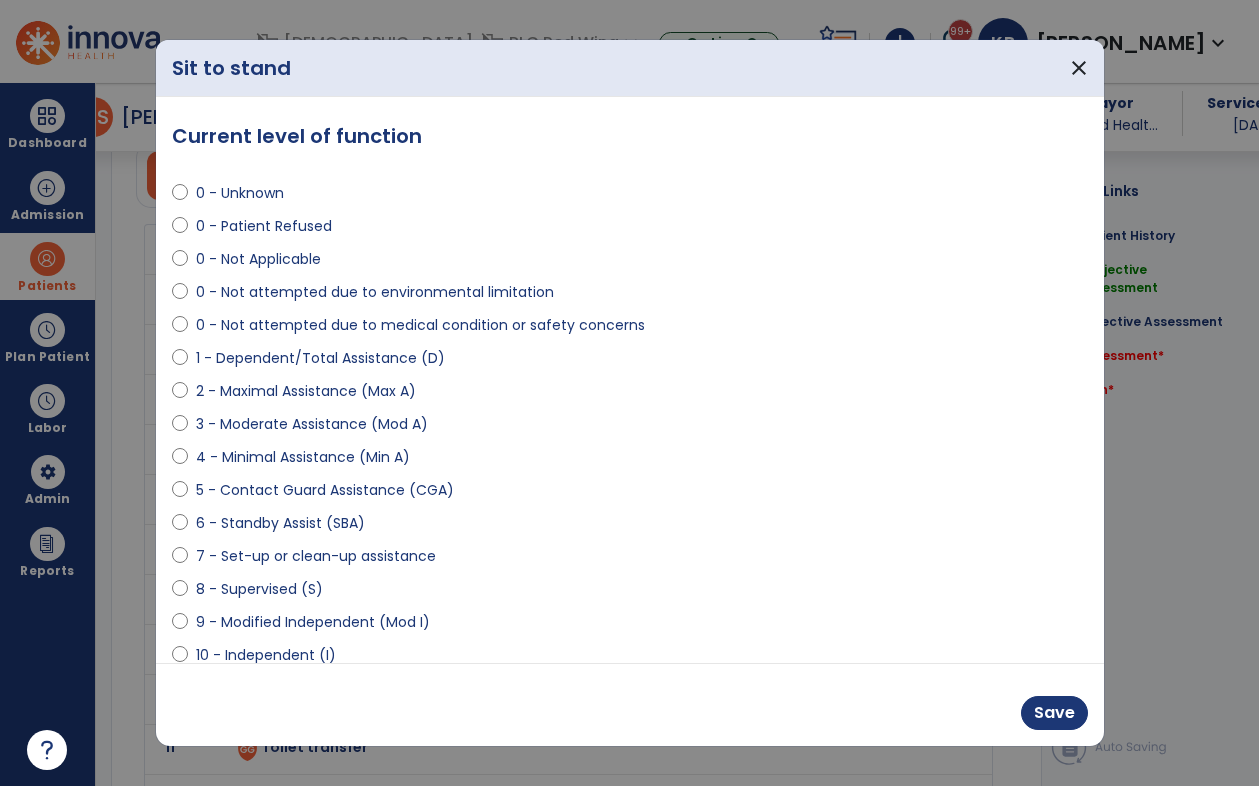 scroll, scrollTop: 2300, scrollLeft: 0, axis: vertical 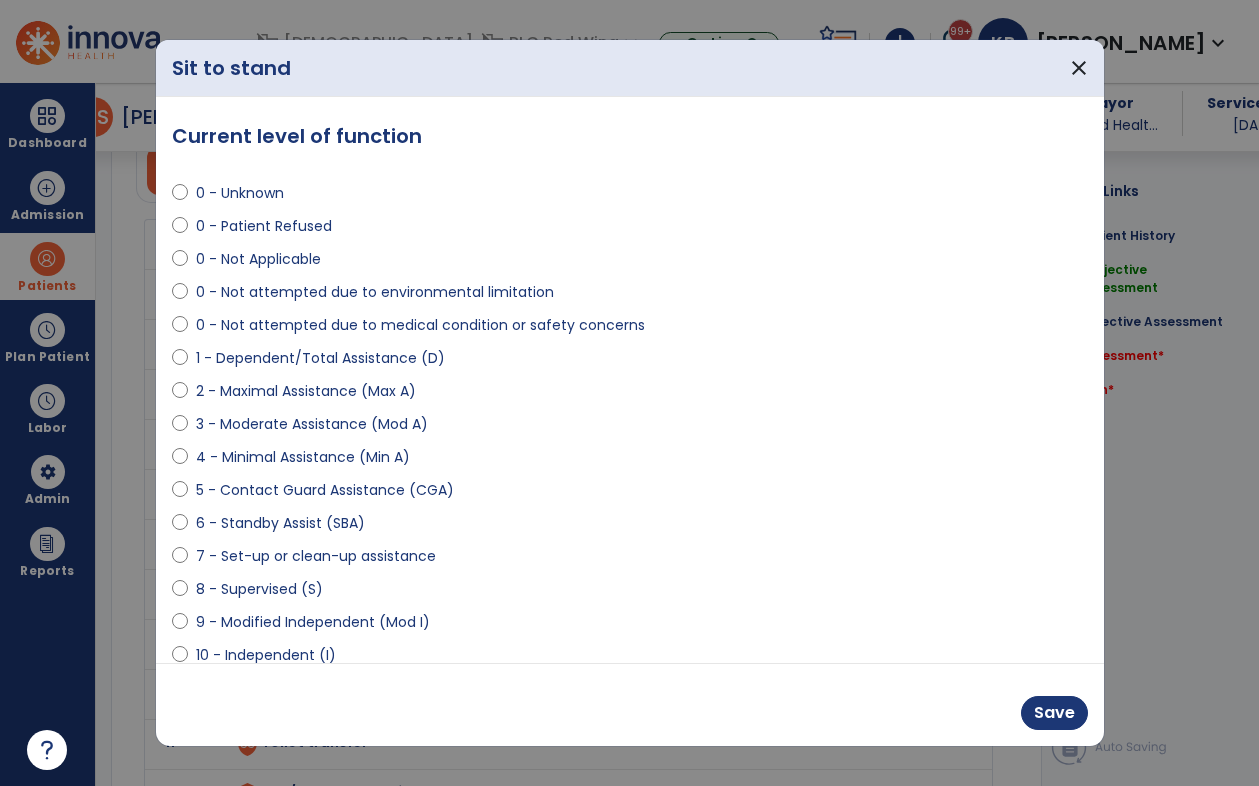 select on "**********" 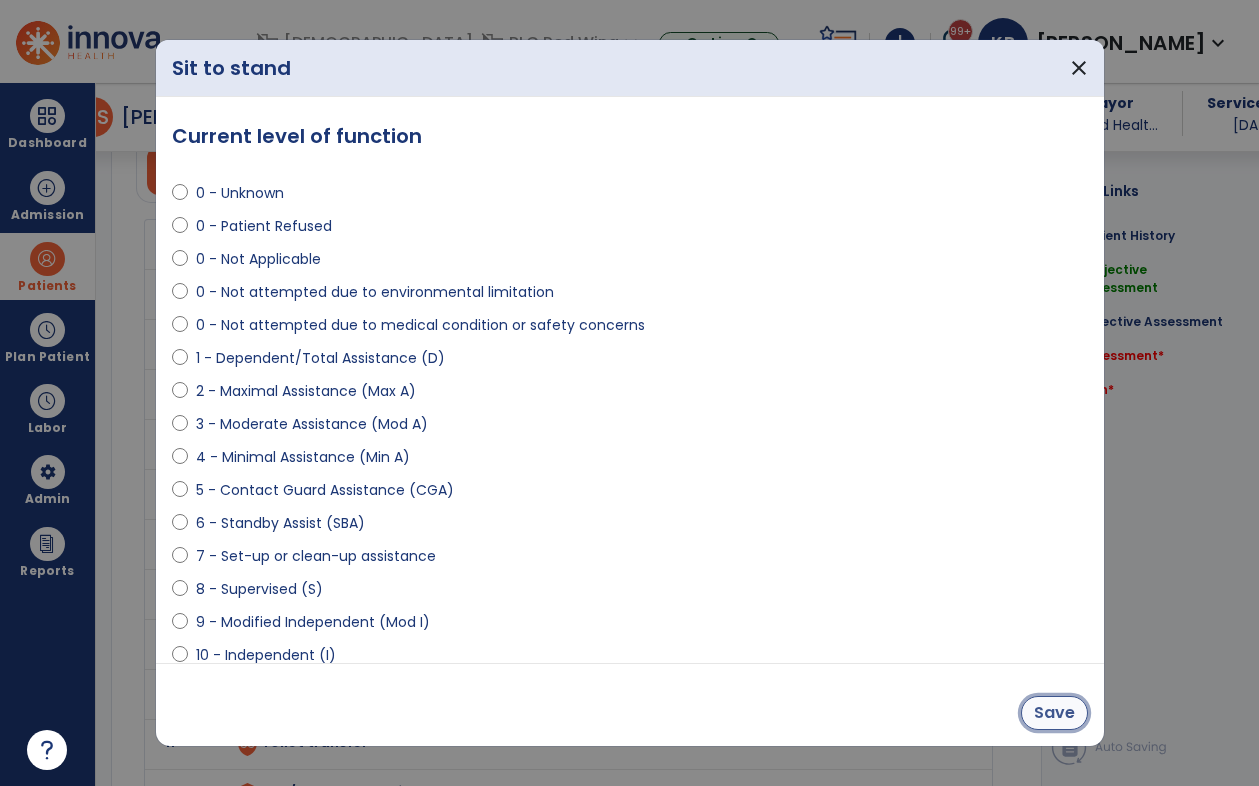 click on "Save" at bounding box center [1054, 713] 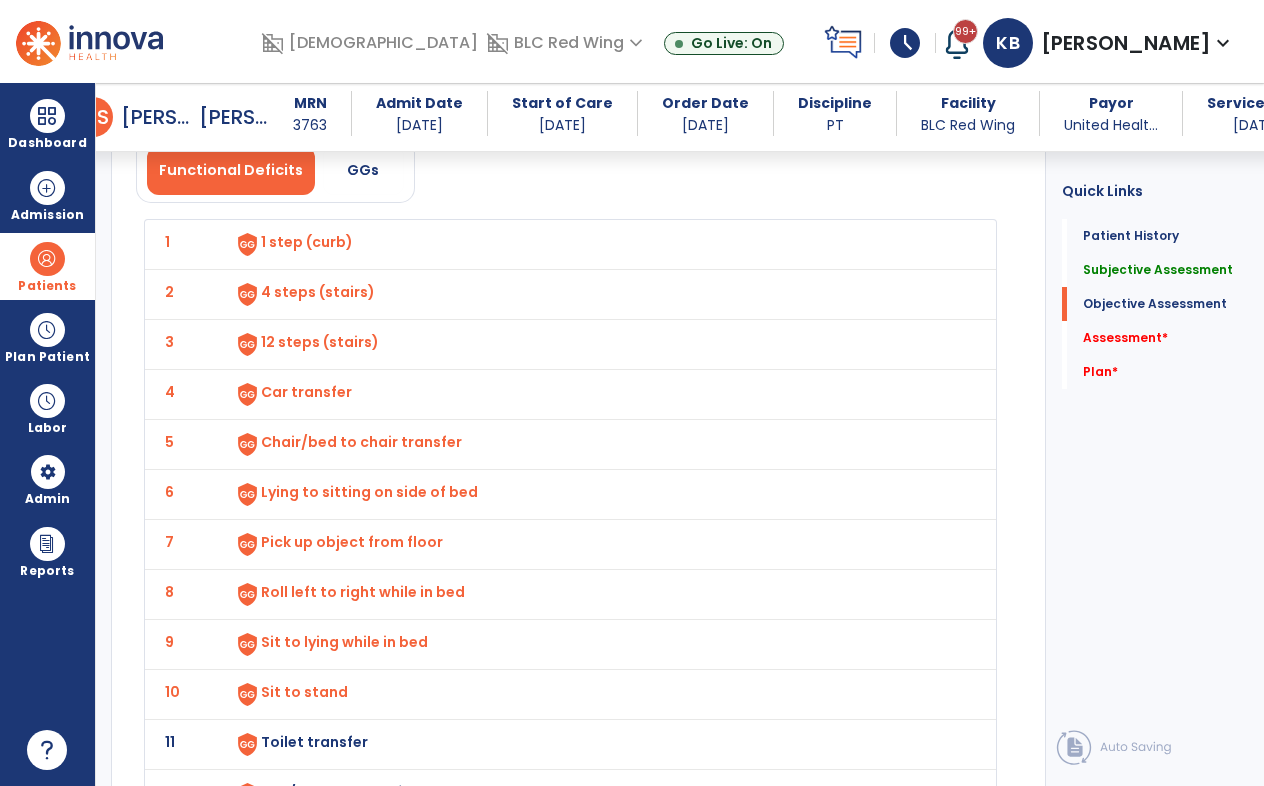 click on "Toilet transfer" at bounding box center [307, 242] 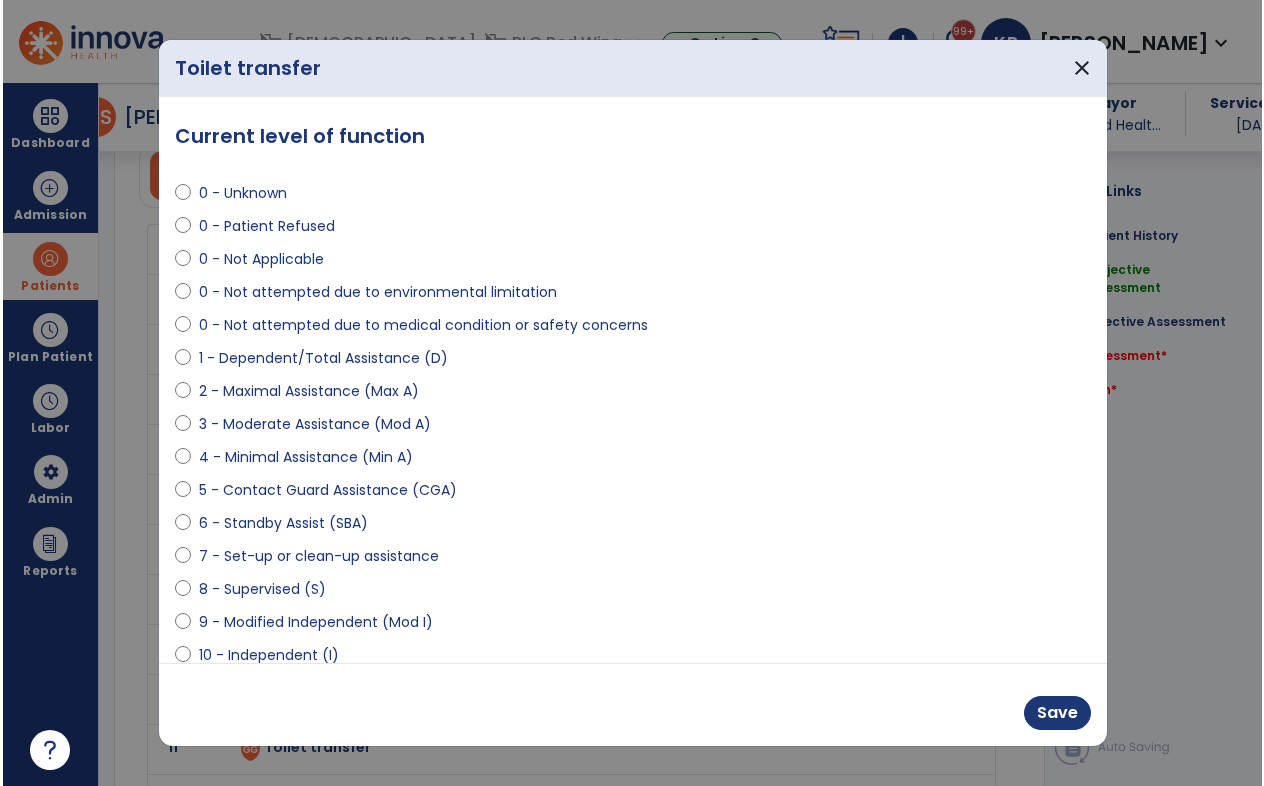 scroll, scrollTop: 2300, scrollLeft: 0, axis: vertical 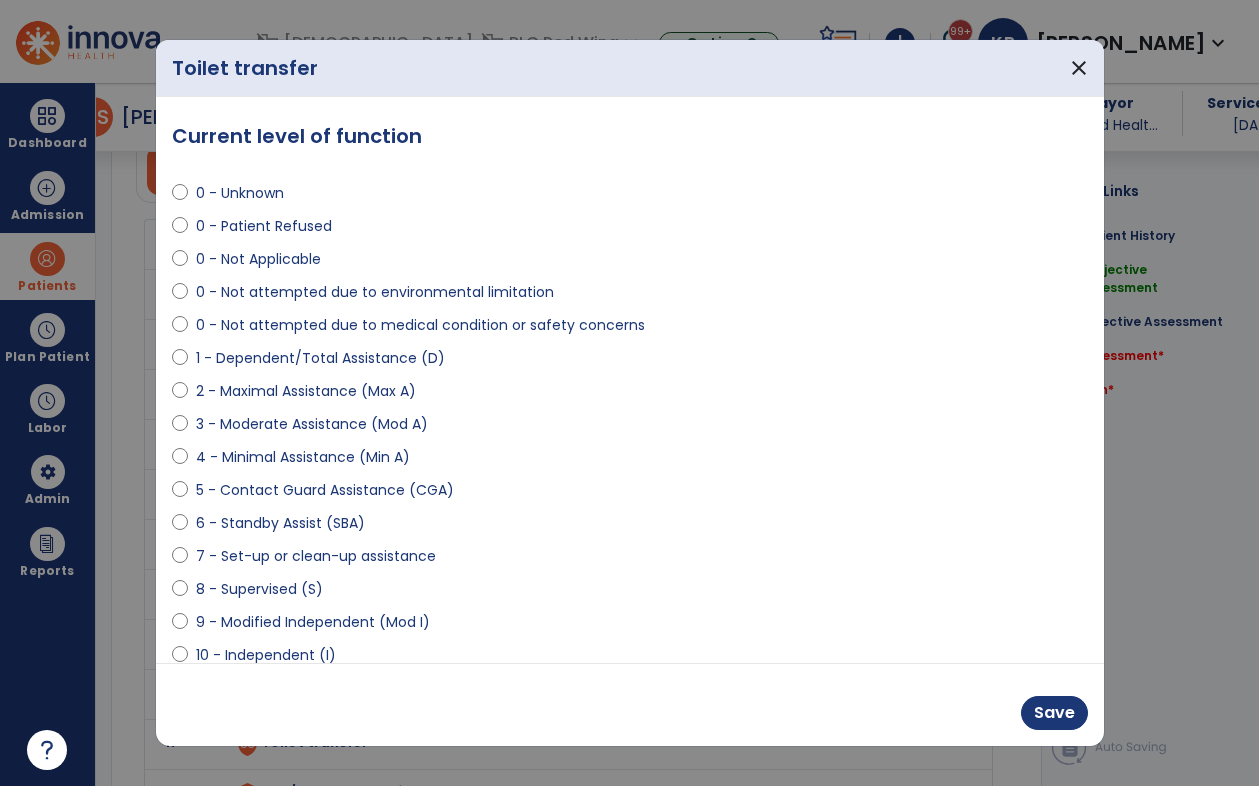 click on "0 - Unknown 0 - Patient Refused 0 - Not Applicable 0 - Not attempted due to environmental limitation 0 - Not attempted due to medical condition or safety concerns 1 - Dependent/Total Assistance (D) 2 - Maximal Assistance (Max A) 3 - Moderate Assistance (Mod A) 4 - Minimal Assistance (Min A) 5 - Contact Guard Assistance (CGA) 6 - Standby Assist (SBA) 7 - Set-up or clean-up assistance 8 - Supervised (S) 9 - Modified Independent (Mod I) 10 - Independent (I)" at bounding box center [630, 416] 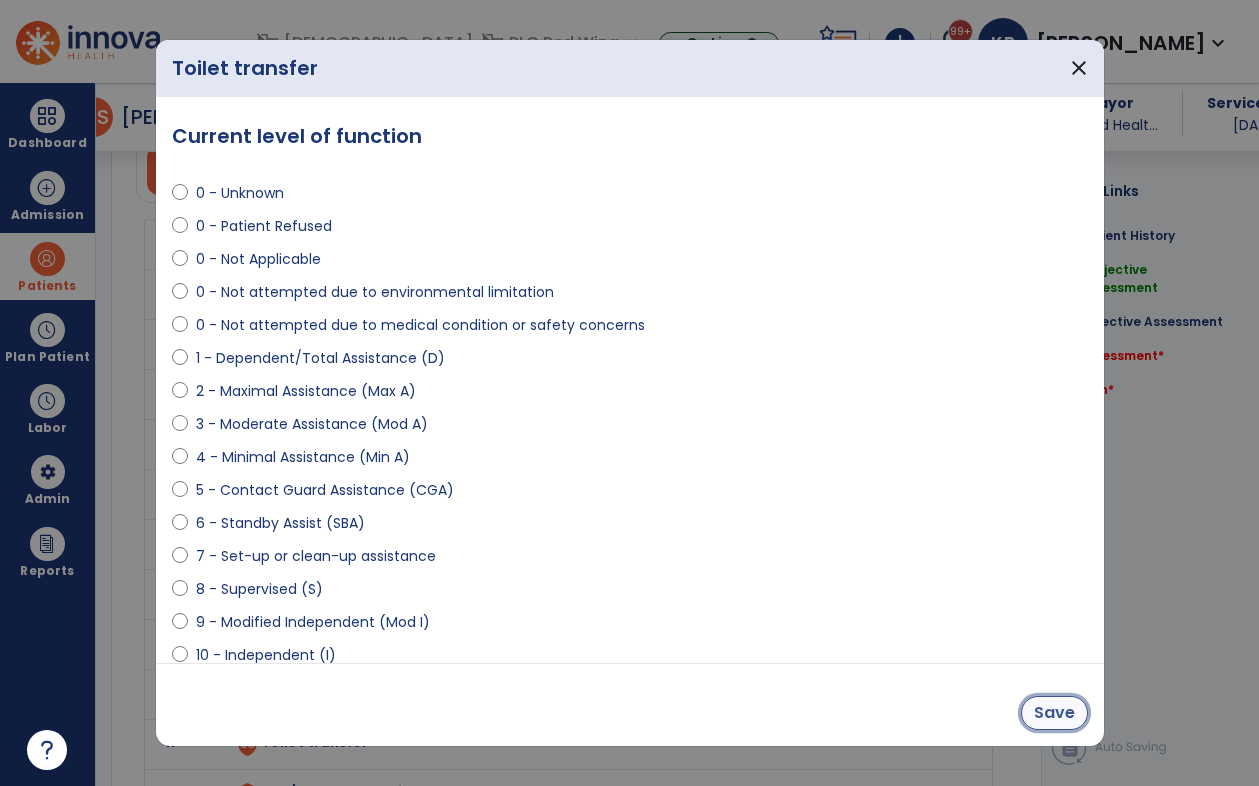 click on "Save" at bounding box center (1054, 713) 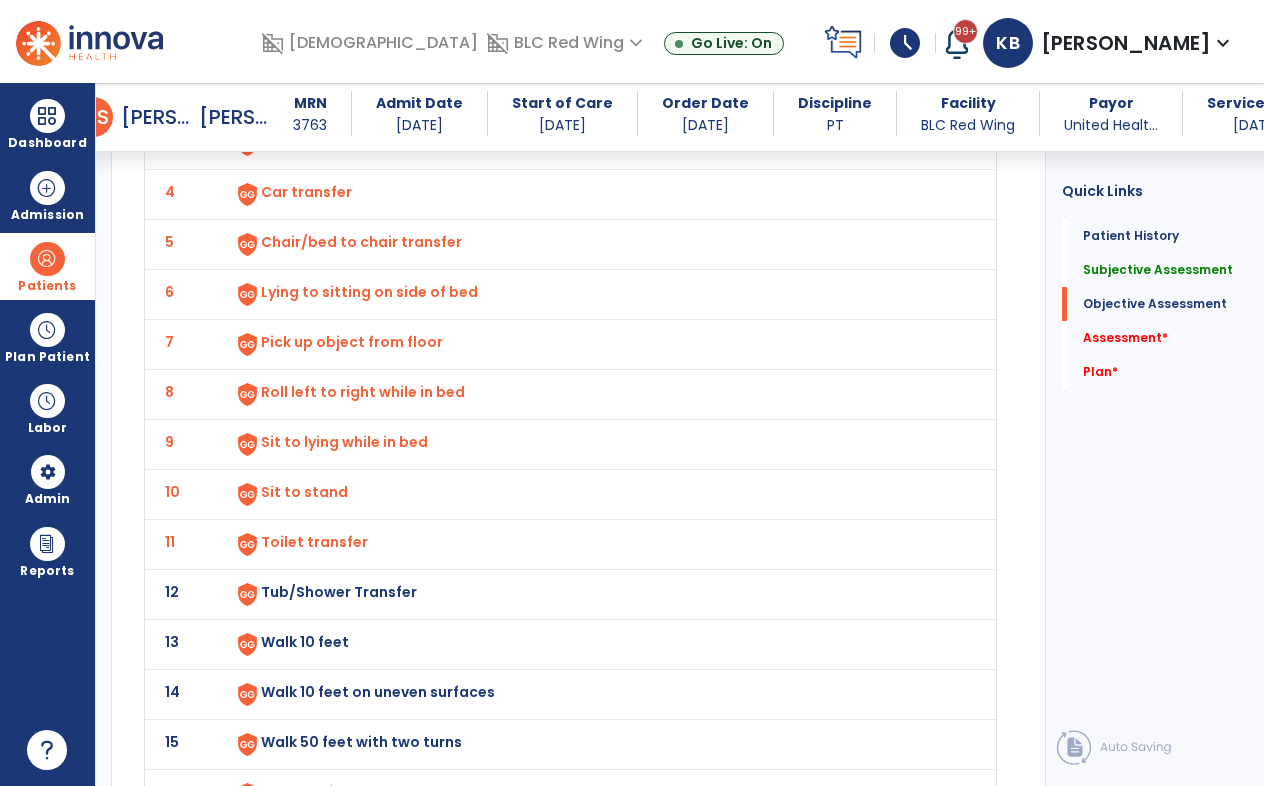 click on "Tub/Shower Transfer" at bounding box center [307, 42] 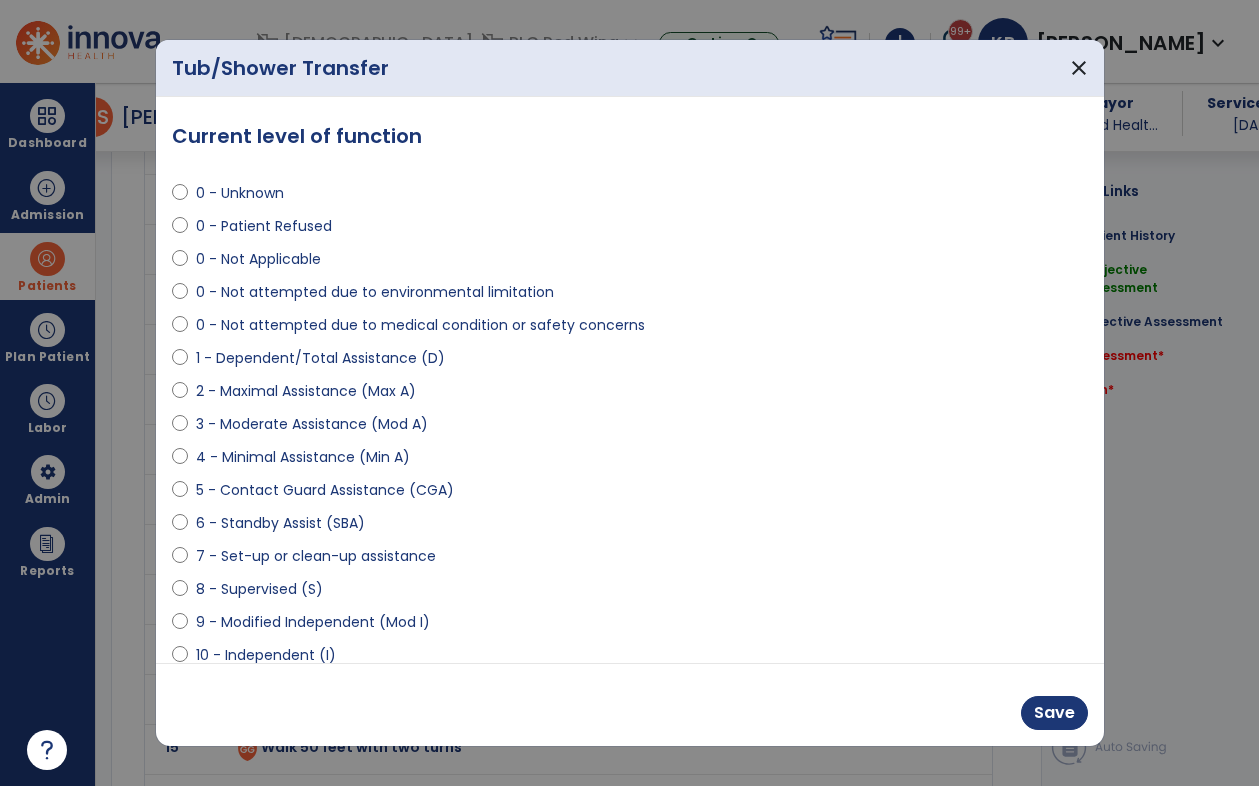 scroll, scrollTop: 2500, scrollLeft: 0, axis: vertical 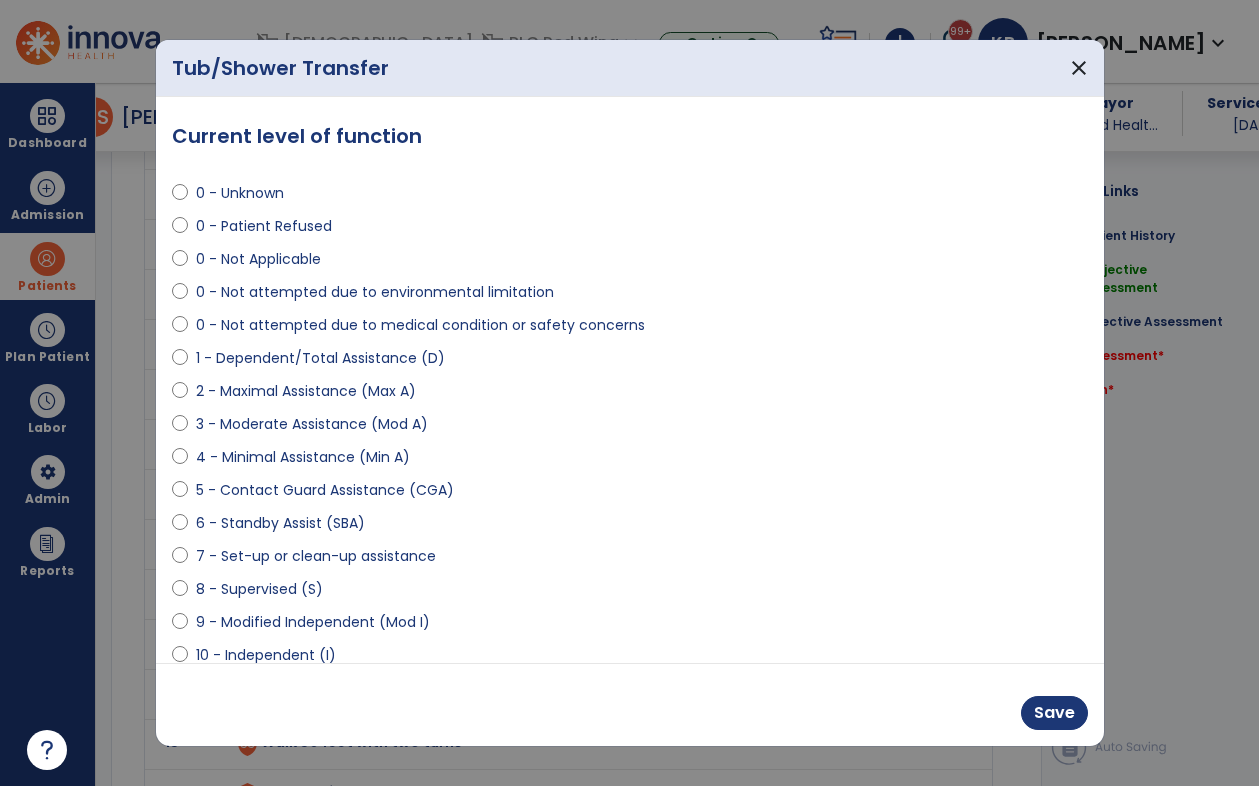 select on "**********" 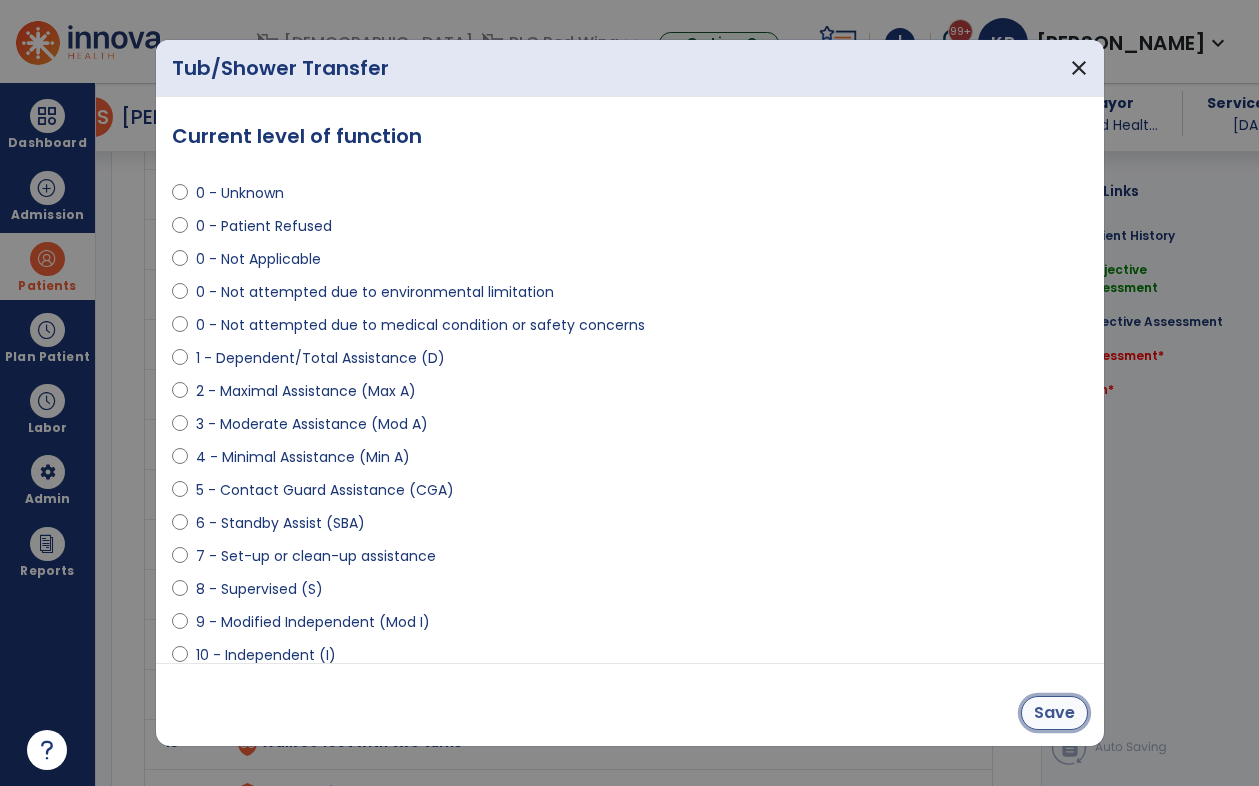 click on "Save" at bounding box center [1054, 713] 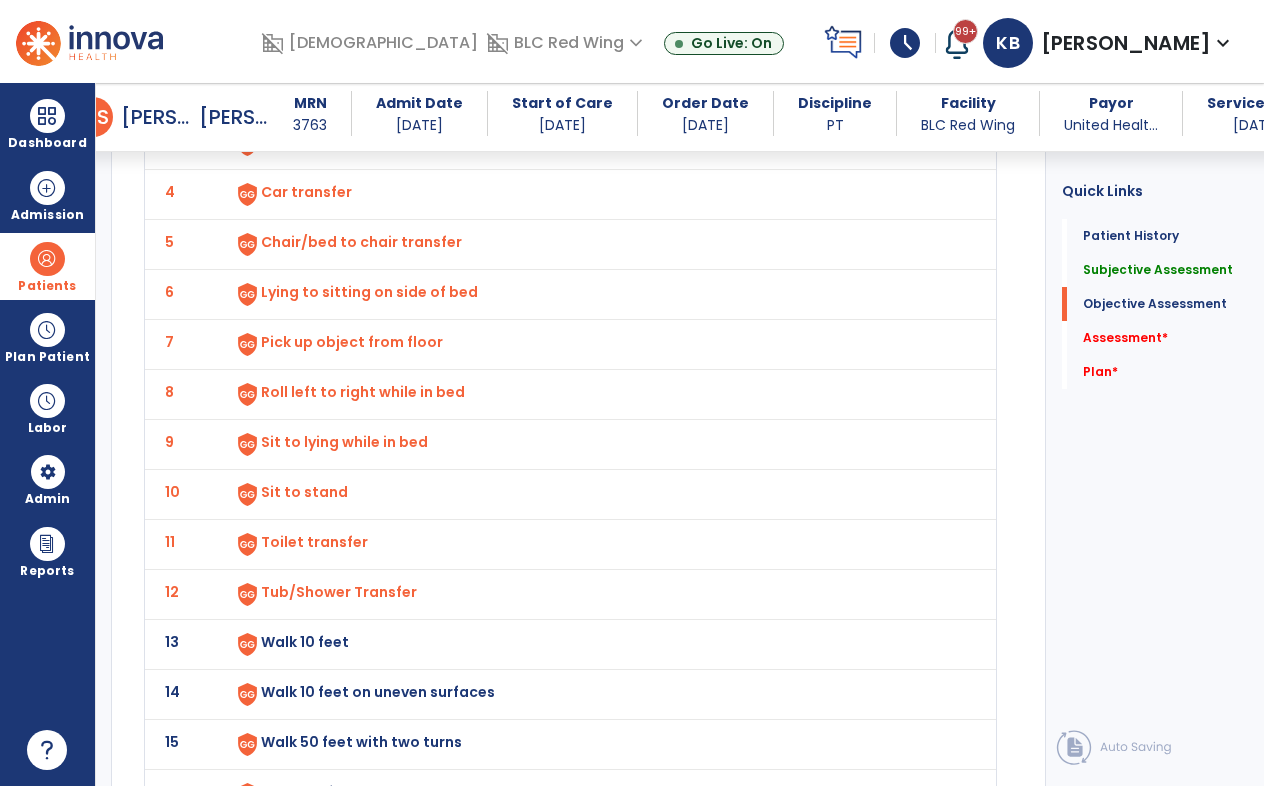 click on "Walk 10 feet" at bounding box center (307, 42) 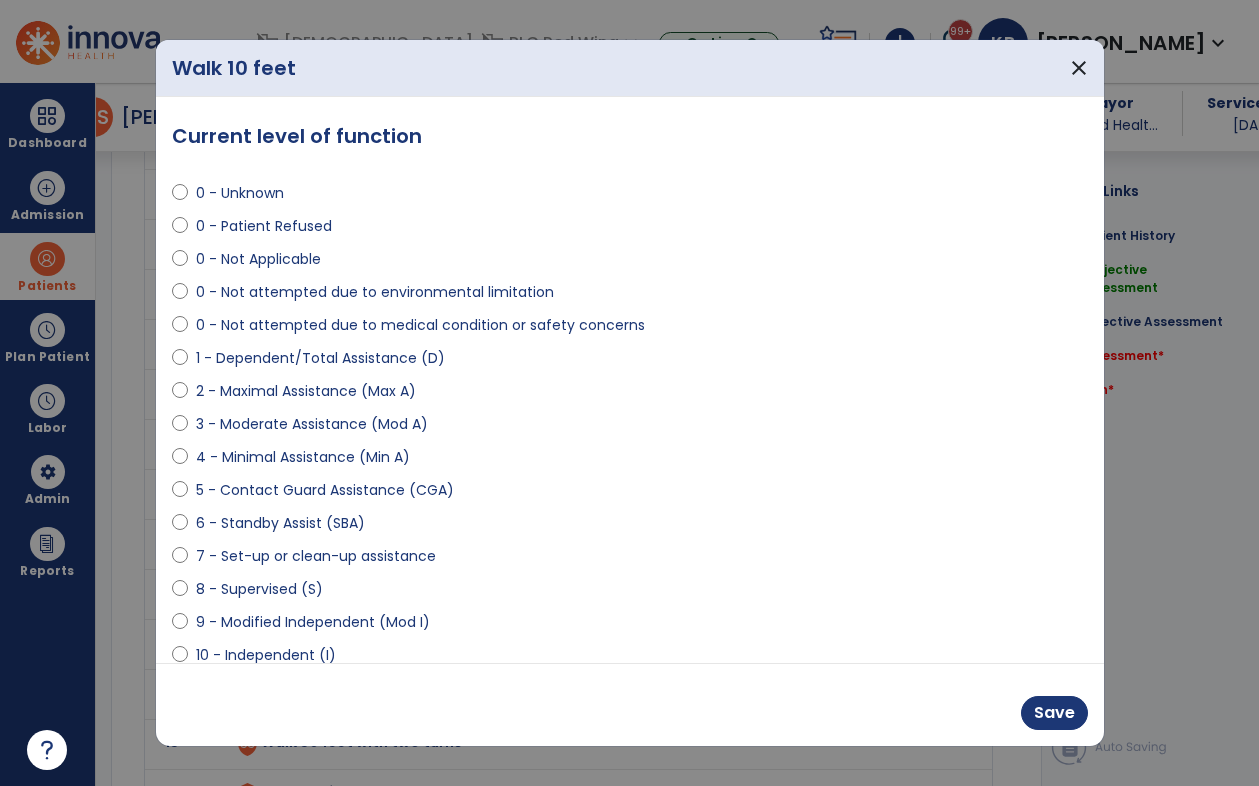 scroll, scrollTop: 2500, scrollLeft: 0, axis: vertical 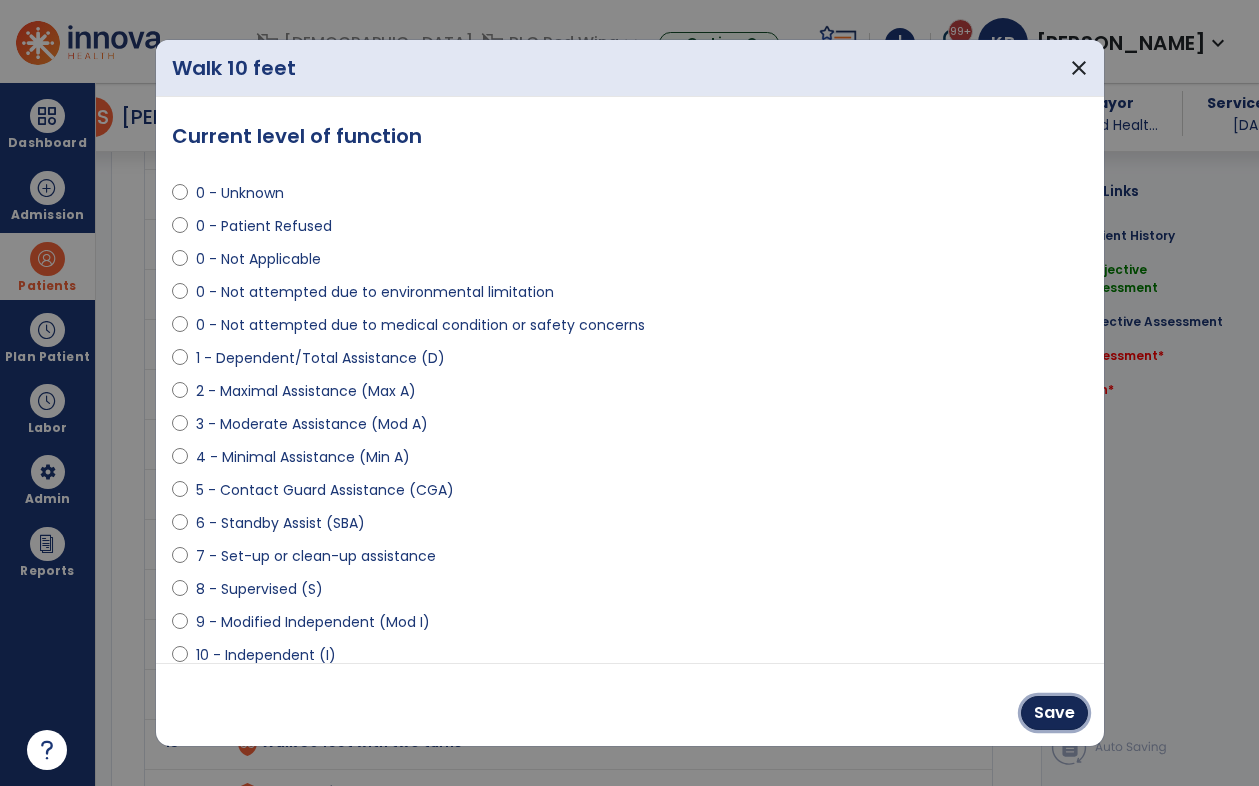 click on "Save" at bounding box center (1054, 713) 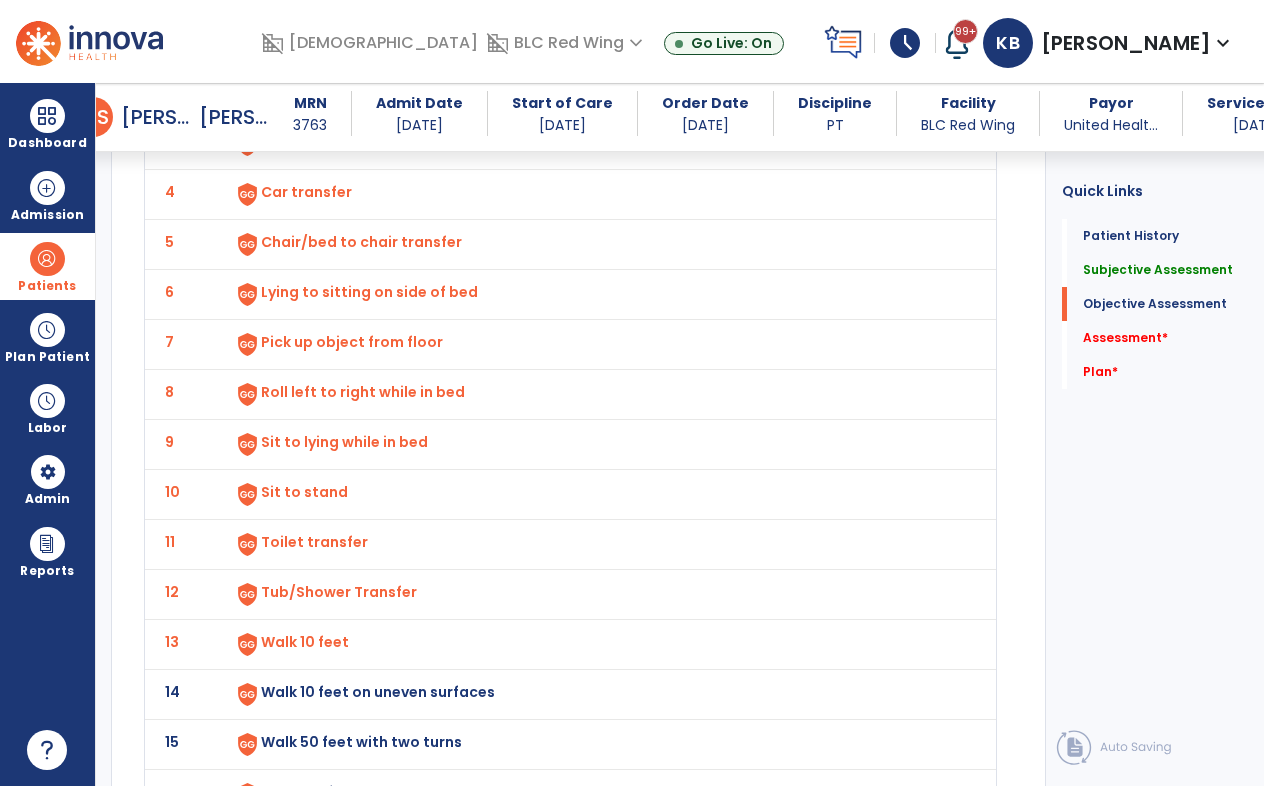 click on "Walk 10 feet on uneven surfaces" at bounding box center [307, 42] 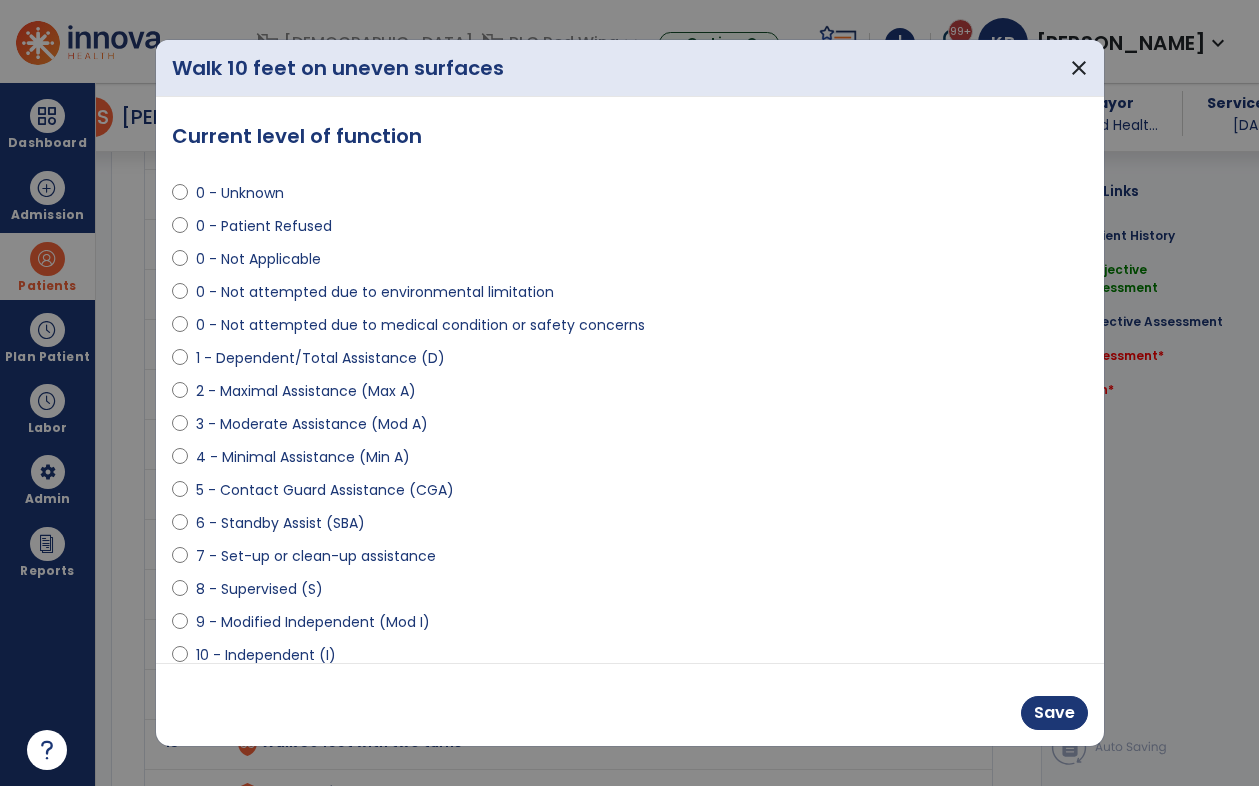 scroll, scrollTop: 2500, scrollLeft: 0, axis: vertical 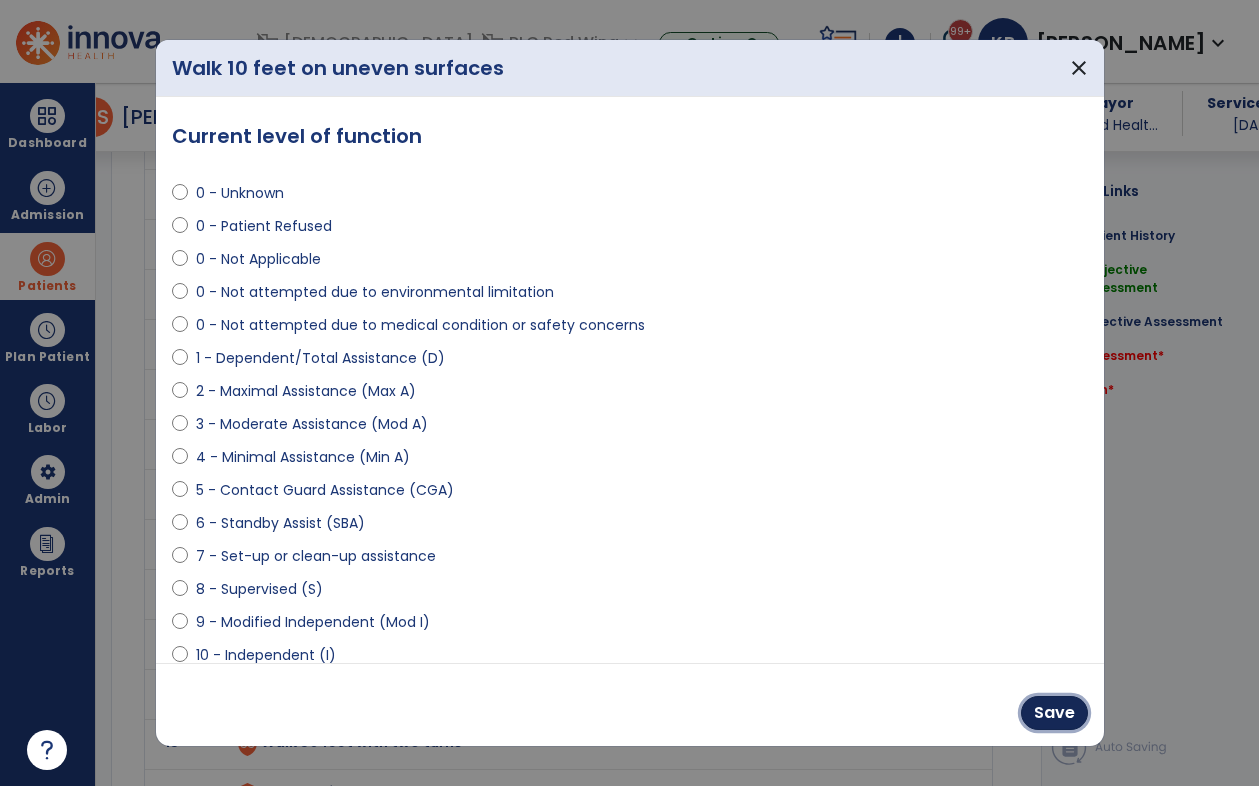 drag, startPoint x: 1052, startPoint y: 716, endPoint x: 1001, endPoint y: 718, distance: 51.0392 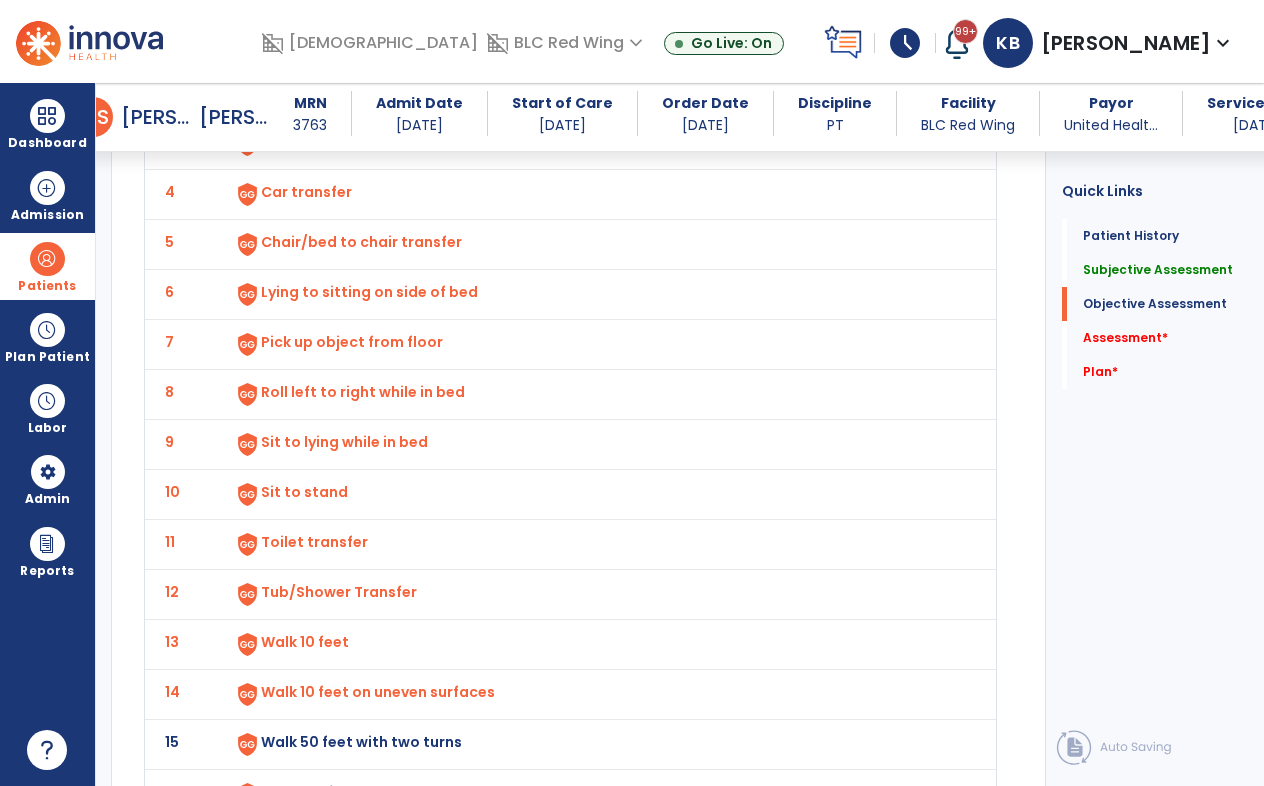 click on "Walk 50 feet with two turns" at bounding box center (307, 42) 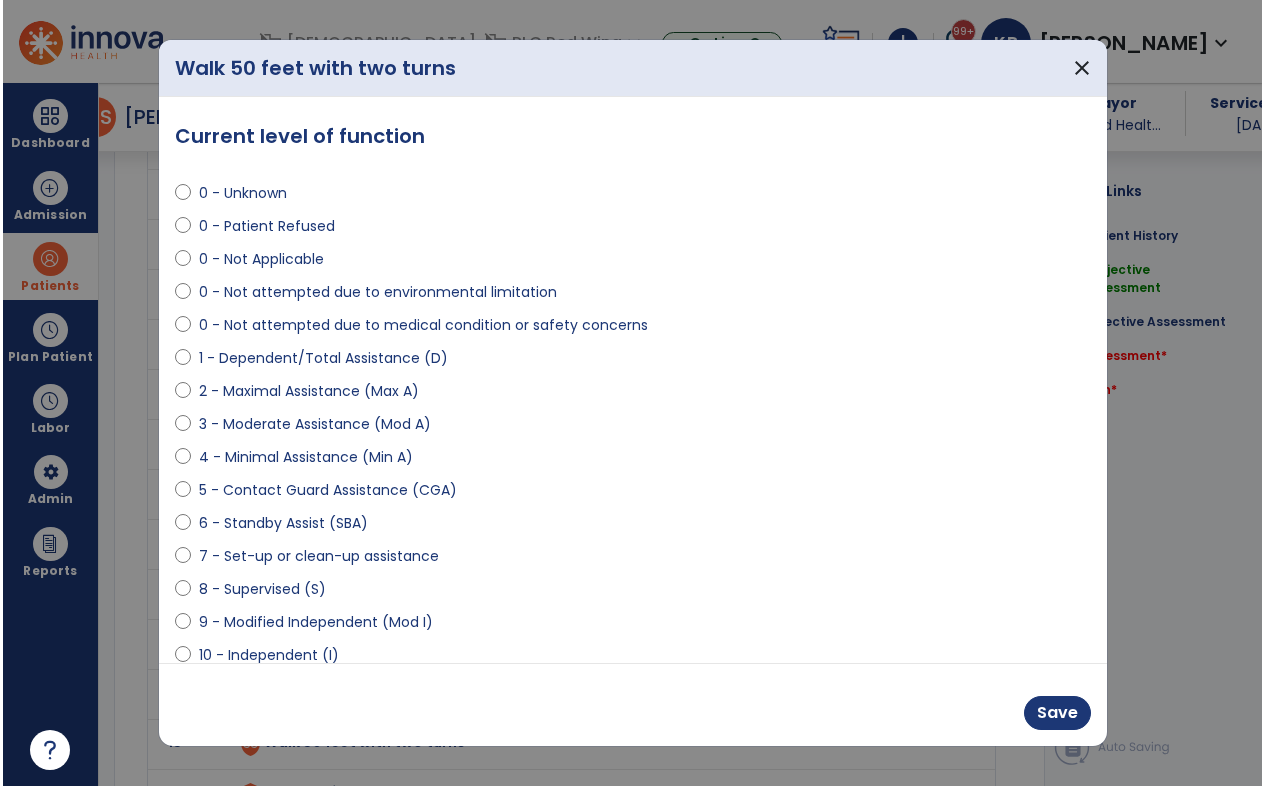 scroll, scrollTop: 2500, scrollLeft: 0, axis: vertical 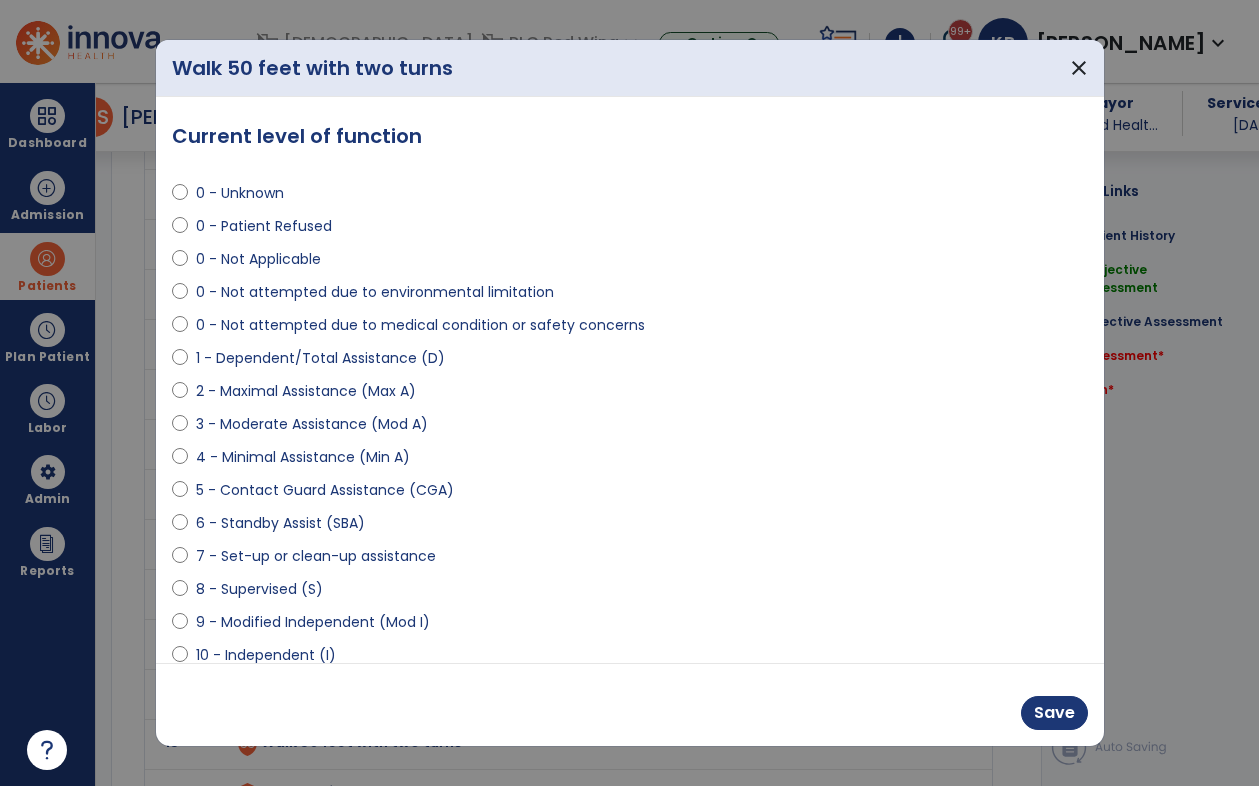 select on "**********" 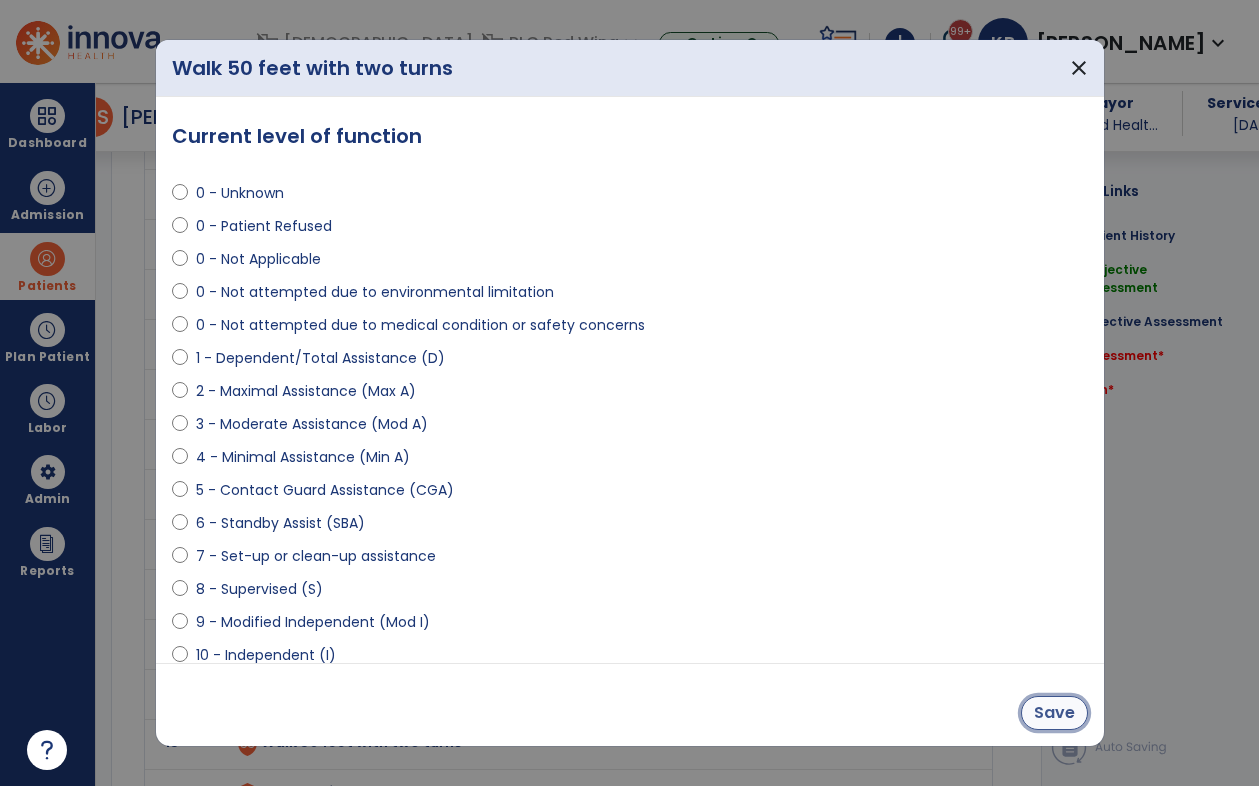 click on "Save" at bounding box center (1054, 713) 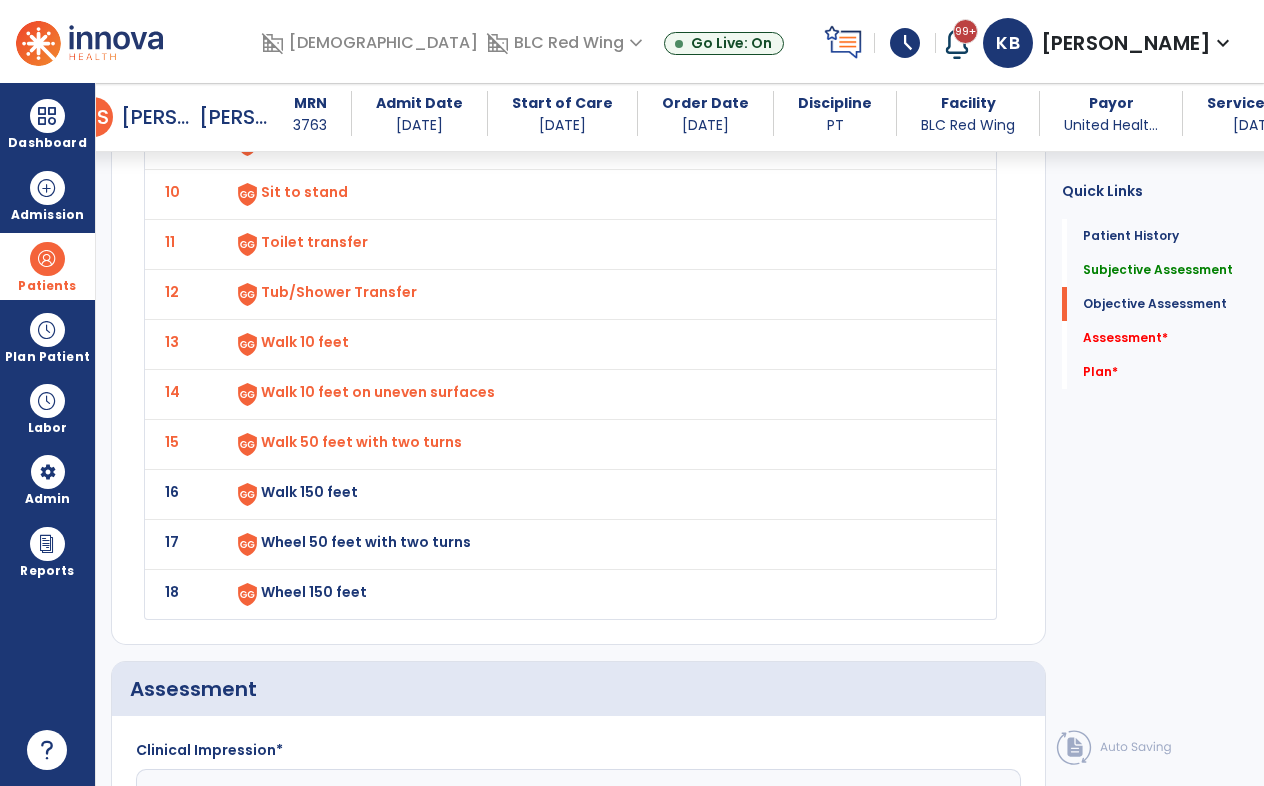 click on "Walk 150 feet" at bounding box center [307, -258] 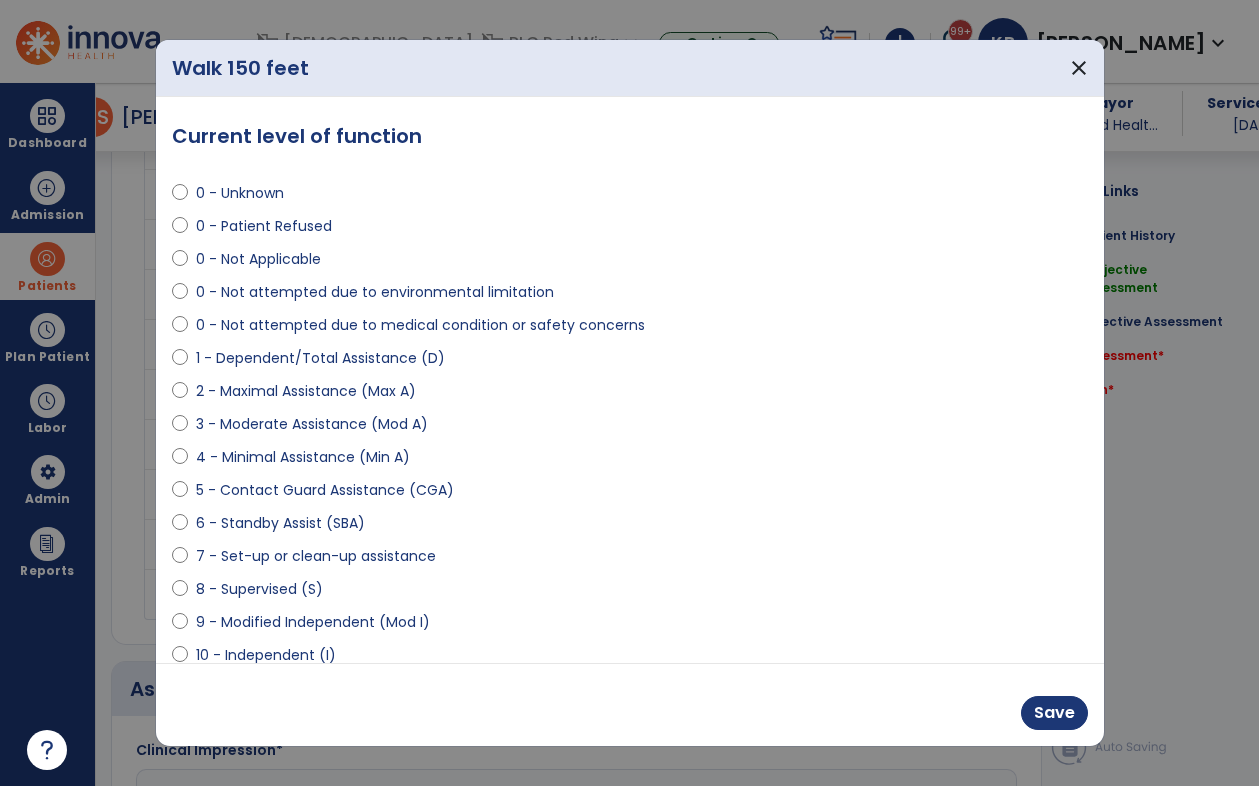 scroll, scrollTop: 2800, scrollLeft: 0, axis: vertical 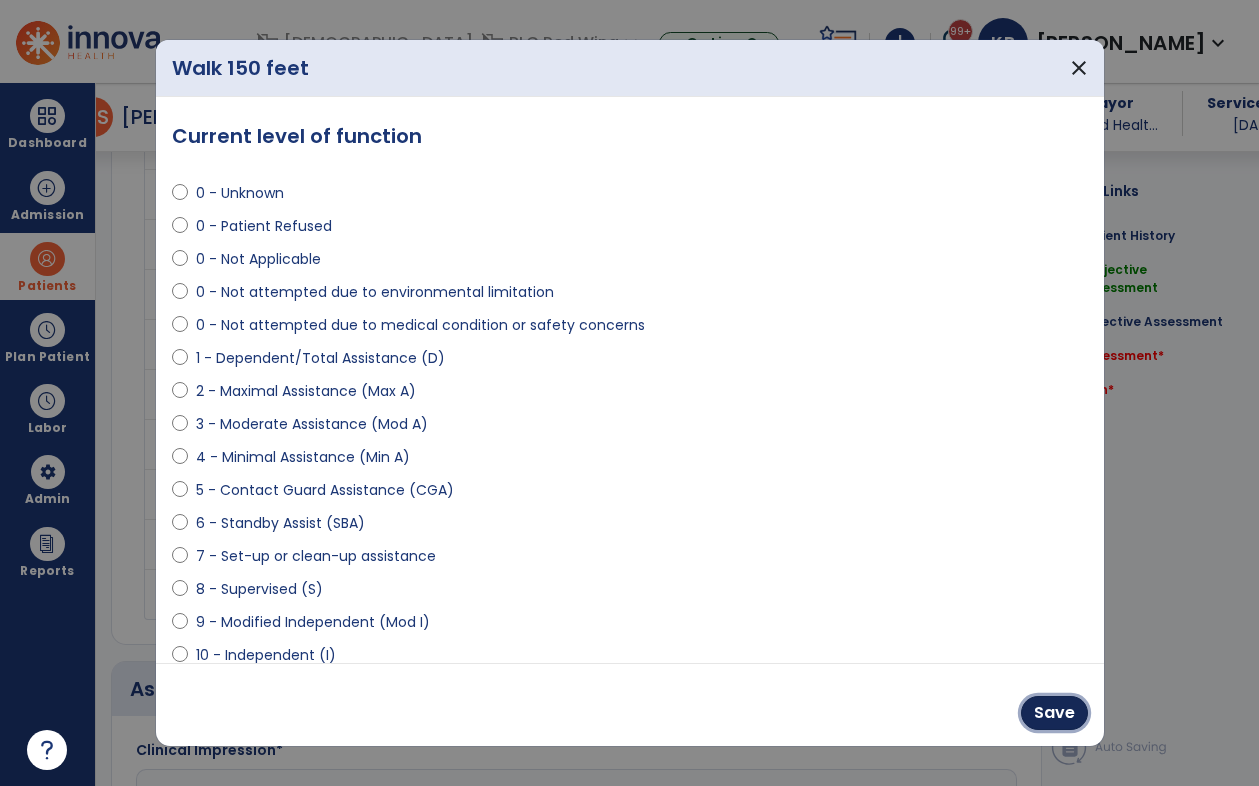 drag, startPoint x: 1044, startPoint y: 714, endPoint x: 961, endPoint y: 716, distance: 83.02409 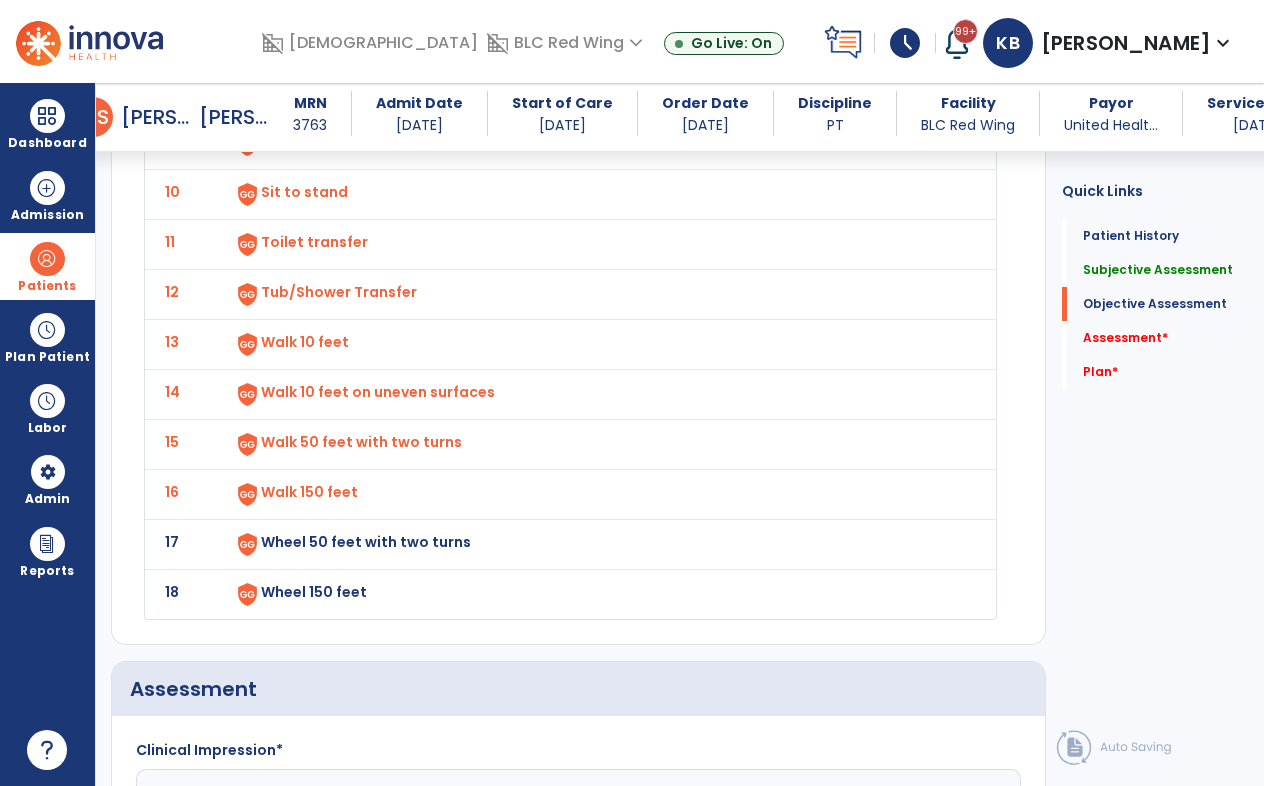 click on "Wheel 50 feet with two turns" at bounding box center [307, -258] 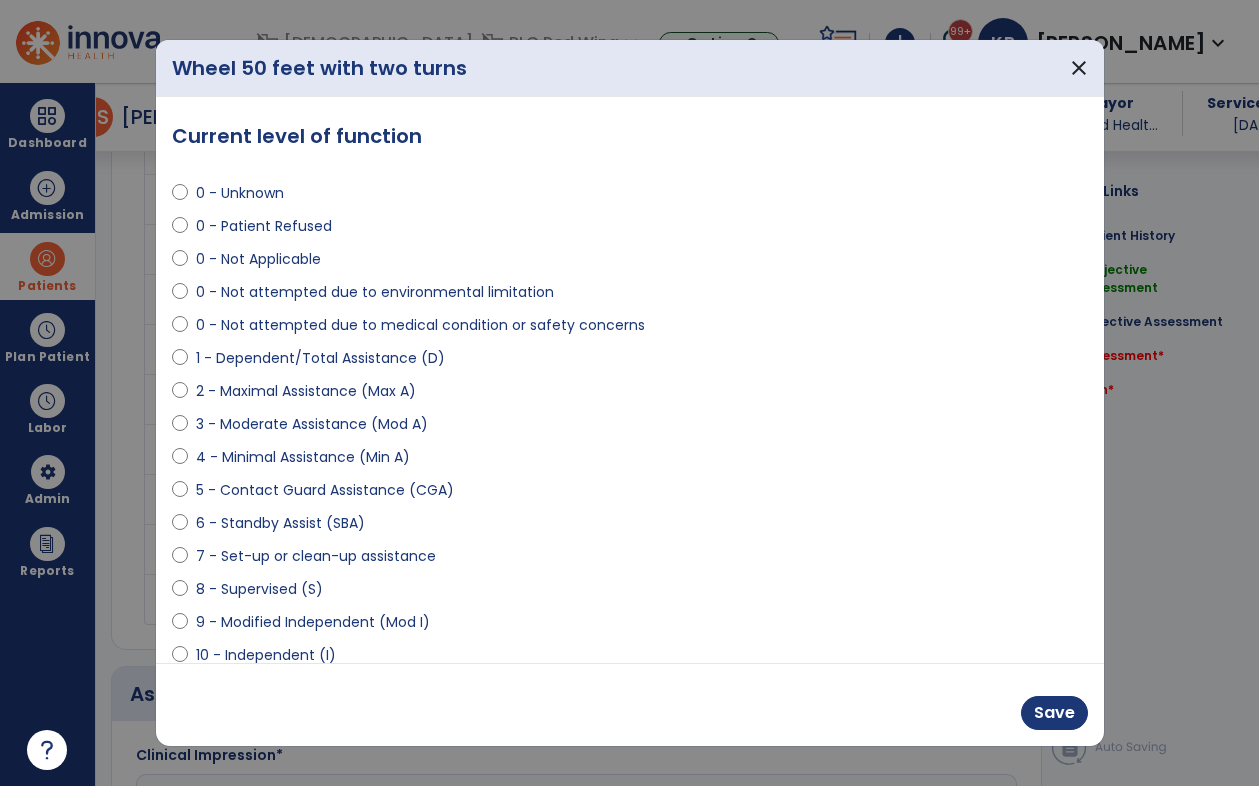scroll, scrollTop: 2800, scrollLeft: 0, axis: vertical 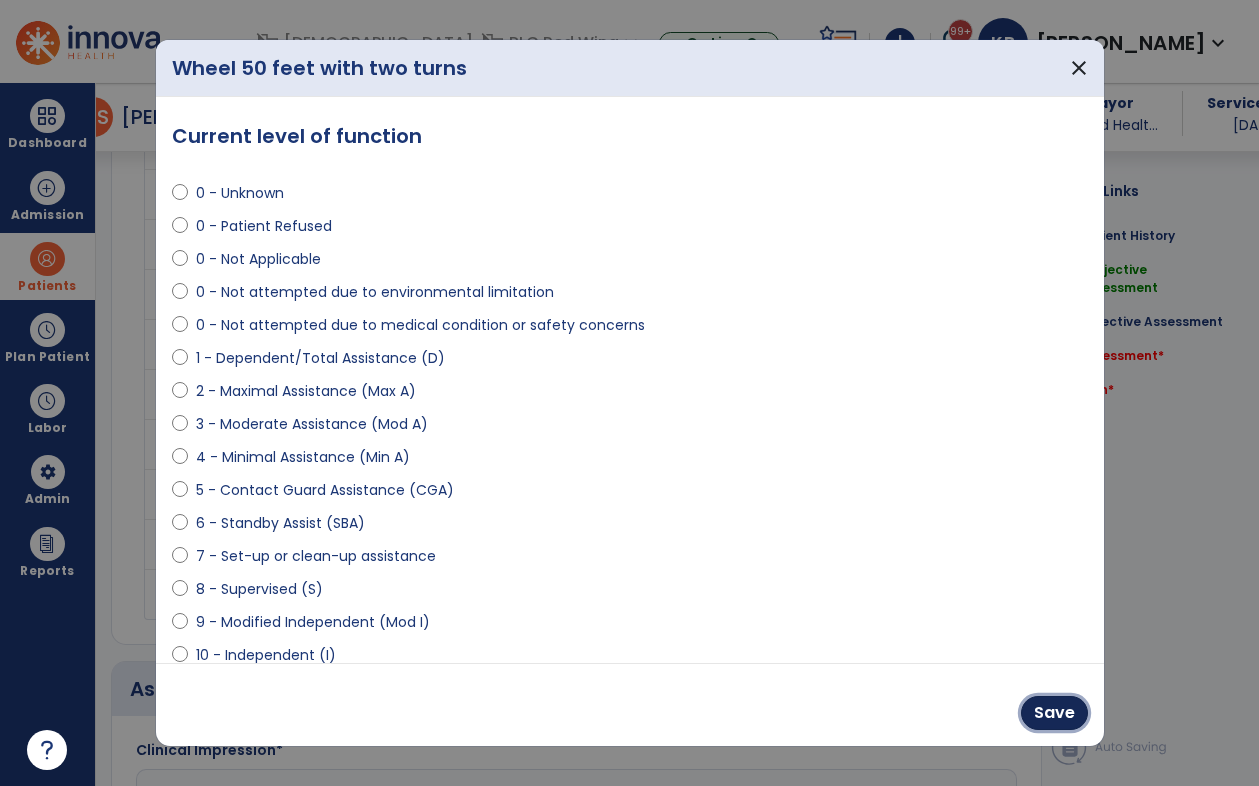 click on "Save" at bounding box center (1054, 713) 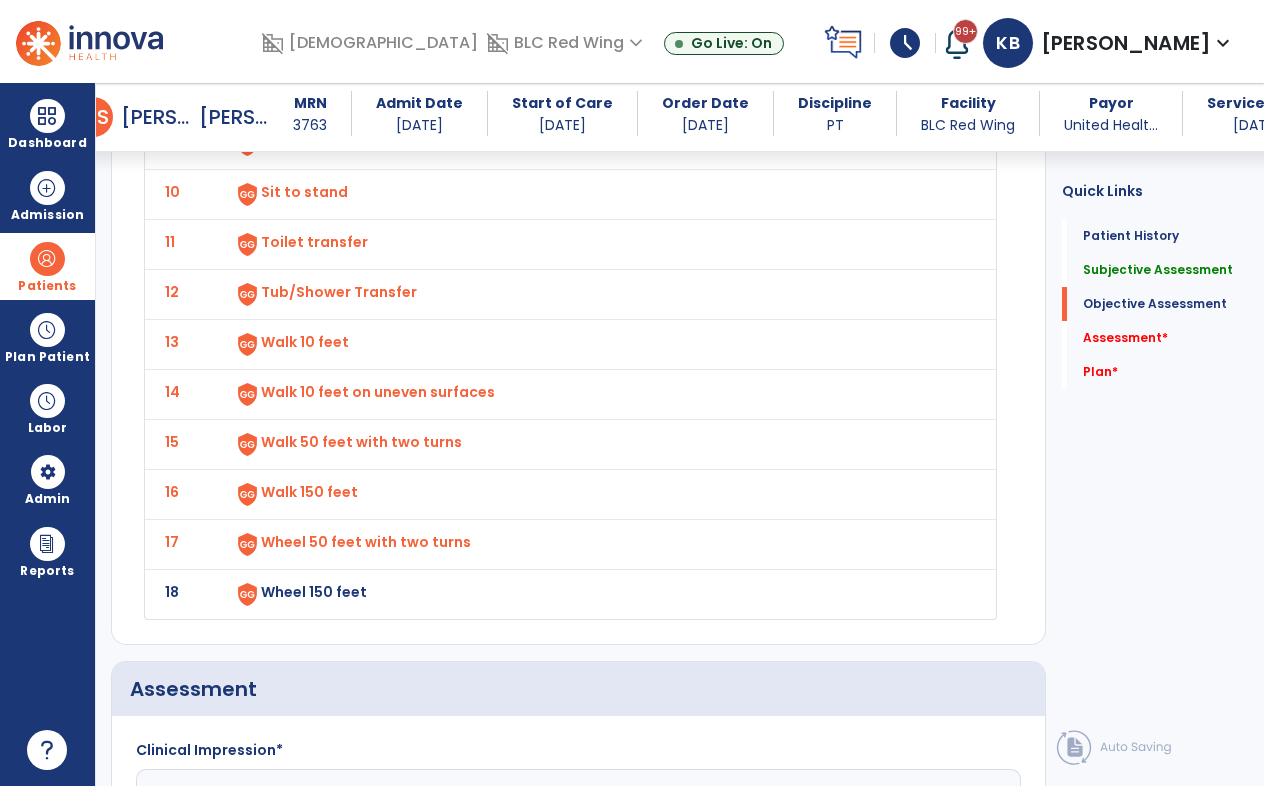click on "Wheel 150 feet" at bounding box center [307, -258] 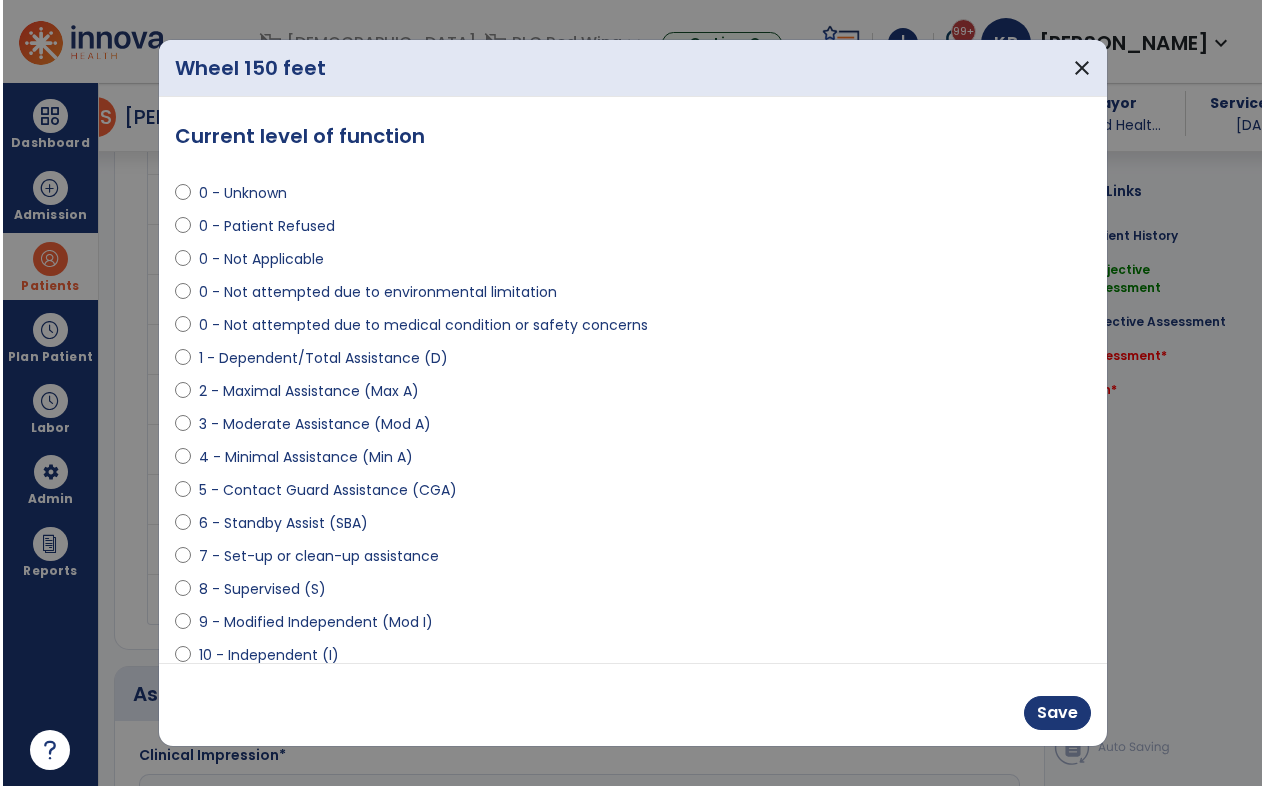 scroll, scrollTop: 2800, scrollLeft: 0, axis: vertical 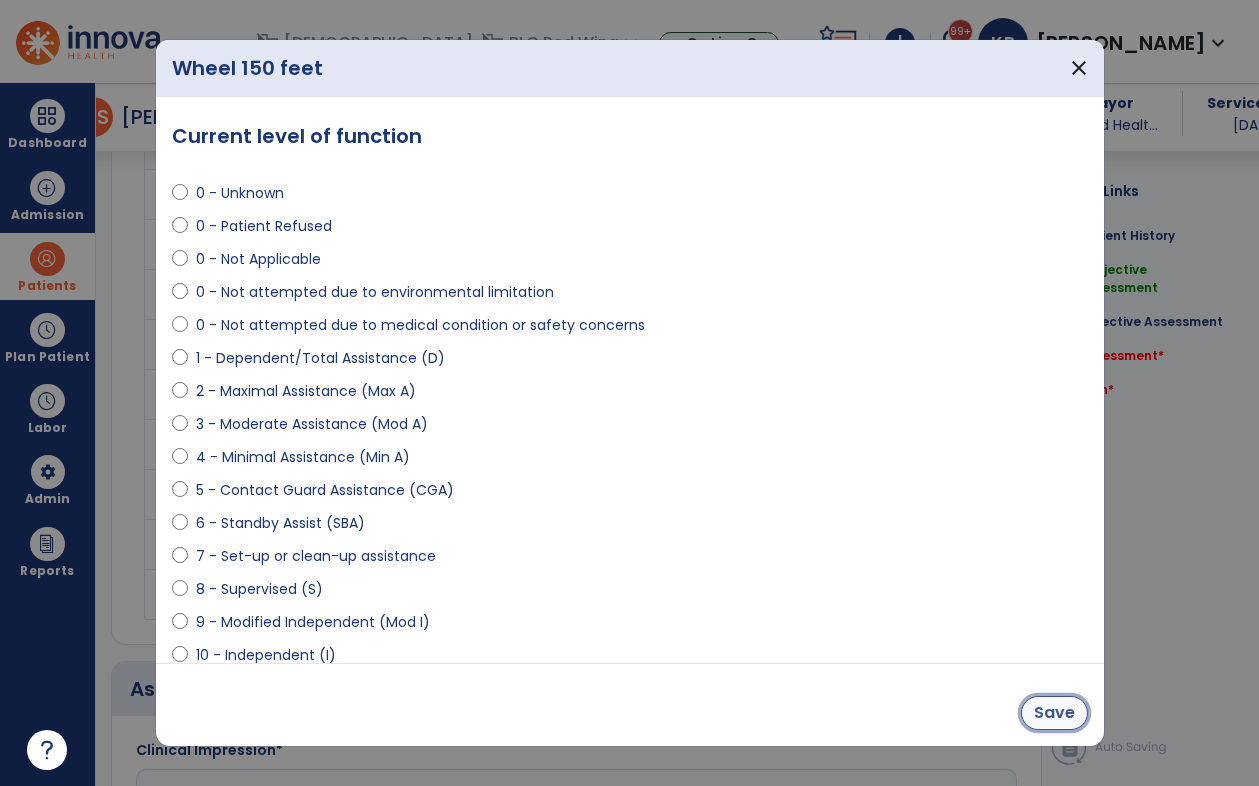 click on "Save" at bounding box center (1054, 713) 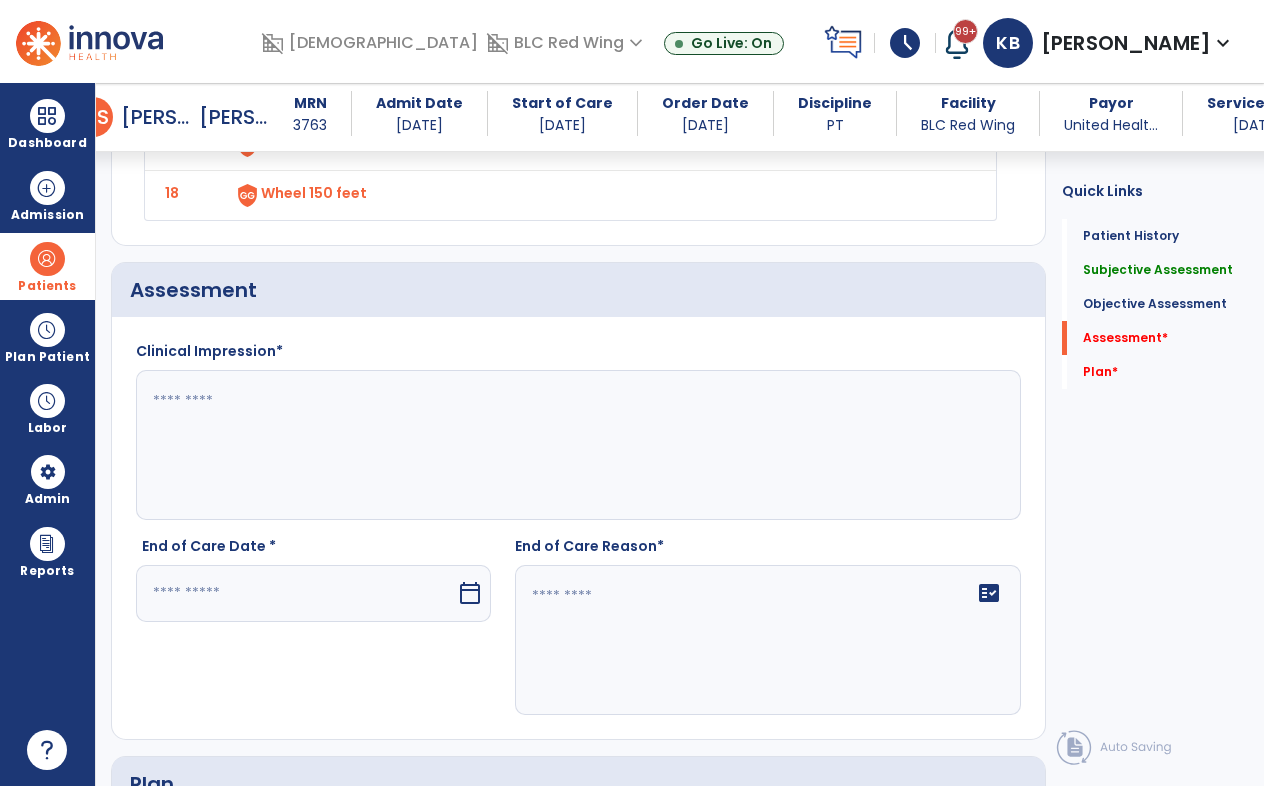 scroll, scrollTop: 3200, scrollLeft: 0, axis: vertical 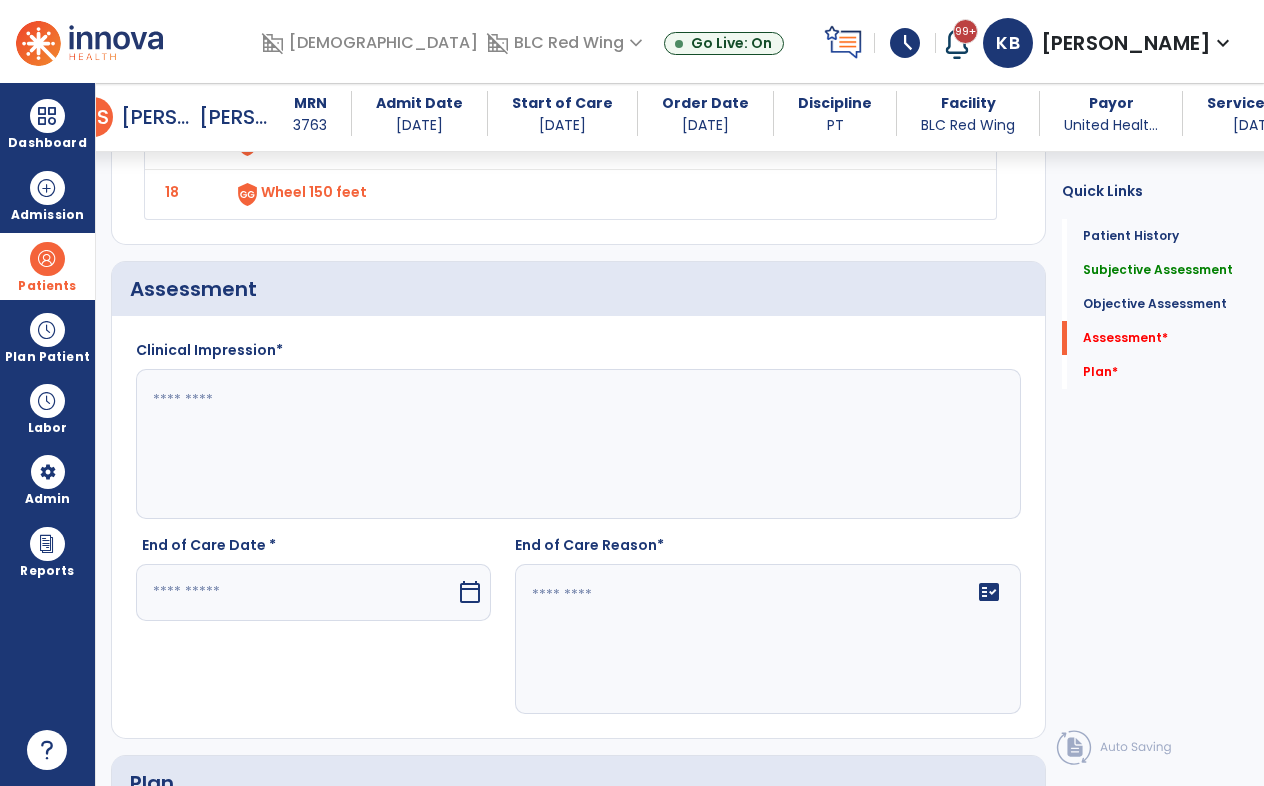 click at bounding box center [296, 592] 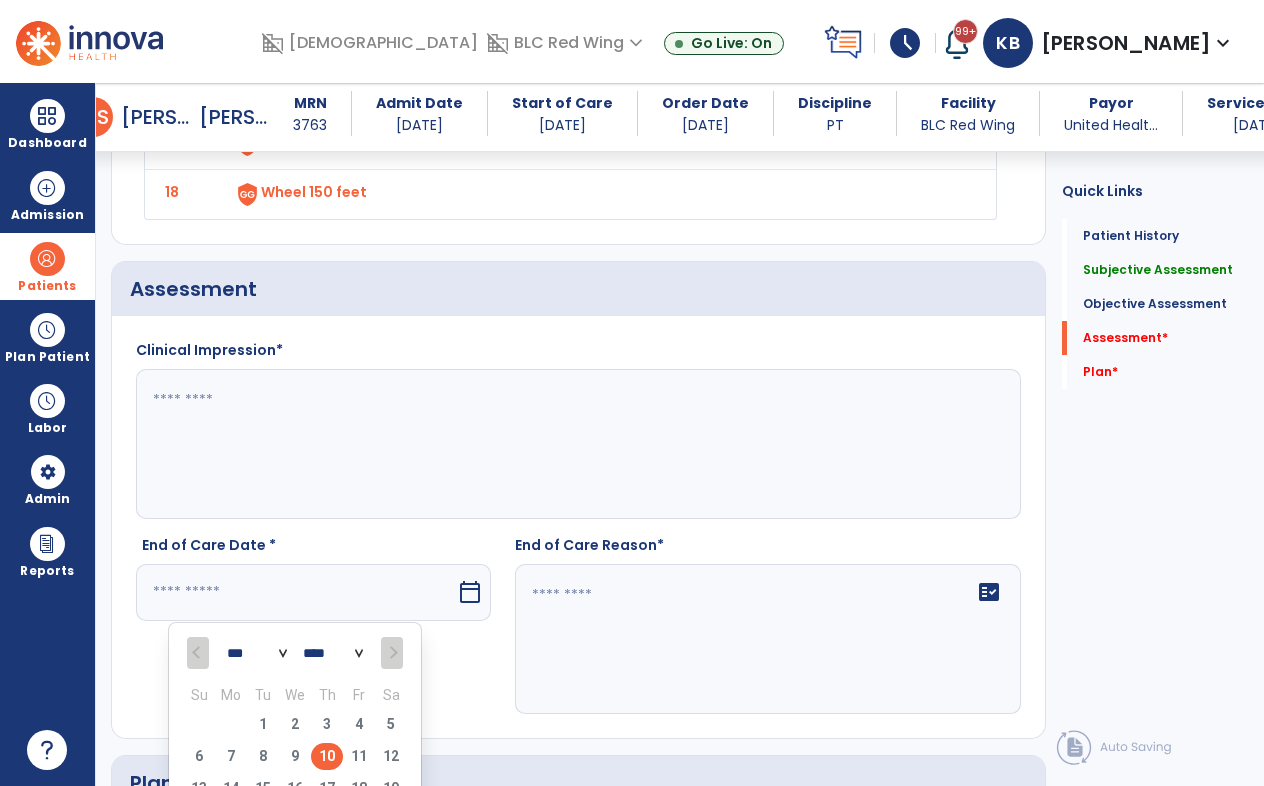 click on "10" at bounding box center [327, 756] 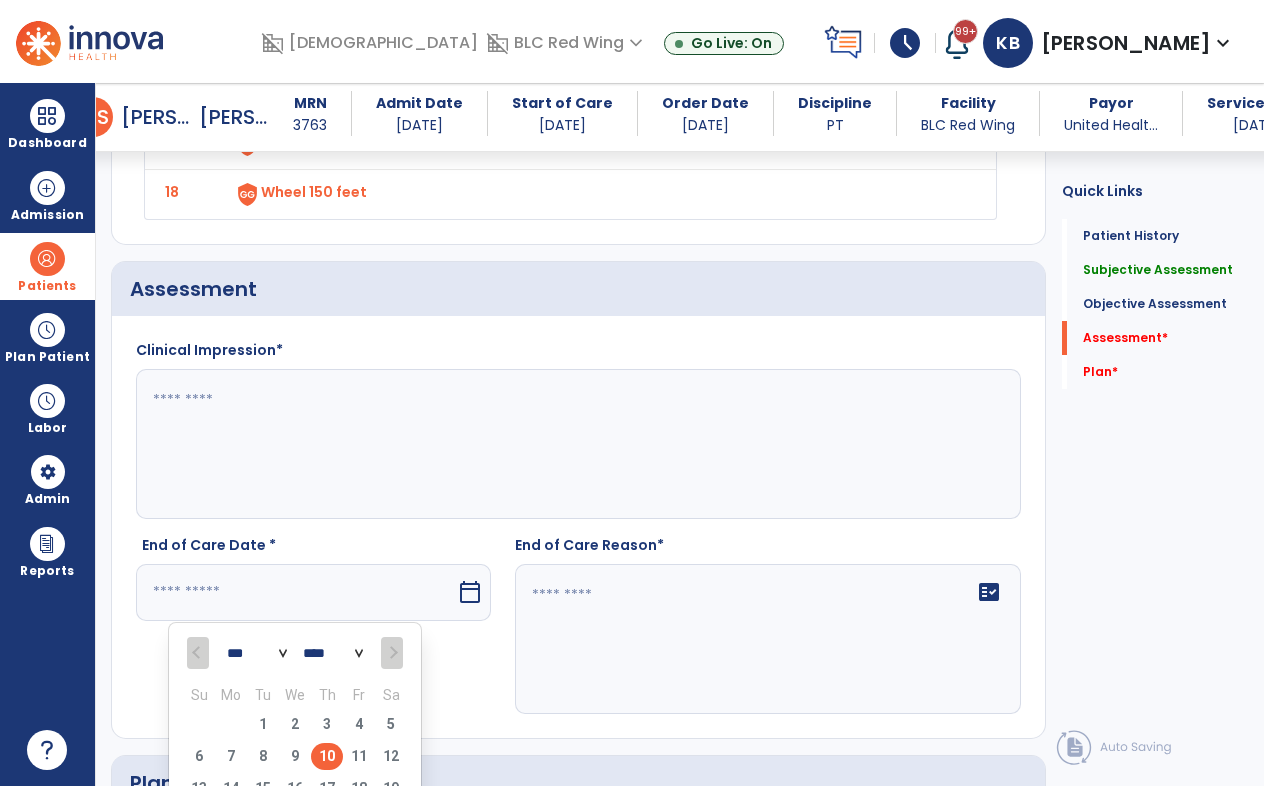 type on "*********" 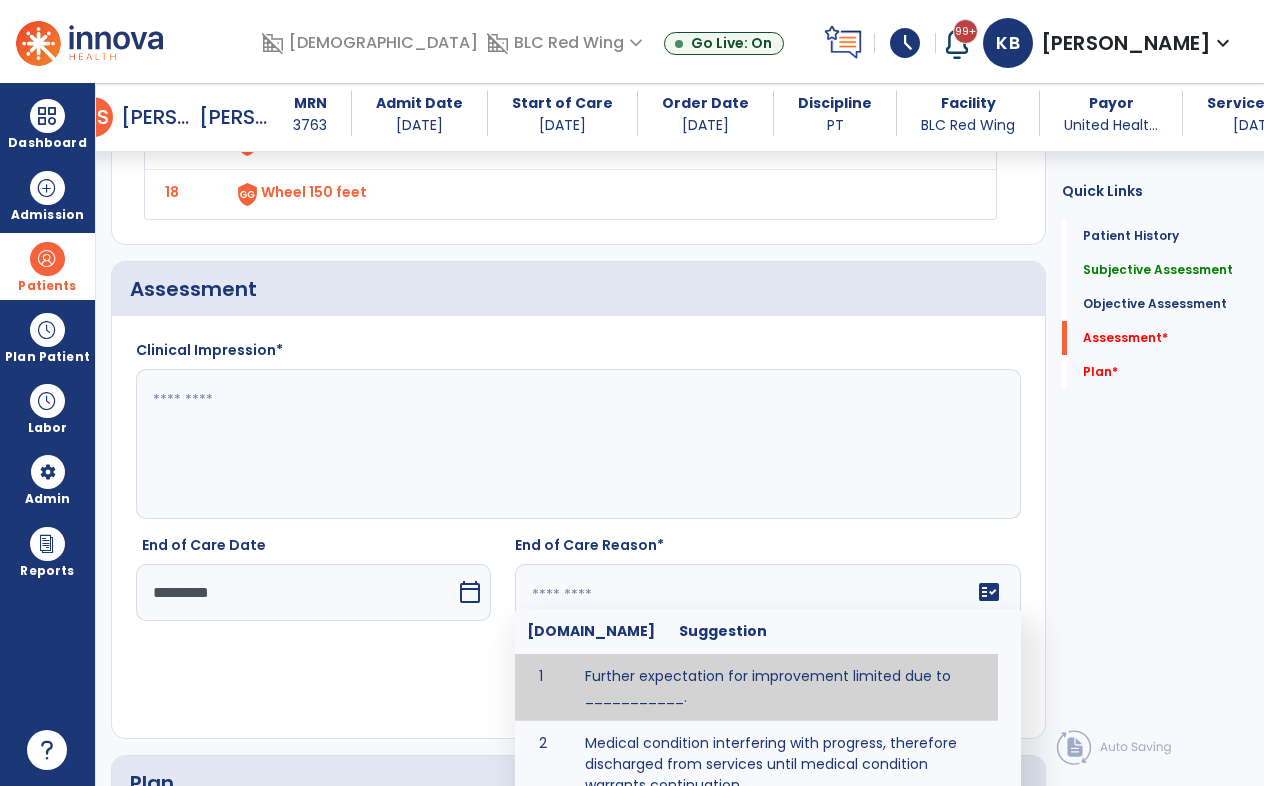 click 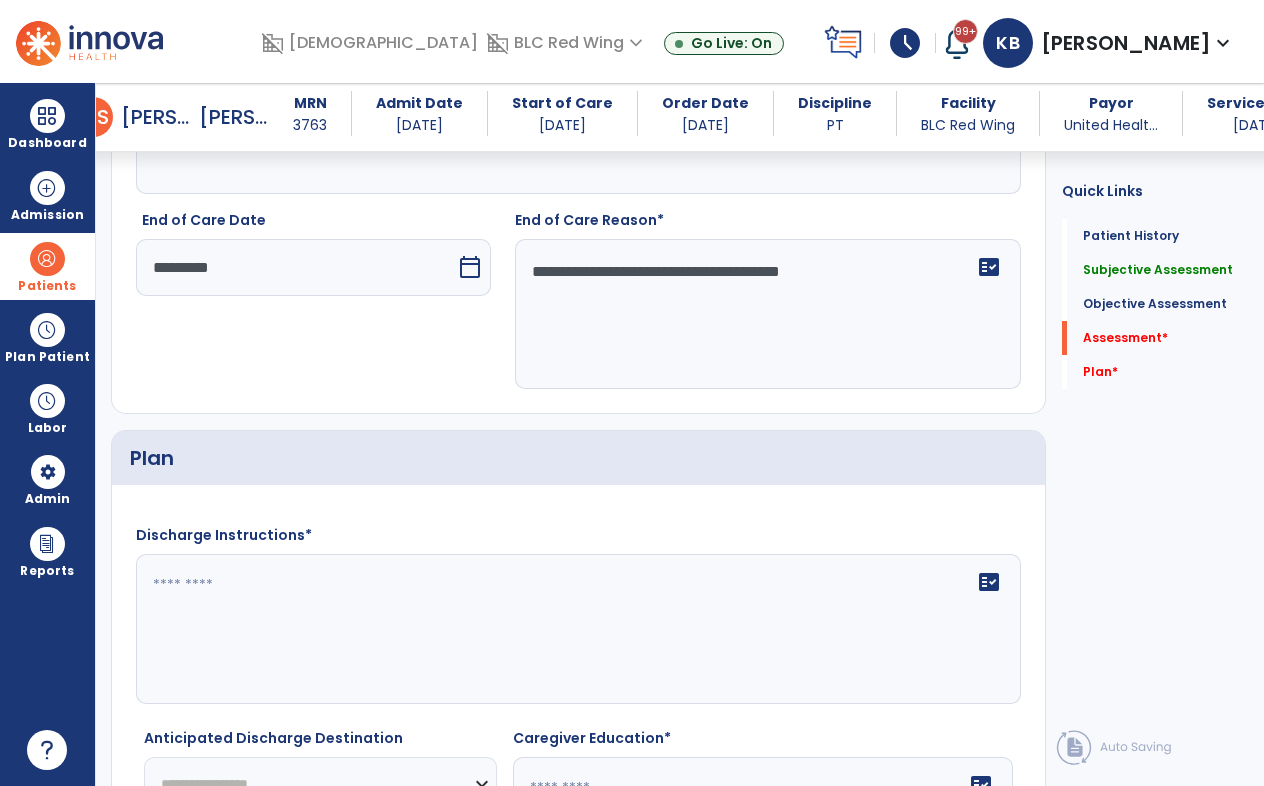 scroll, scrollTop: 3751, scrollLeft: 0, axis: vertical 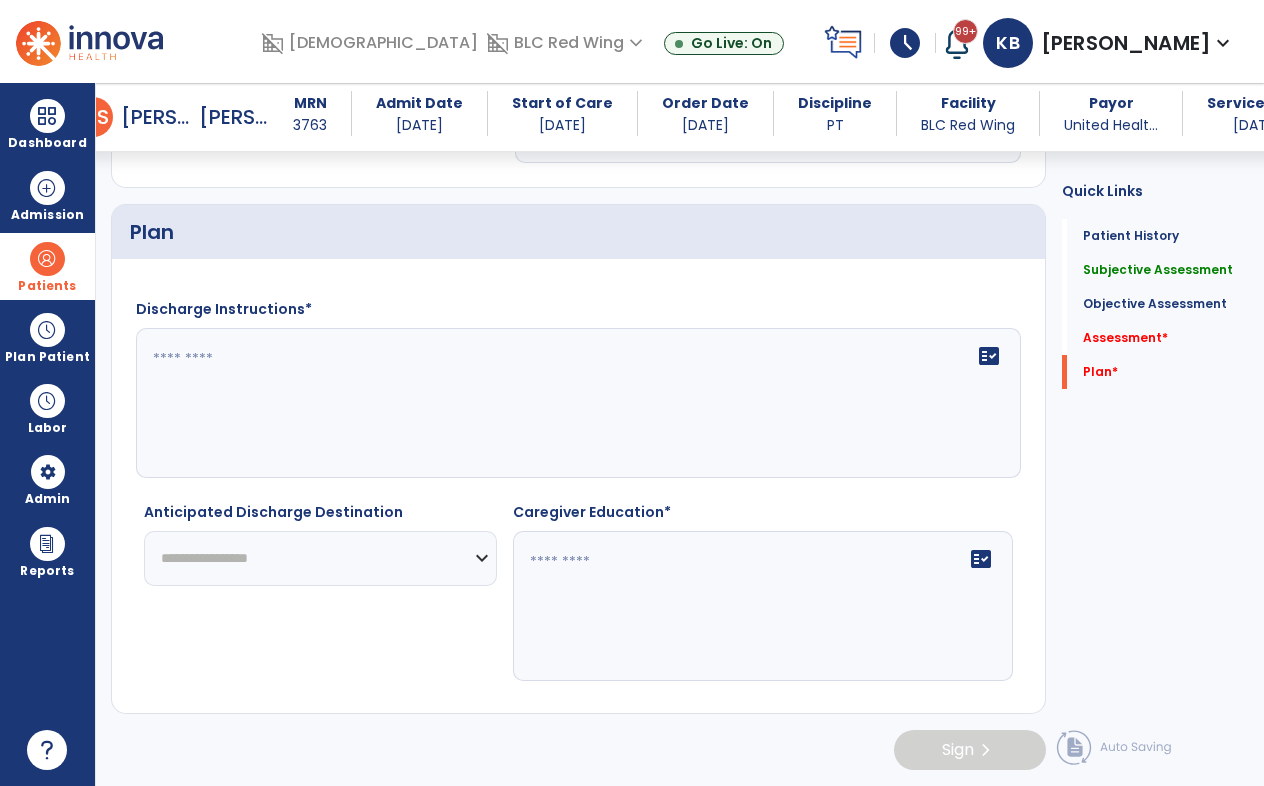 type on "**********" 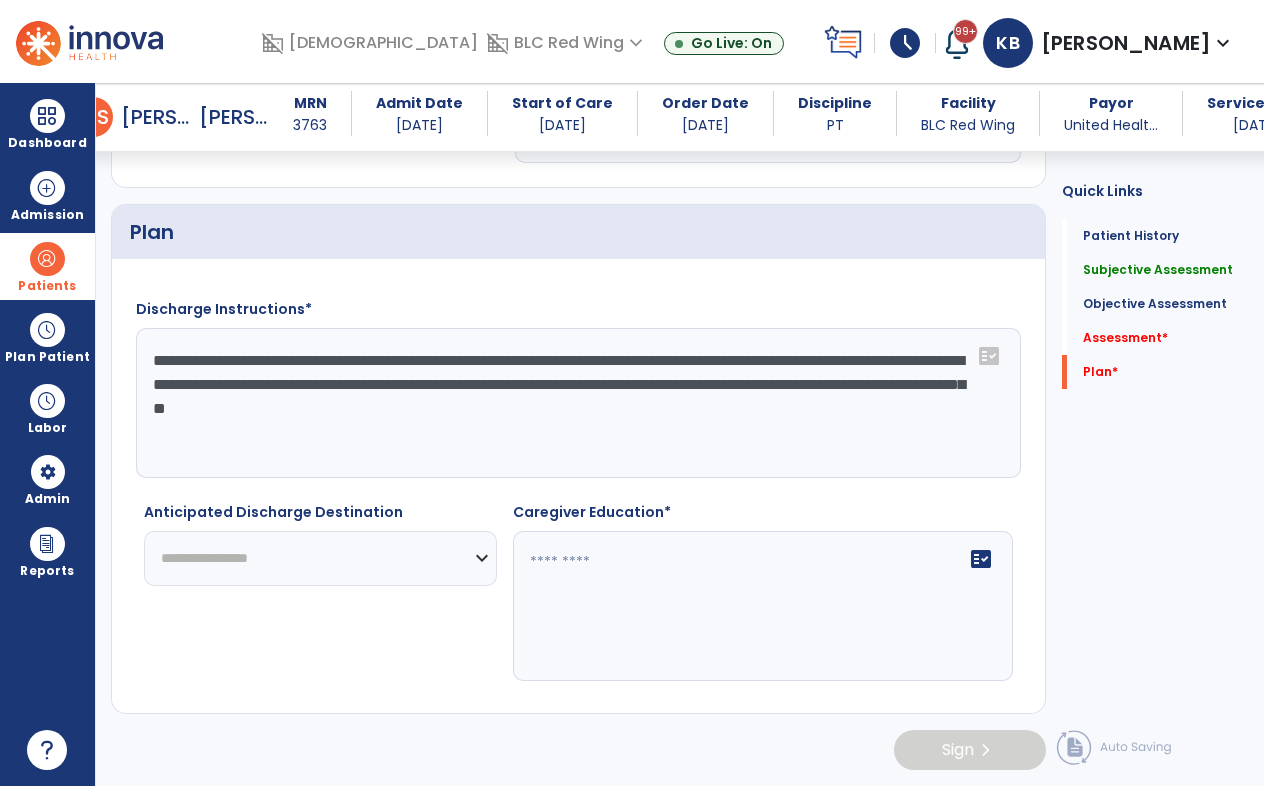 type on "**********" 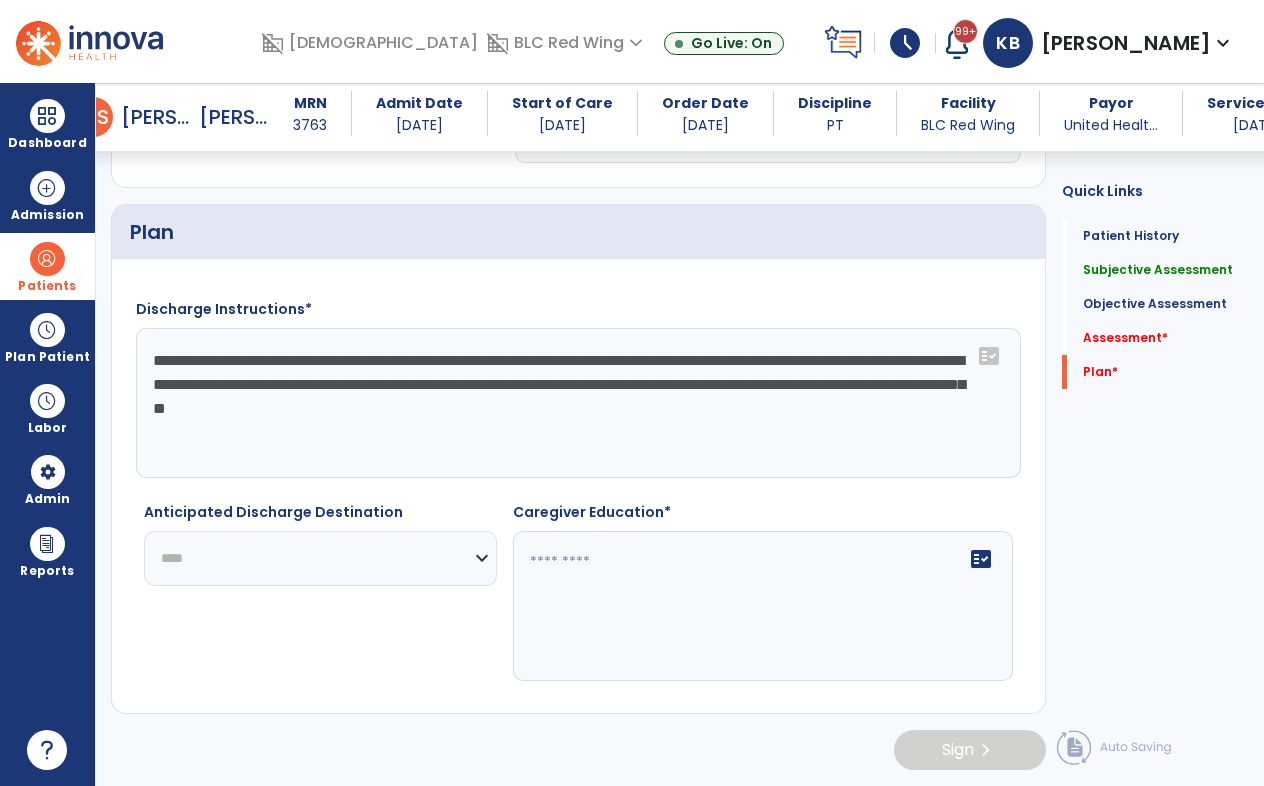 click on "**********" 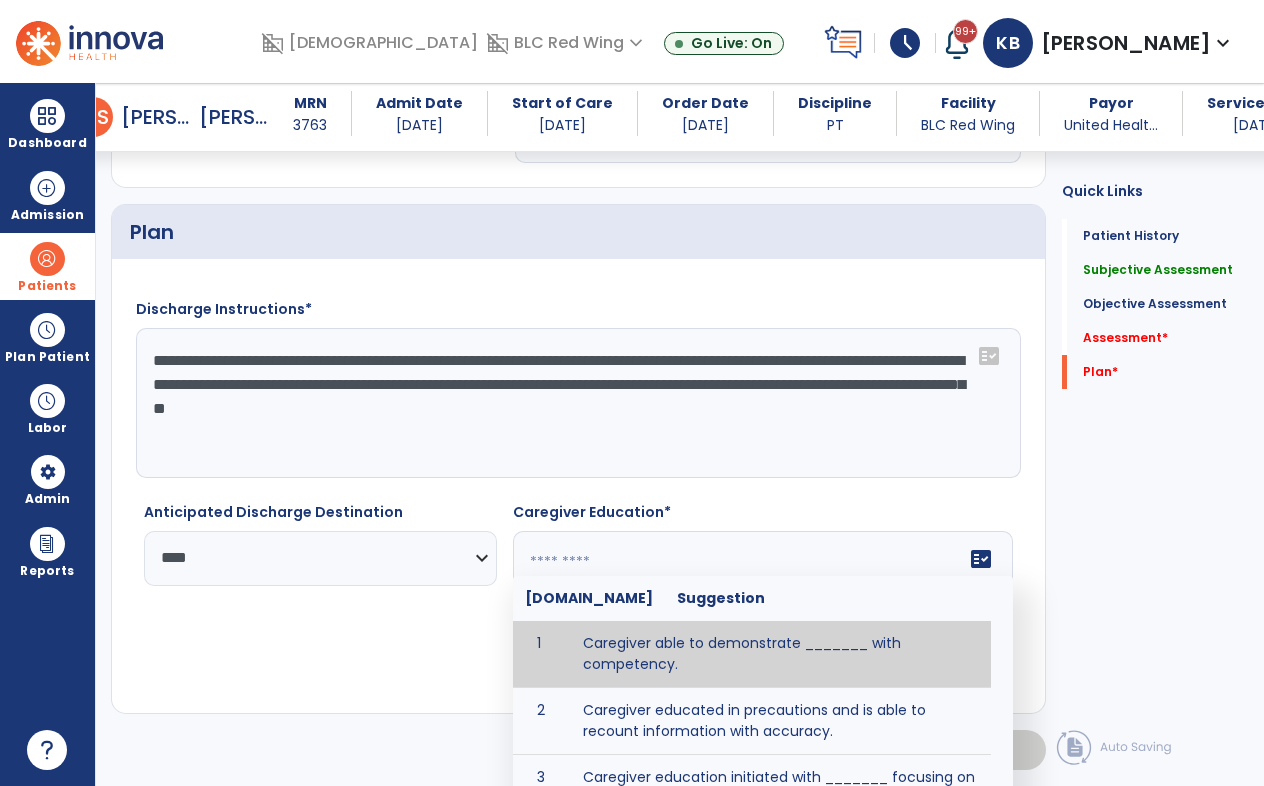 click on "fact_check  [DOMAIN_NAME] Suggestion 1 Caregiver able to demonstrate _______ with competency. 2 Caregiver educated in precautions and is able to recount information with accuracy. 3 Caregiver education initiated with _______ focusing on the following tasks/activities __________. 4 Home exercise program initiated with caregiver focusing on __________. 5 Patient educated in precautions and is able to recount information with [VALUE]% accuracy." 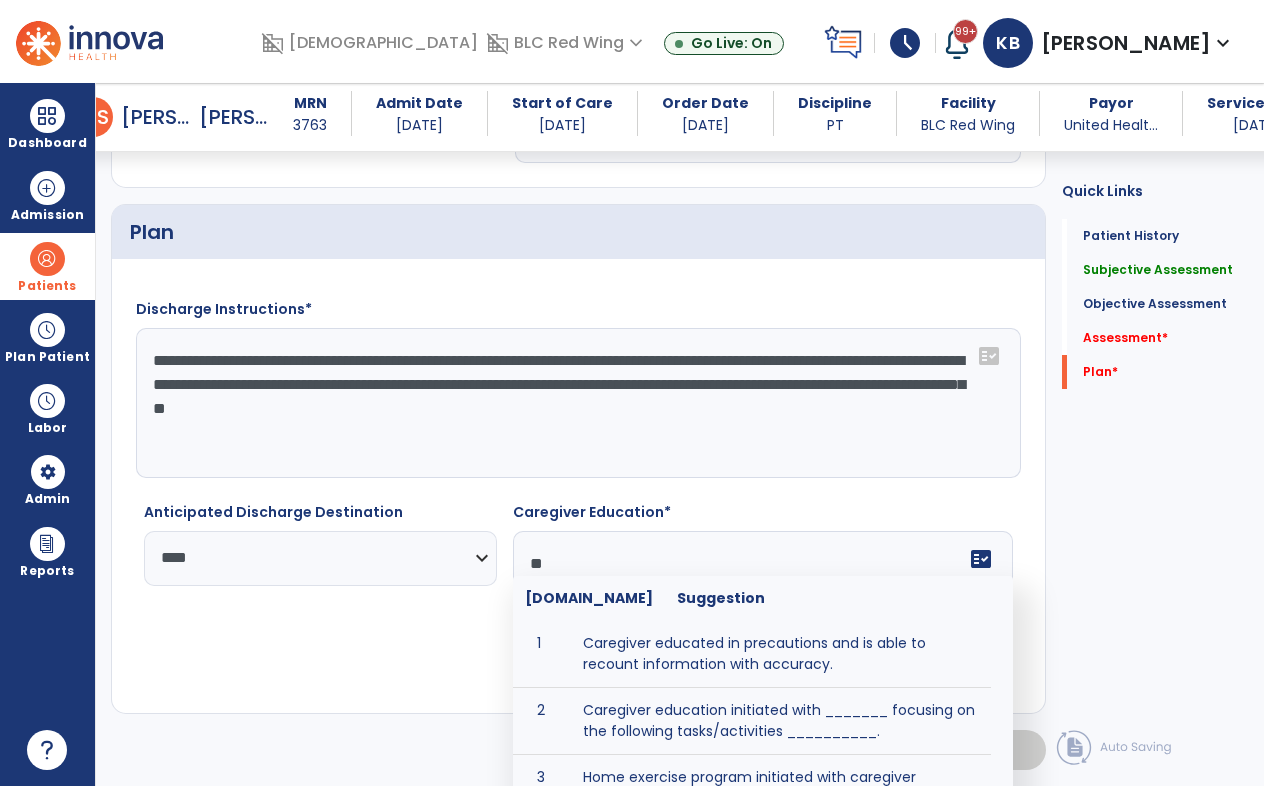 type on "*" 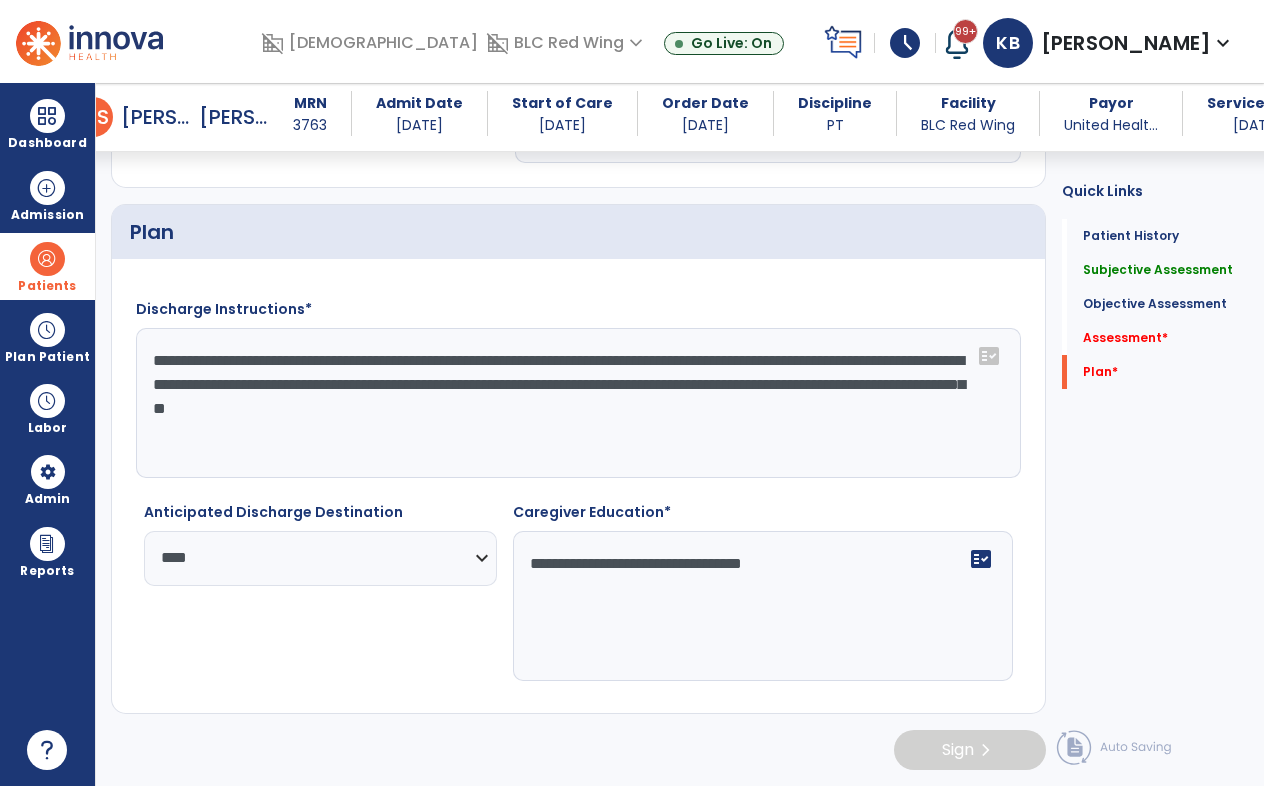 click on "**********" 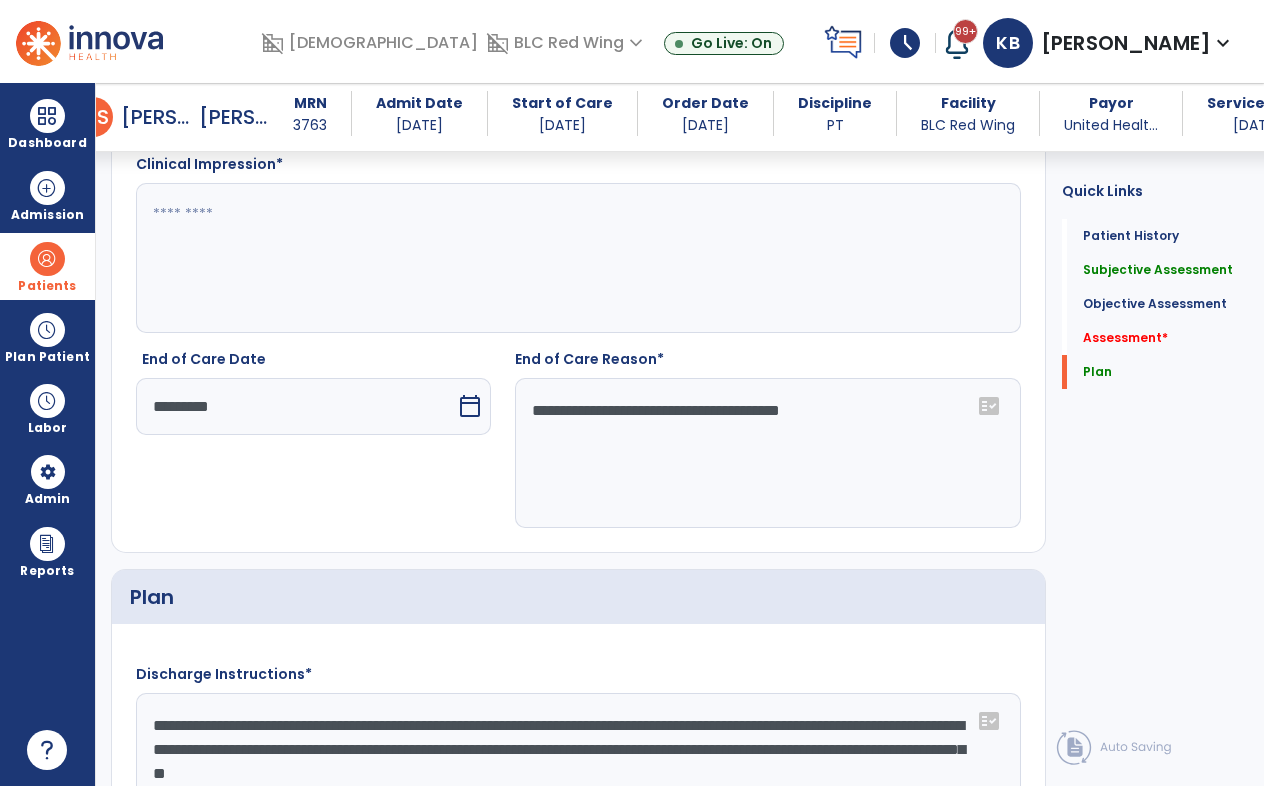 scroll, scrollTop: 3351, scrollLeft: 0, axis: vertical 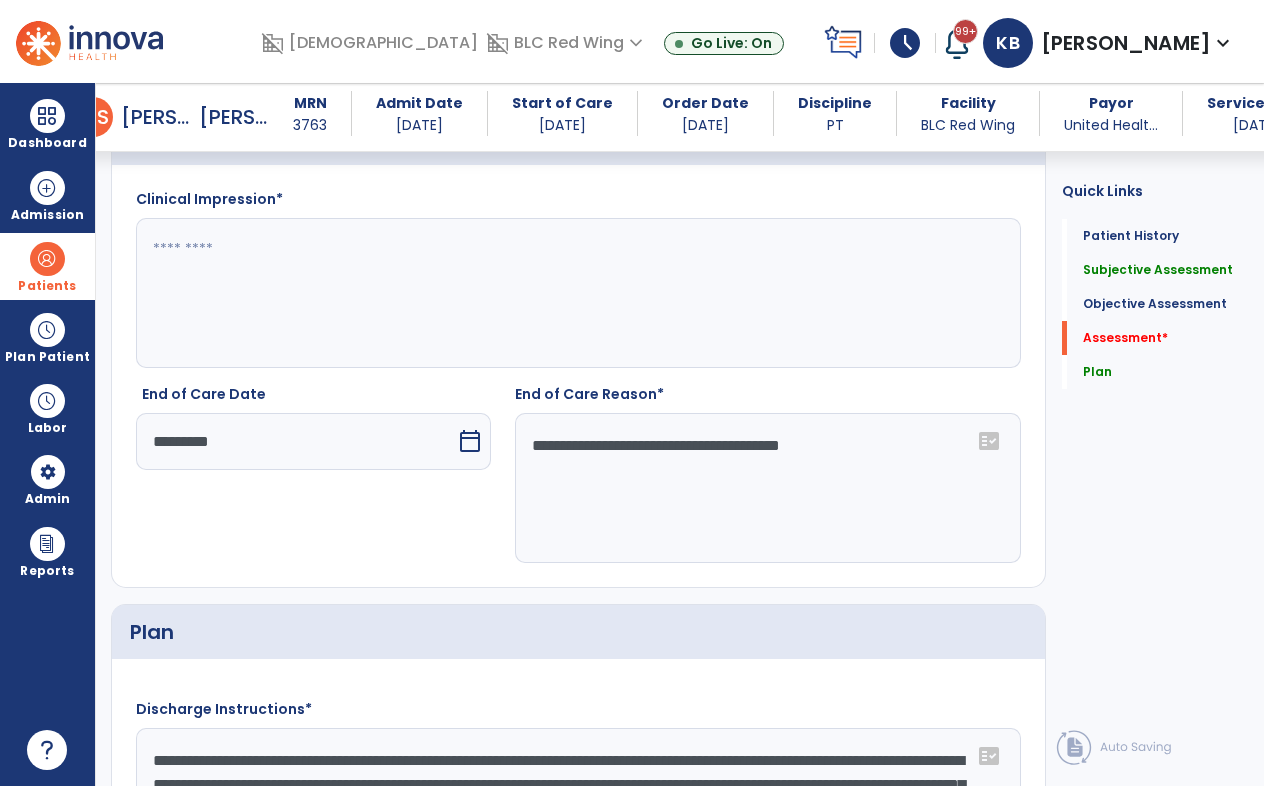 type on "**********" 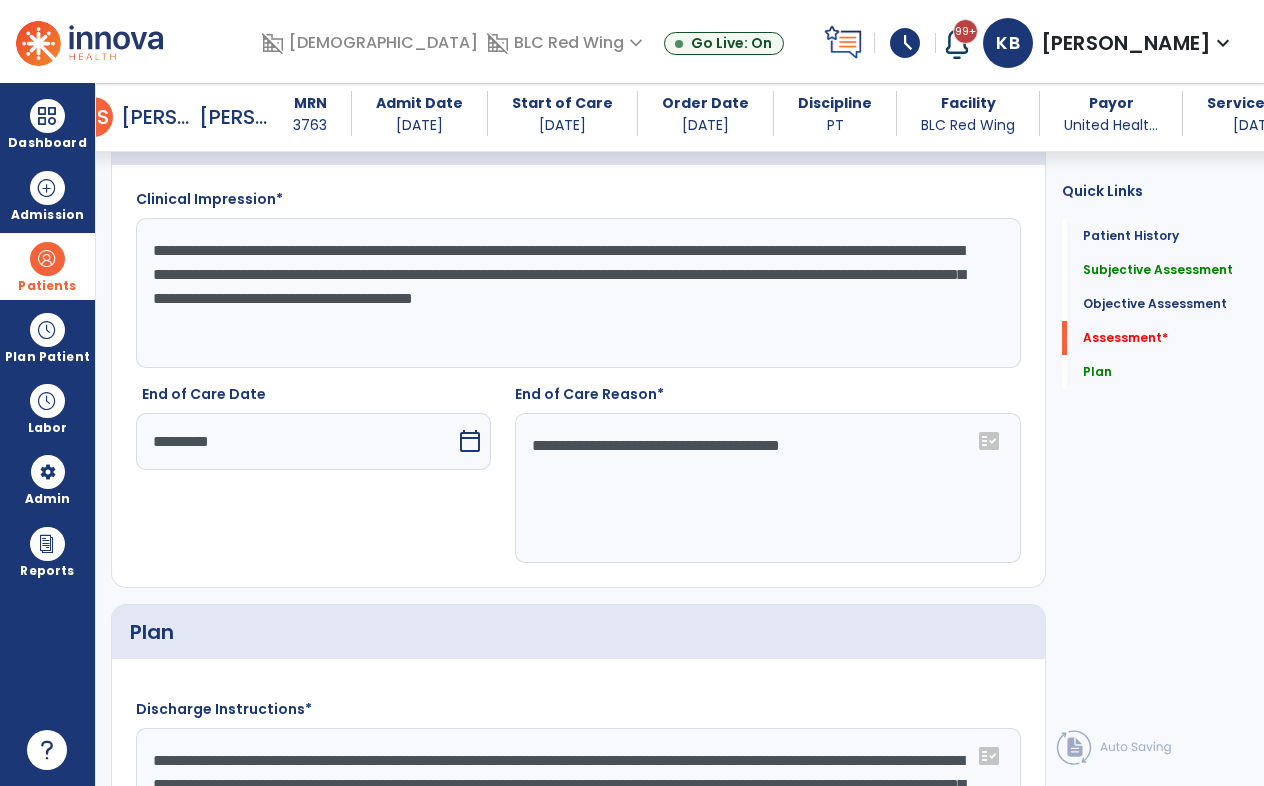 type on "**********" 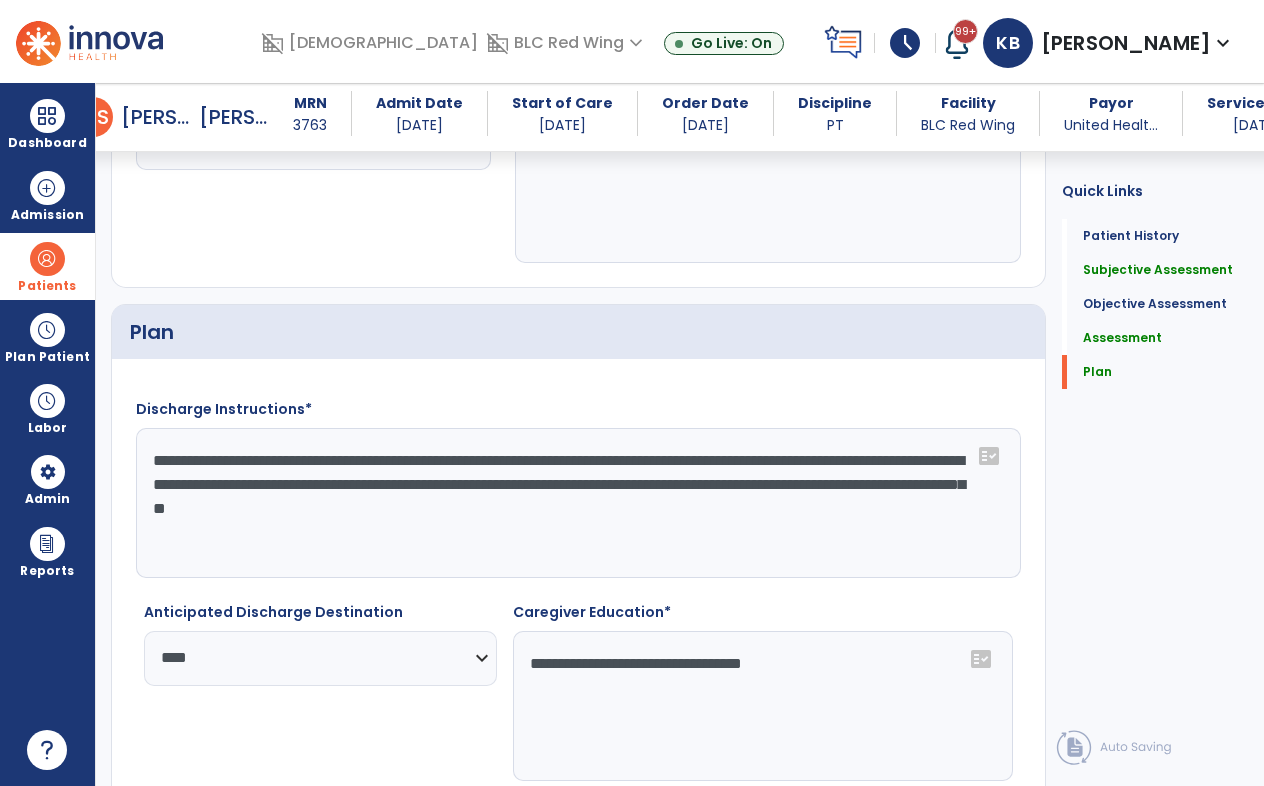 scroll, scrollTop: 3753, scrollLeft: 0, axis: vertical 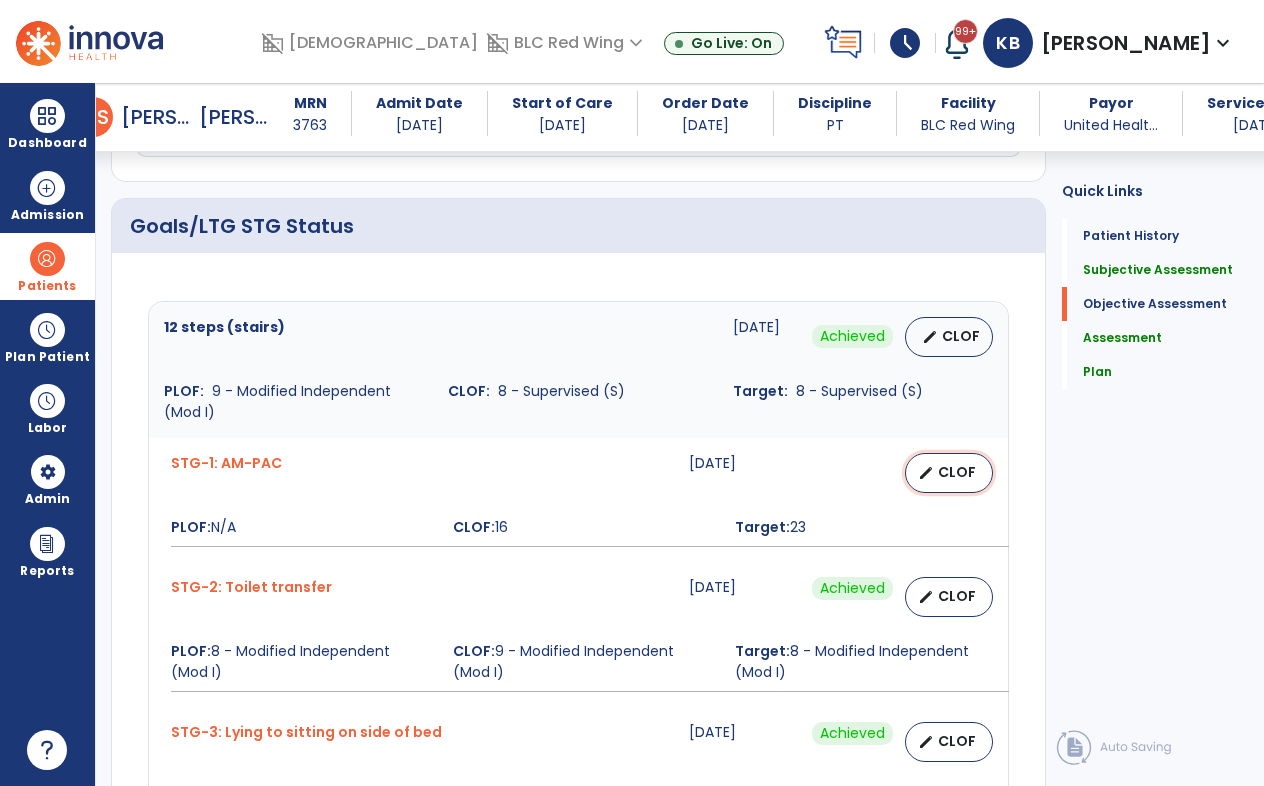 click on "CLOF" at bounding box center (957, 472) 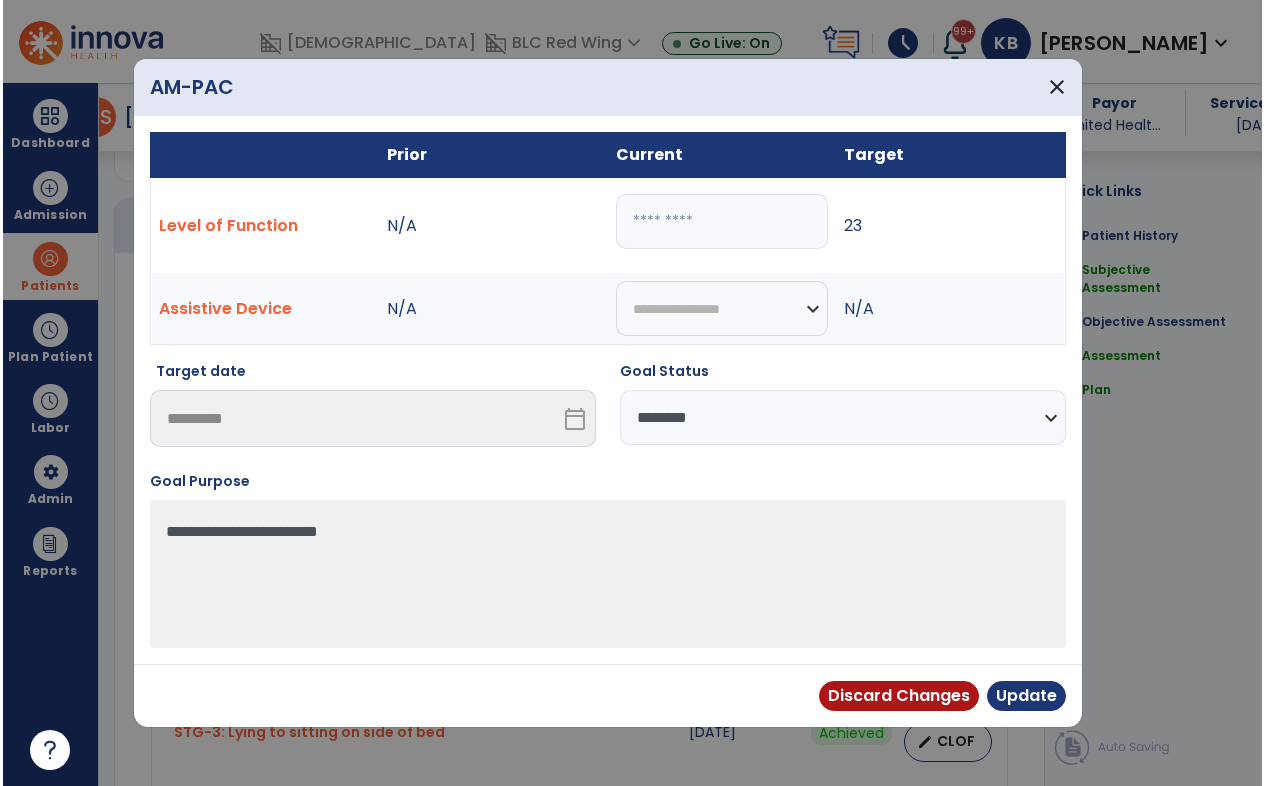 scroll, scrollTop: 653, scrollLeft: 0, axis: vertical 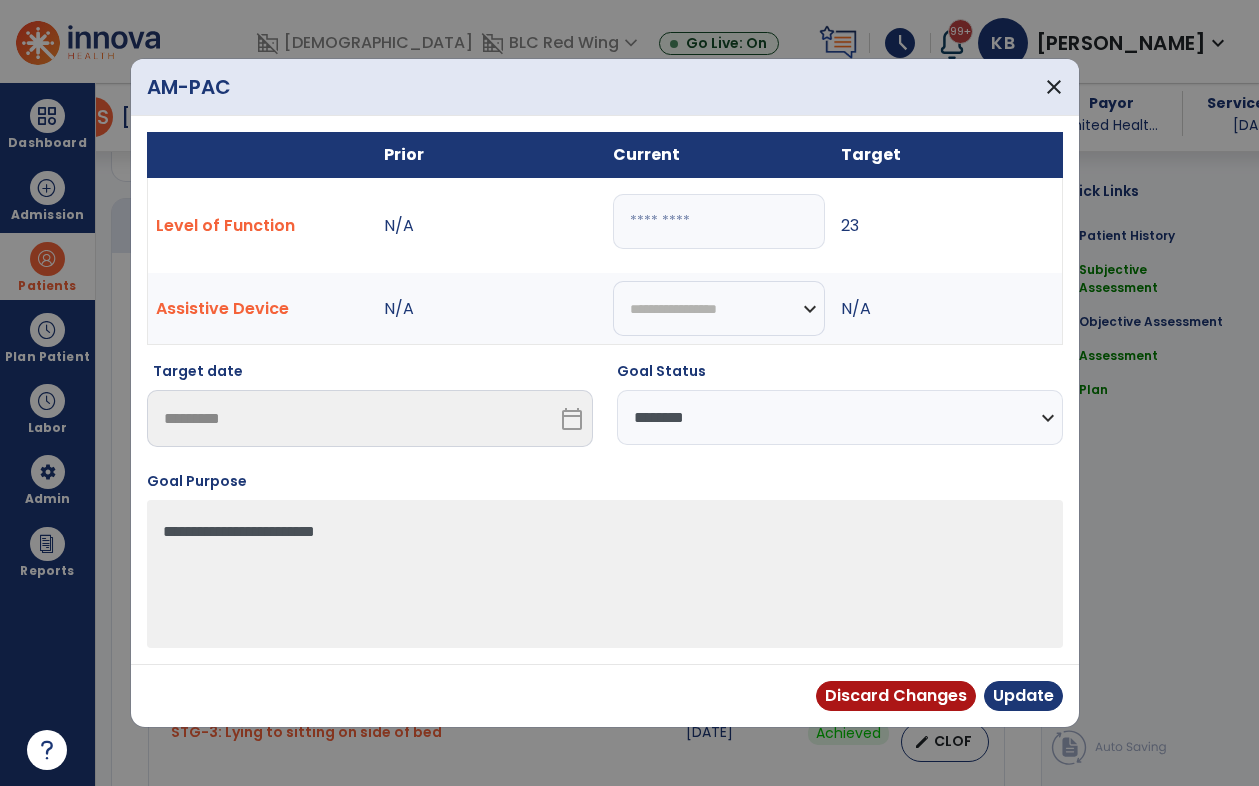 drag, startPoint x: 692, startPoint y: 215, endPoint x: 601, endPoint y: 225, distance: 91.5478 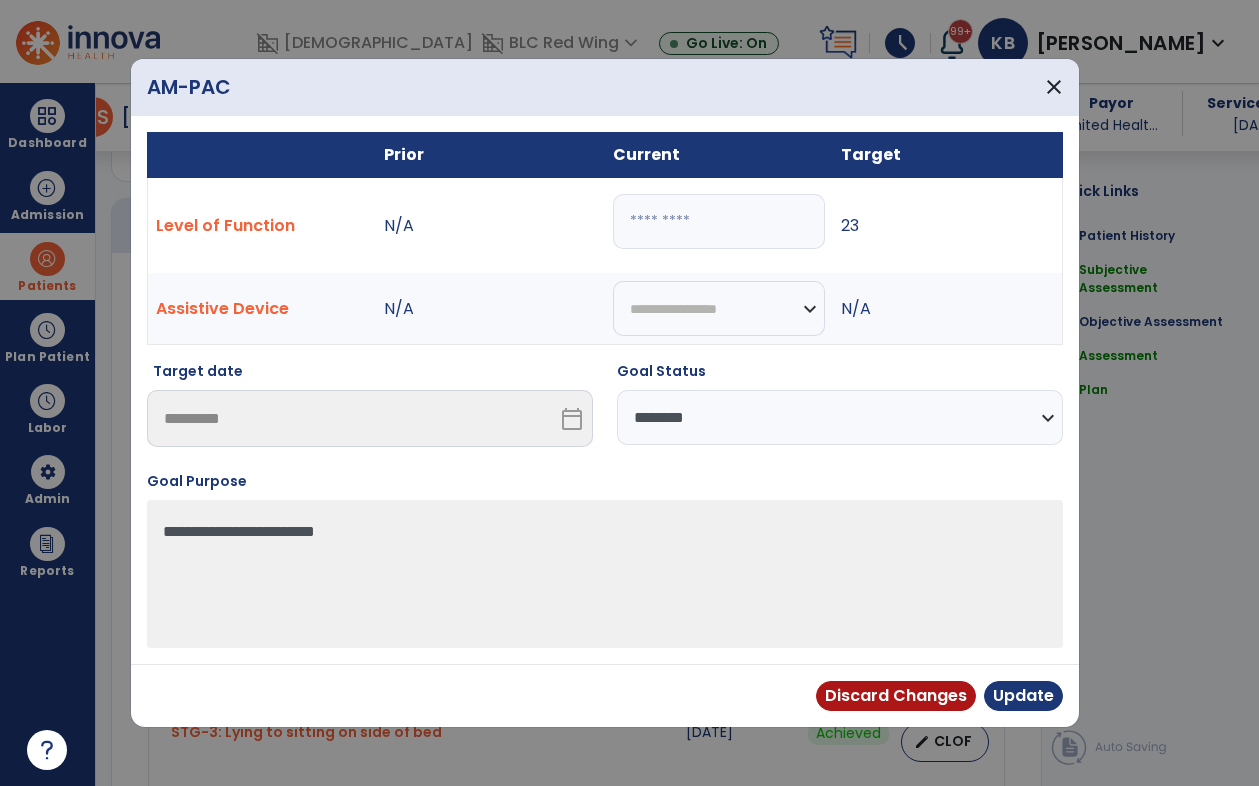 type on "**" 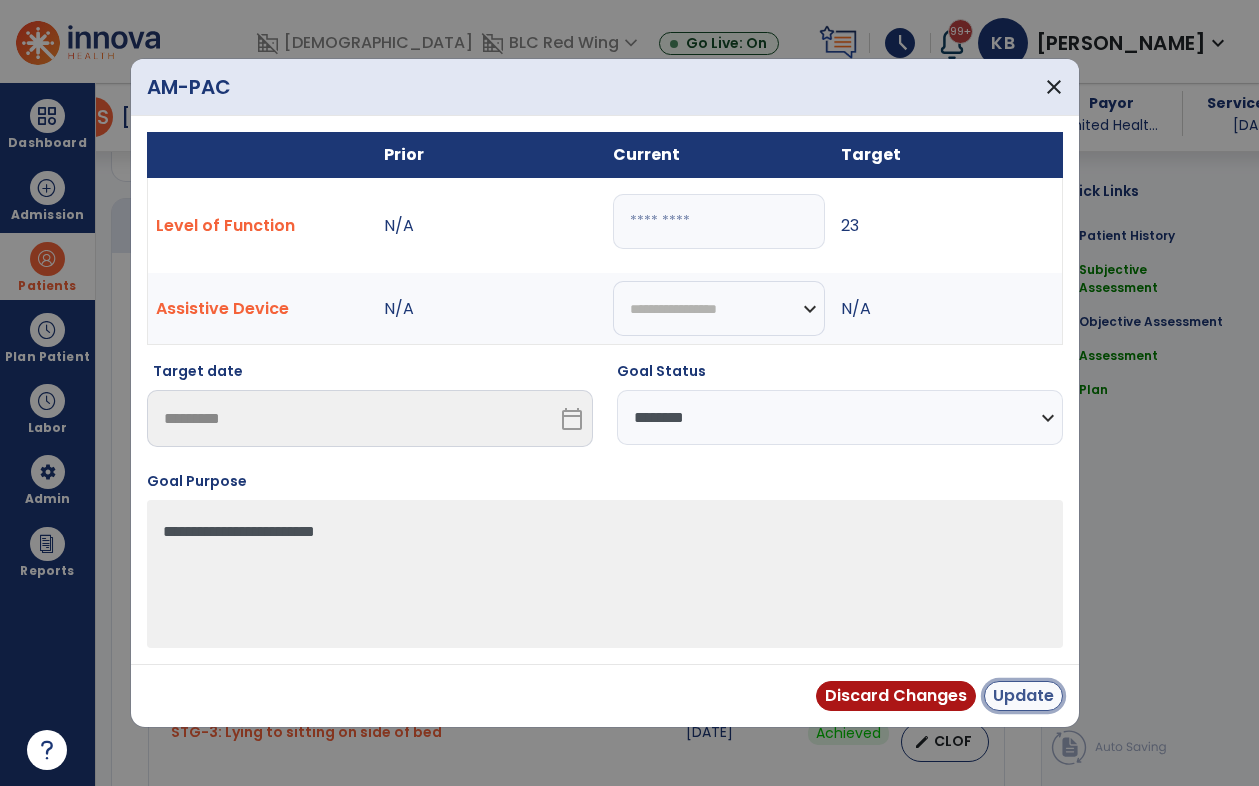 click on "Update" at bounding box center [1023, 696] 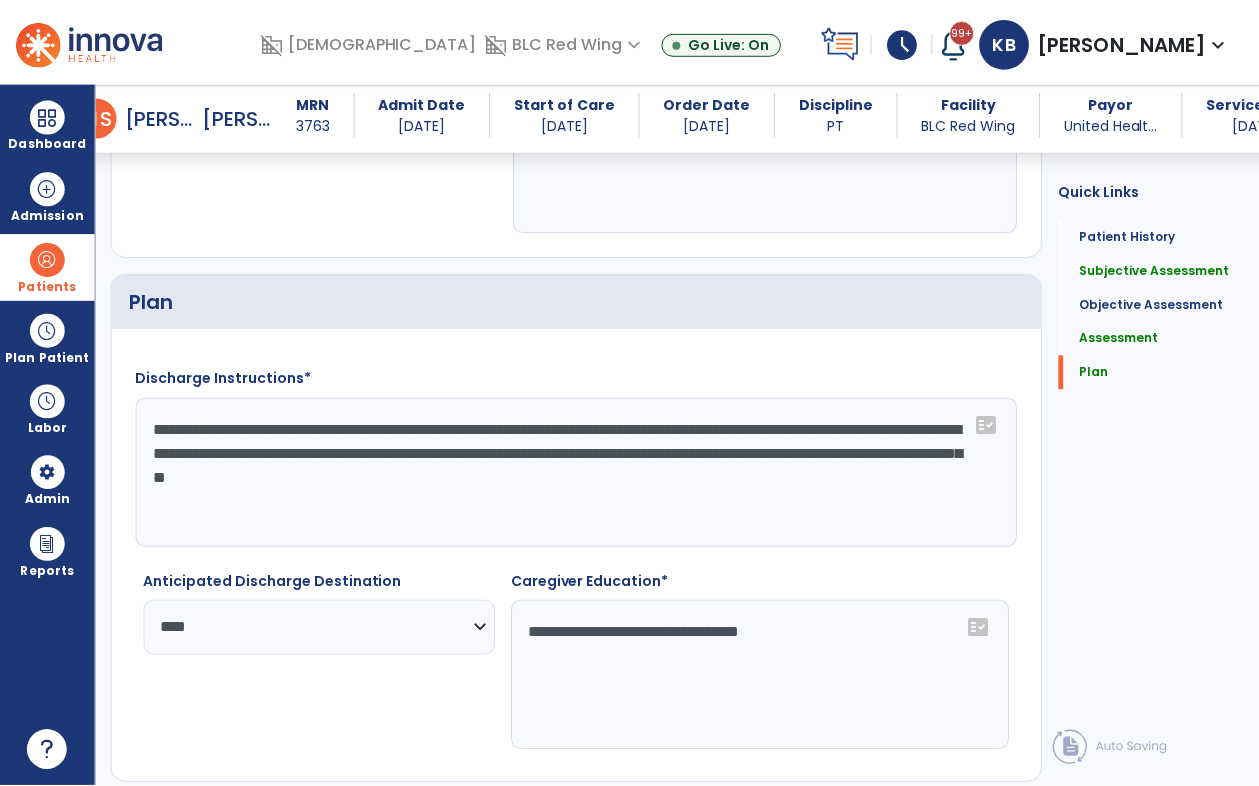 scroll, scrollTop: 3753, scrollLeft: 0, axis: vertical 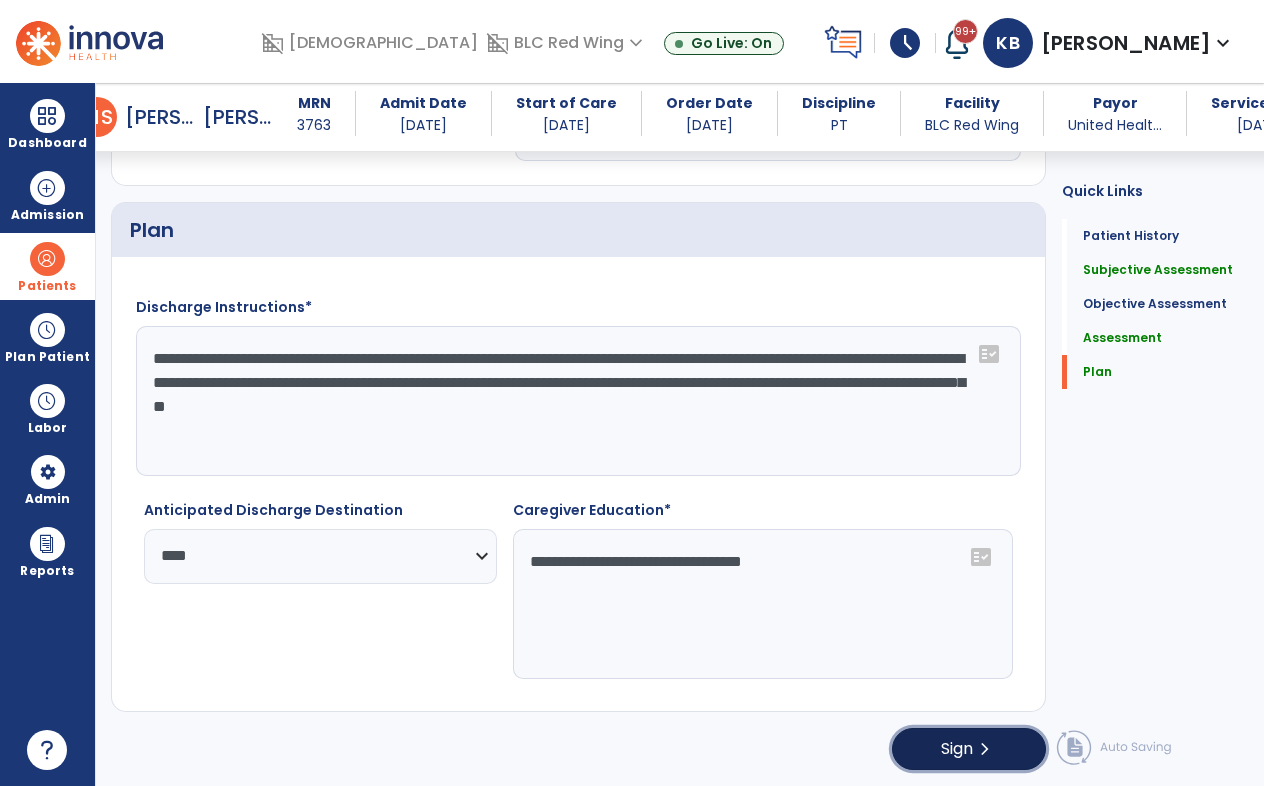 click on "Sign" 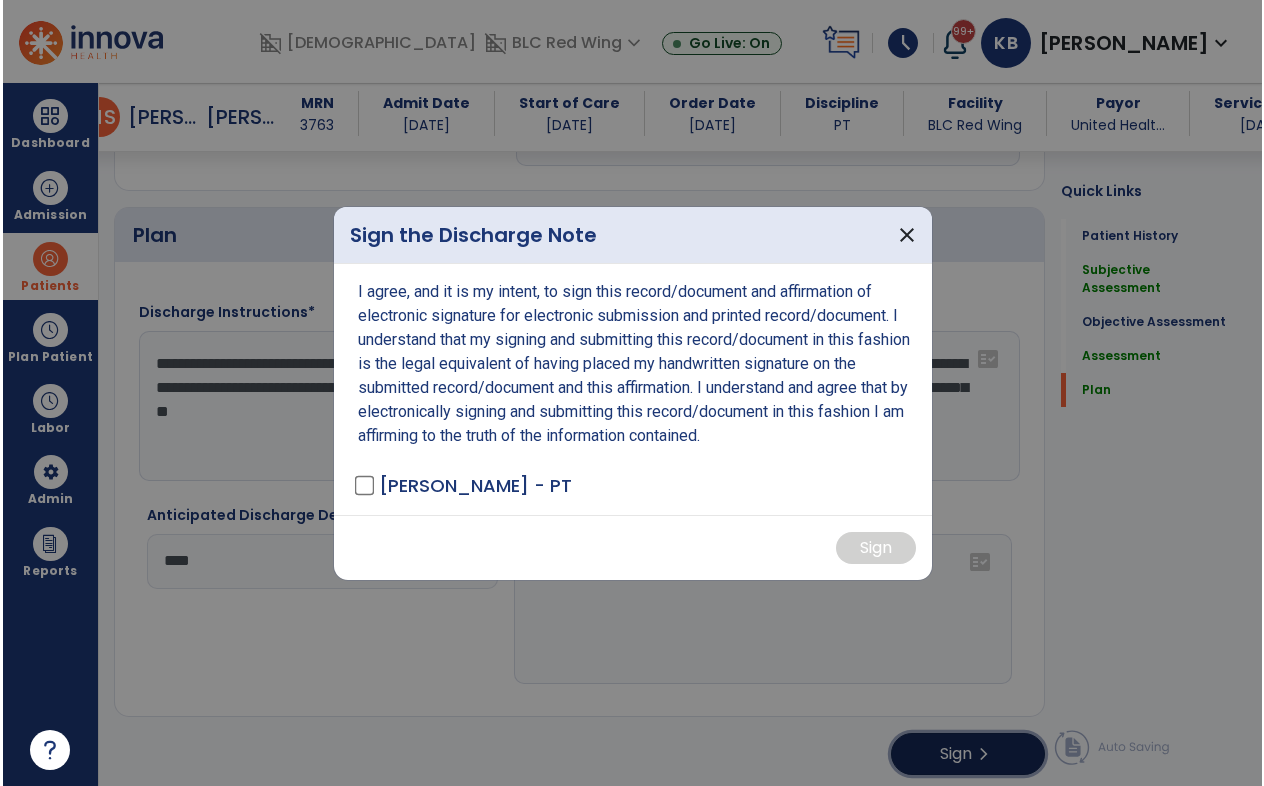 scroll, scrollTop: 3753, scrollLeft: 0, axis: vertical 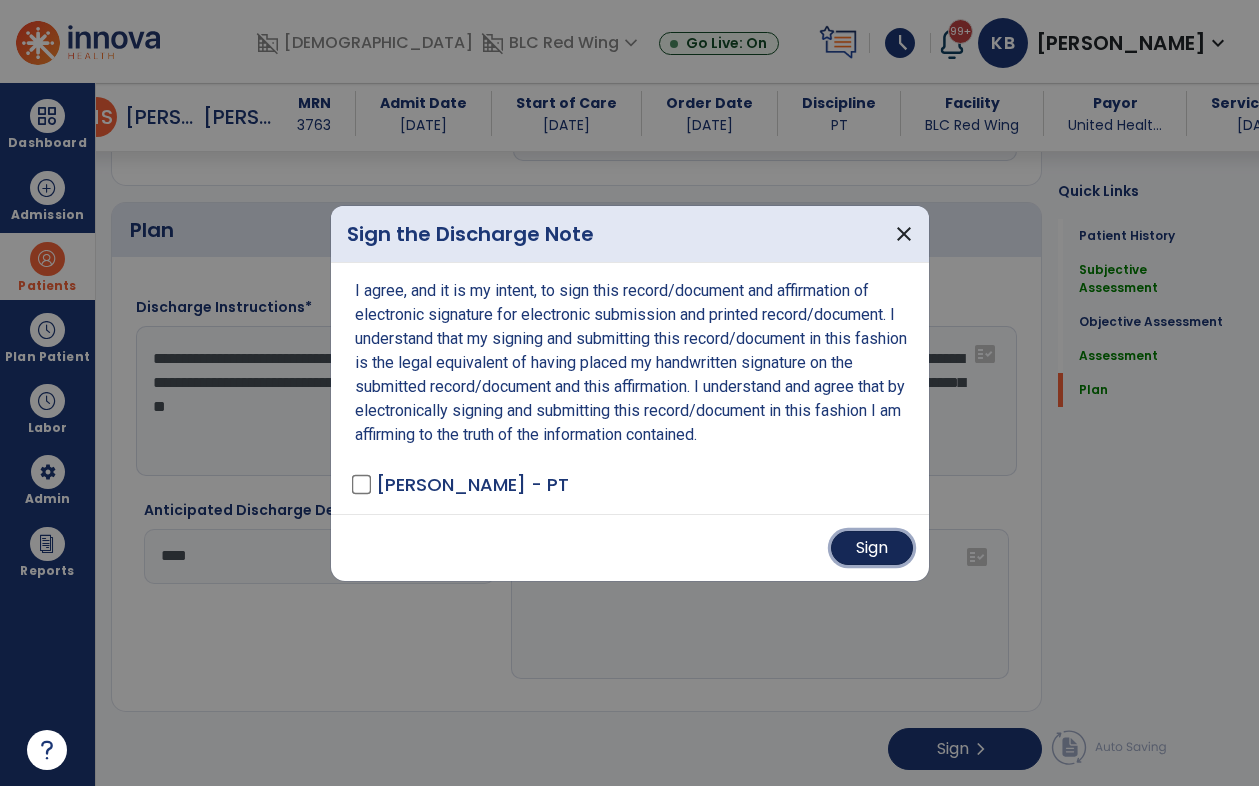 click on "Sign" at bounding box center (872, 548) 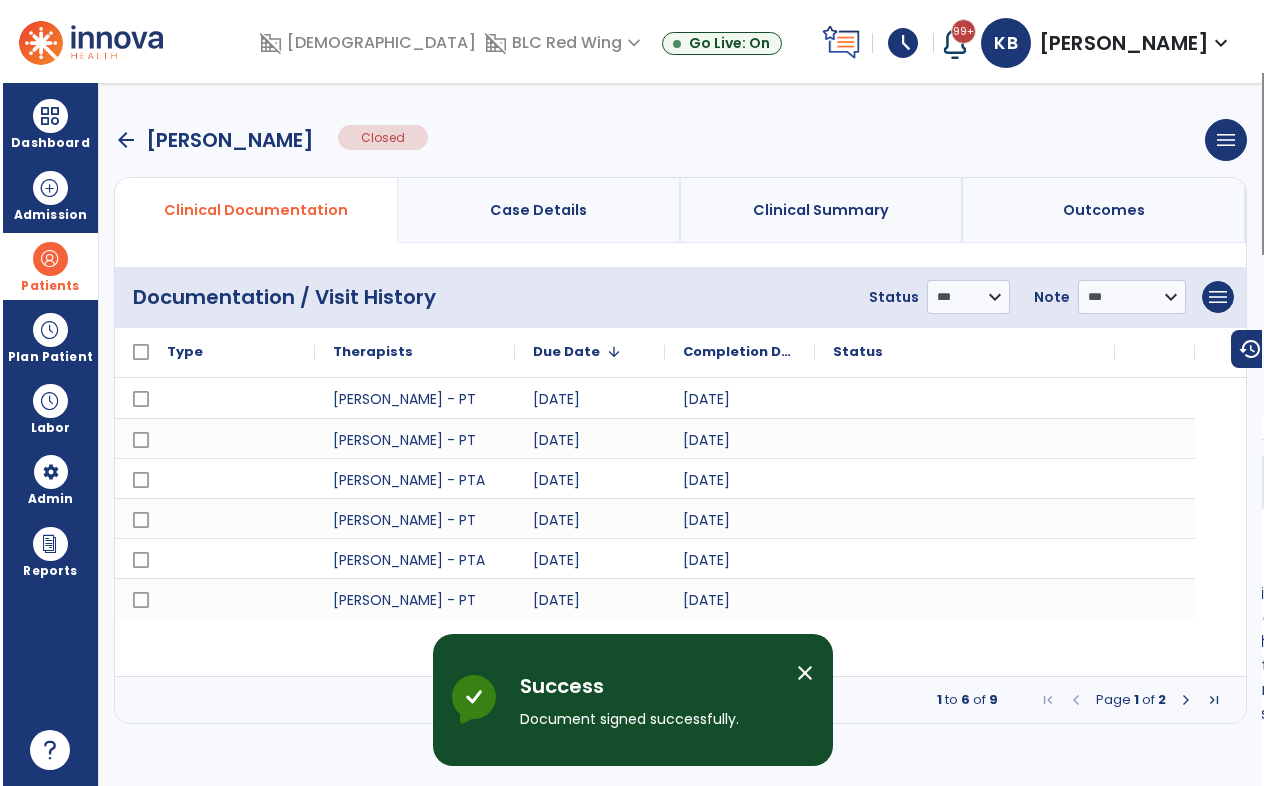 scroll, scrollTop: 0, scrollLeft: 0, axis: both 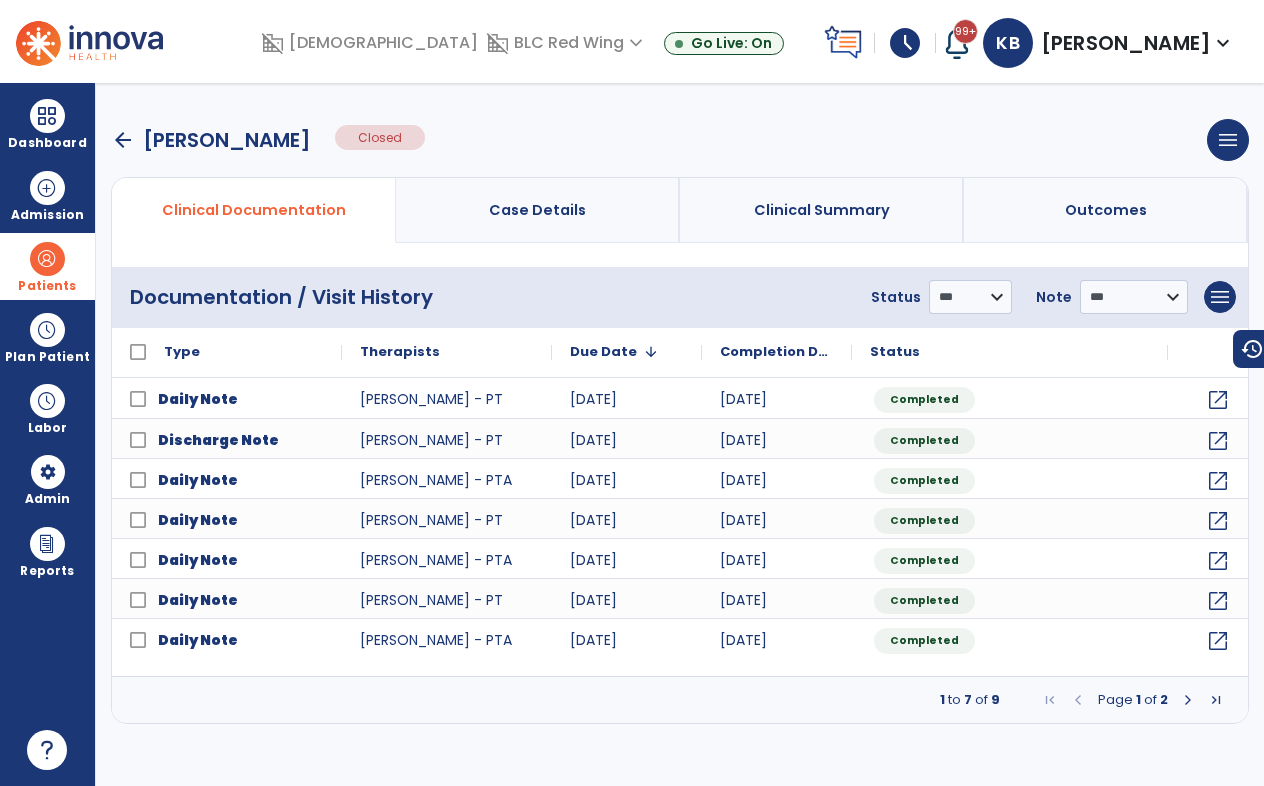 click on "arrow_back" at bounding box center [123, 140] 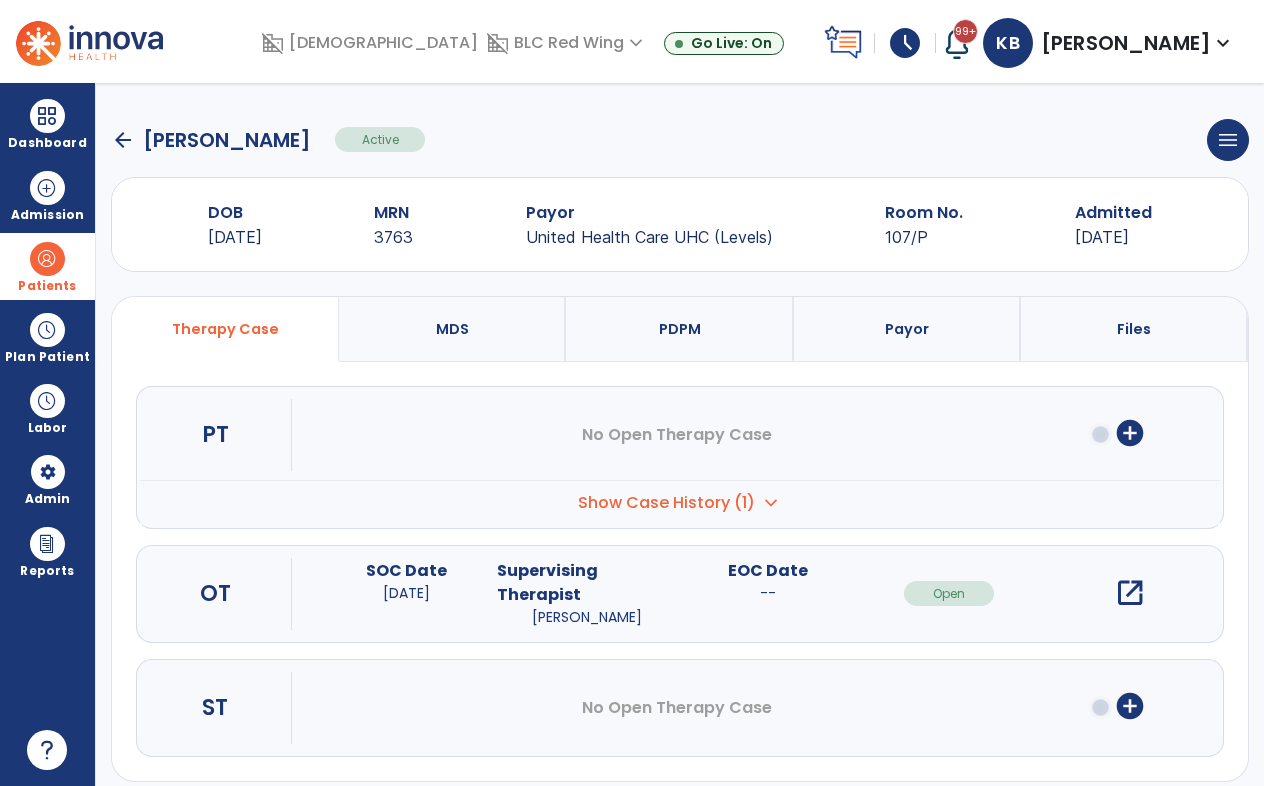 click on "arrow_back" 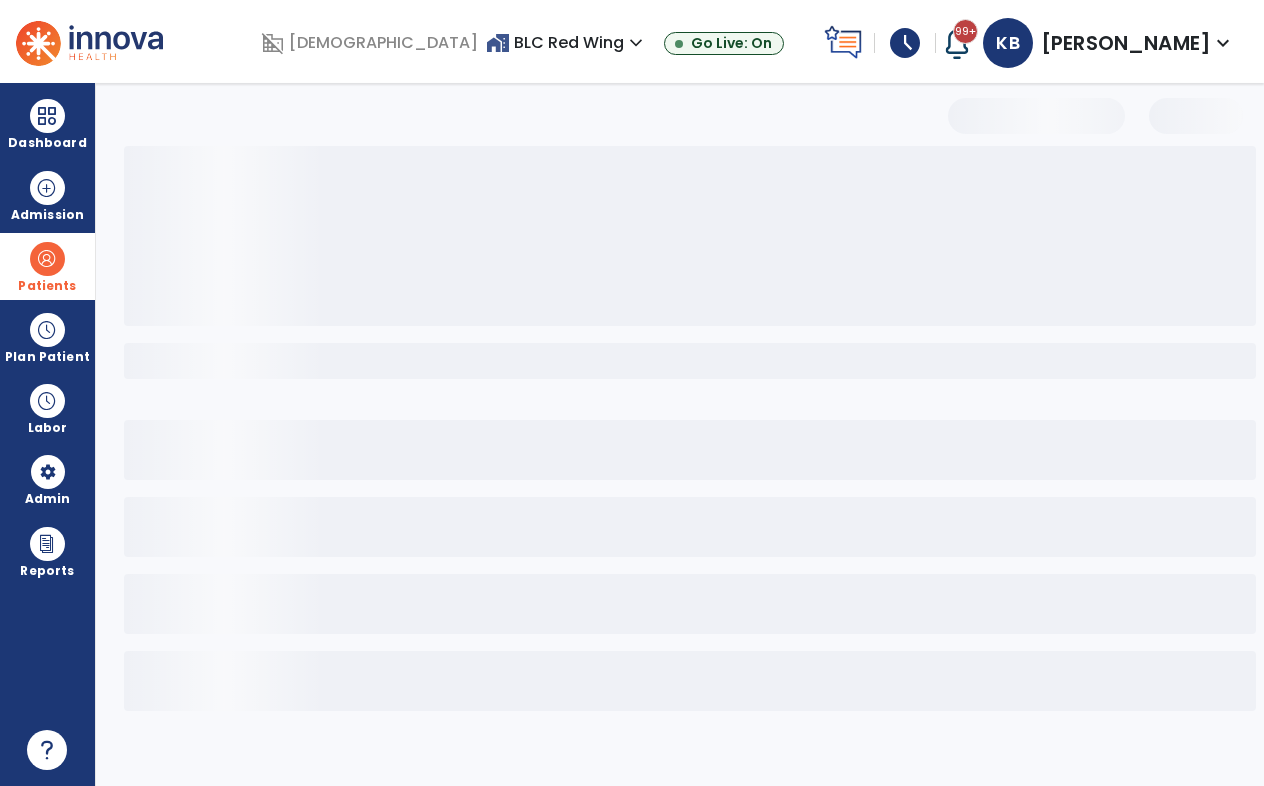 select on "***" 